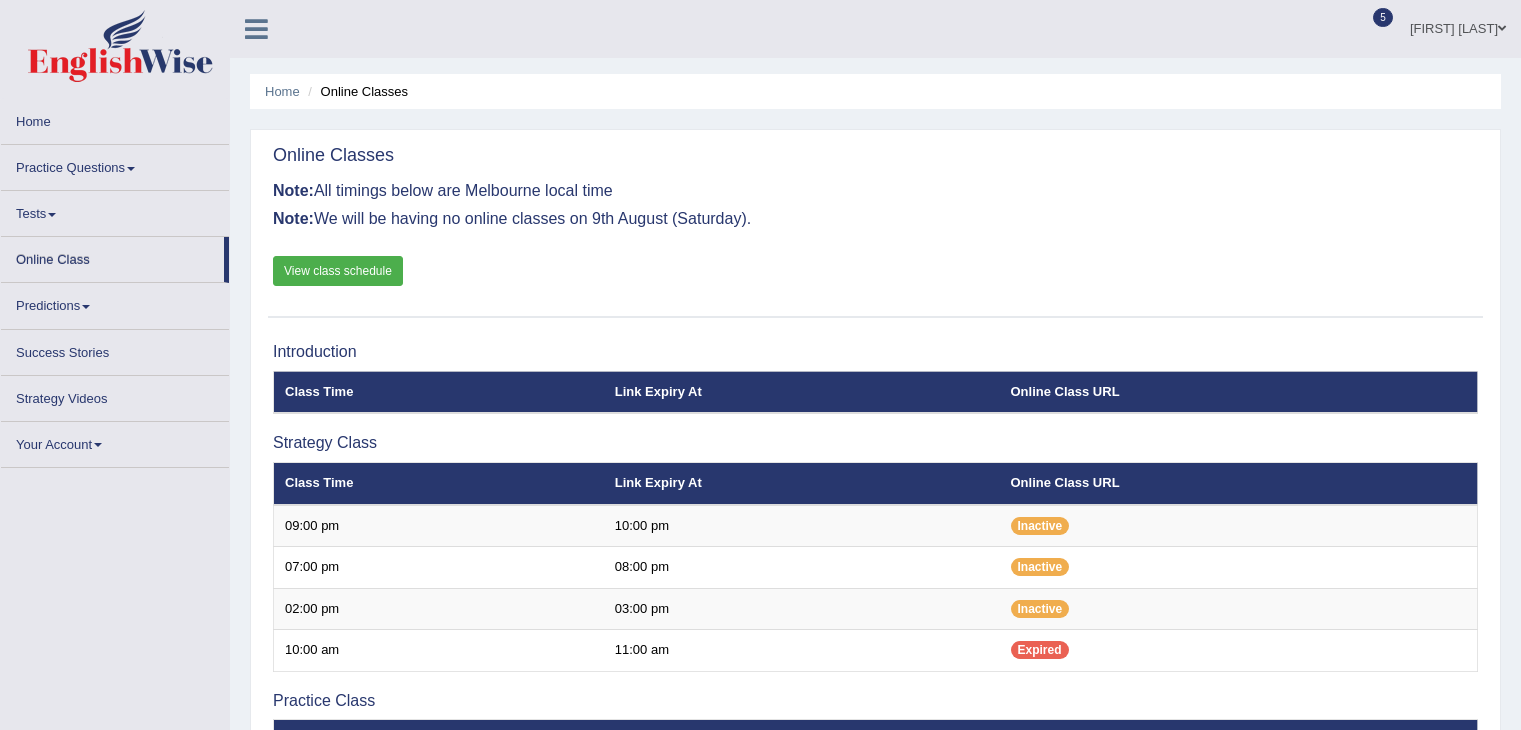 scroll, scrollTop: 0, scrollLeft: 0, axis: both 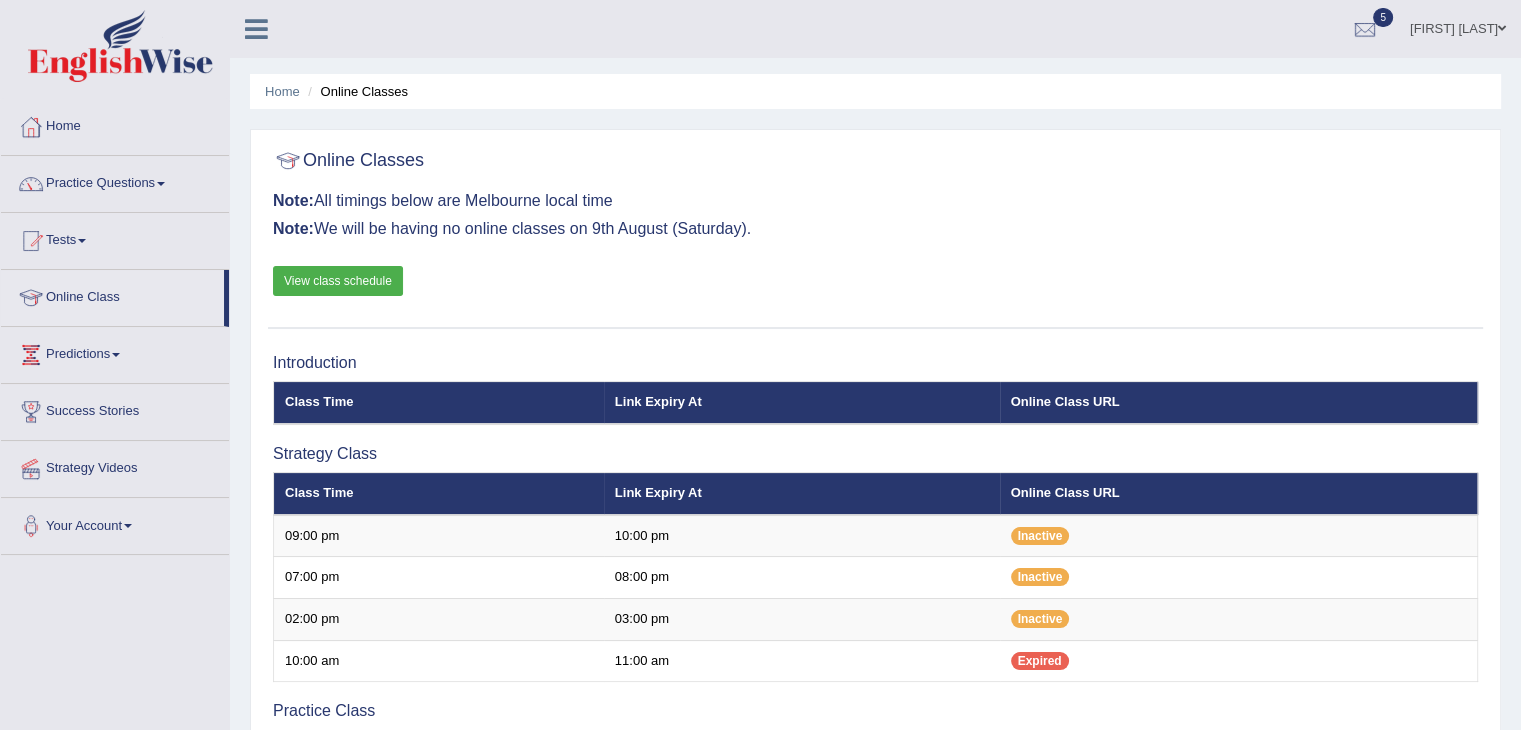 click on "View class schedule" at bounding box center [338, 281] 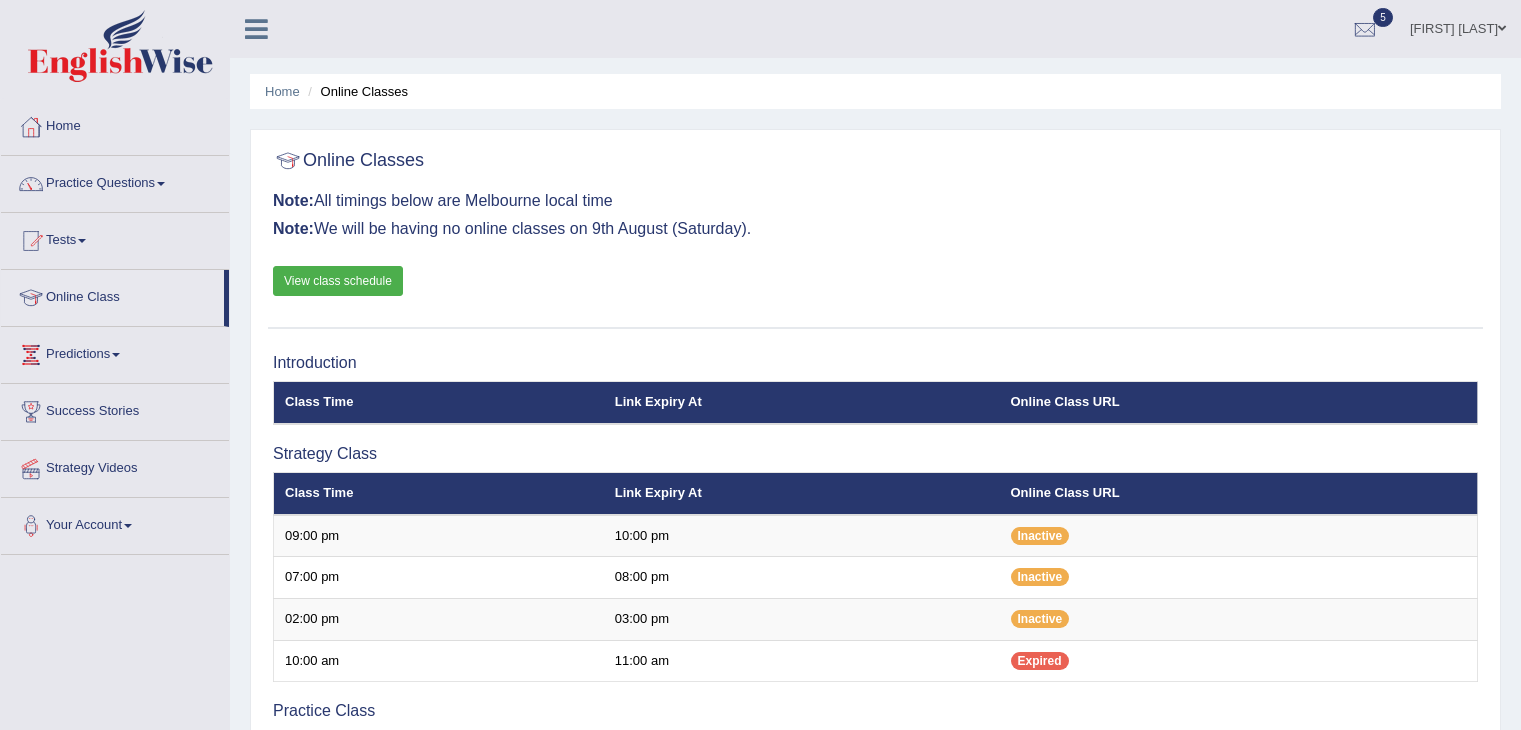 scroll, scrollTop: 0, scrollLeft: 0, axis: both 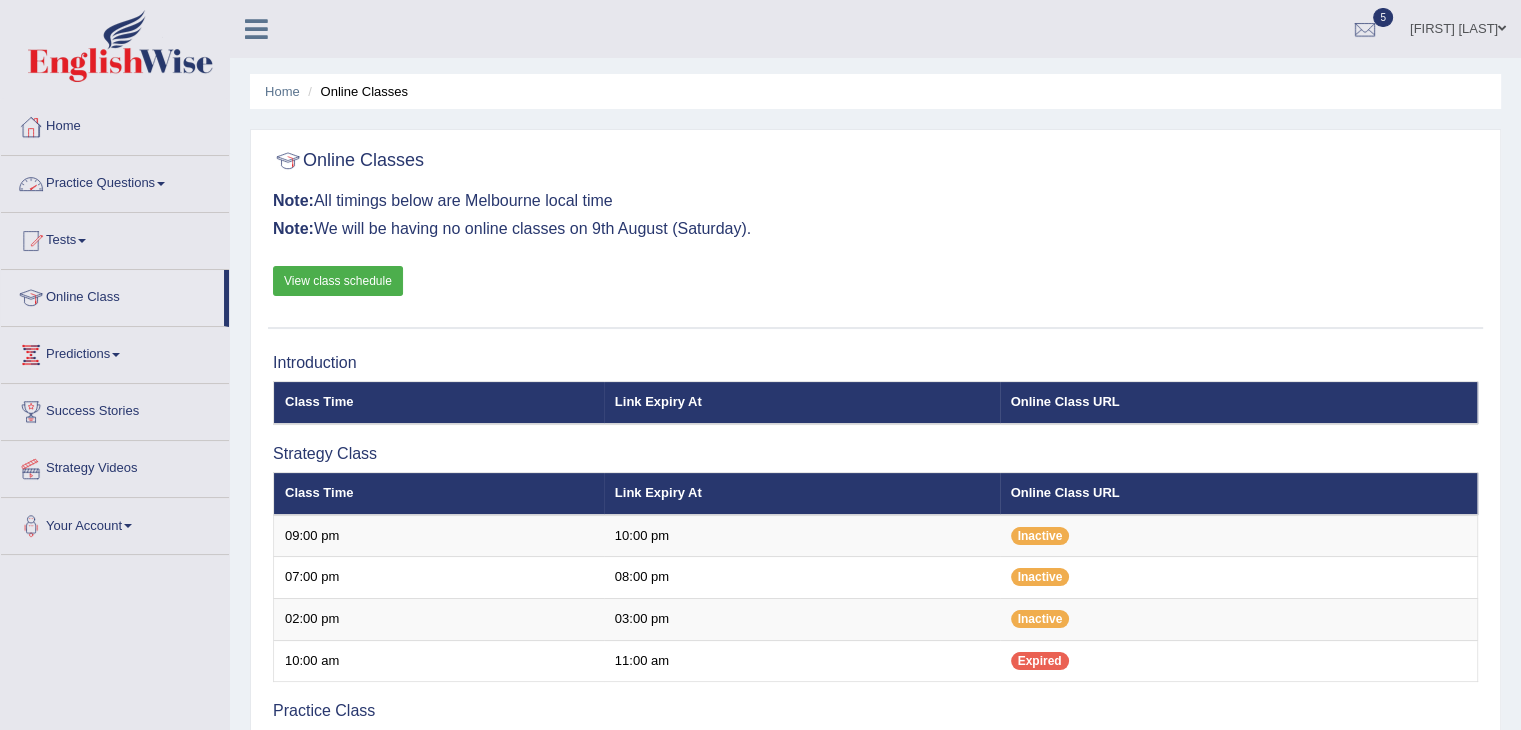click on "Home" at bounding box center [115, 124] 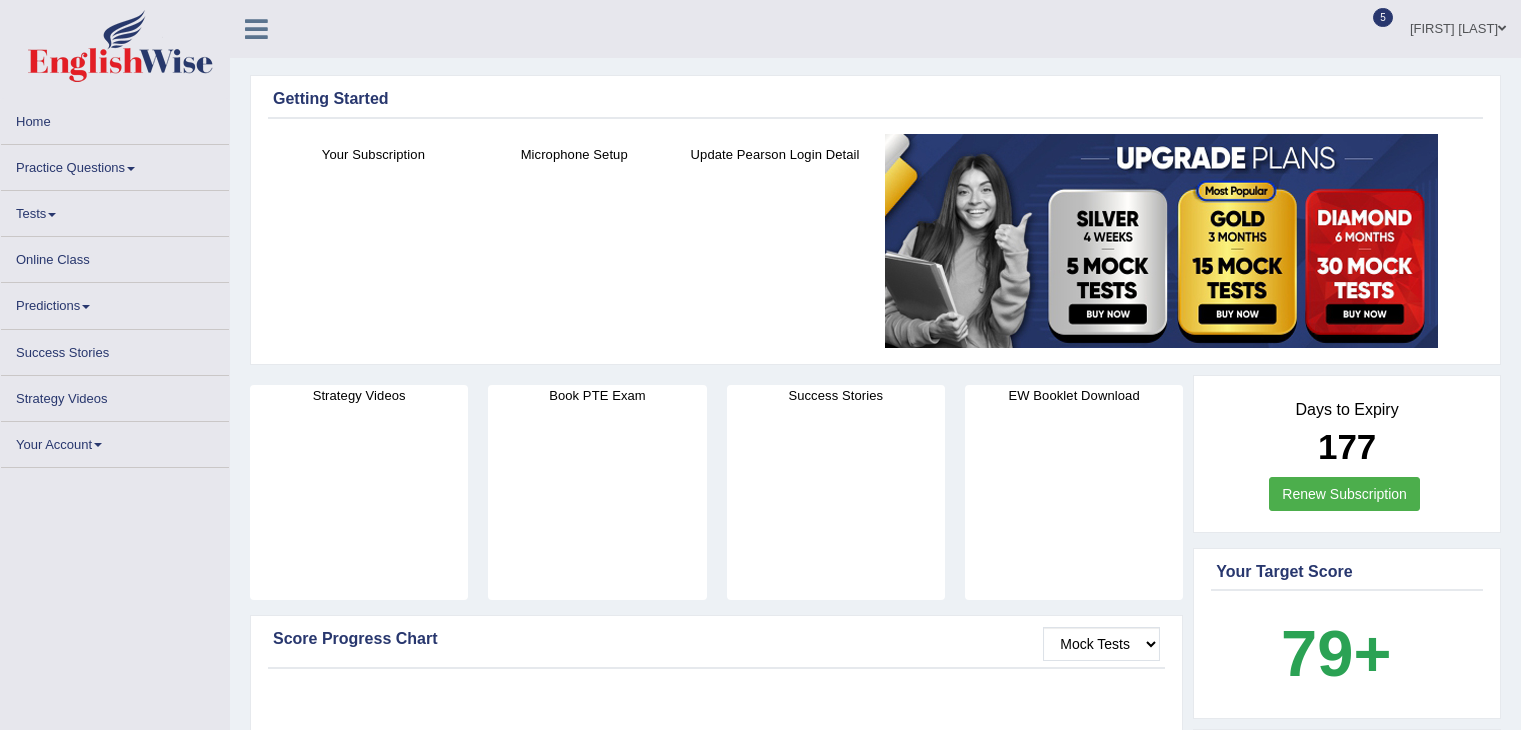 scroll, scrollTop: 0, scrollLeft: 0, axis: both 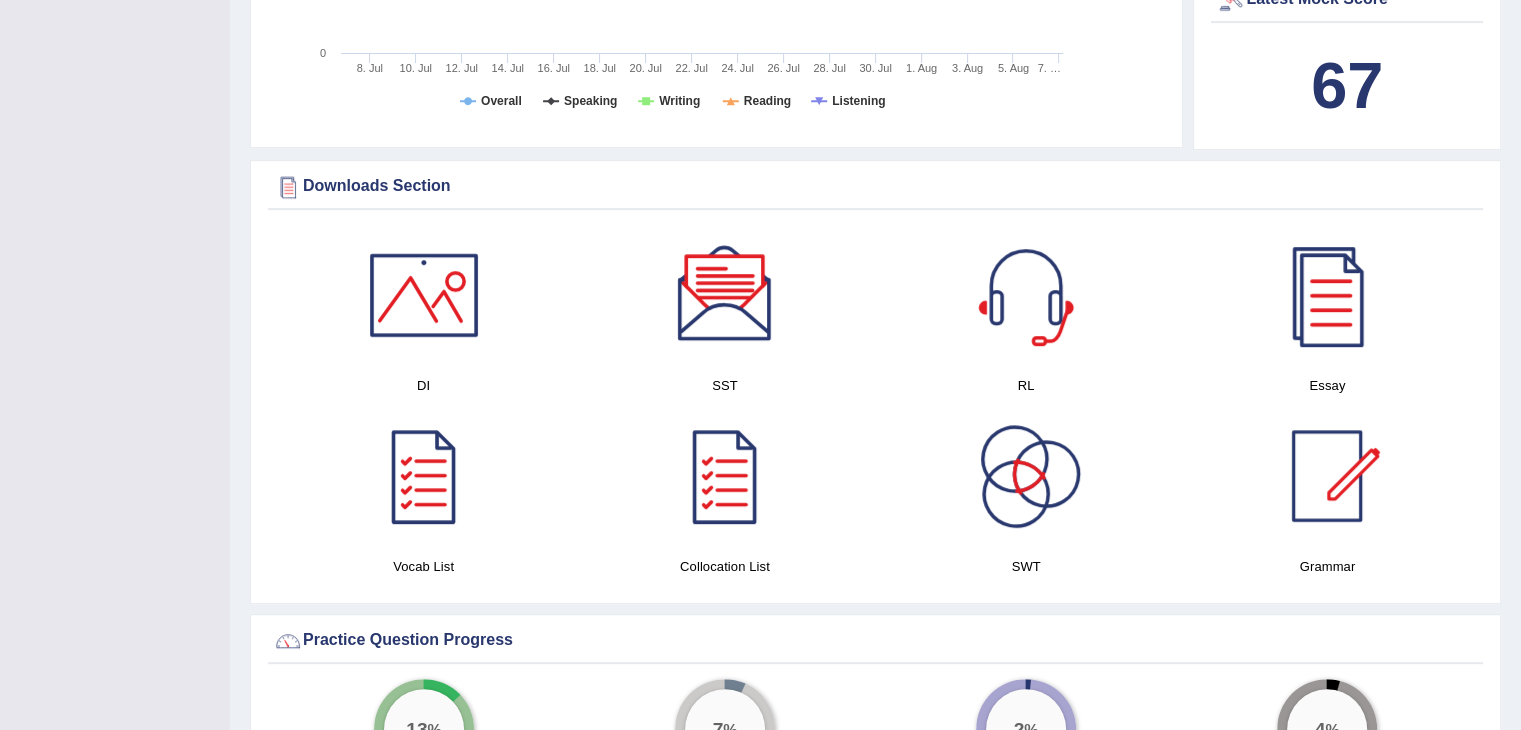click at bounding box center [725, 295] 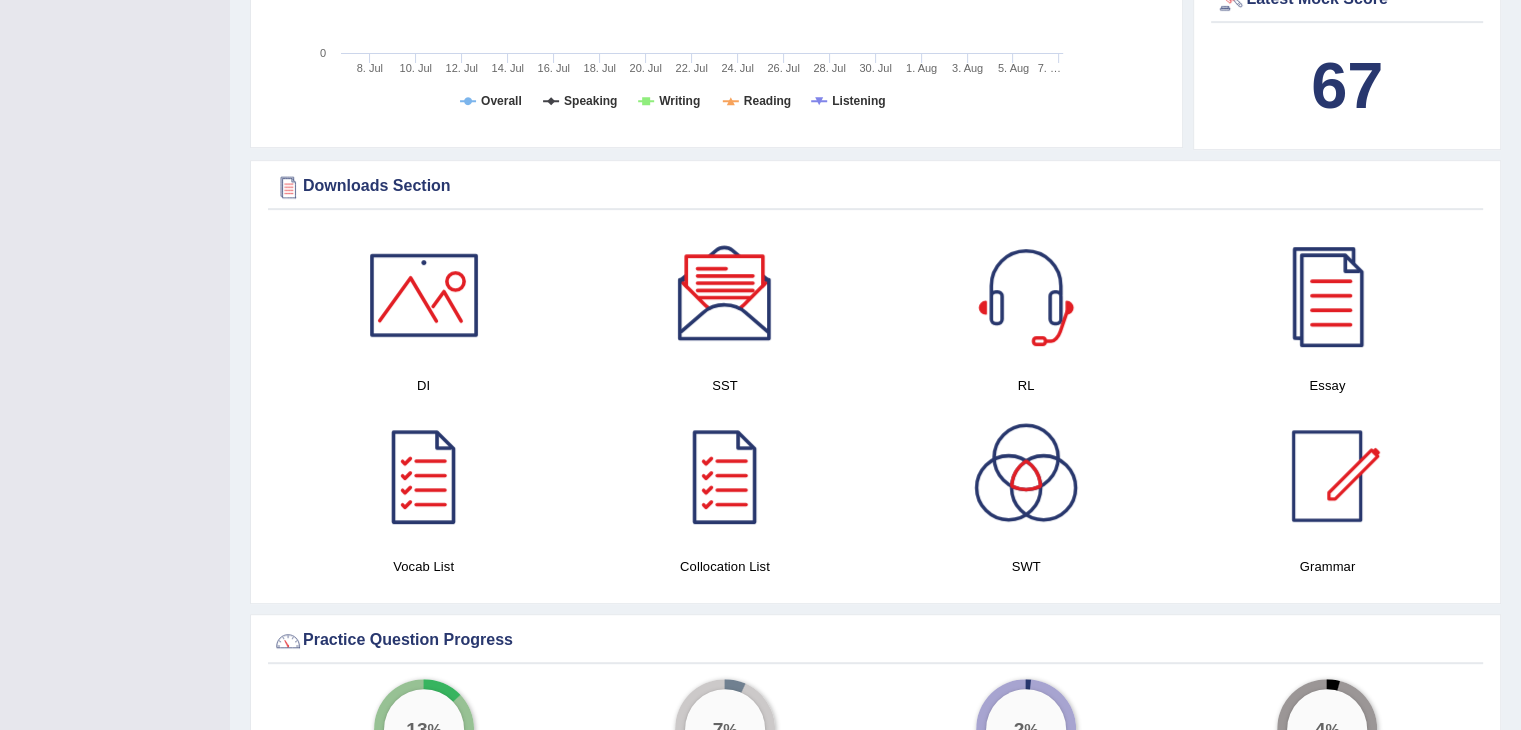 scroll, scrollTop: 0, scrollLeft: 0, axis: both 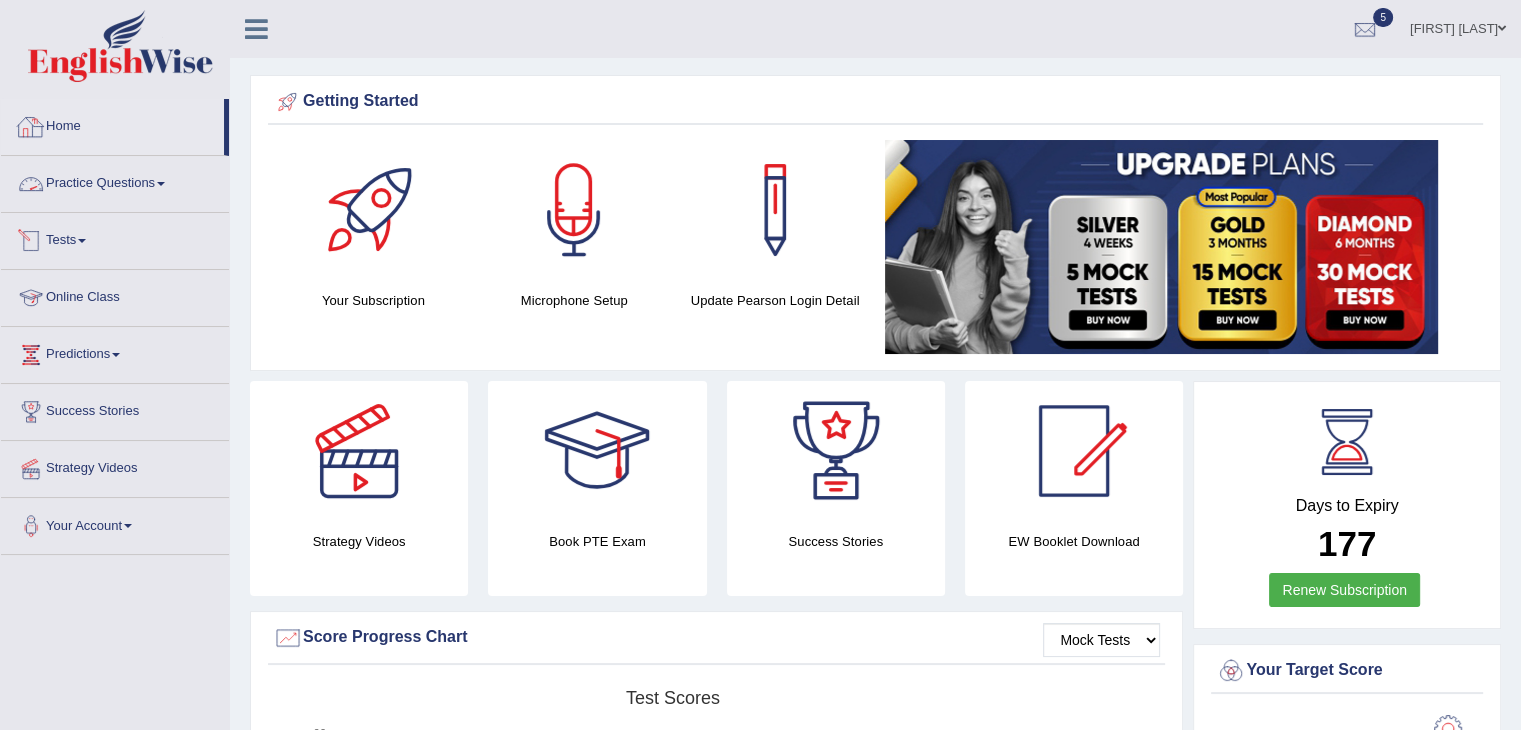 click on "Practice Questions" at bounding box center (115, 181) 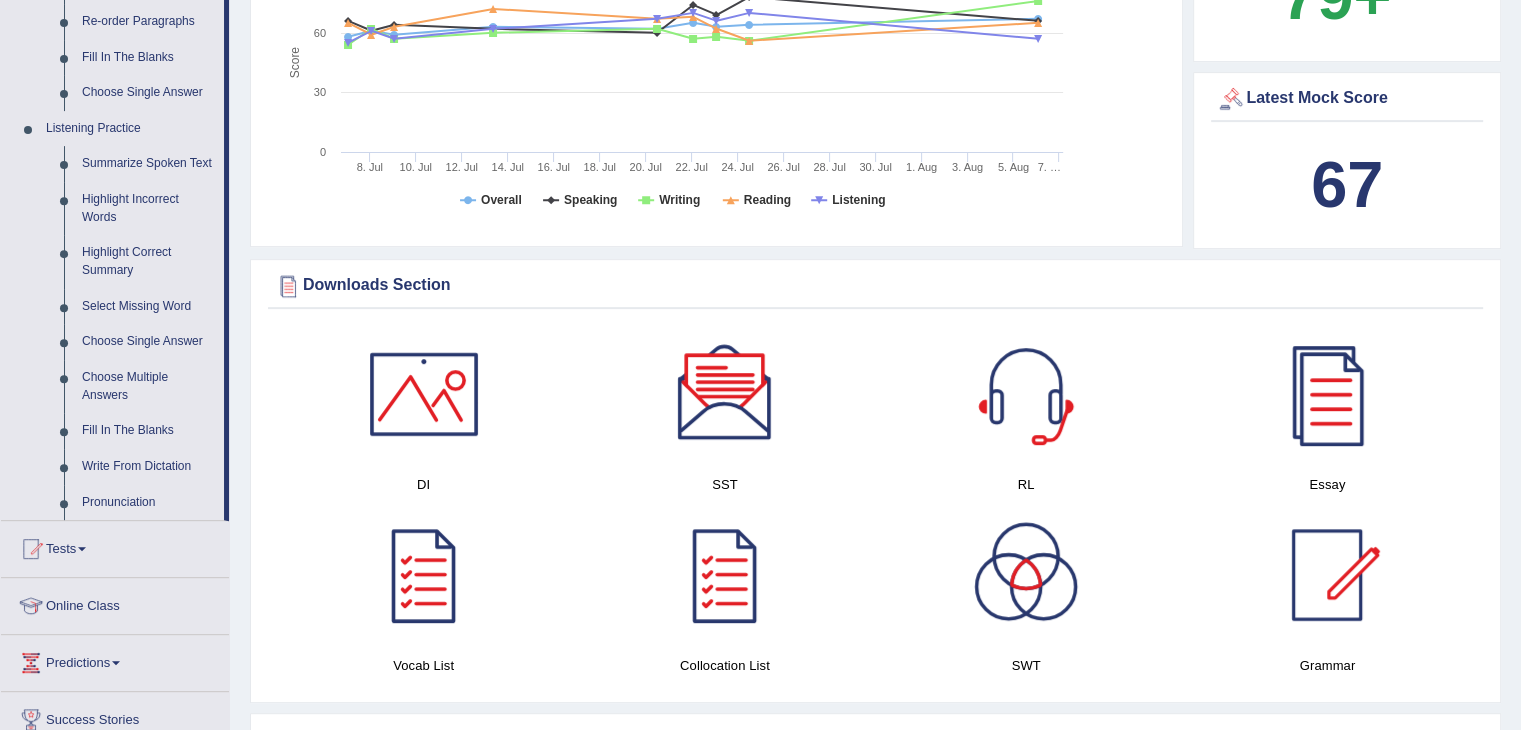 scroll, scrollTop: 764, scrollLeft: 0, axis: vertical 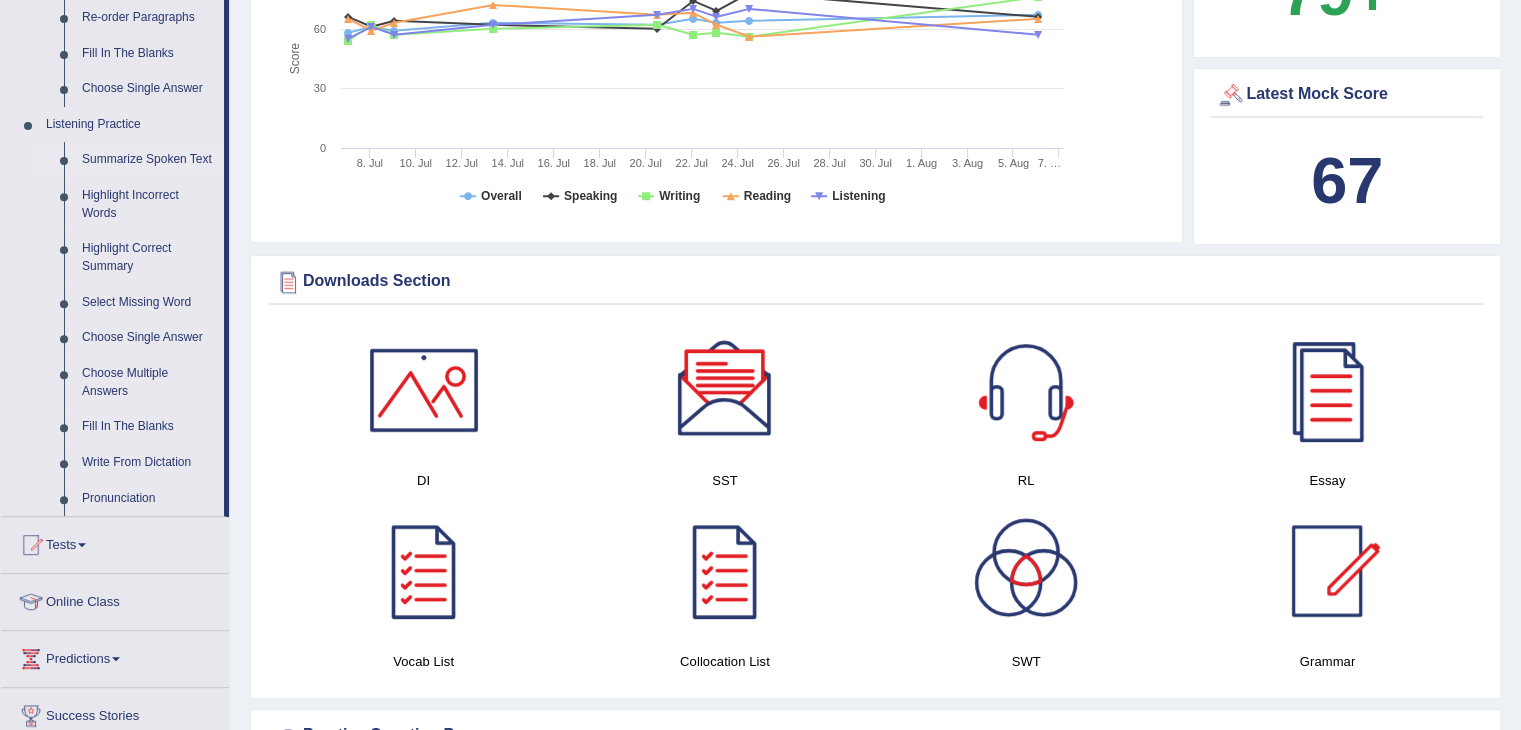 click on "Summarize Spoken Text" at bounding box center [148, 160] 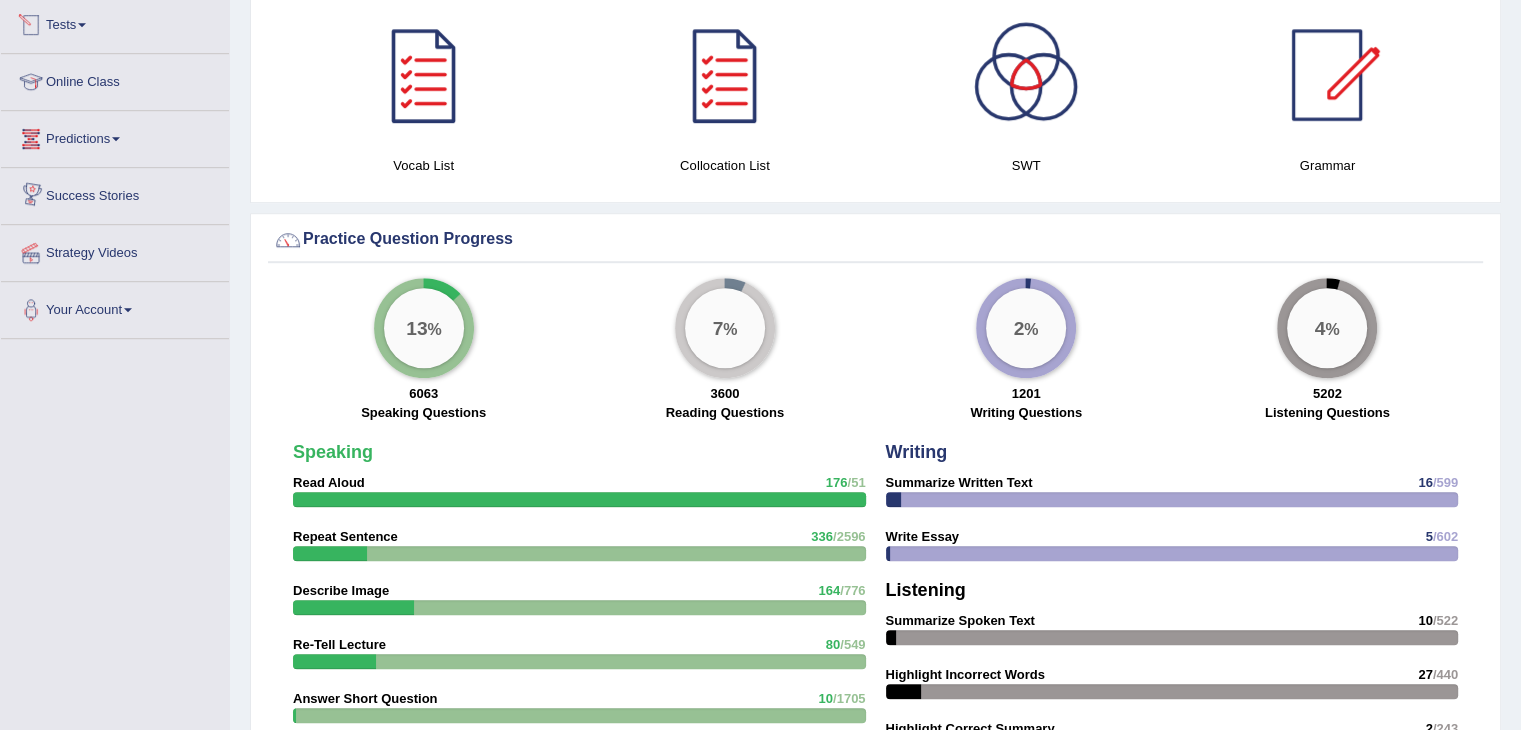 scroll, scrollTop: 964, scrollLeft: 0, axis: vertical 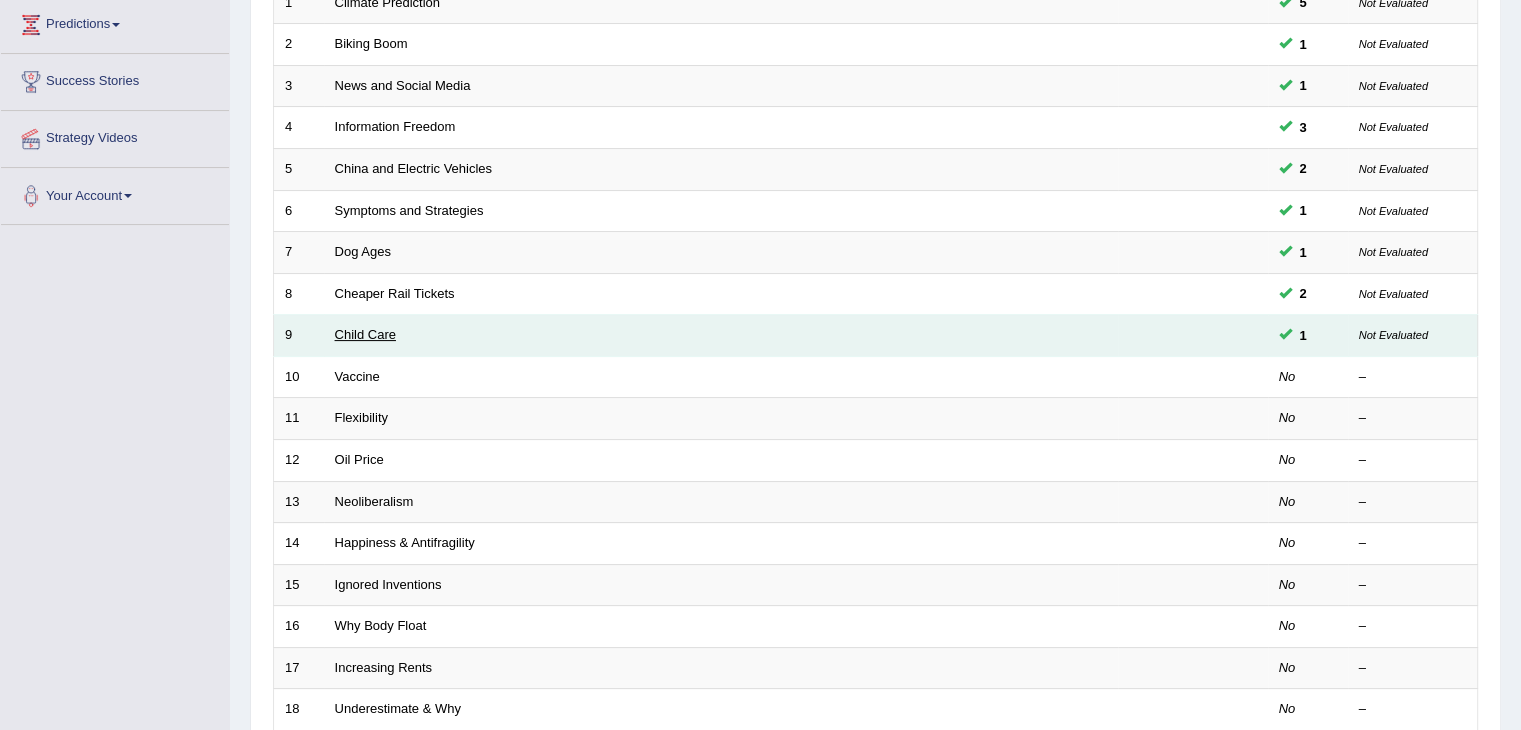 click on "Child Care" at bounding box center [365, 334] 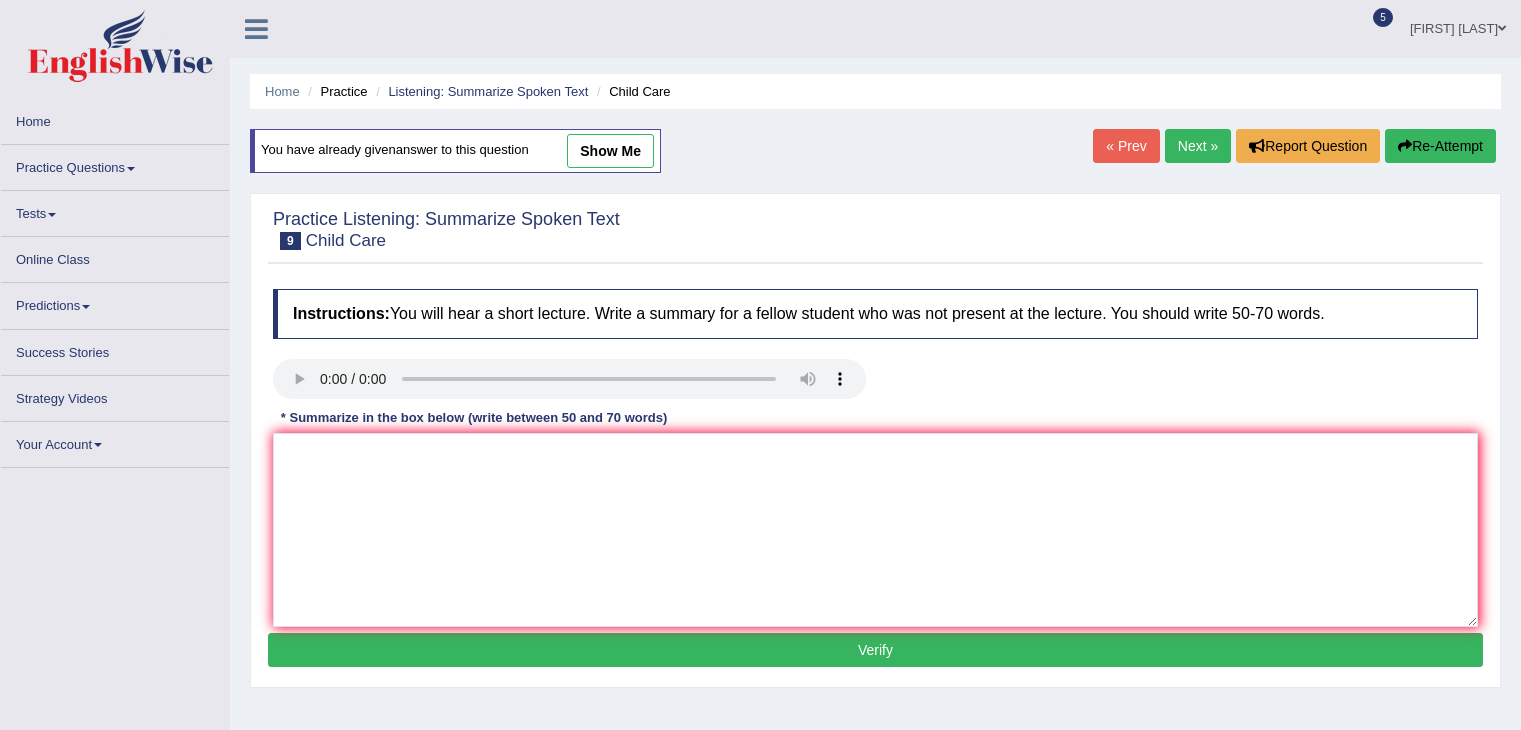 scroll, scrollTop: 0, scrollLeft: 0, axis: both 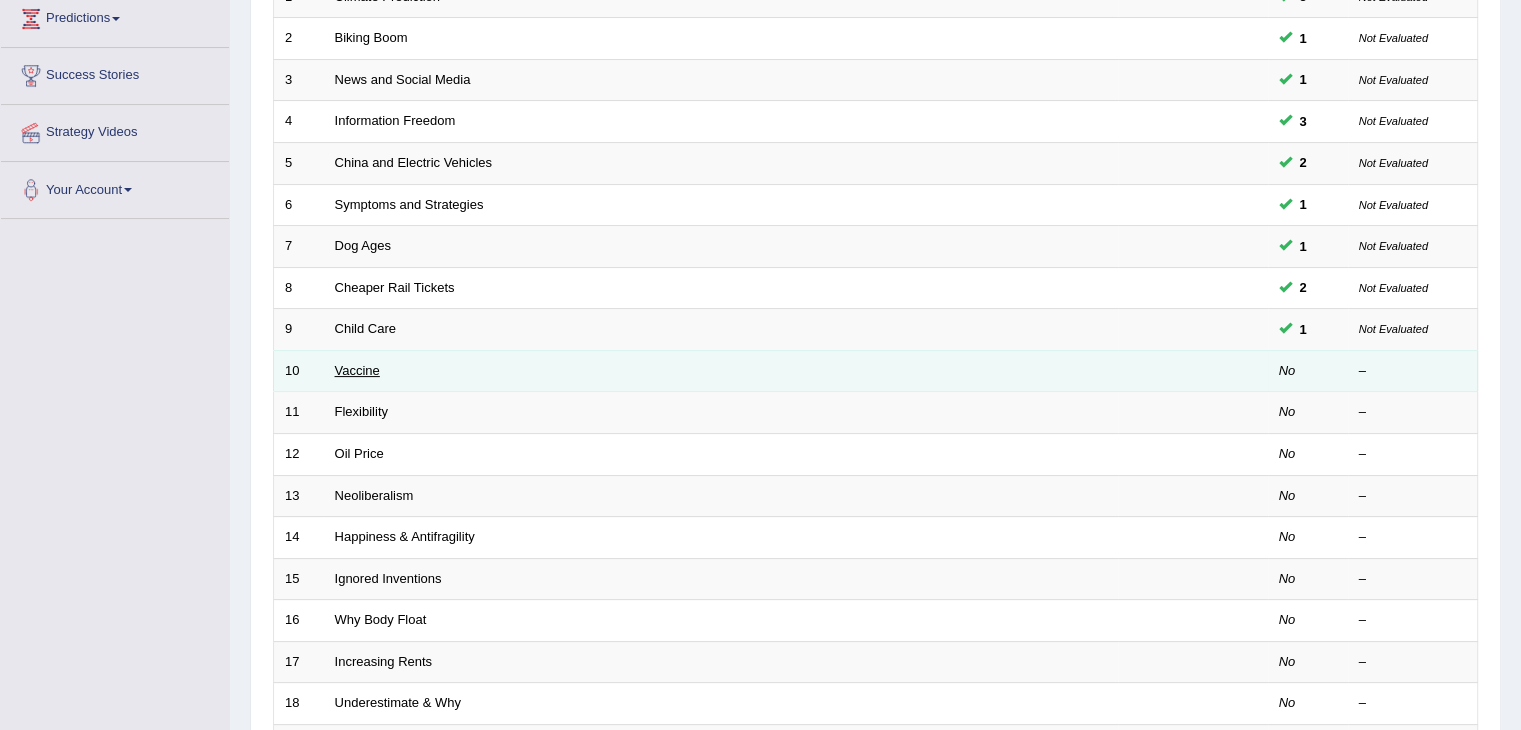 click on "Vaccine" at bounding box center (357, 370) 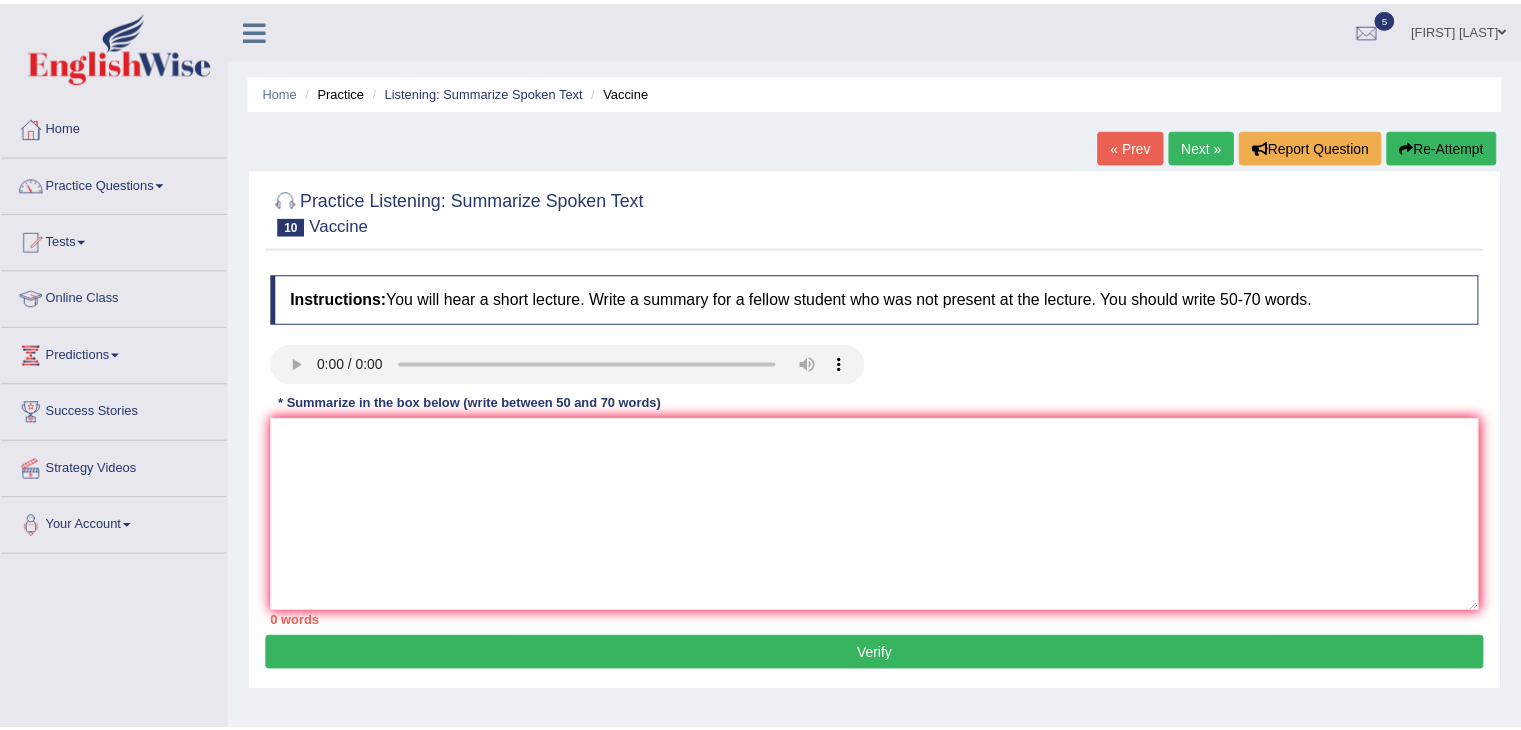 scroll, scrollTop: 0, scrollLeft: 0, axis: both 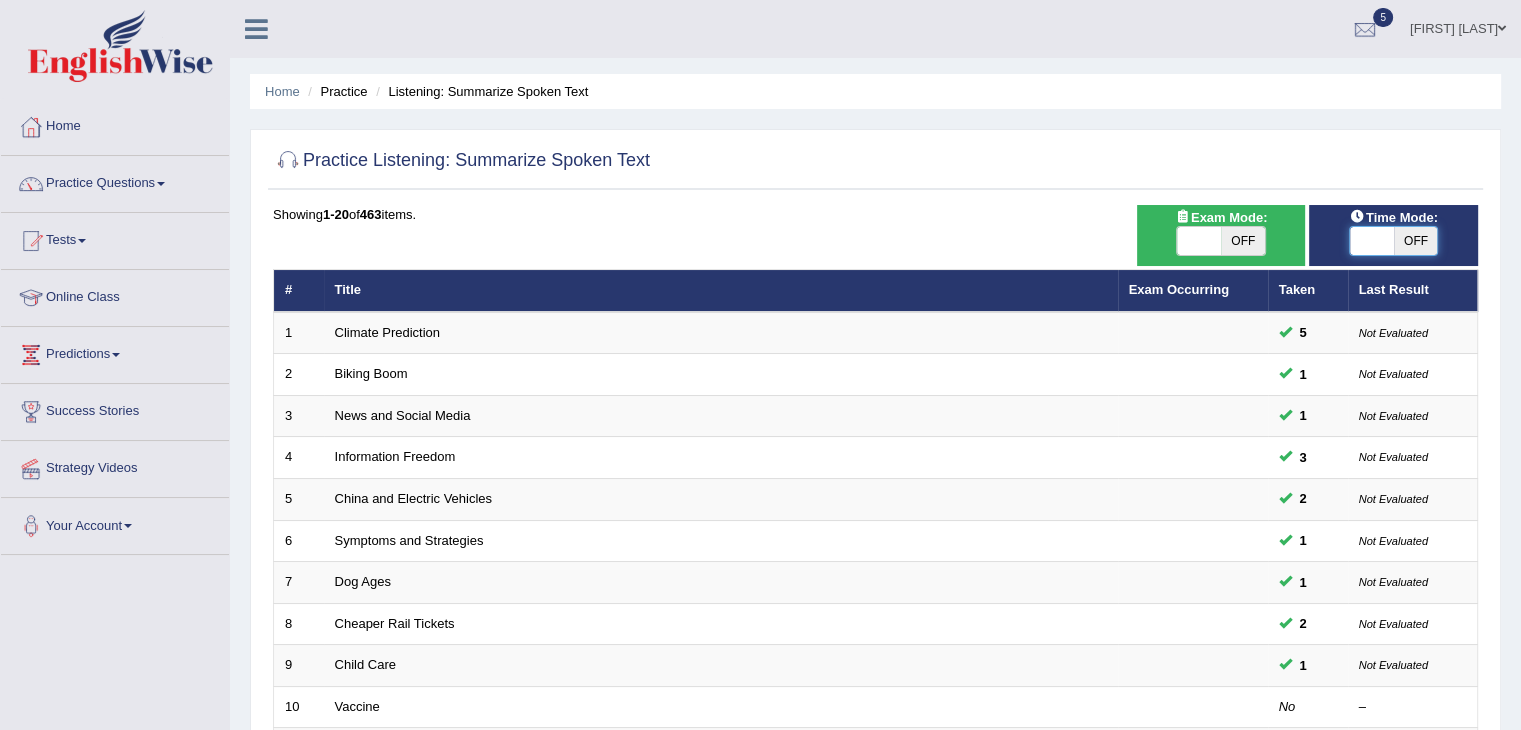 click at bounding box center (1372, 241) 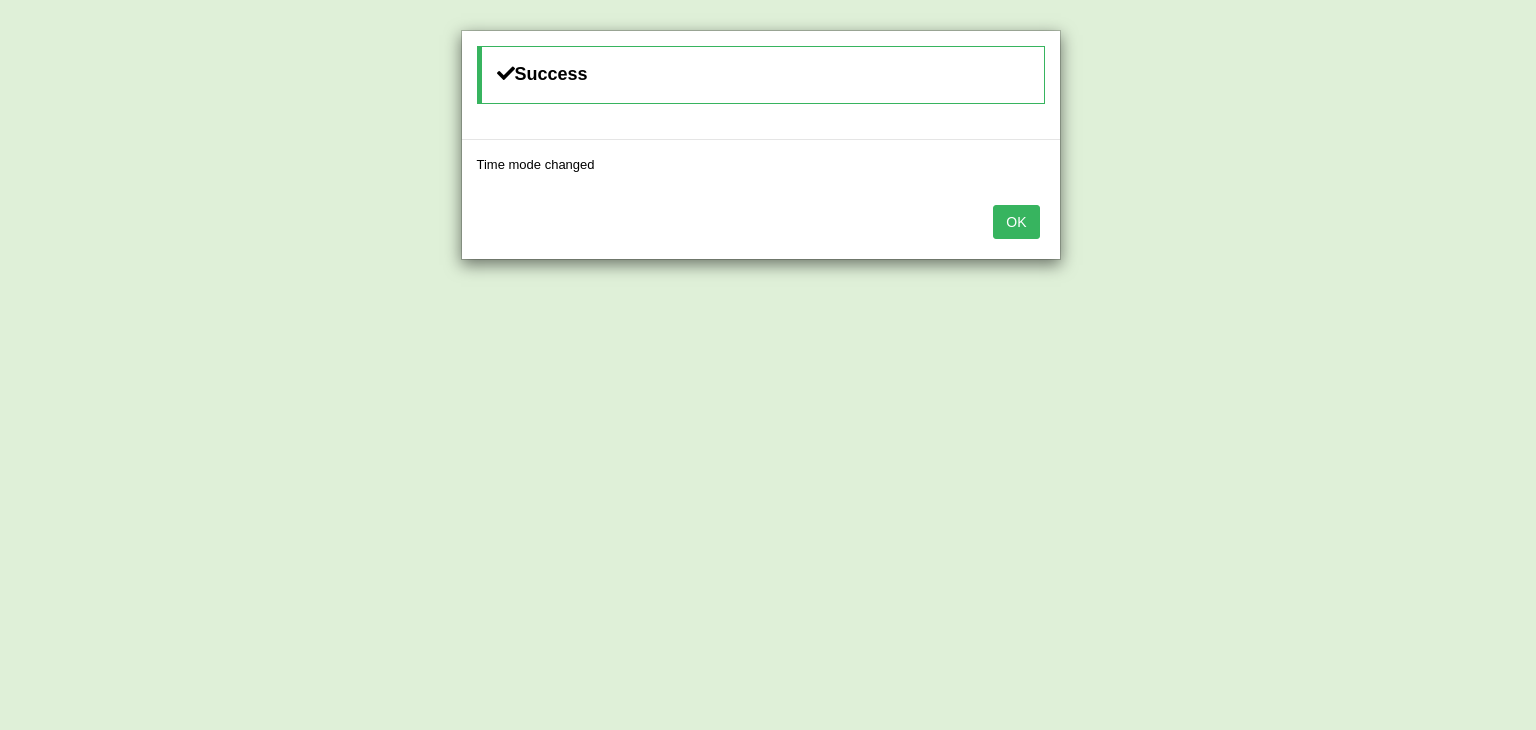 click on "OK" at bounding box center (1016, 222) 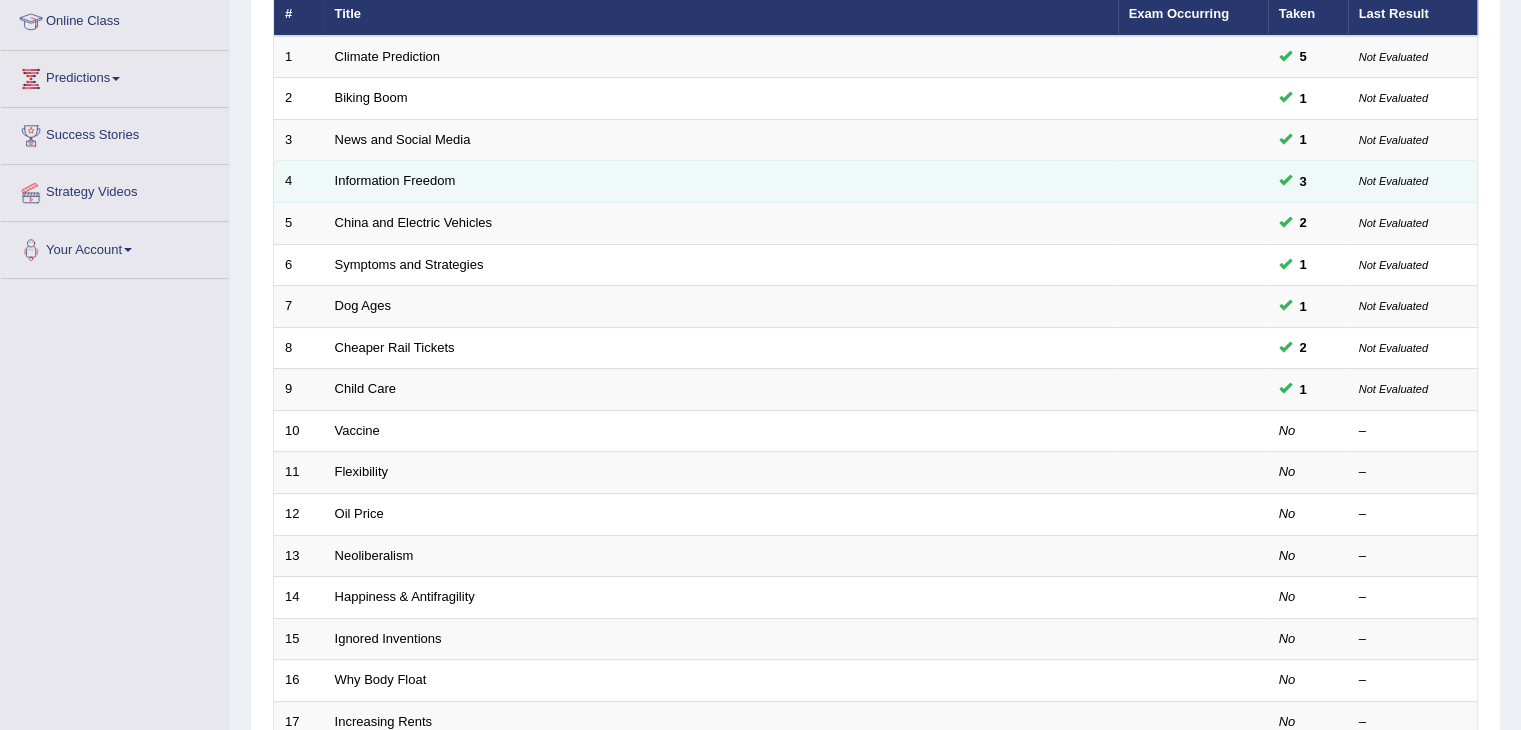 scroll, scrollTop: 276, scrollLeft: 0, axis: vertical 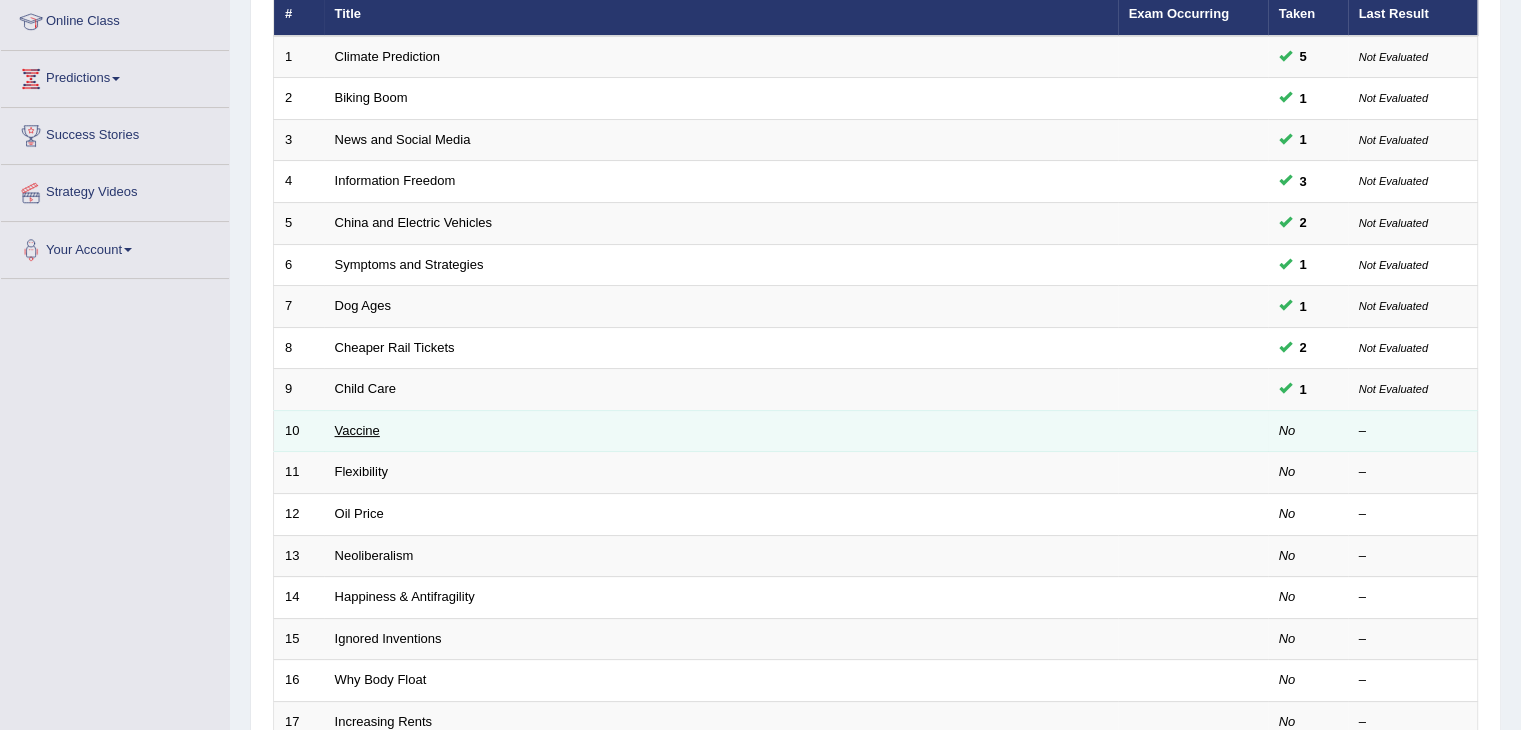 click on "Vaccine" at bounding box center (357, 430) 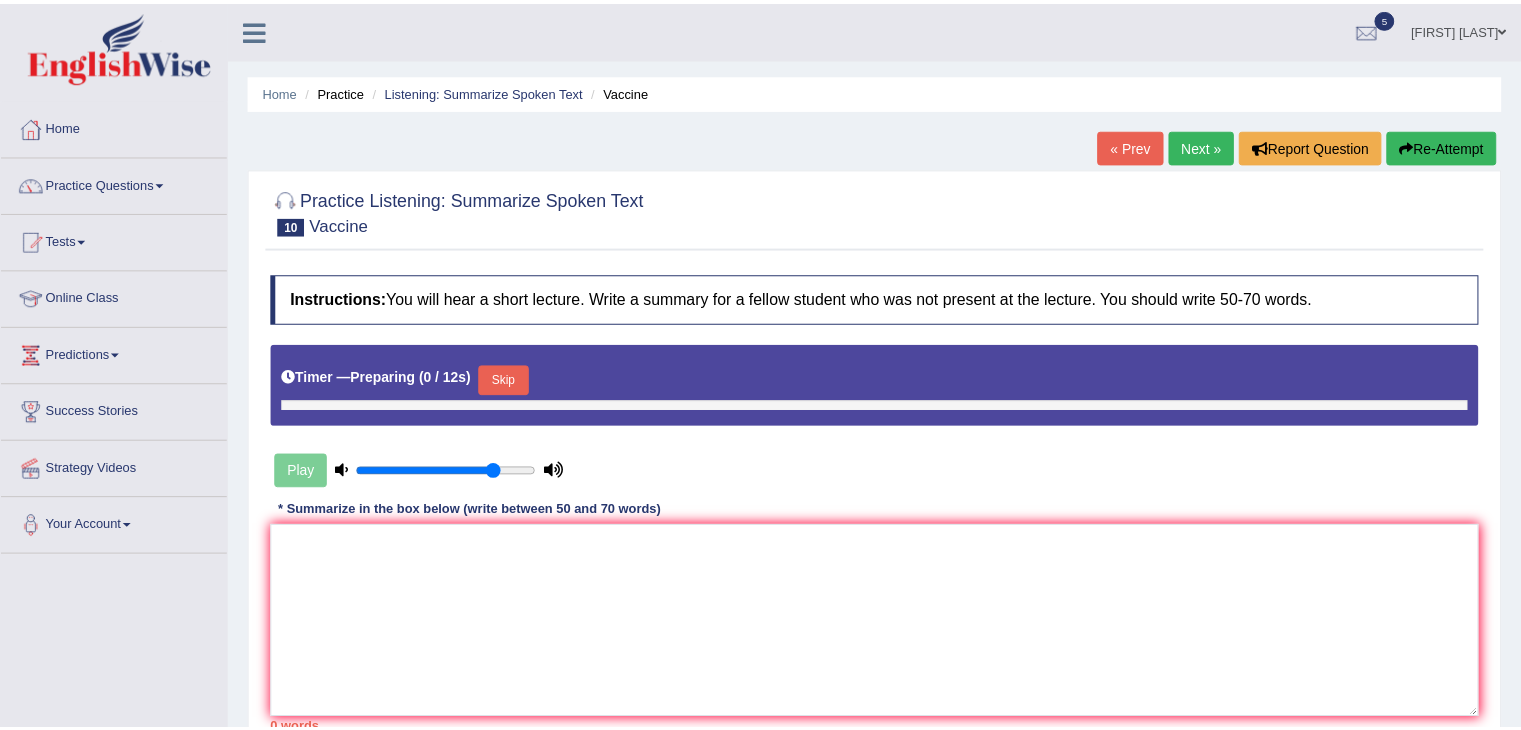 scroll, scrollTop: 0, scrollLeft: 0, axis: both 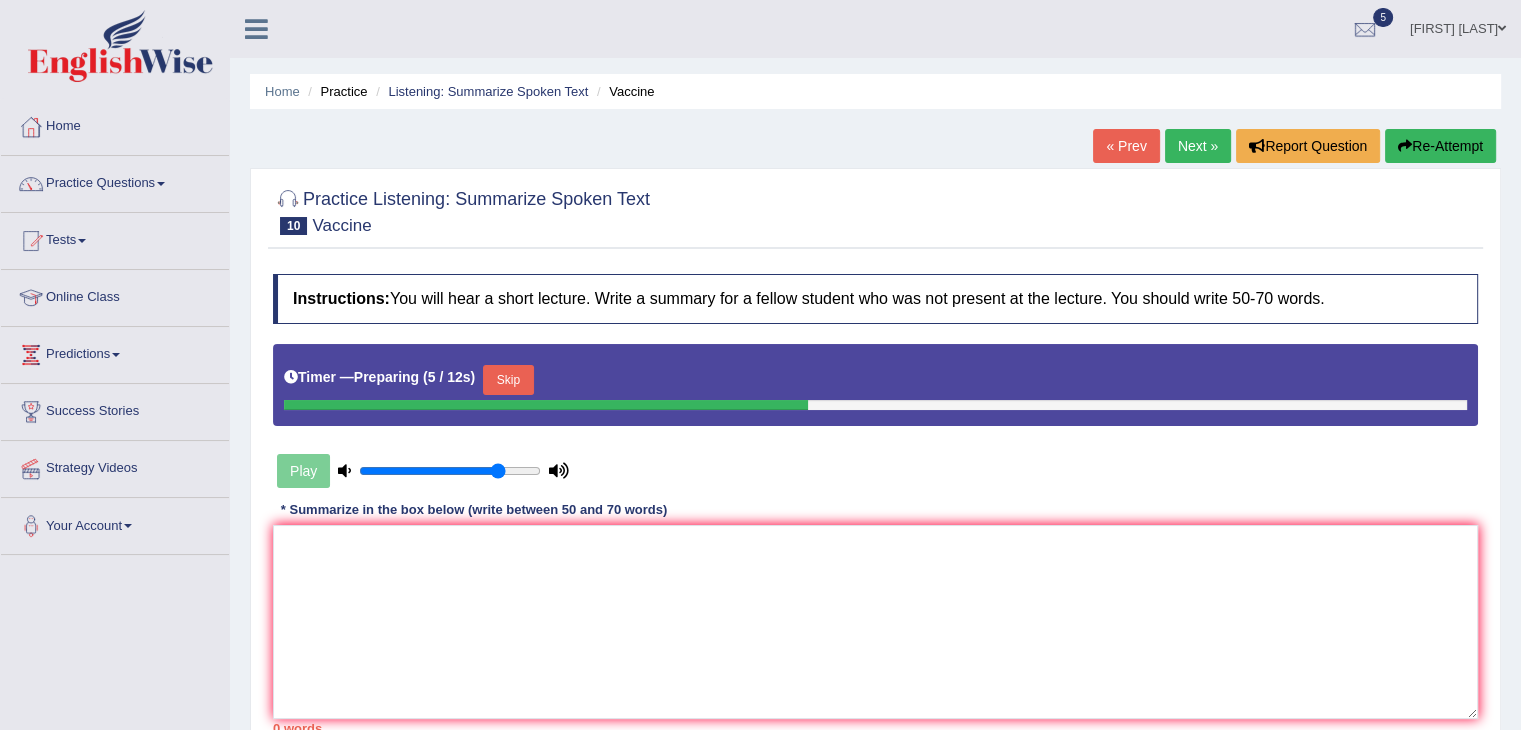 click on "Skip" at bounding box center [508, 380] 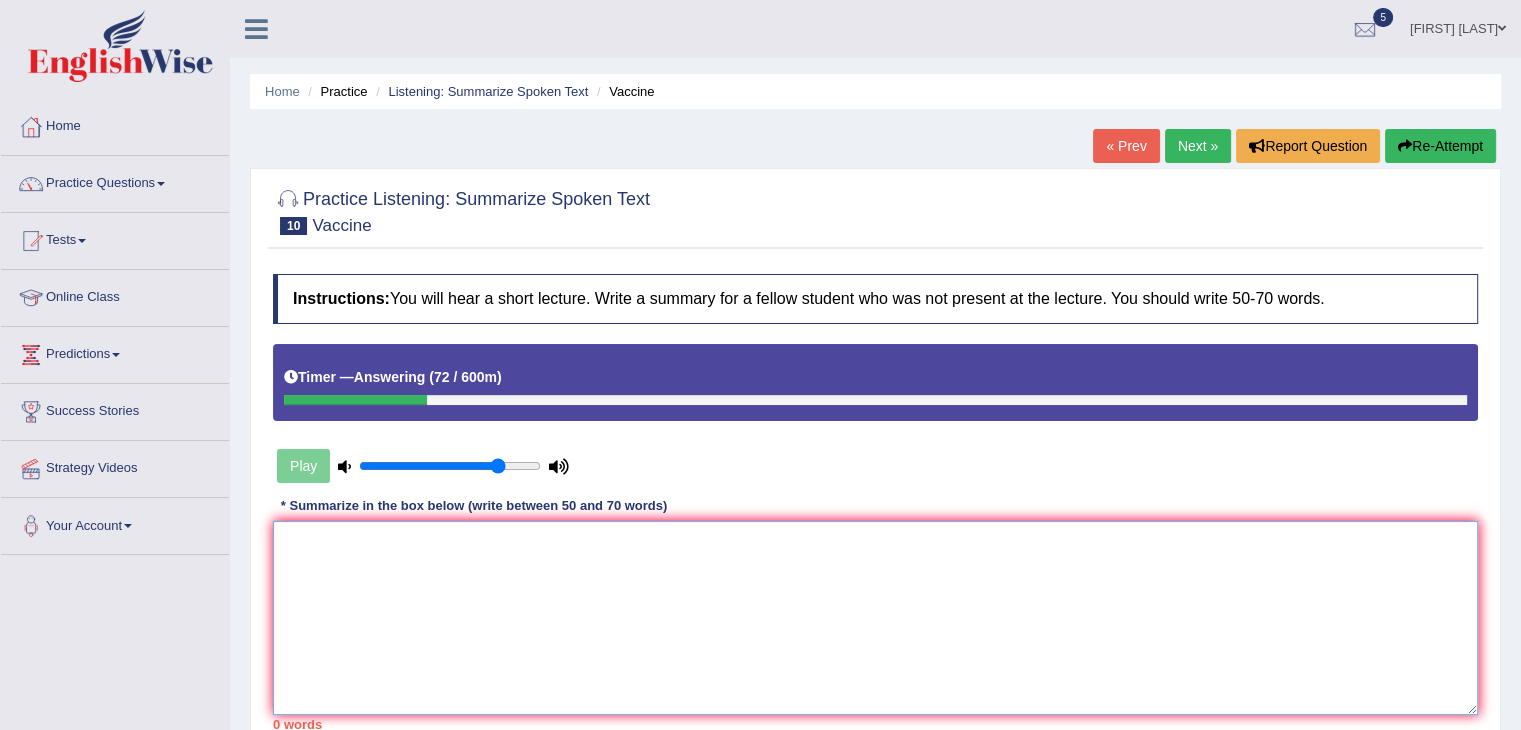 click at bounding box center [875, 618] 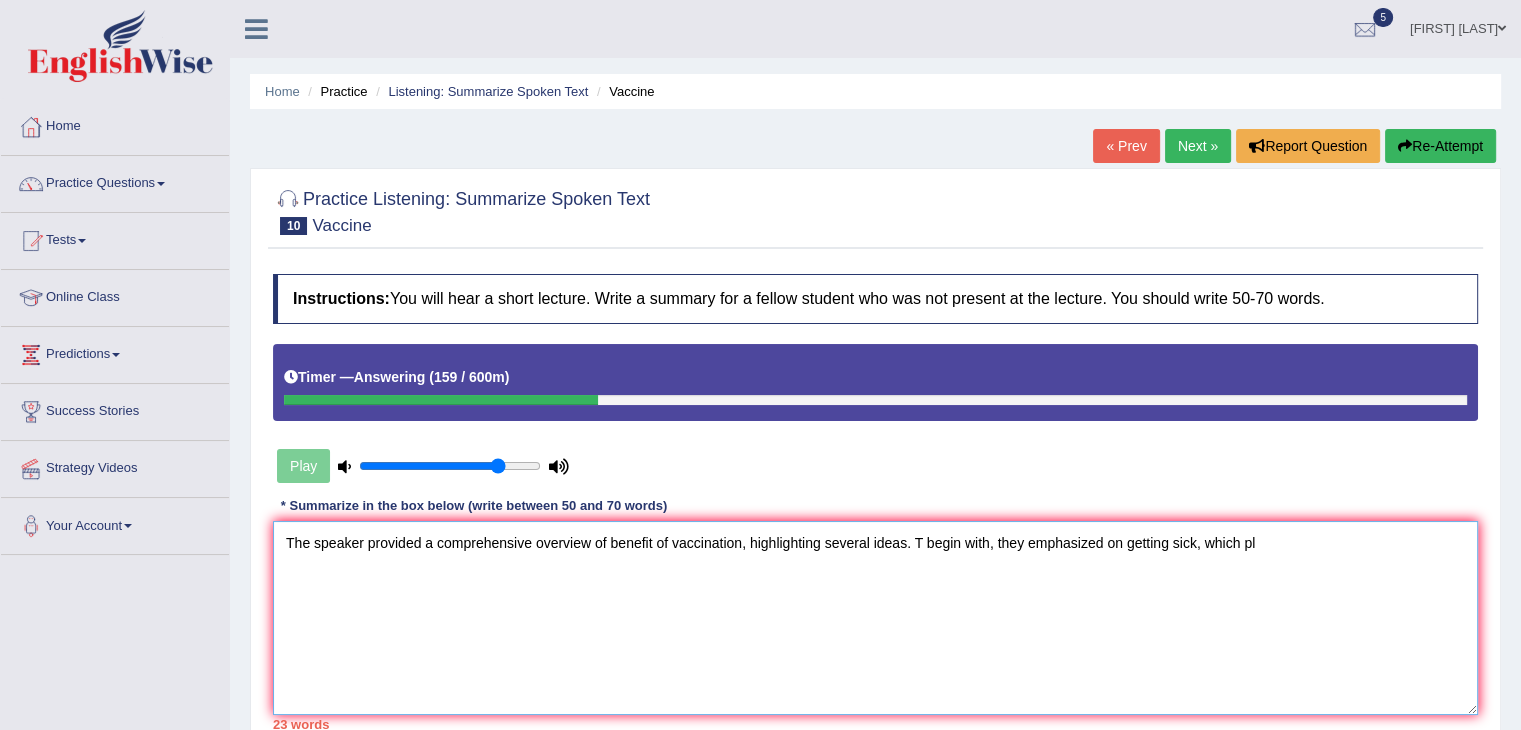 click on "The speaker provided a comprehensive overview of benefit of vaccination, highlighting several ideas. T begin with, they emphasized on getting sick, which pl" at bounding box center [875, 618] 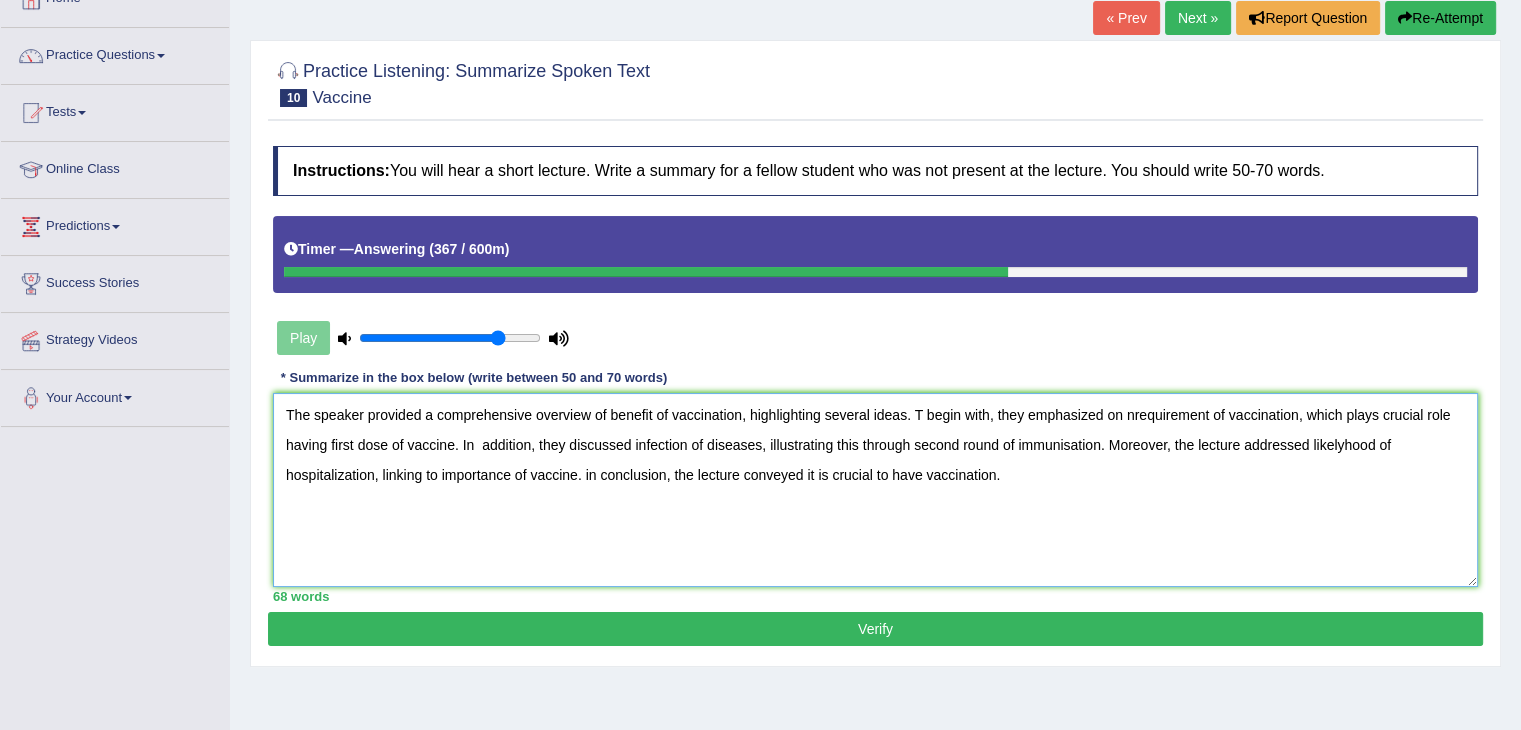 scroll, scrollTop: 128, scrollLeft: 0, axis: vertical 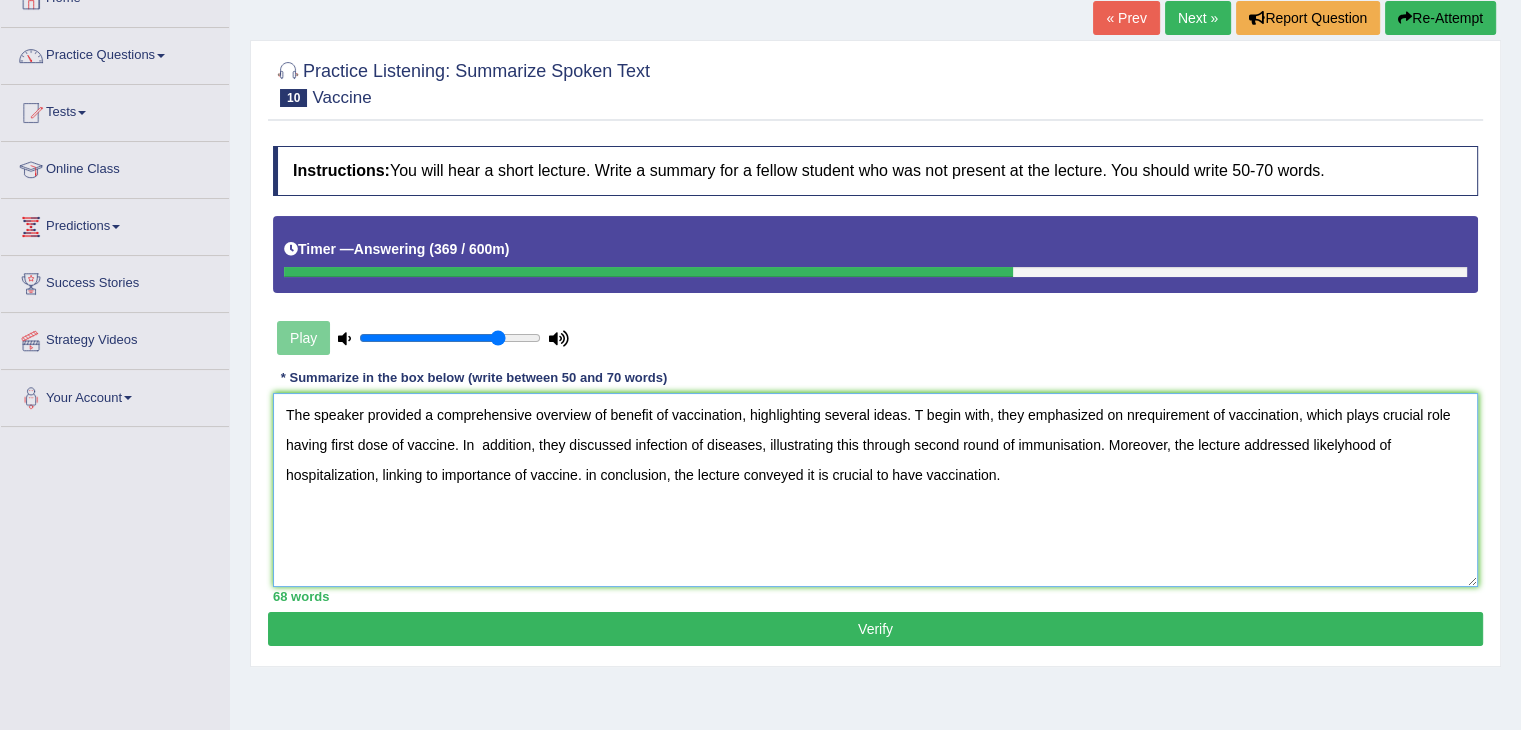 click on "The speaker provided a comprehensive overview of benefit of vaccination, highlighting several ideas. T begin with, they emphasized on nrequirement of vaccination, which plays crucial role having first dose of vaccine. In  addition, they discussed infection of diseases, illustrating this through second round of immunisation. Moreover, the lecture addressed likelyhood of hospitalization, linking to importance of vaccine. in conclusion, the lecture conveyed it is crucial to have vaccination." at bounding box center [875, 490] 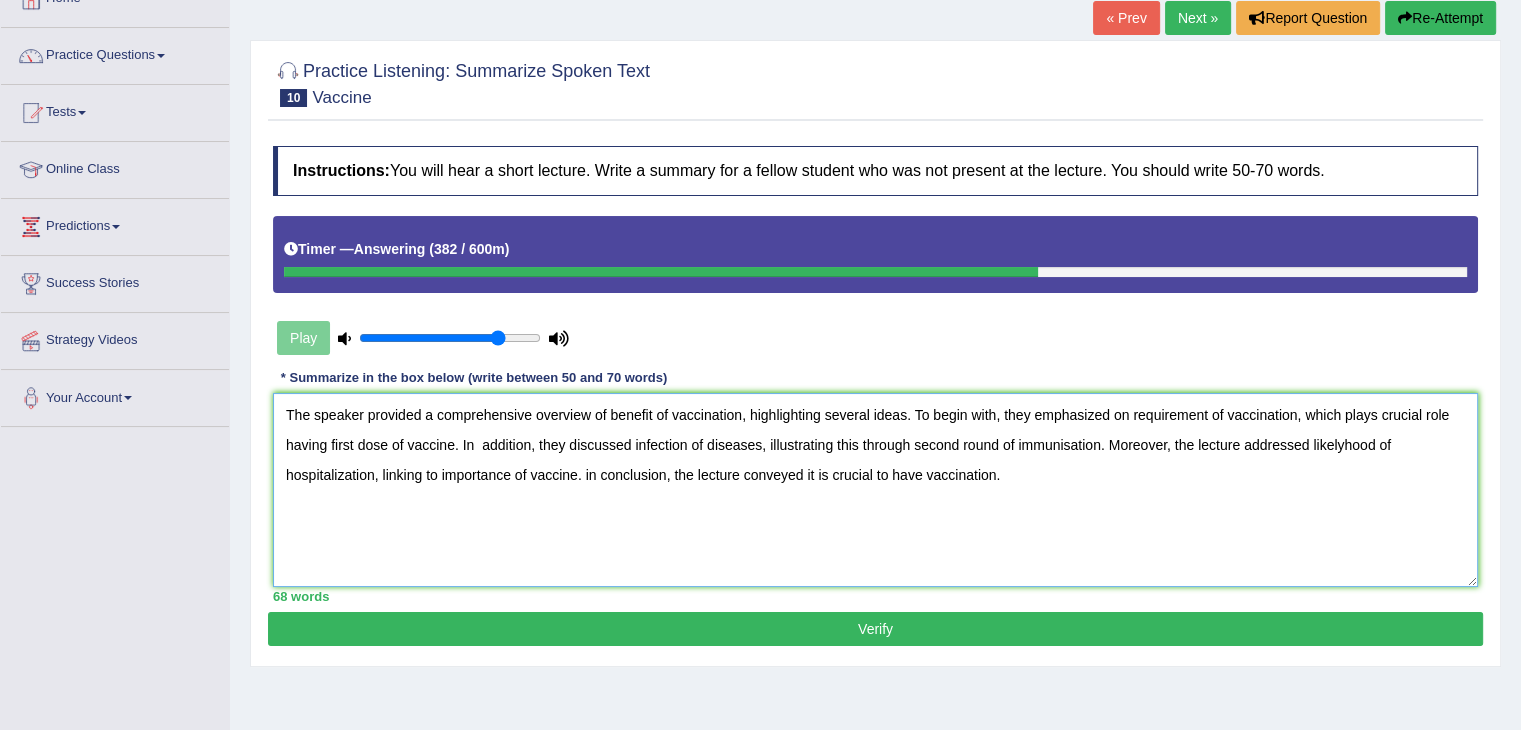 click on "The speaker provided a comprehensive overview of benefit of vaccination, highlighting several ideas. To begin with, they emphasized on requirement of vaccination, which plays crucial role having first dose of vaccine. In  addition, they discussed infection of diseases, illustrating this through second round of immunisation. Moreover, the lecture addressed likelyhood of hospitalization, linking to importance of vaccine. in conclusion, the lecture conveyed it is crucial to have vaccination." at bounding box center (875, 490) 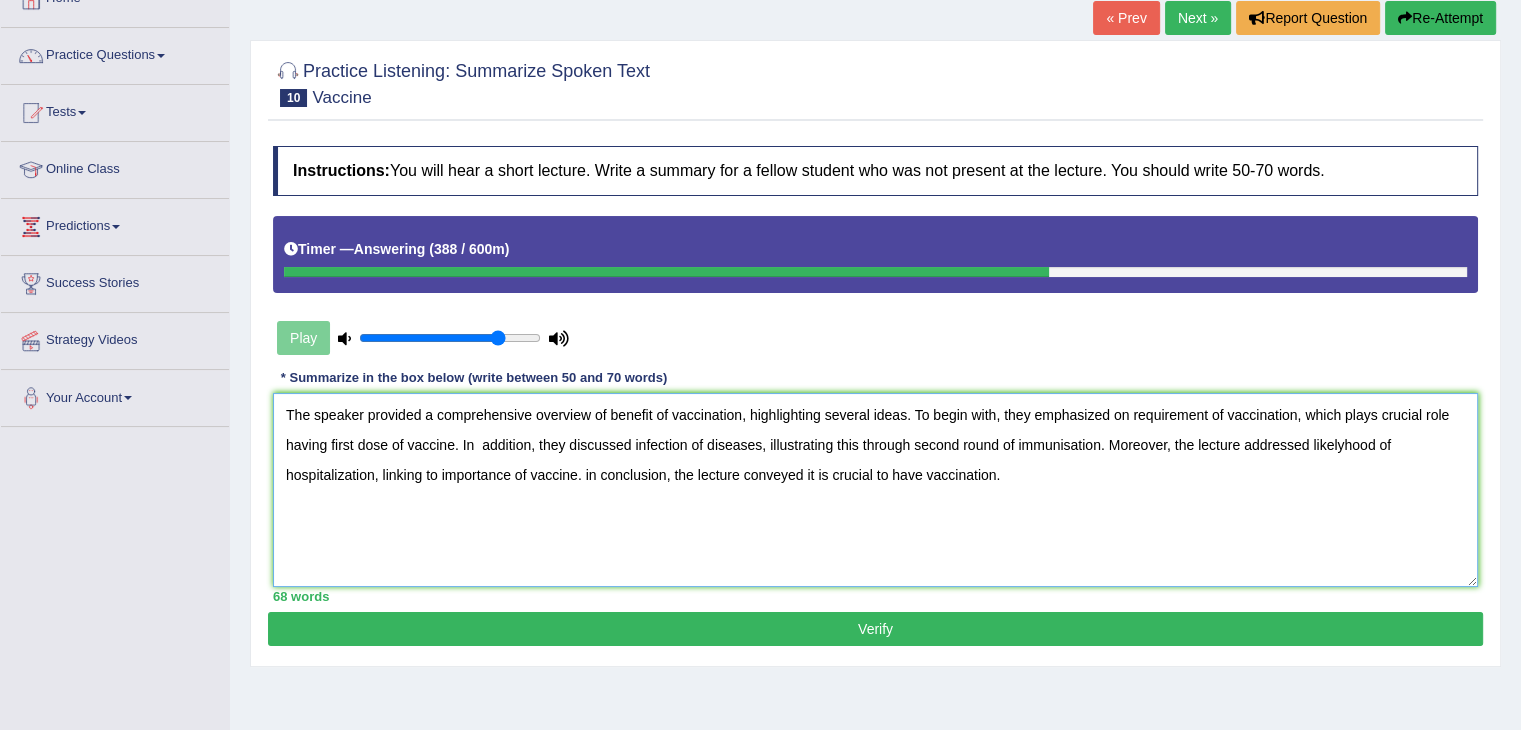 click on "The speaker provided a comprehensive overview of benefit of vaccination, highlighting several ideas. To begin with, they emphasized on requirement of vaccination, which plays crucial role having first dose of vaccine. In  addition, they discussed infection of diseases, illustrating this through second round of immunisation. Moreover, the lecture addressed likelyhood of hospitalization, linking to importance of vaccine. in conclusion, the lecture conveyed it is crucial to have vaccination." at bounding box center [875, 490] 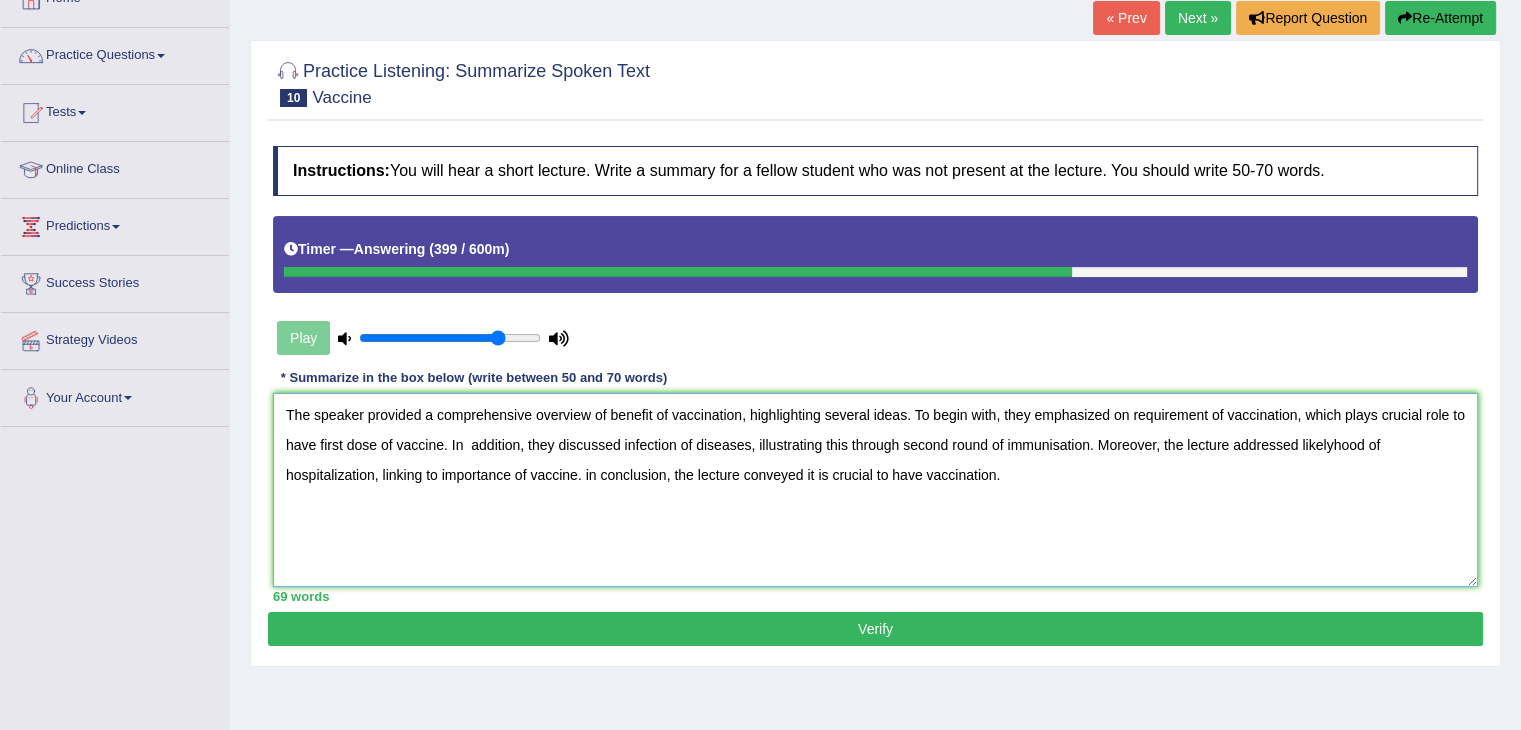click on "The speaker provided a comprehensive overview of benefit of vaccination, highlighting several ideas. To begin with, they emphasized on requirement of vaccination, which plays crucial role to have first dose of vaccine. In  addition, they discussed infection of diseases, illustrating this through second round of immunisation. Moreover, the lecture addressed likelyhood of hospitalization, linking to importance of vaccine. in conclusion, the lecture conveyed it is crucial to have vaccination." at bounding box center [875, 490] 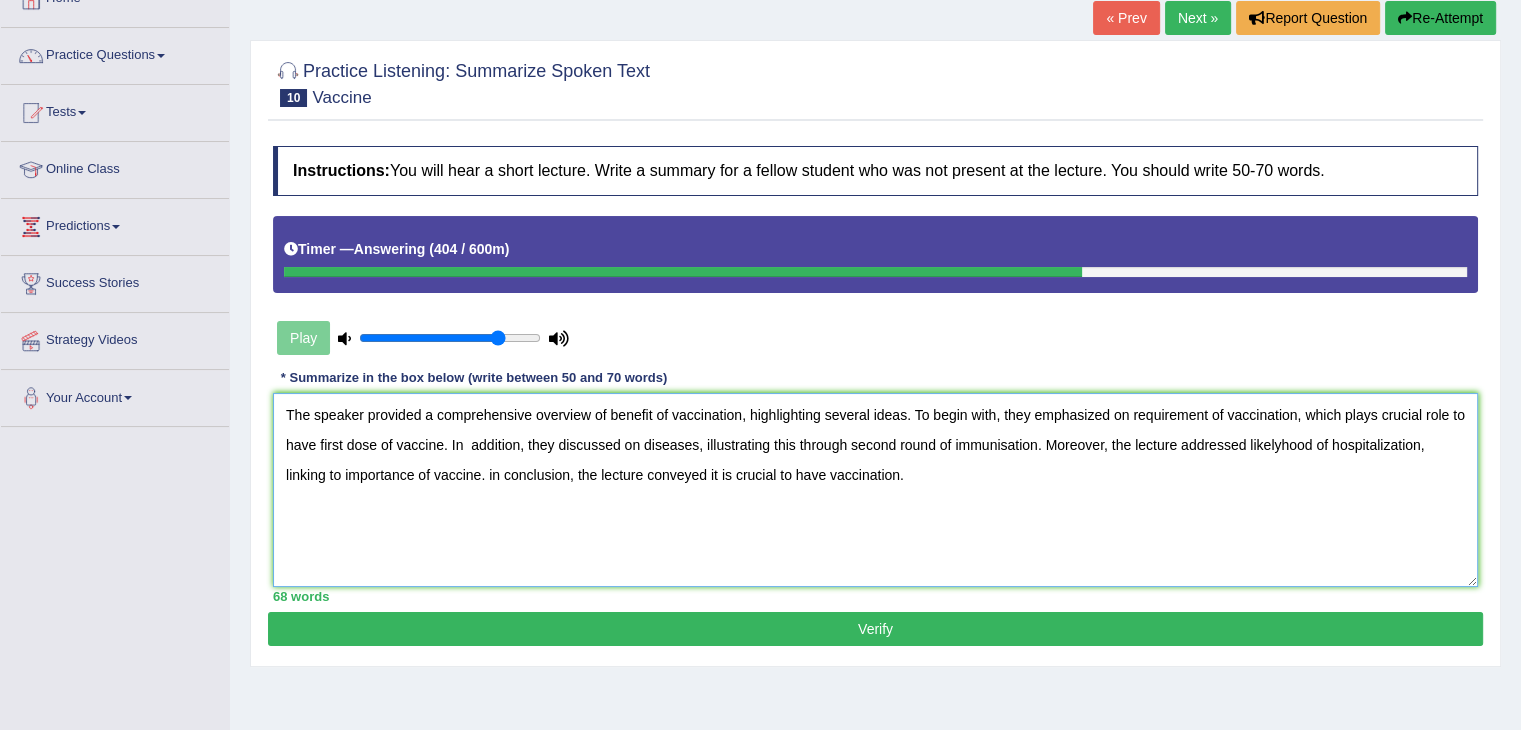 click on "The speaker provided a comprehensive overview of benefit of vaccination, highlighting several ideas. To begin with, they emphasized on requirement of vaccination, which plays crucial role to have first dose of vaccine. In  addition, they discussed on diseases, illustrating this through second round of immunisation. Moreover, the lecture addressed likelyhood of hospitalization, linking to importance of vaccine. in conclusion, the lecture conveyed it is crucial to have vaccination." at bounding box center (875, 490) 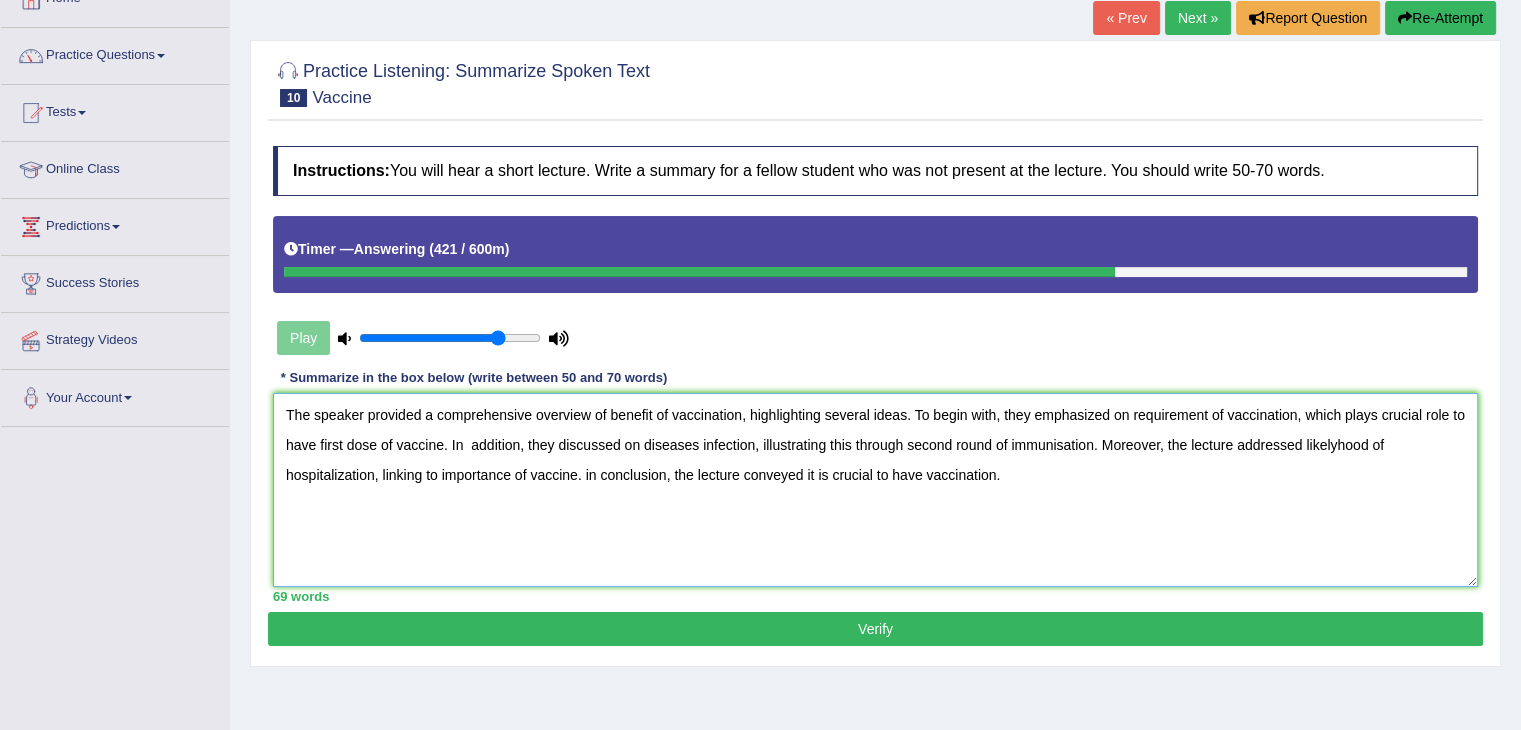 click on "The speaker provided a comprehensive overview of benefit of vaccination, highlighting several ideas. To begin with, they emphasized on requirement of vaccination, which plays crucial role to have first dose of vaccine. In  addition, they discussed on diseases infection, illustrating this through second round of immunisation. Moreover, the lecture addressed likelyhood of hospitalization, linking to importance of vaccine. in conclusion, the lecture conveyed it is crucial to have vaccination." at bounding box center (875, 490) 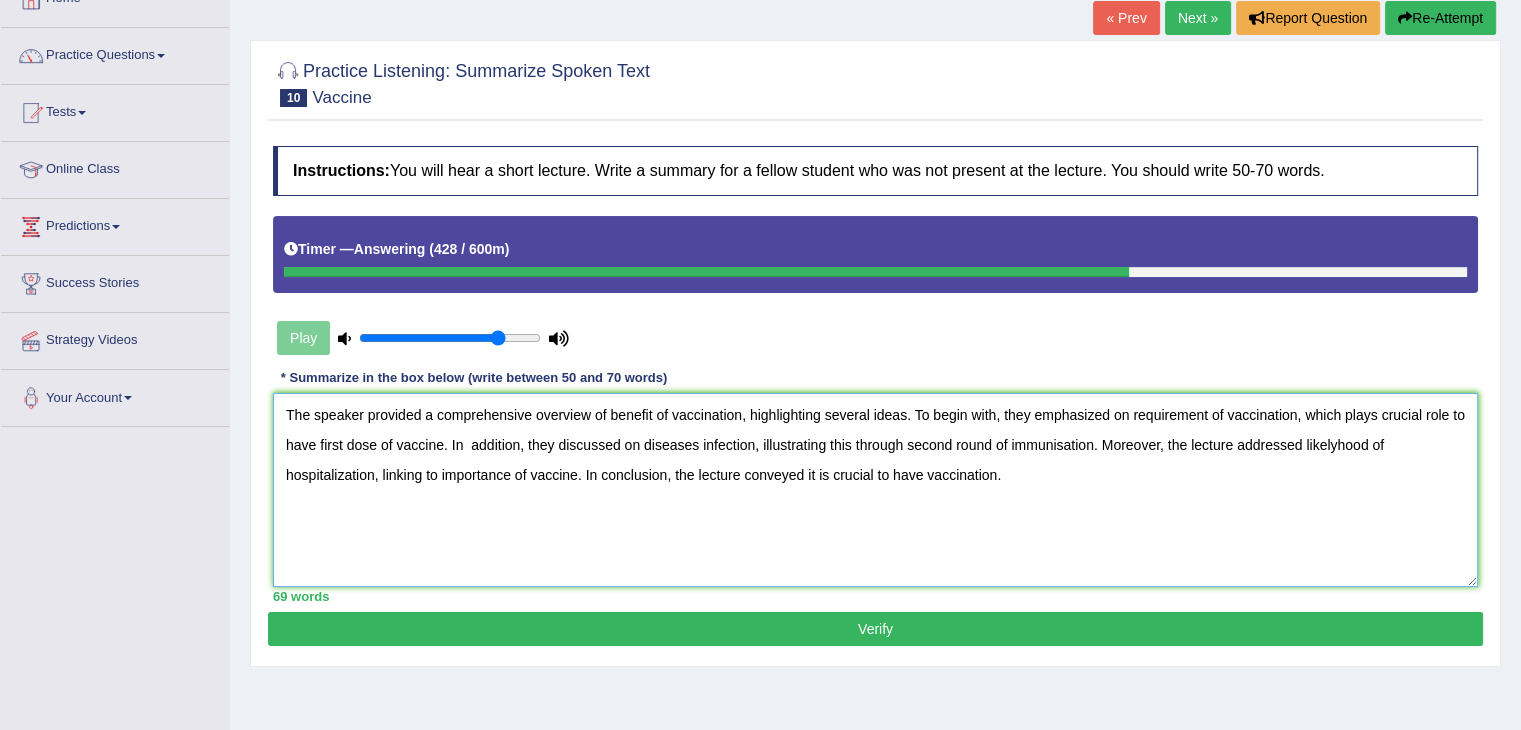 type on "The speaker provided a comprehensive overview of benefit of vaccination, highlighting several ideas. To begin with, they emphasized on requirement of vaccination, which plays crucial role to have first dose of vaccine. In  addition, they discussed on diseases infection, illustrating this through second round of immunisation. Moreover, the lecture addressed likelyhood of hospitalization, linking to importance of vaccine. In conclusion, the lecture conveyed it is crucial to have vaccination." 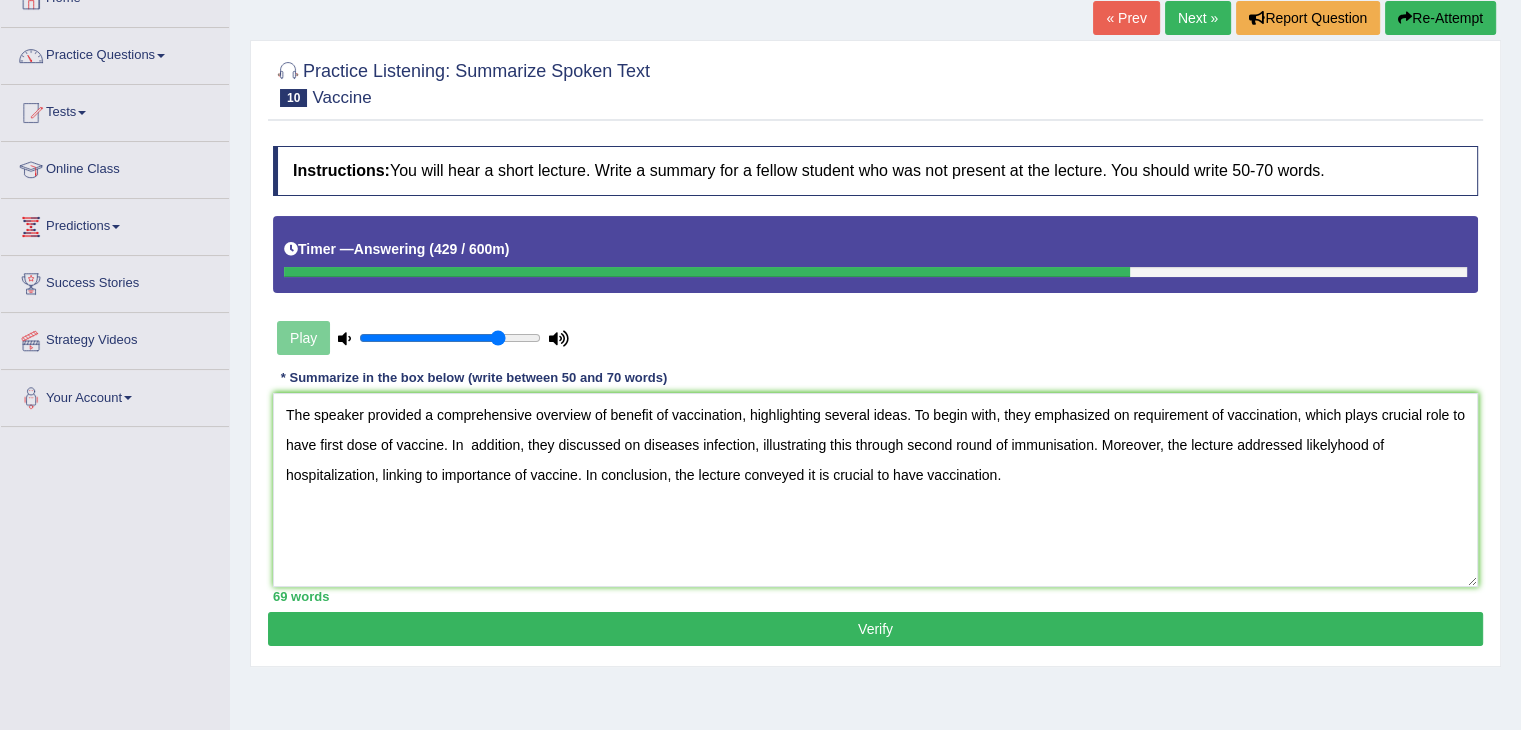 click on "Verify" at bounding box center (875, 629) 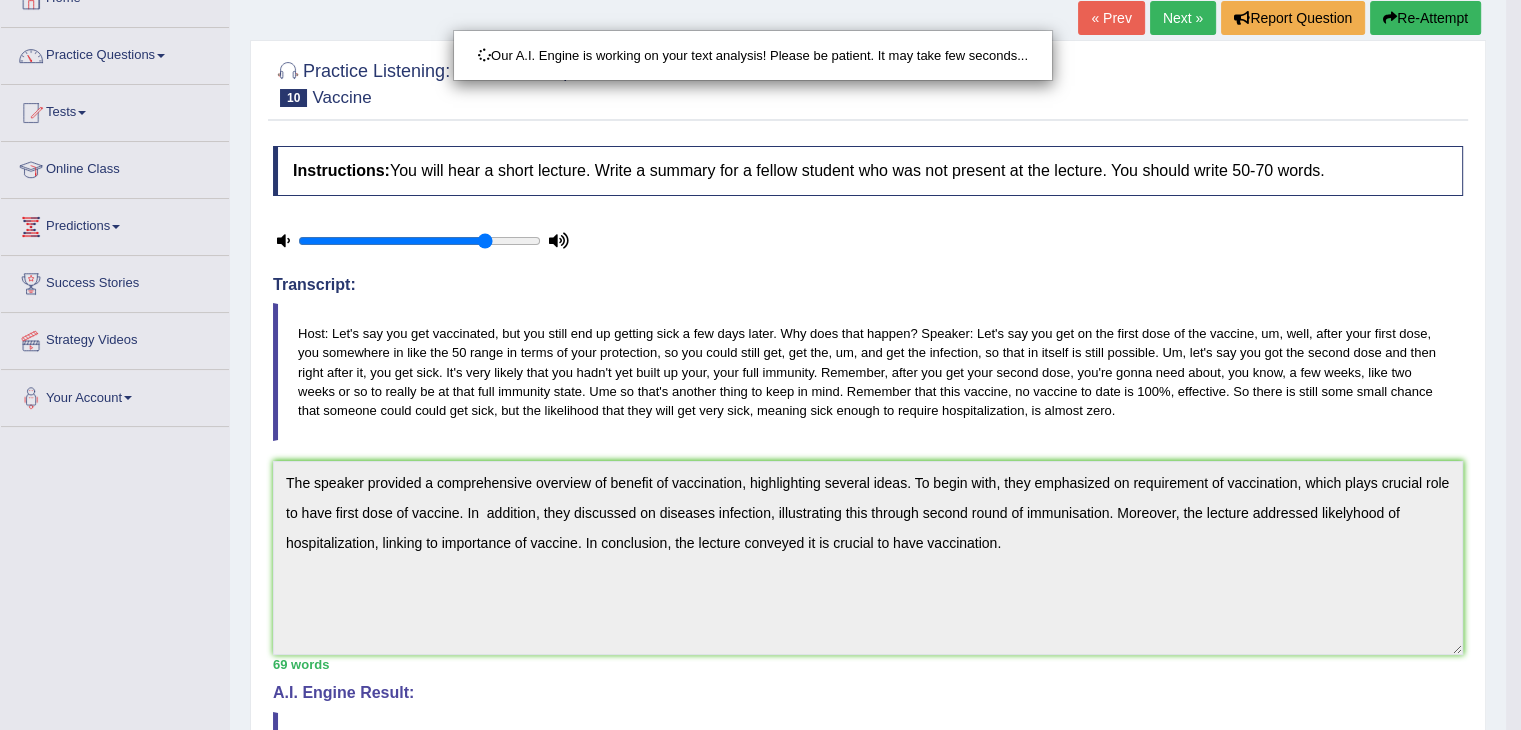 scroll, scrollTop: 380, scrollLeft: 0, axis: vertical 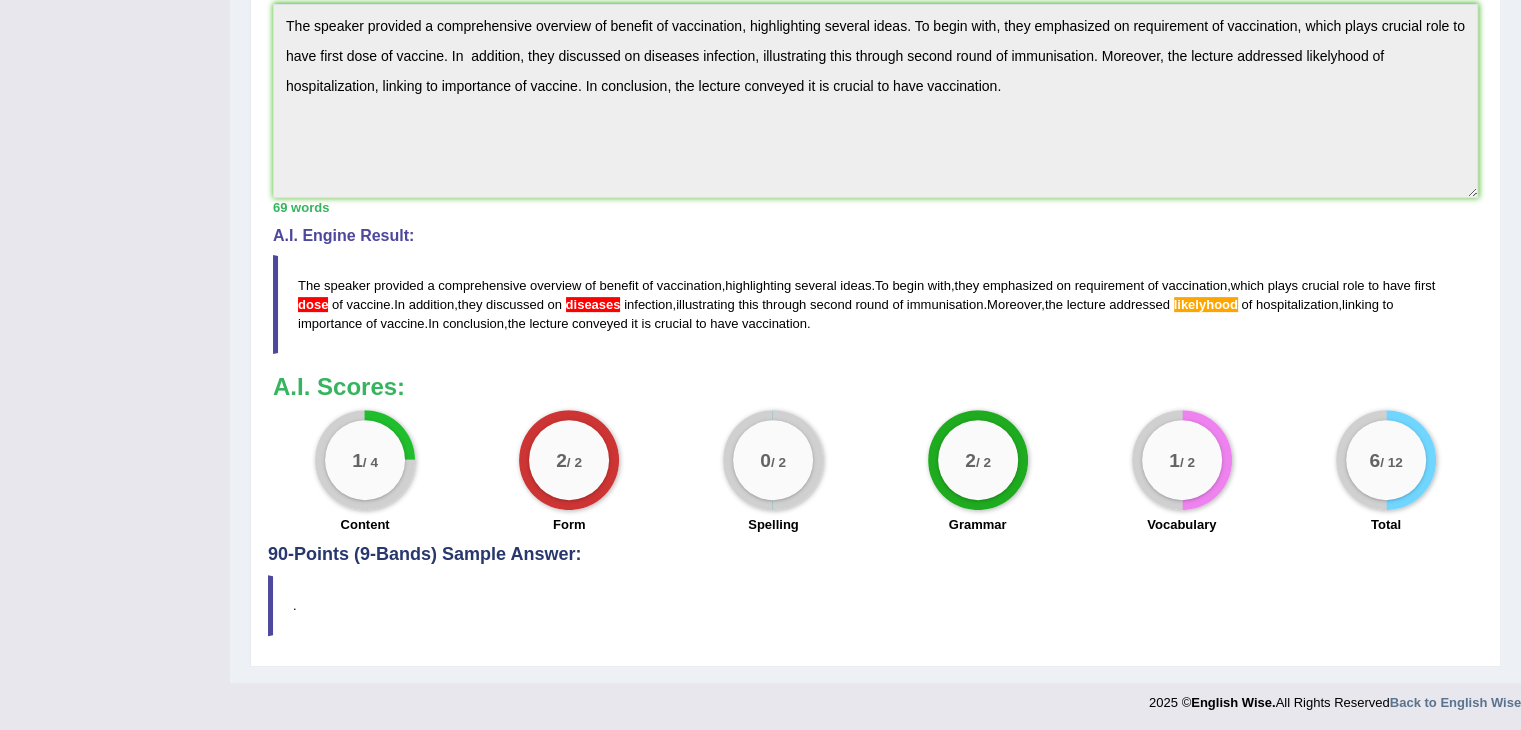 drag, startPoint x: 831, startPoint y: 328, endPoint x: 313, endPoint y: 297, distance: 518.92676 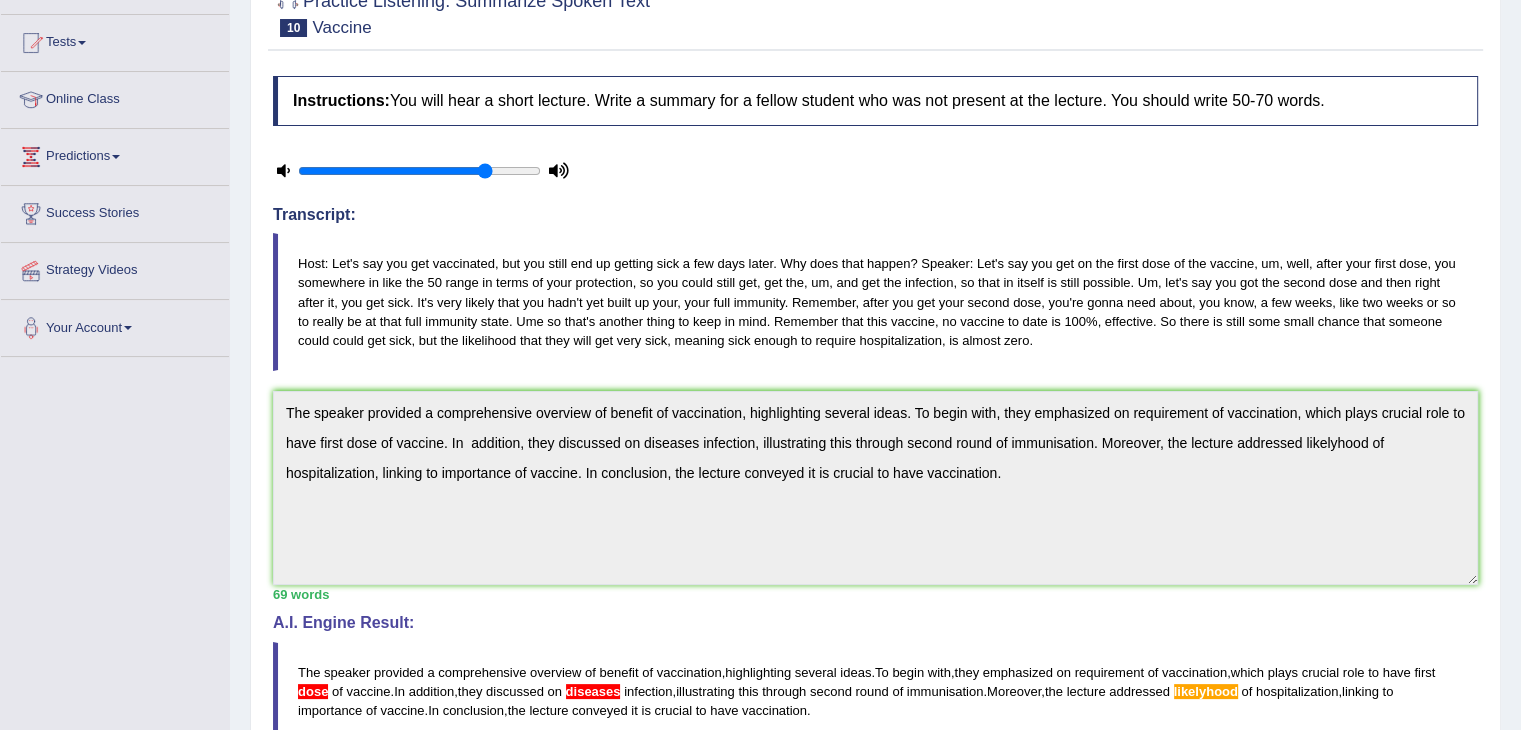 scroll, scrollTop: 0, scrollLeft: 0, axis: both 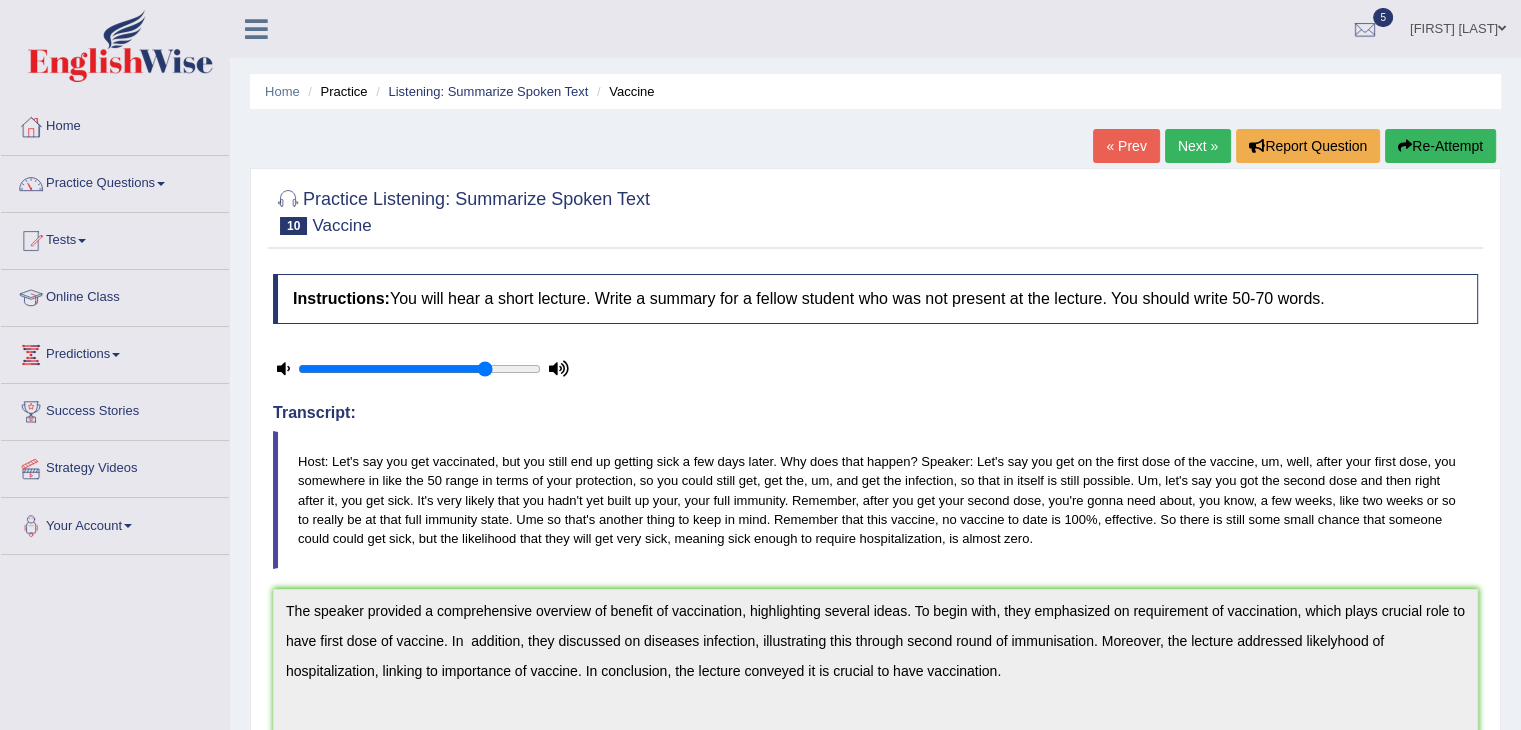 click at bounding box center (283, 368) 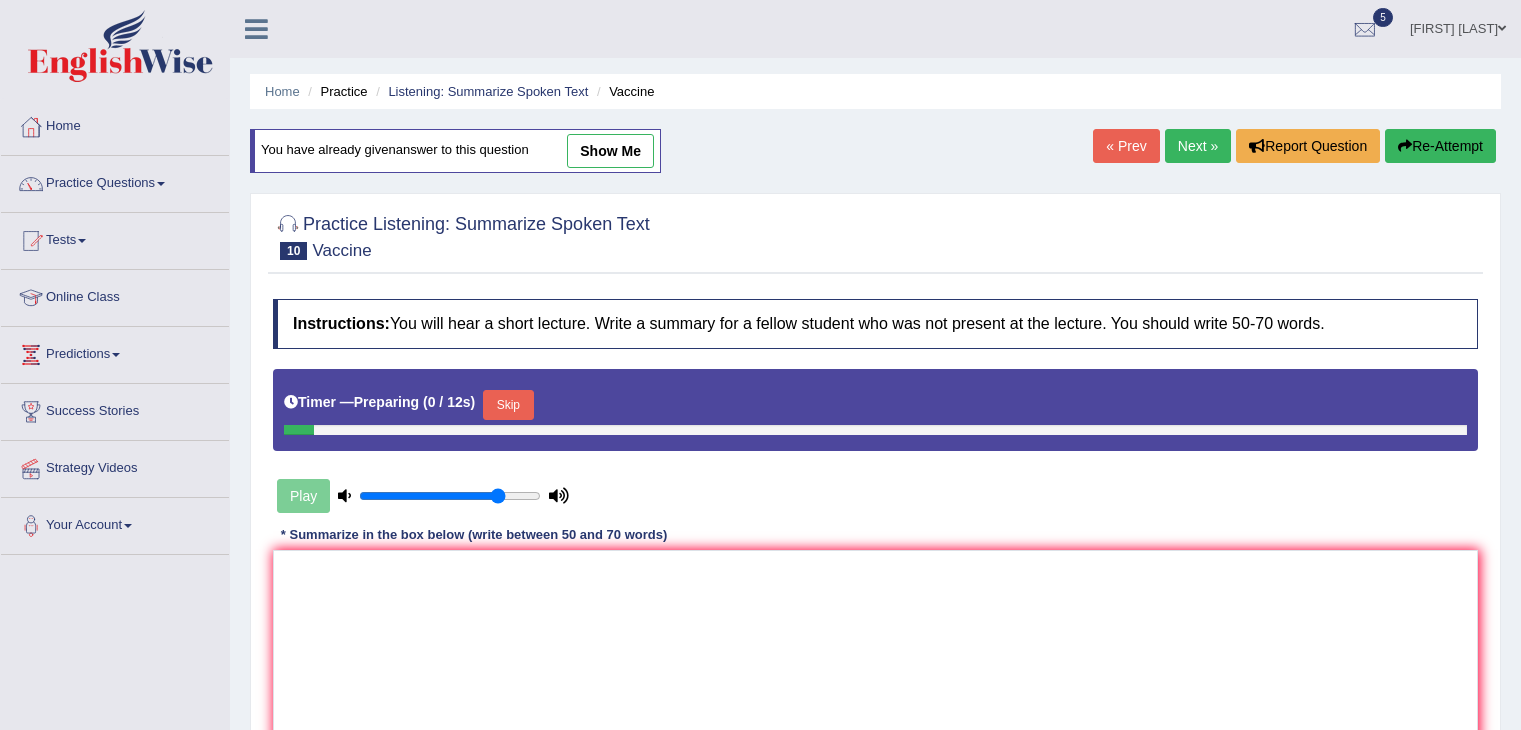 scroll, scrollTop: 0, scrollLeft: 0, axis: both 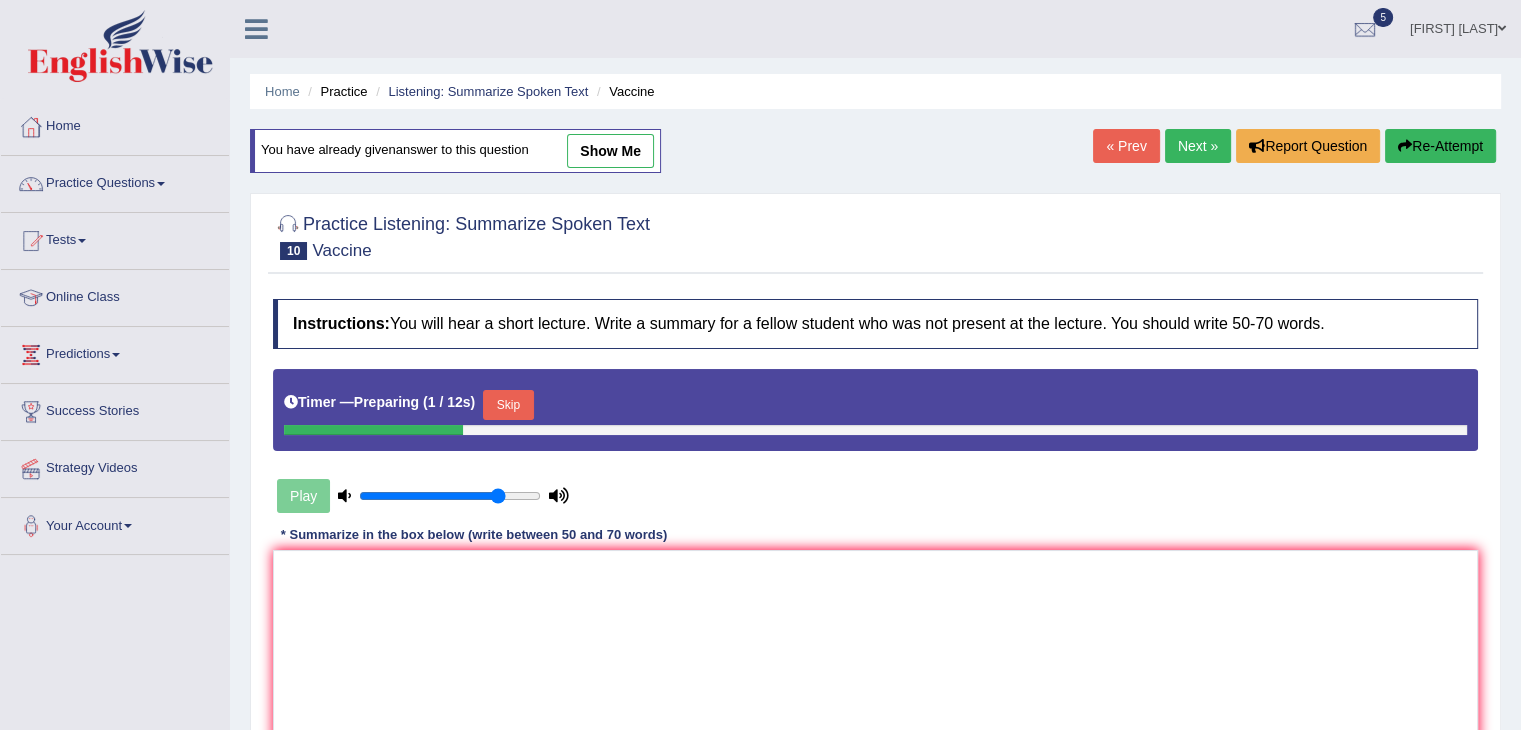 click on "Skip" at bounding box center [508, 405] 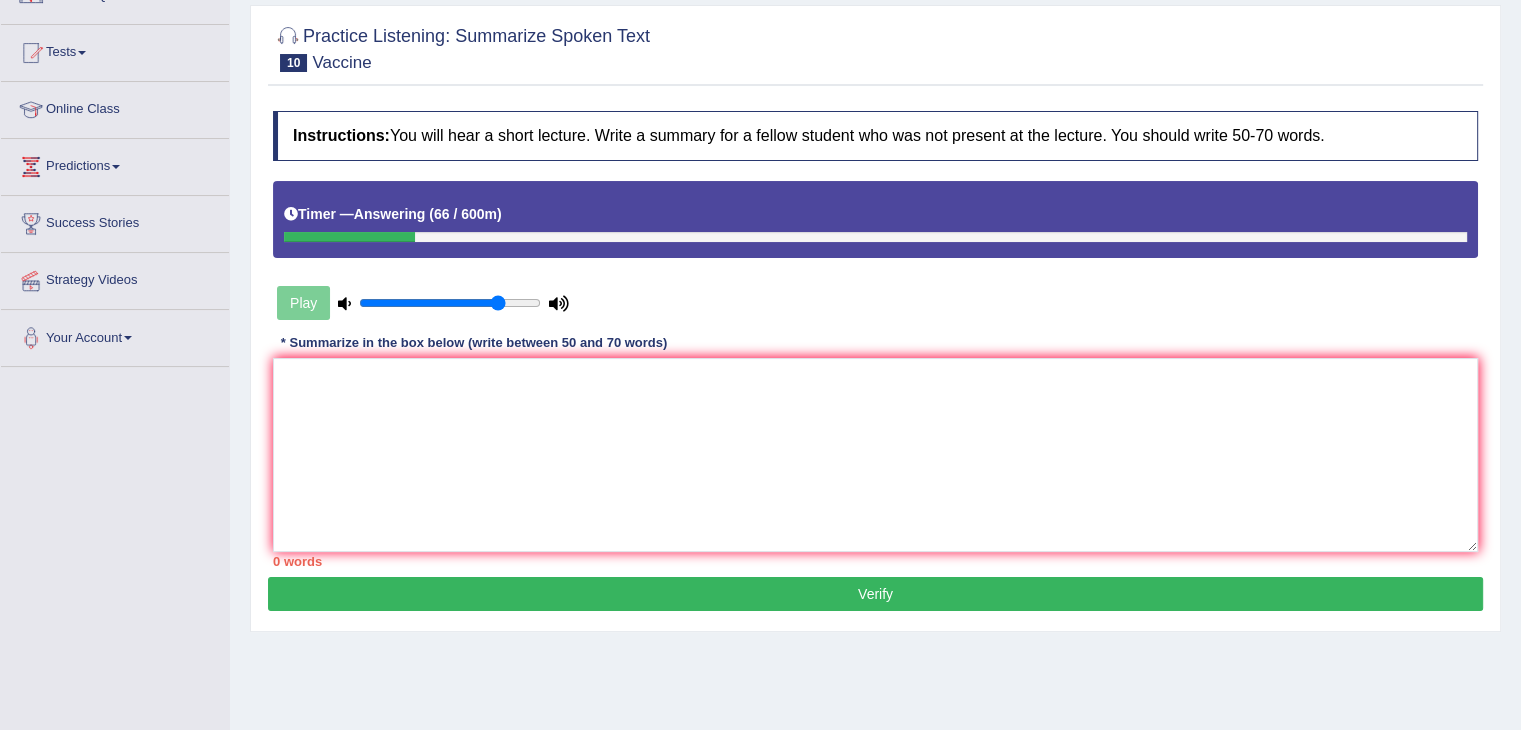 scroll, scrollTop: 0, scrollLeft: 0, axis: both 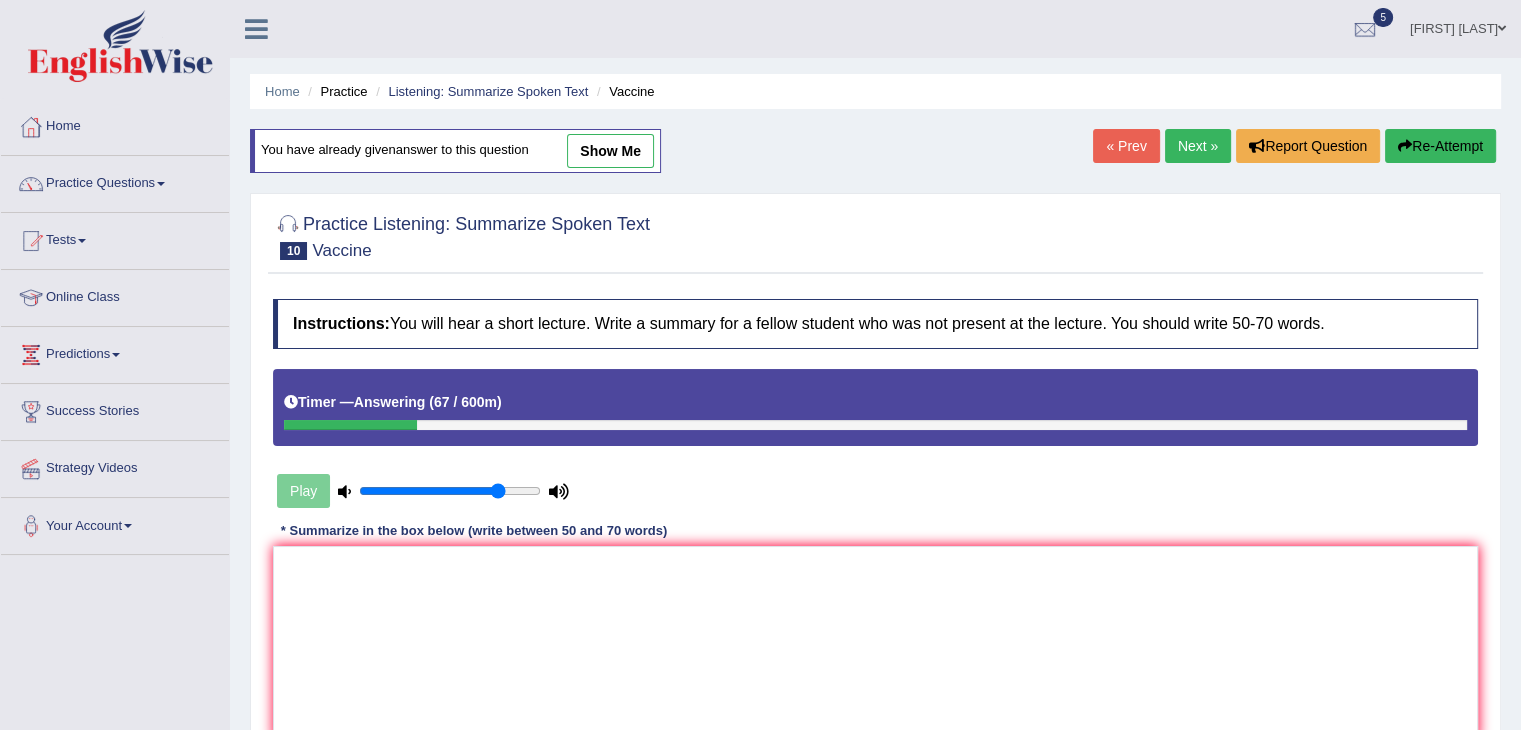 click on "Next »" at bounding box center (1198, 146) 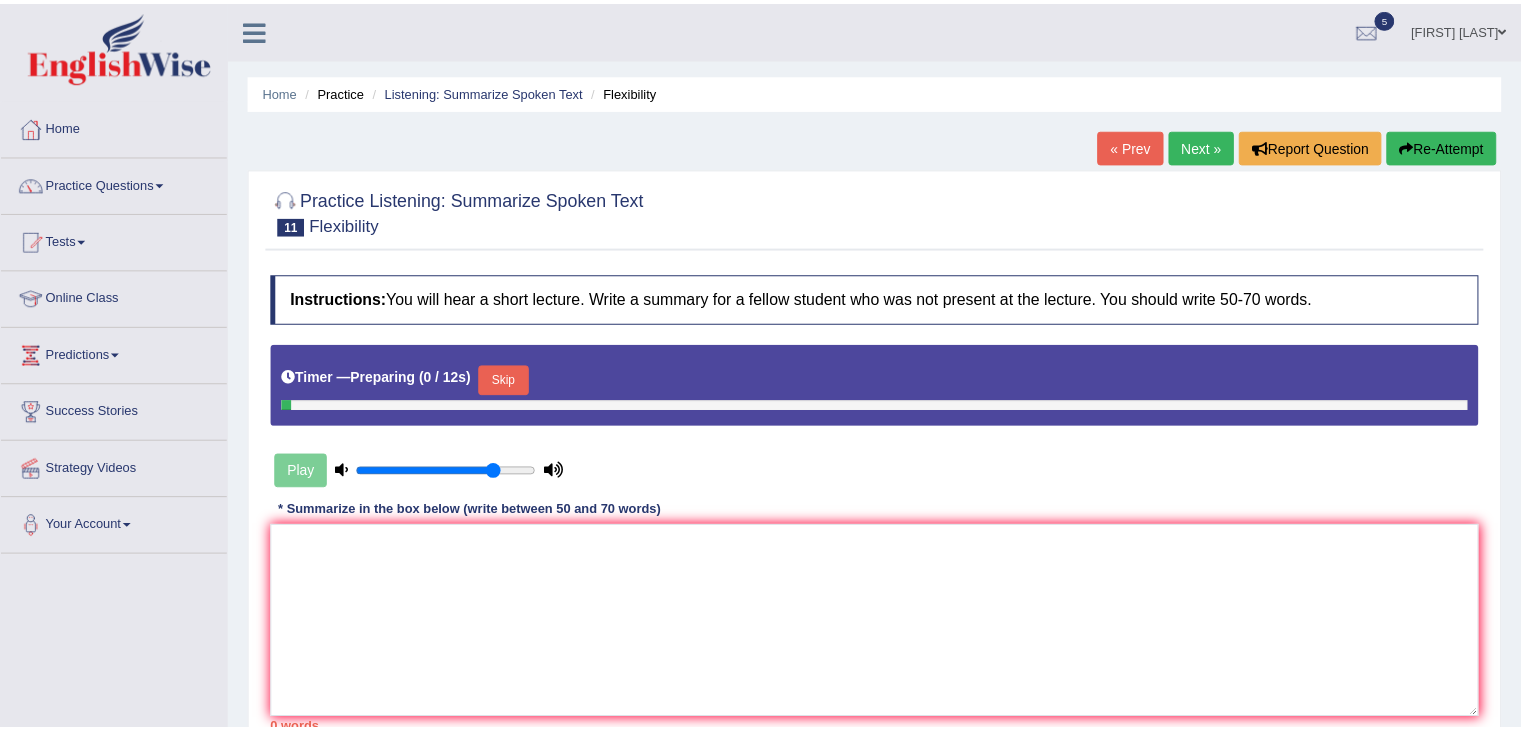 scroll, scrollTop: 0, scrollLeft: 0, axis: both 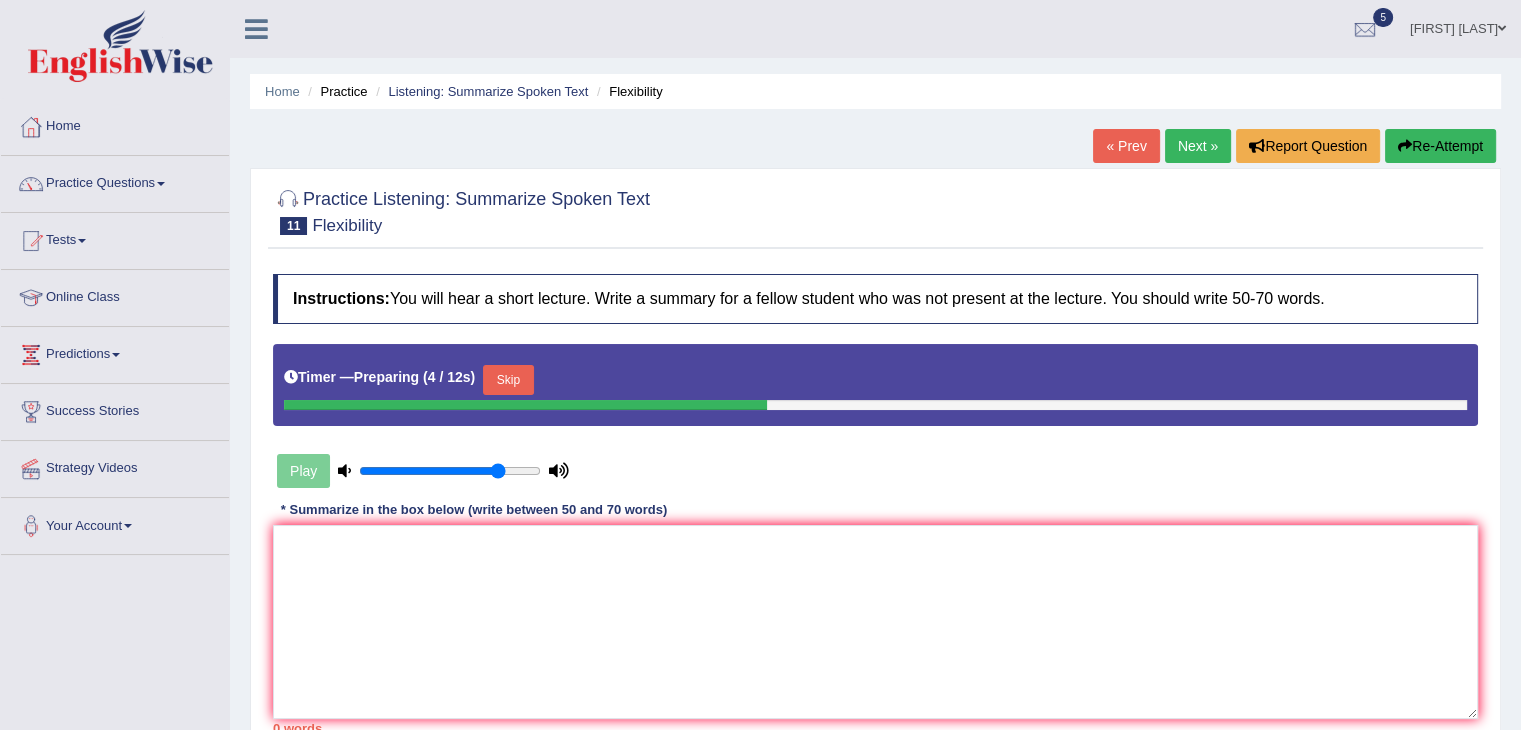click on "Skip" at bounding box center [508, 380] 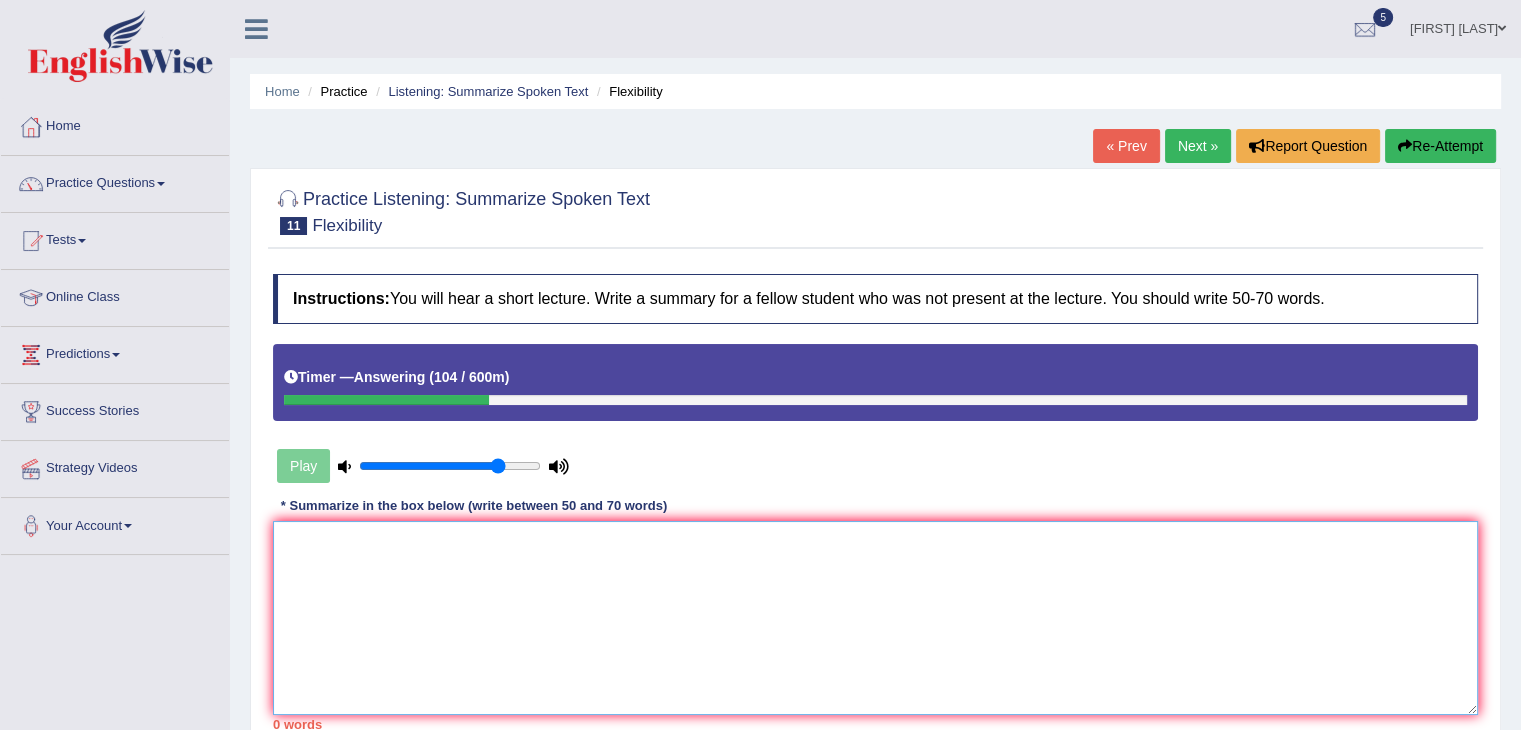 click at bounding box center (875, 618) 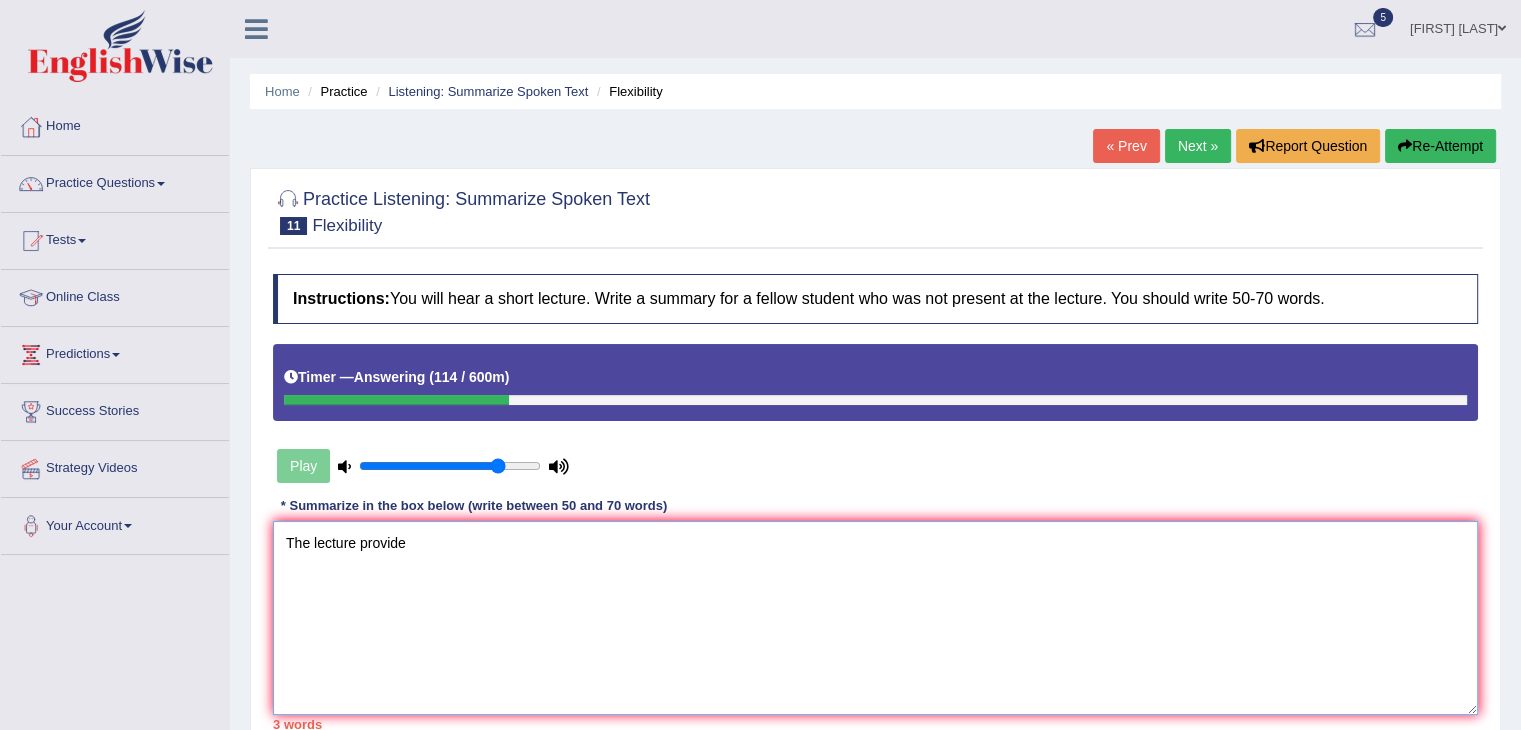click on "The lecture provide" at bounding box center (875, 618) 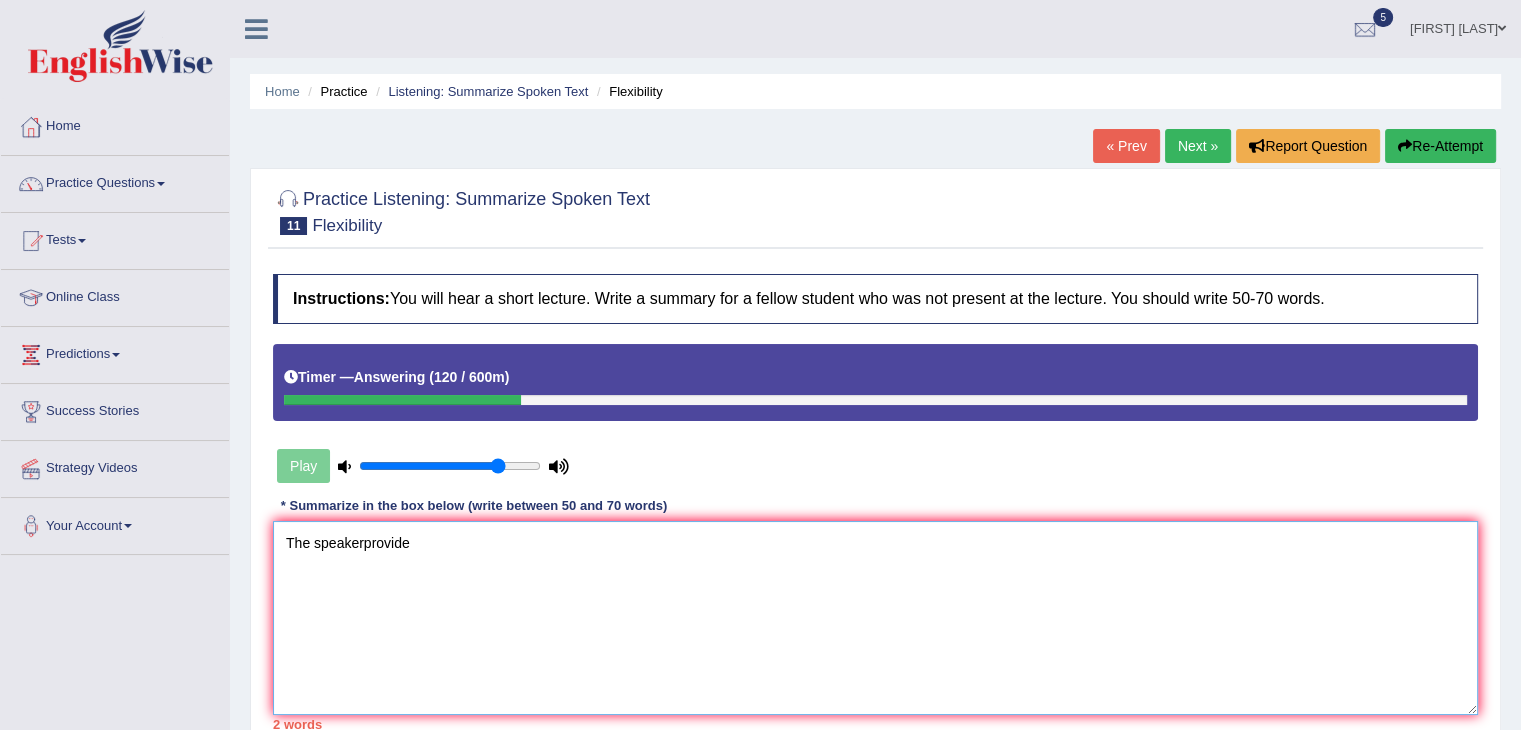 click on "The speakerprovide" at bounding box center [875, 618] 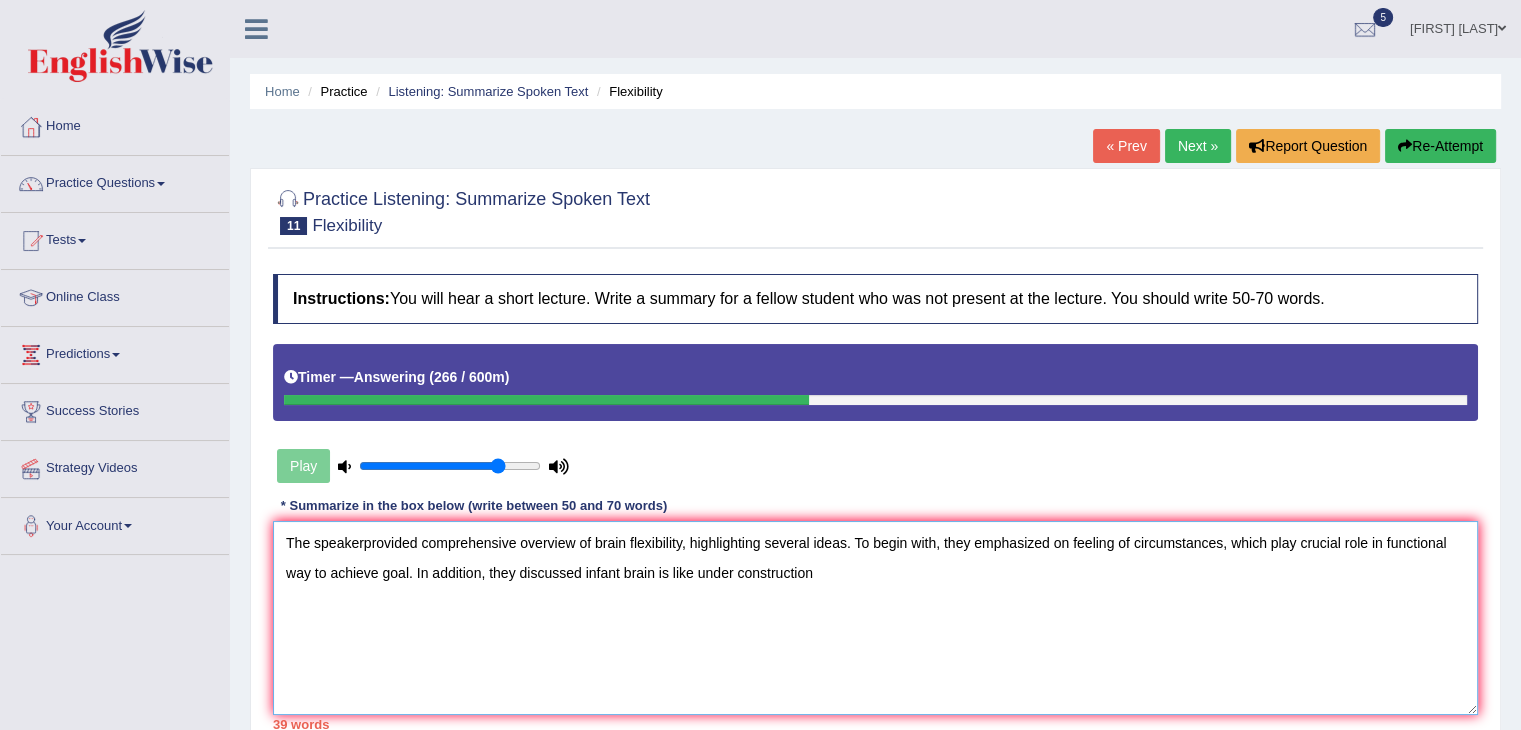 click on "The speakerprovided comprehensive overview of brain flexibility, highlighting several ideas. To begin with, they emphasized on feeling of circumstances, which play crucial role in functional way to achieve goal. In addition, they discussed infant brain is like under construction" at bounding box center [875, 618] 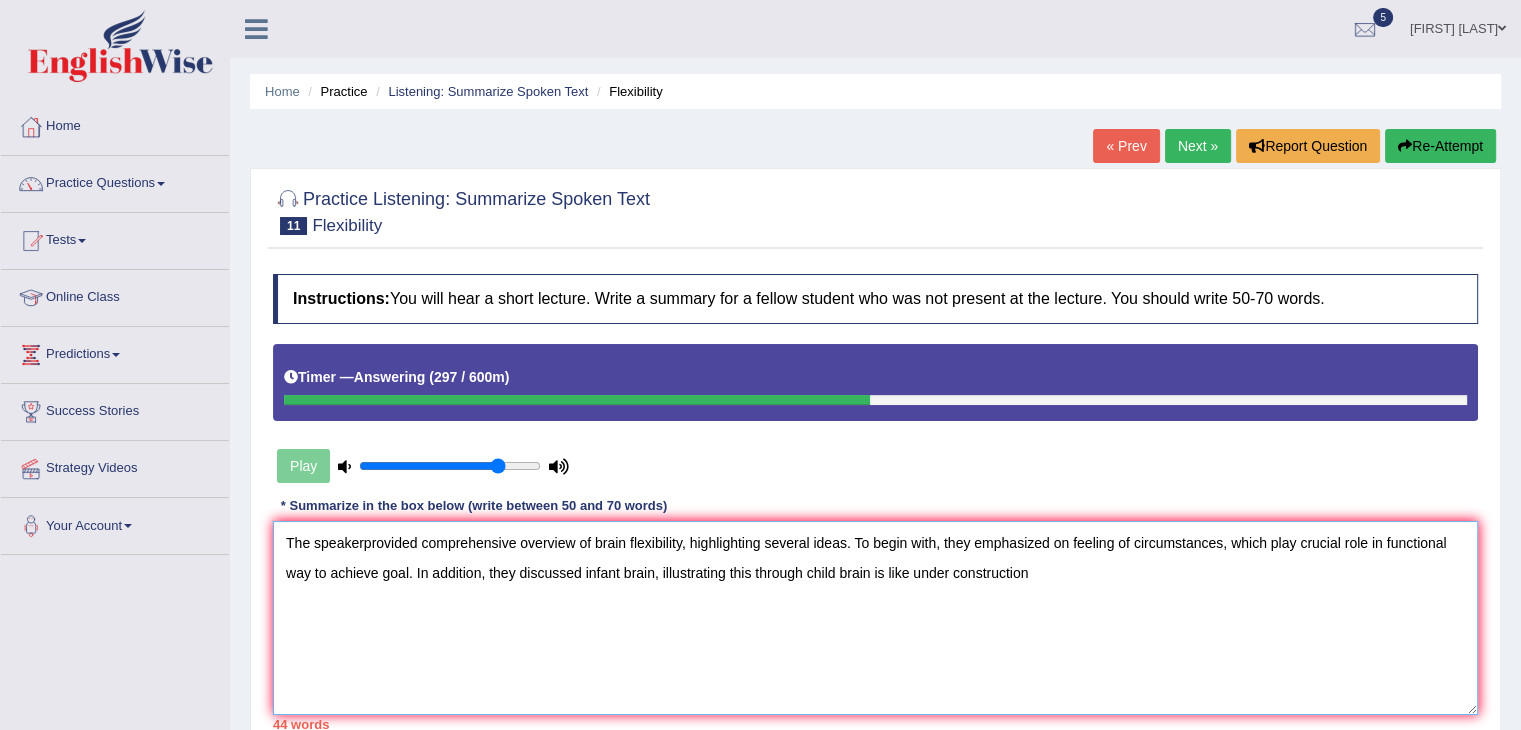 click on "The speakerprovided comprehensive overview of brain flexibility, highlighting several ideas. To begin with, they emphasized on feeling of circumstances, which play crucial role in functional way to achieve goal. In addition, they discussed infant brain, illustrating this through child brain is like under construction" at bounding box center (875, 618) 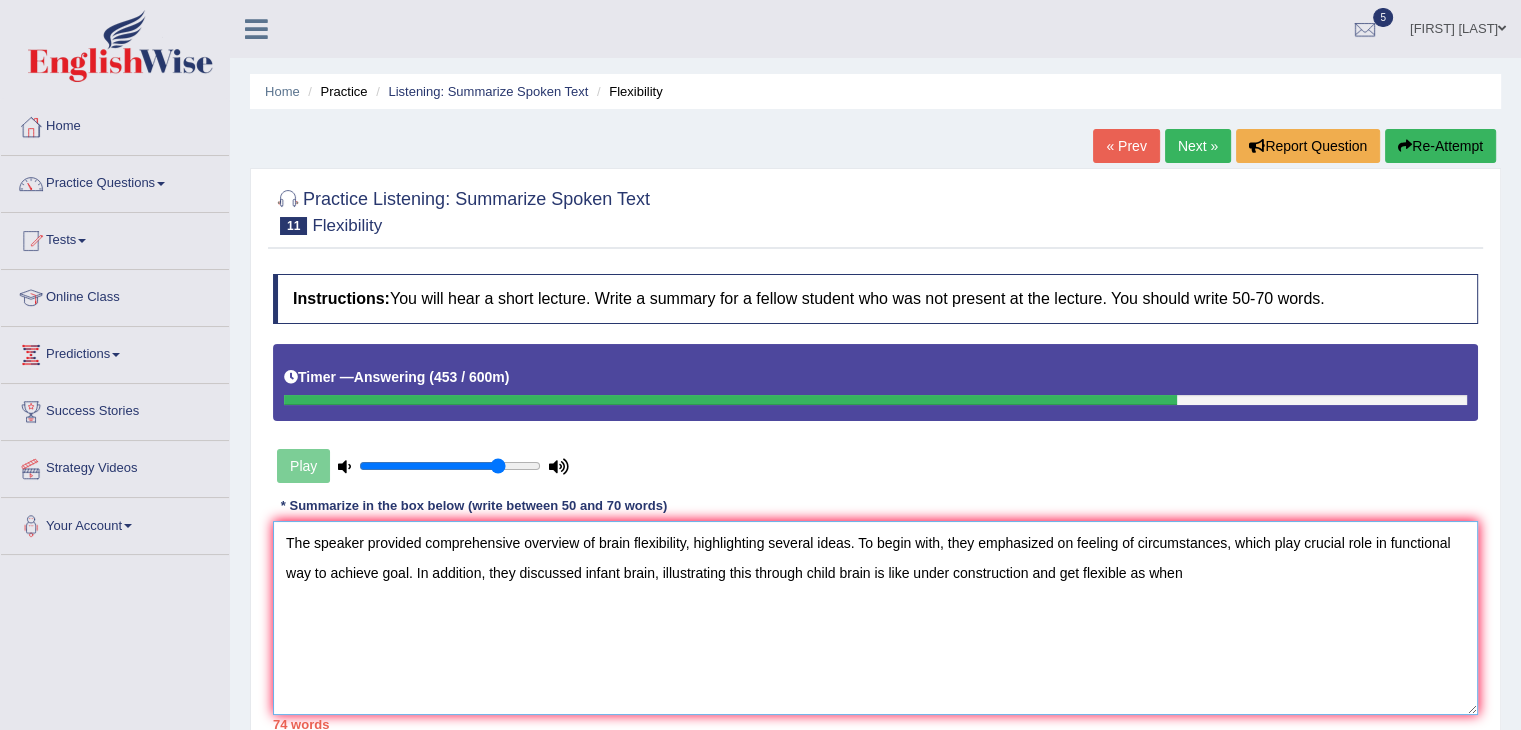 drag, startPoint x: 1056, startPoint y: 568, endPoint x: 872, endPoint y: 568, distance: 184 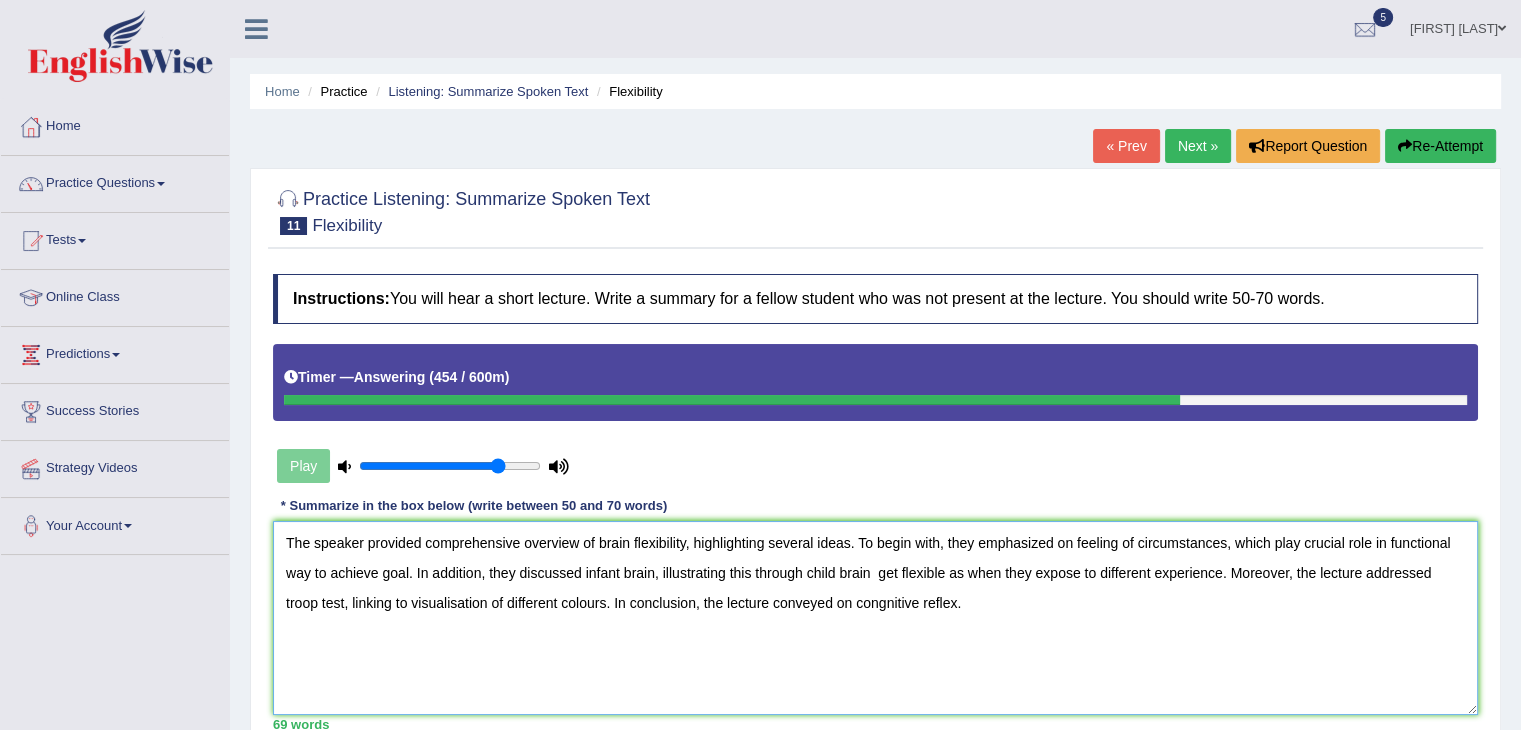 click on "The speakerprovided comprehensive overview of brain flexibility, highlighting several ideas. To begin with, they emphasized on feeling of circumstances, which play crucial role in functional way to achieve goal. In addition, they discussed infant brain, illustrating this through child brain  get flexible as when they expose to different experience. Moreover, the lecture addressed troop test, linking to visualisation of different colours. In conclusion, the lecture conveyed on congnitive reflex." at bounding box center [875, 618] 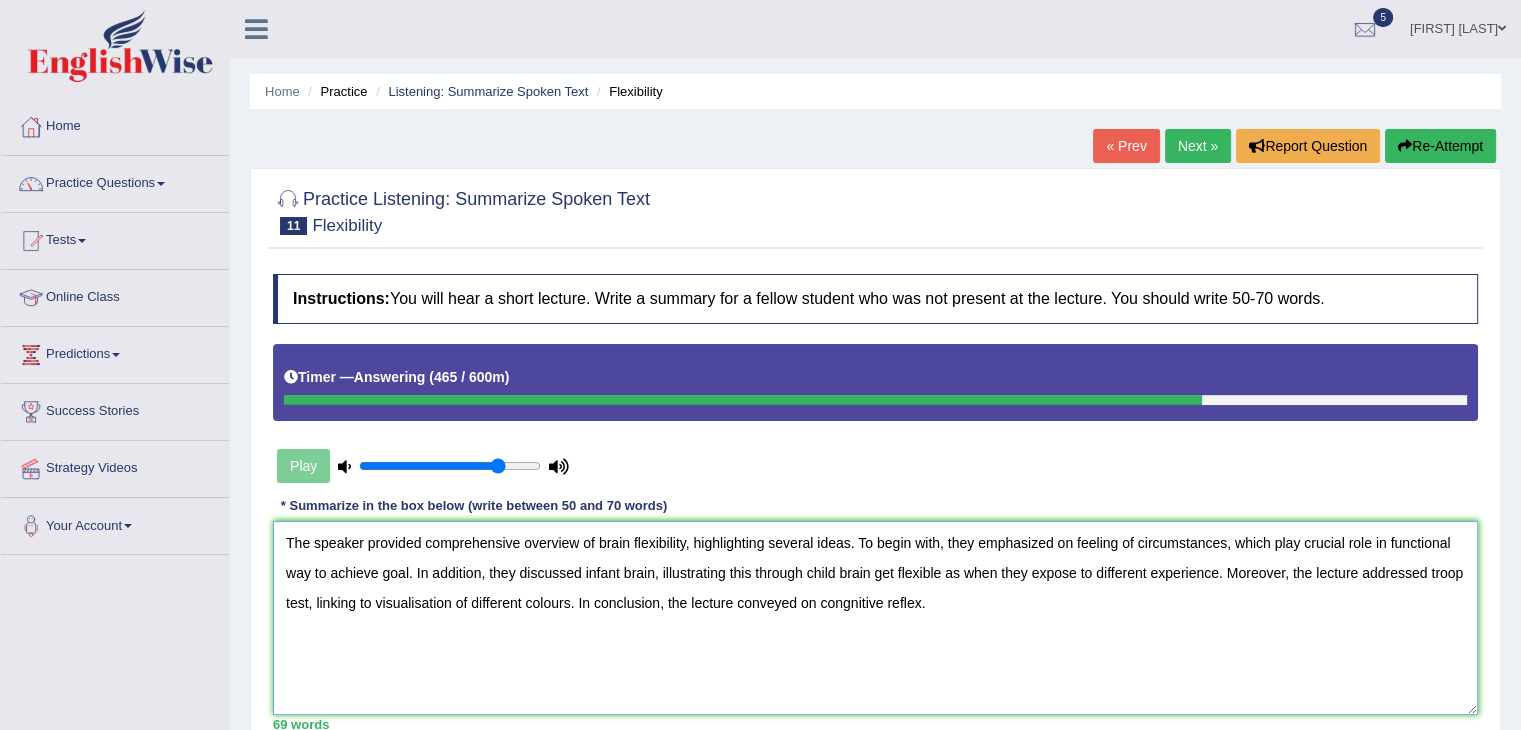 click on "The speakerprovided comprehensive overview of brain flexibility, highlighting several ideas. To begin with, they emphasized on feeling of circumstances, which play crucial role in functional way to achieve goal. In addition, they discussed infant brain, illustrating this through child brain get flexible as when they expose to different experience. Moreover, the lecture addressed troop test, linking to visualisation of different colours. In conclusion, the lecture conveyed on congnitive reflex." at bounding box center [875, 618] 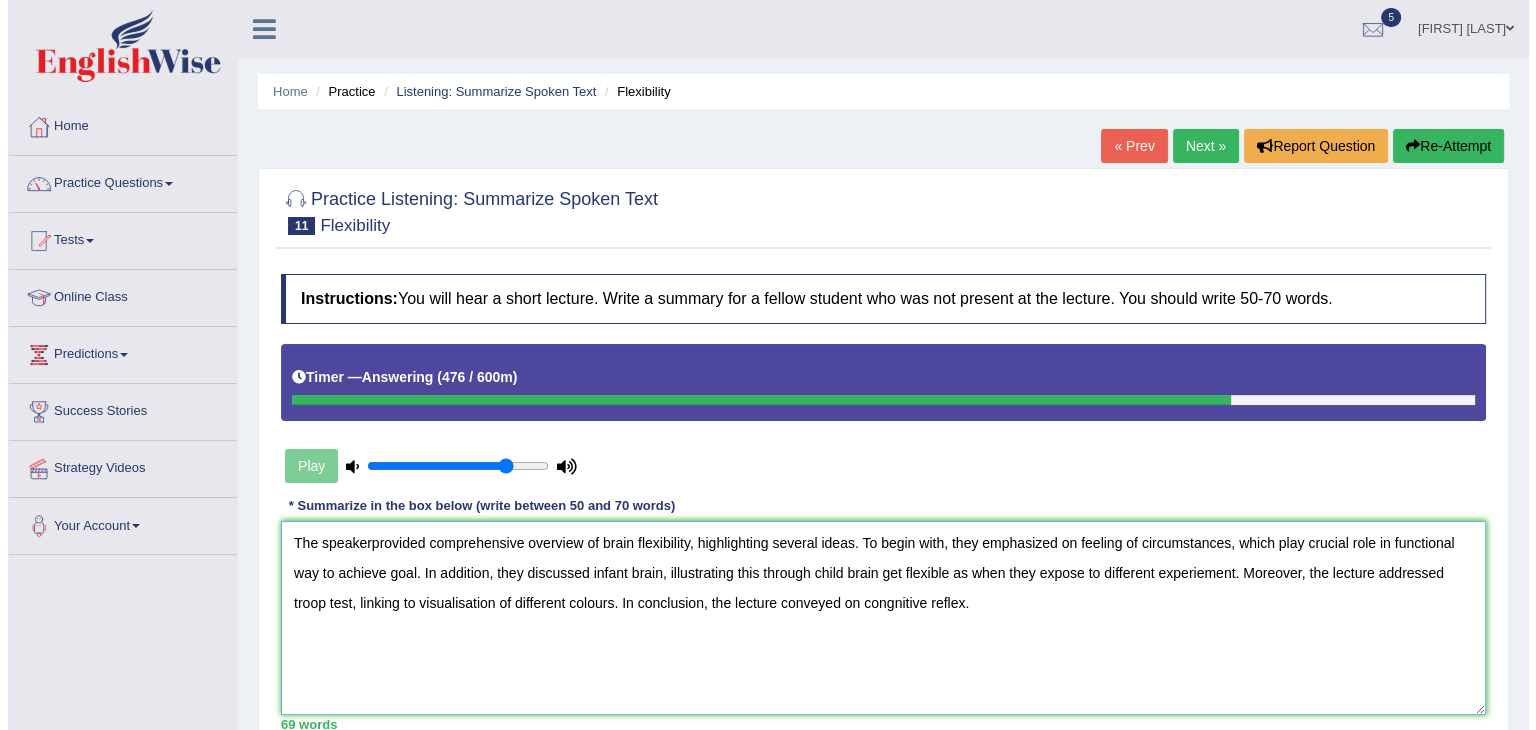 scroll, scrollTop: 90, scrollLeft: 0, axis: vertical 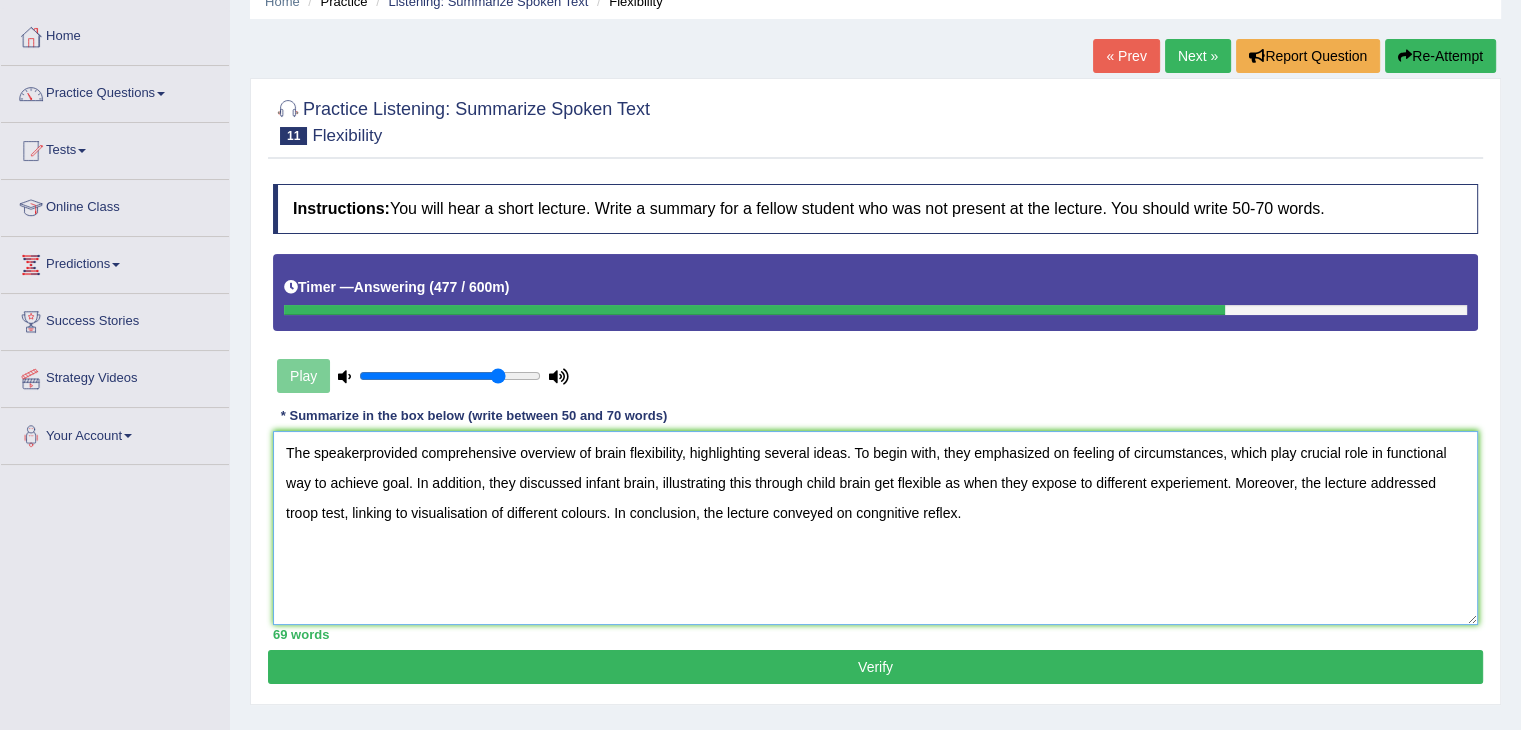 click on "The speakerprovided comprehensive overview of brain flexibility, highlighting several ideas. To begin with, they emphasized on feeling of circumstances, which play crucial role in functional way to achieve goal. In addition, they discussed infant brain, illustrating this through child brain get flexible as when they expose to different experiement. Moreover, the lecture addressed troop test, linking to visualisation of different colours. In conclusion, the lecture conveyed on congnitive reflex." at bounding box center [875, 528] 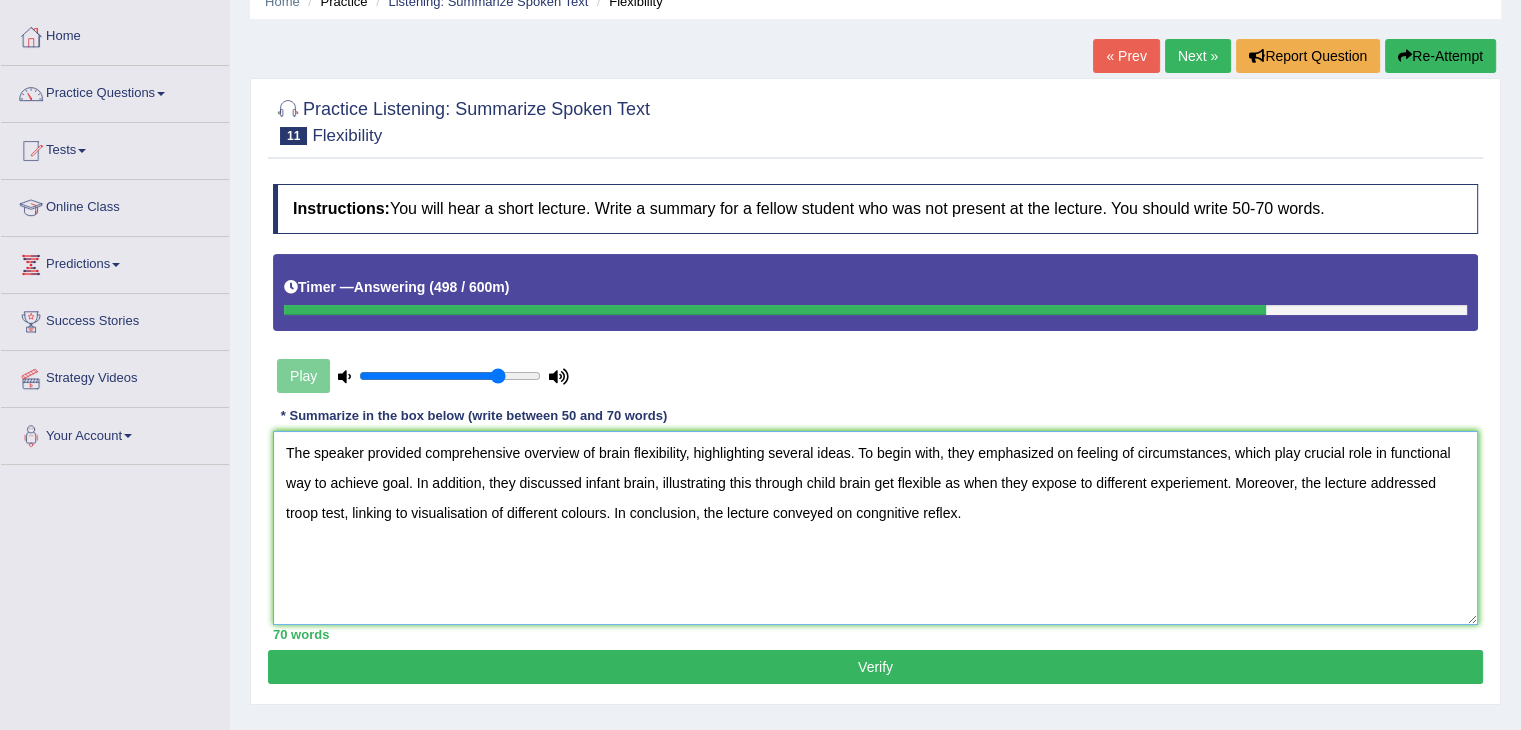 type on "The speaker provided comprehensive overview of brain flexibility, highlighting several ideas. To begin with, they emphasized on feeling of circumstances, which play crucial role in functional way to achieve goal. In addition, they discussed infant brain, illustrating this through child brain get flexible as when they expose to different experiement. Moreover, the lecture addressed troop test, linking to visualisation of different colours. In conclusion, the lecture conveyed on congnitive reflex." 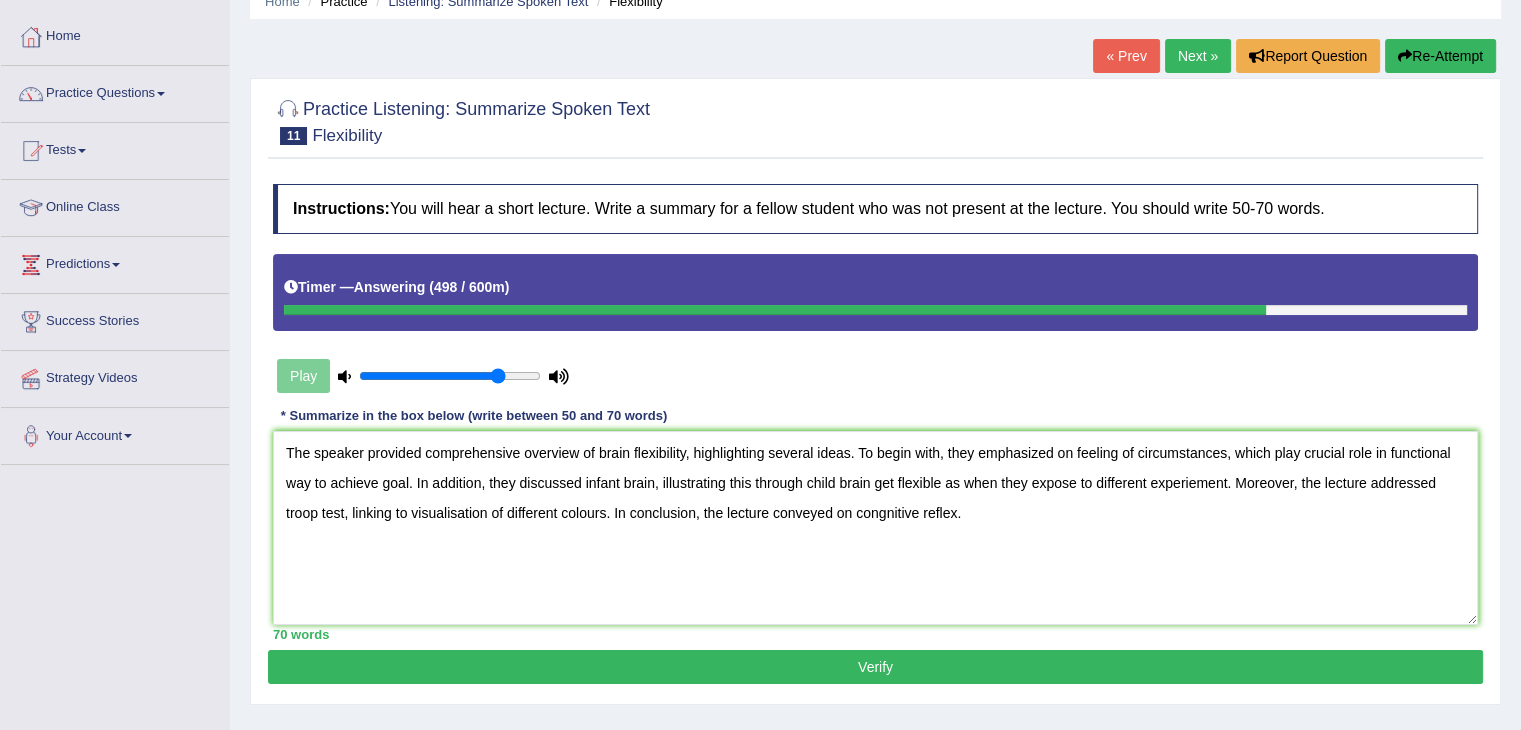 click on "Verify" at bounding box center [875, 667] 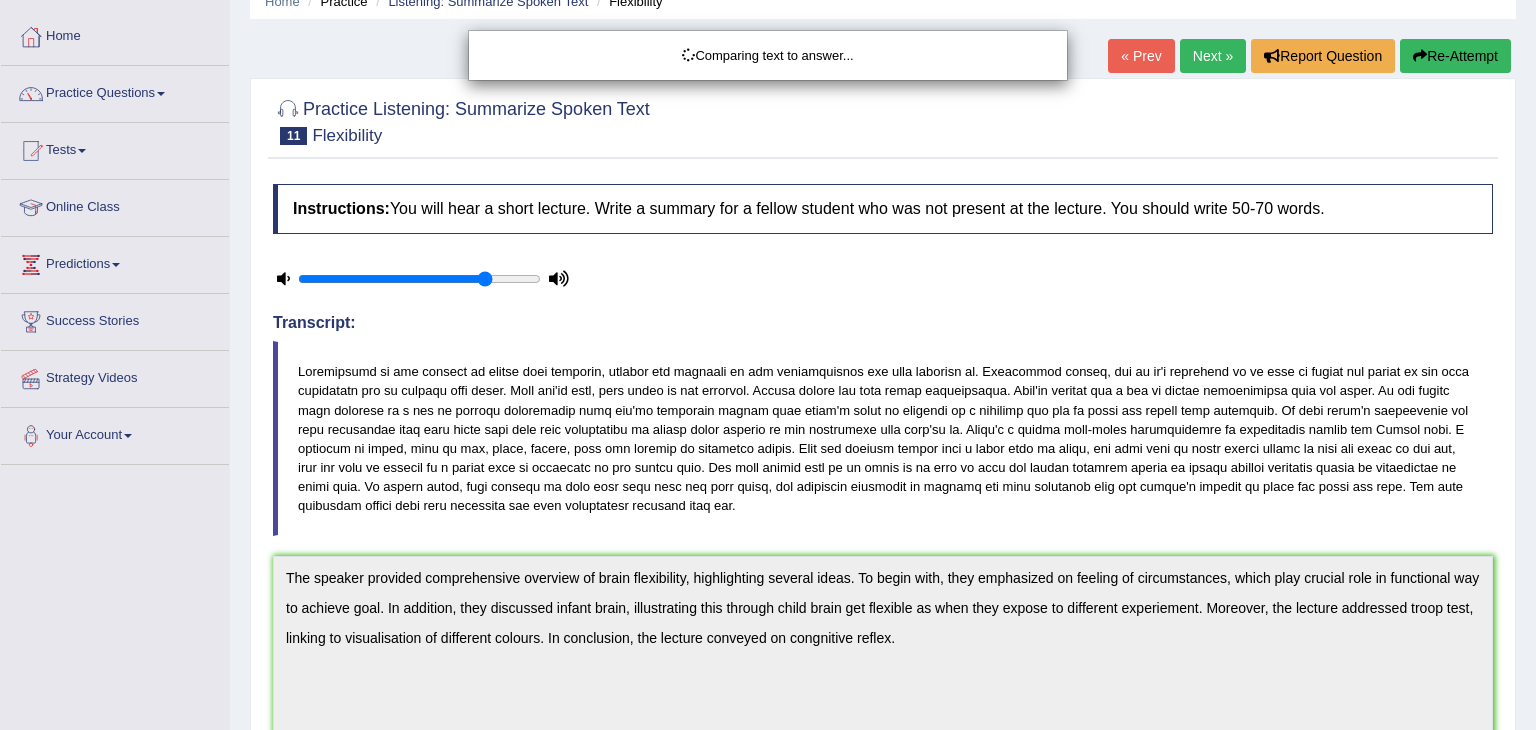 scroll, scrollTop: 382, scrollLeft: 0, axis: vertical 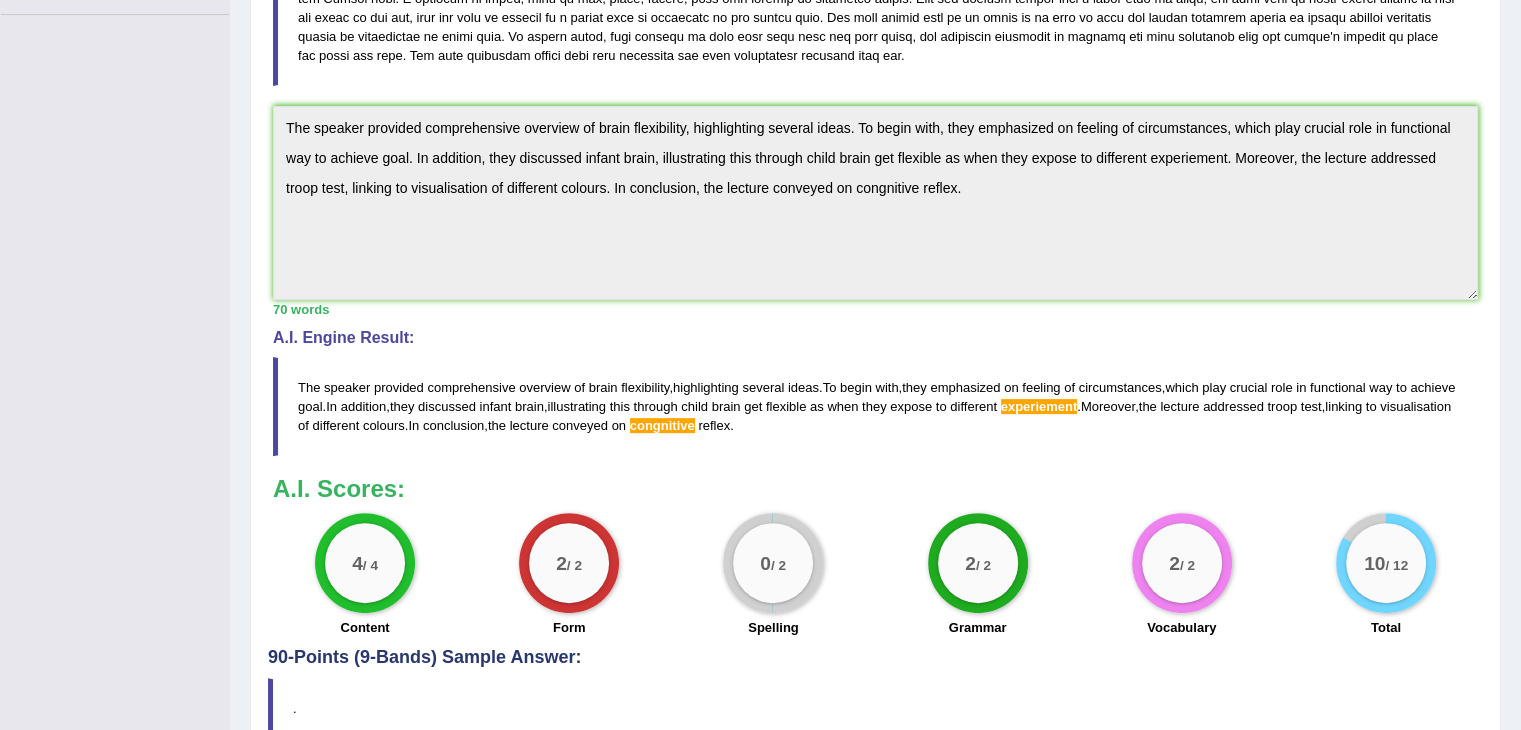 click on "congnitive" at bounding box center (662, 425) 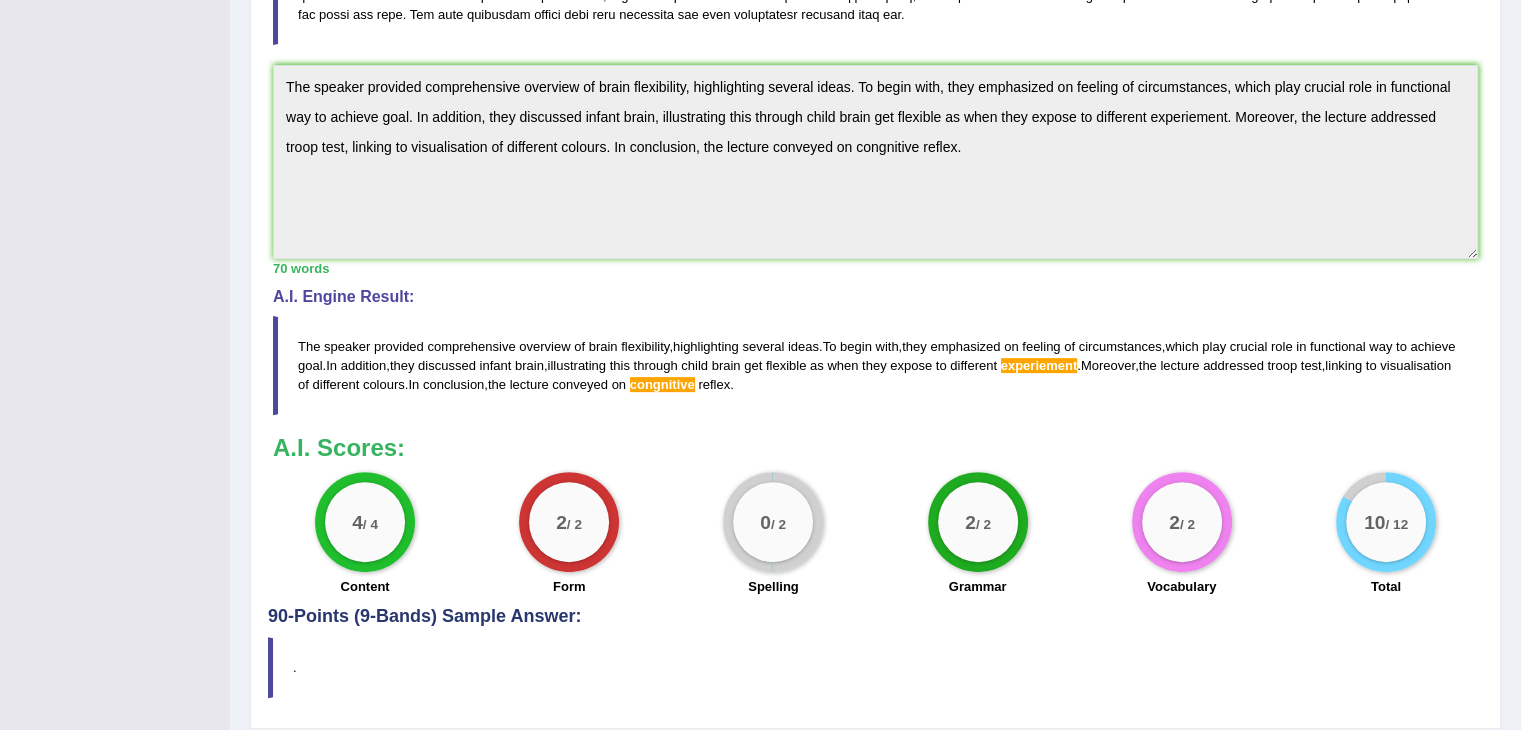scroll, scrollTop: 579, scrollLeft: 0, axis: vertical 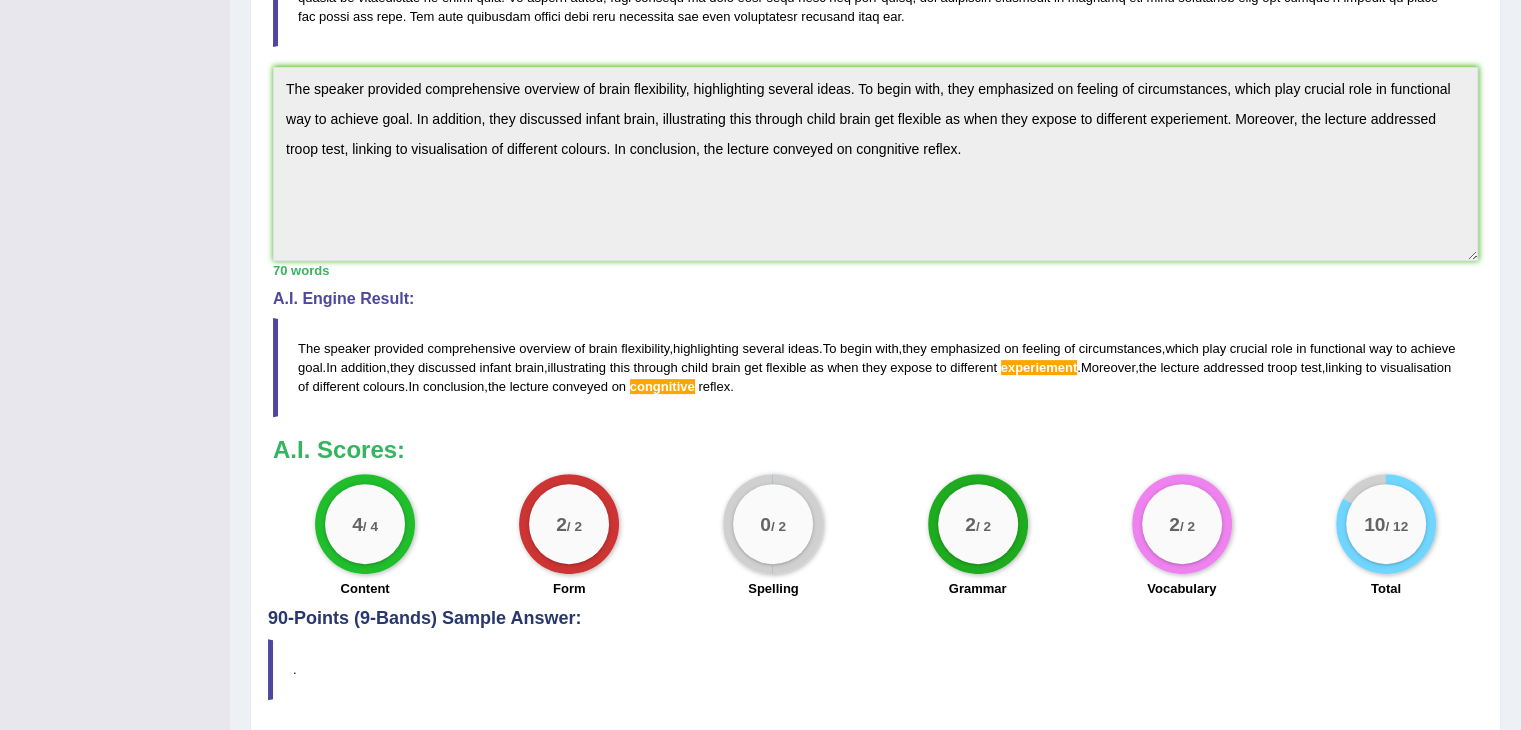 click on "Practice Listening: Summarize Spoken Text
11
Flexibility
Instructions:  You will hear a short lecture. Write a summary for a fellow student who was not present at the lecture. You should write 50-70 words.
Timer —  Answering   ( 498 / 600m ) Transcript: Recorded Answer: * Summarize in the box below (write between 50 and 70 words) The speaker provided comprehensive overview of brain flexibility, highlighting several ideas. To begin with, they emphasized on feeling of circumstances, which play crucial role in functional way to achieve goal. In addition, they discussed infant brain, illustrating this through child brain get flexible as when they expose to different experiement. Moreover, the lecture addressed troop test, linking to visualisation of different colours. In conclusion, the lecture conveyed on congnitive reflex. 70 words Written Keywords: — A.I. Engine Result: The   speaker   provided   comprehensive   overview" at bounding box center (875, 160) 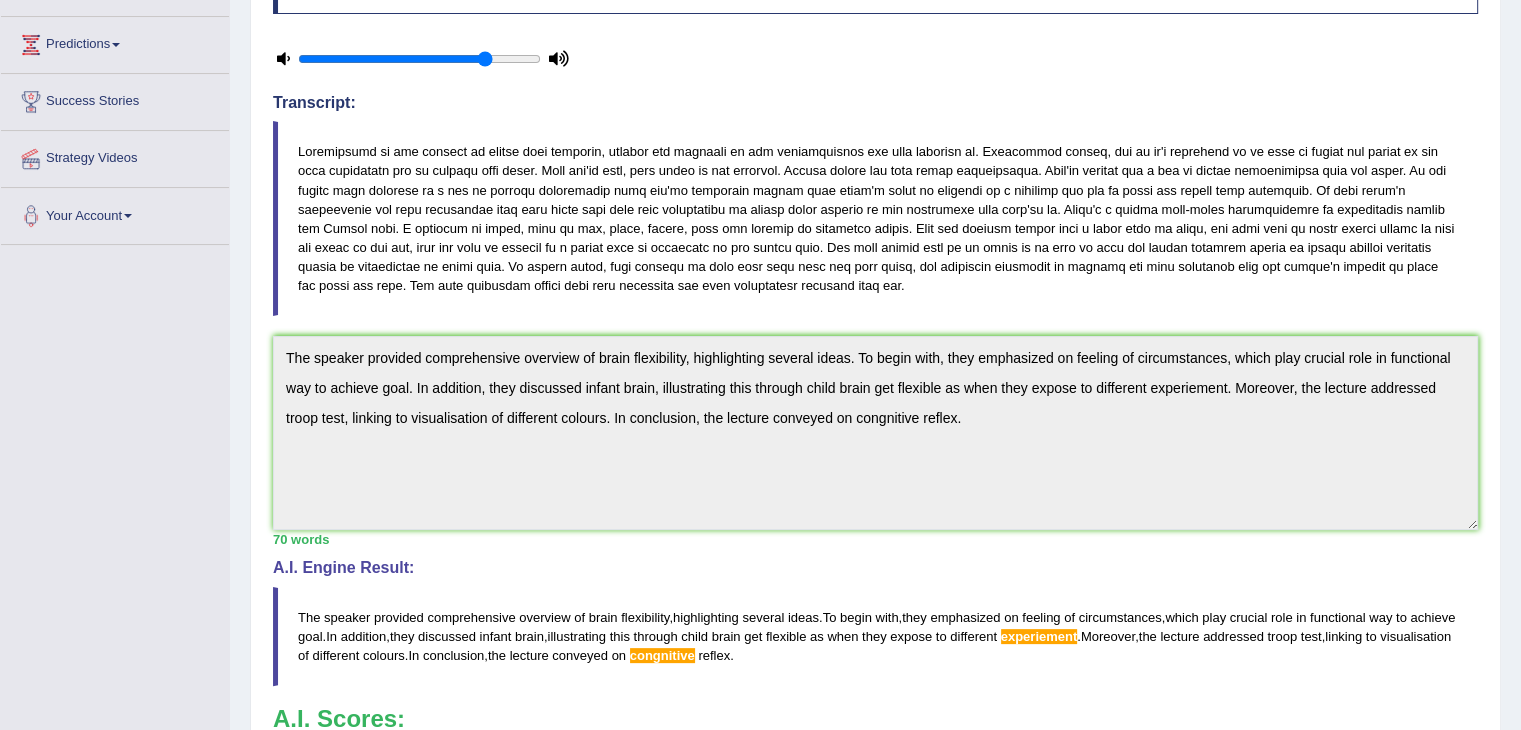 scroll, scrollTop: 269, scrollLeft: 0, axis: vertical 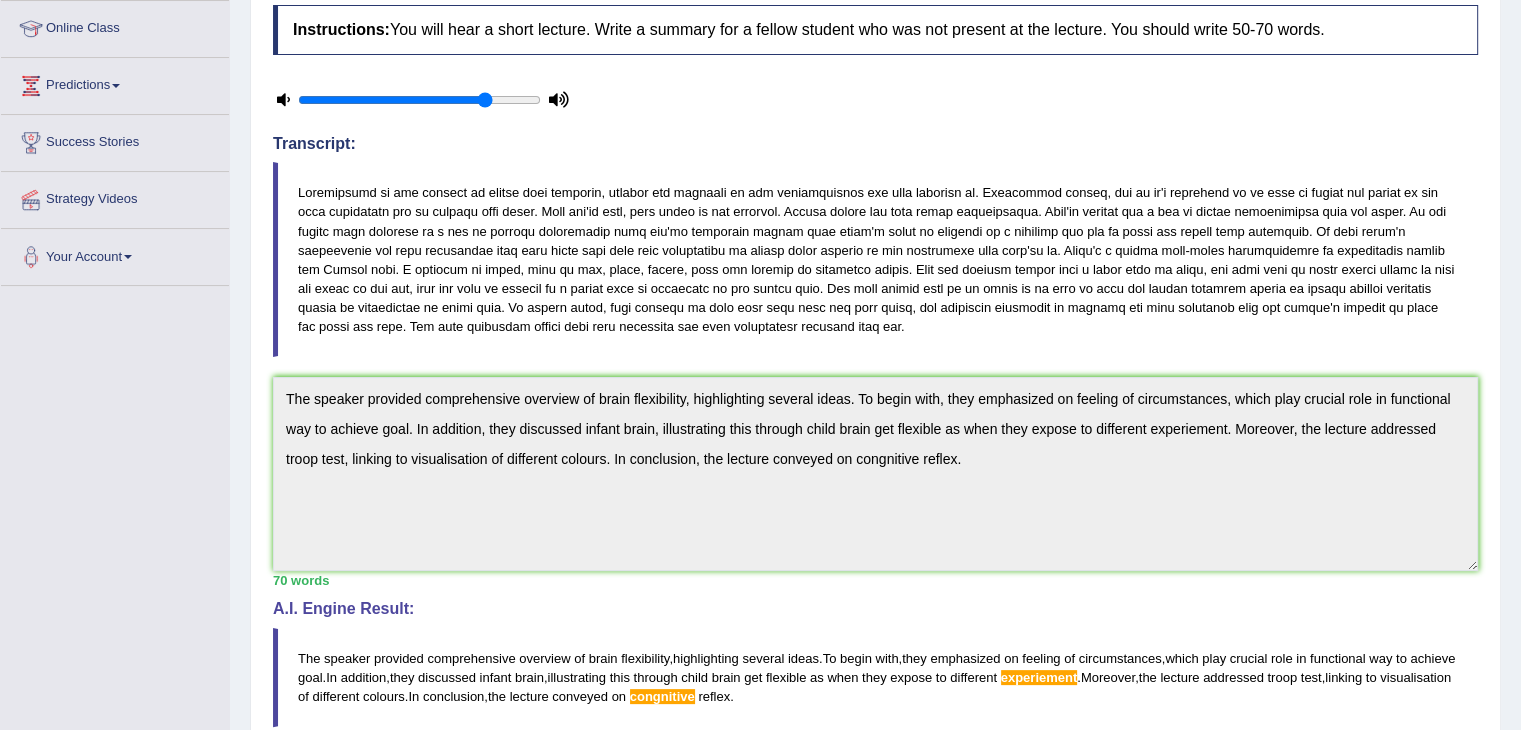 click on "Home
Practice
Listening: Summarize Spoken Text
Flexibility
« Prev Next »  Report Question  Re-Attempt
Practice Listening: Summarize Spoken Text
11
Flexibility
Instructions:  You will hear a short lecture. Write a summary for a fellow student who was not present at the lecture. You should write 50-70 words.
Timer —  Answering   ( 498 / 600m ) Transcript: Recorded Answer: * Summarize in the box below (write between 50 and 70 words) 70 words Written Keywords: — A.I. Engine Result: The   speaker   provided   comprehensive   overview   of   brain   flexibility ,  highlighting   several   ideas .  To   begin   with ,  they   emphasized   on   feeling   of   circumstances ,  which   play   crucial   role   in   functional   way   to   achieve   goal .  In   addition ,  they   discussed   infant   brain ,  illustrating" at bounding box center [875, 393] 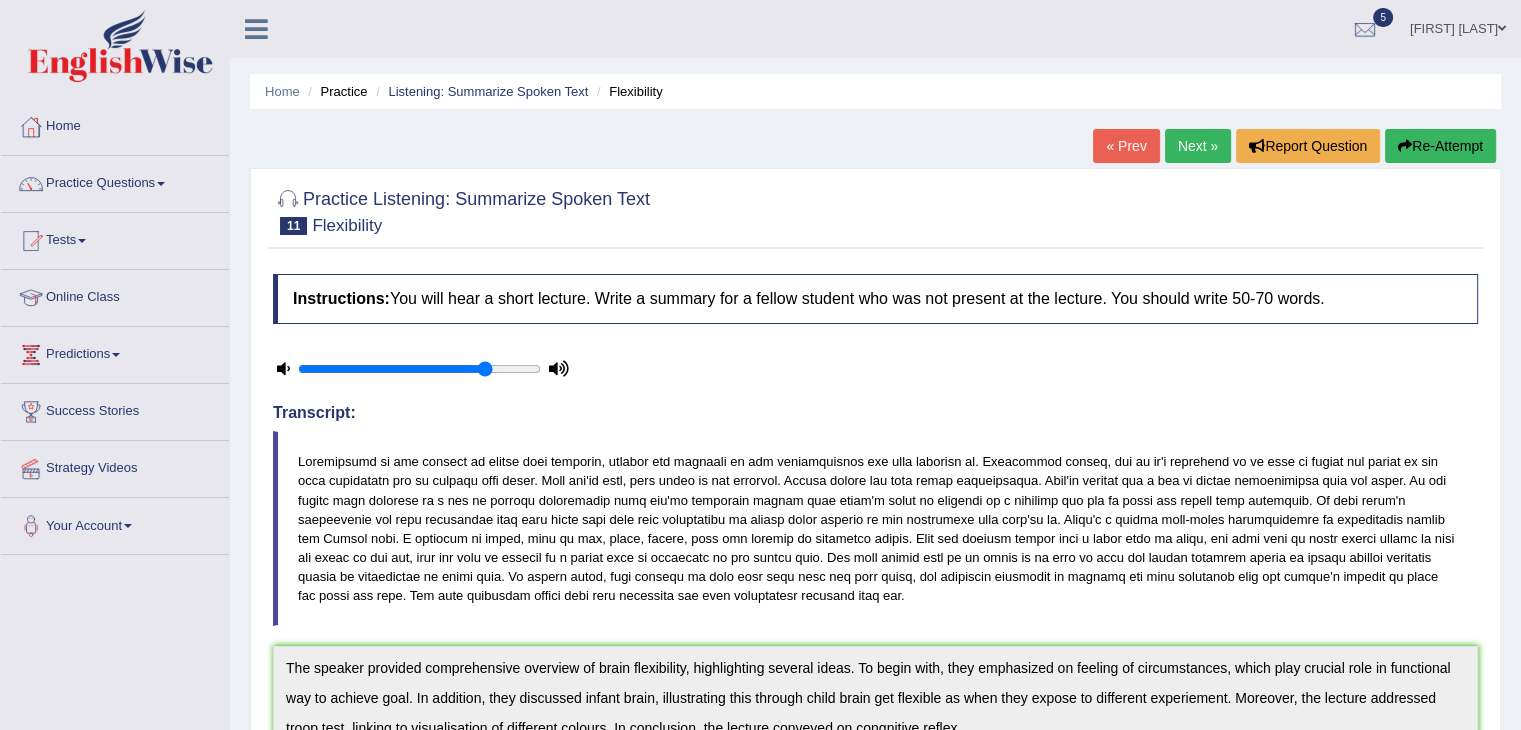 scroll, scrollTop: 0, scrollLeft: 0, axis: both 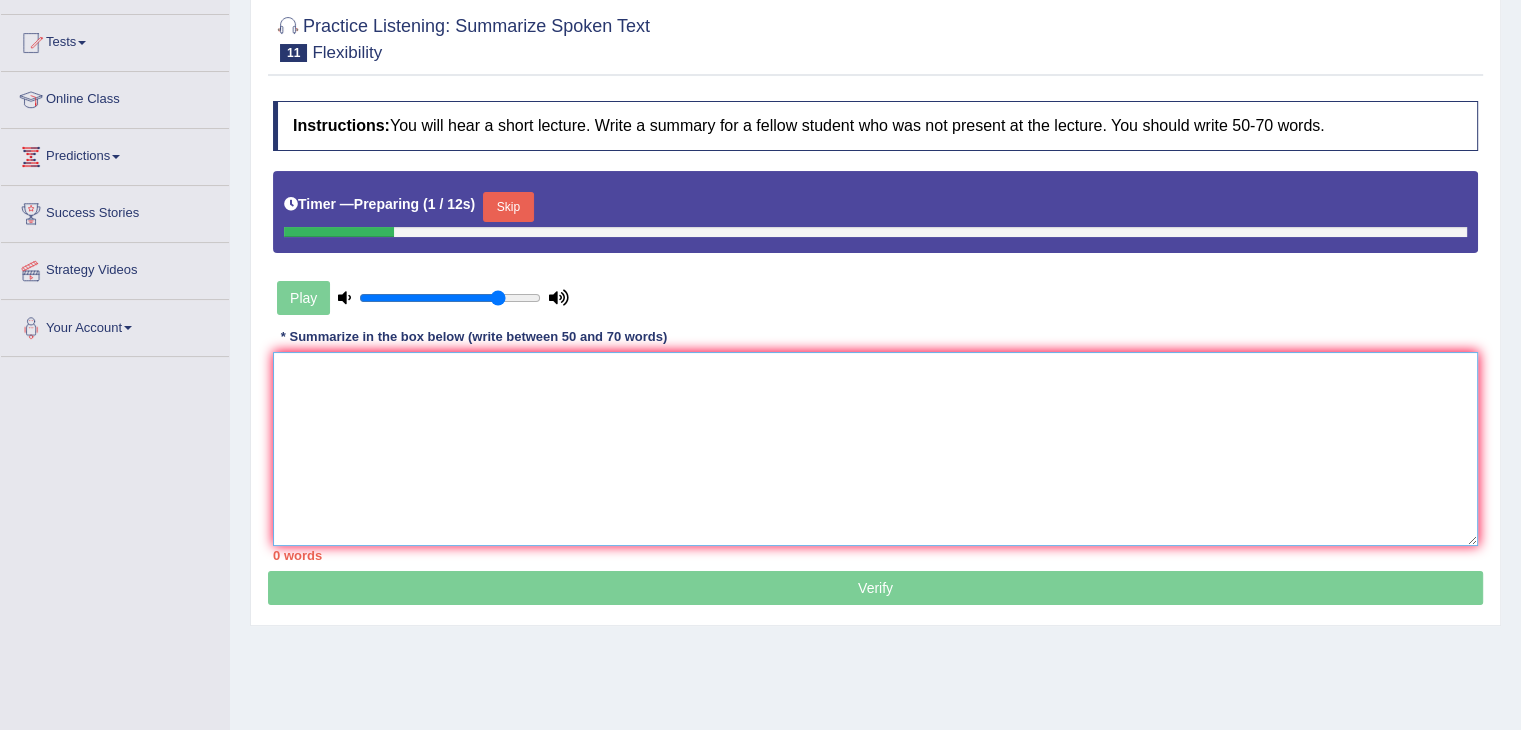 click at bounding box center [875, 449] 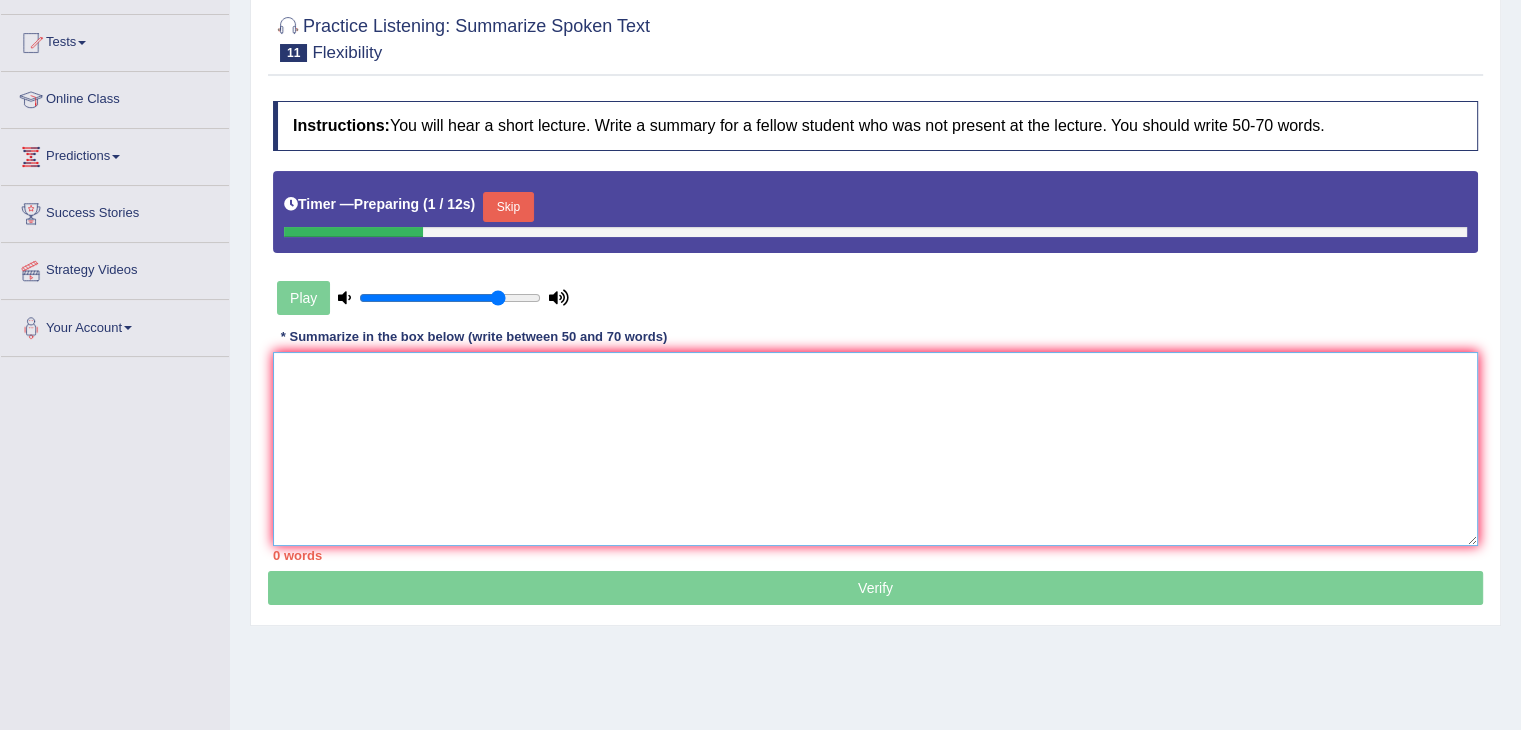 paste on "The speaker provided comprehensive overview of brain flexibility, highlighting several ideas. To begin with, they emphasized on feeling of circumstances, which play crucial role in functional way to achieve goal. In addition, they discussed infant brain, illustrating this through child brain get flexible as when they expose to different experiement. Moreover, the lecture addressed troop test, linking to visualisation of different colours. In conclusion, the lecture conveyed on congnitive reflex." 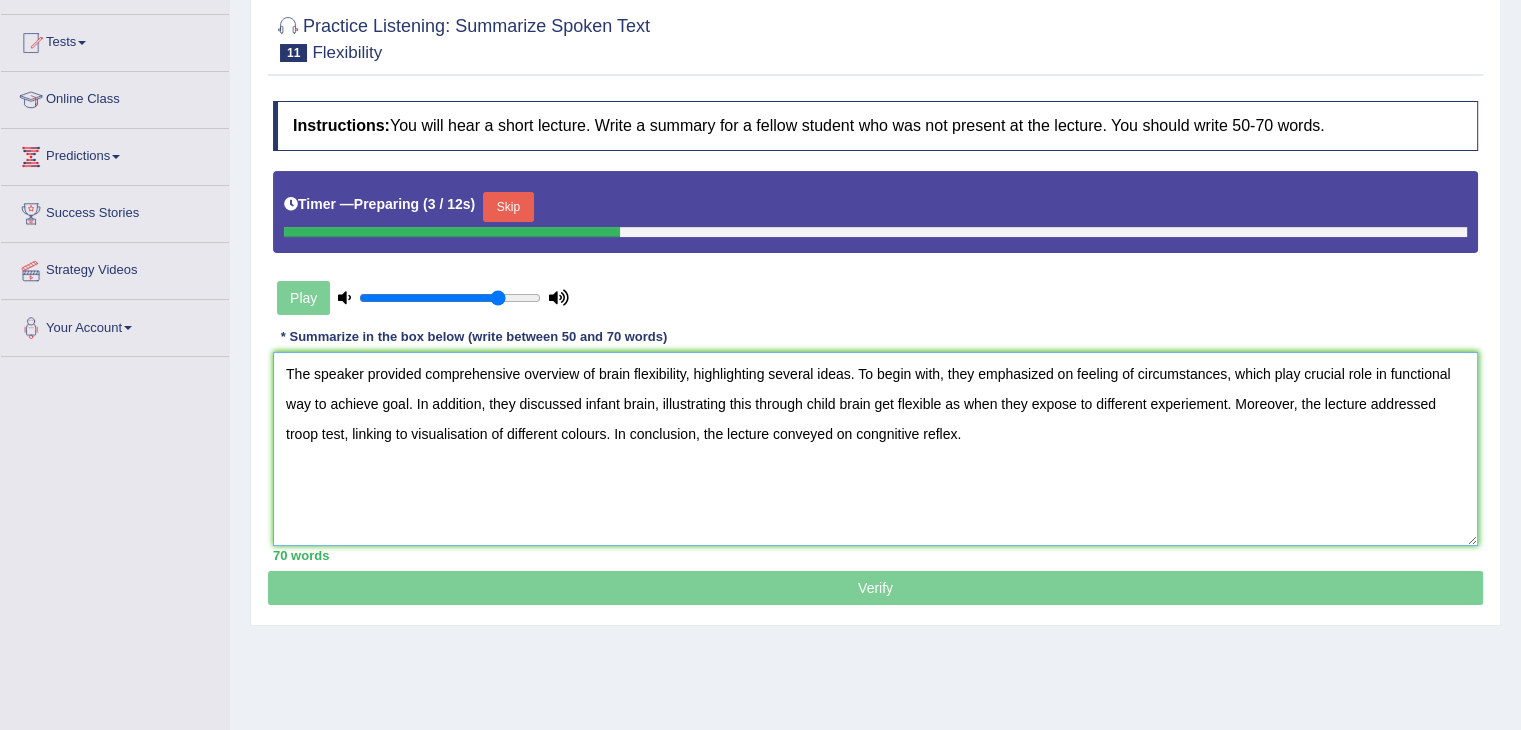 click on "The speaker provided comprehensive overview of brain flexibility, highlighting several ideas. To begin with, they emphasized on feeling of circumstances, which play crucial role in functional way to achieve goal. In addition, they discussed infant brain, illustrating this through child brain get flexible as when they expose to different experiement. Moreover, the lecture addressed troop test, linking to visualisation of different colours. In conclusion, the lecture conveyed on congnitive reflex." at bounding box center [875, 449] 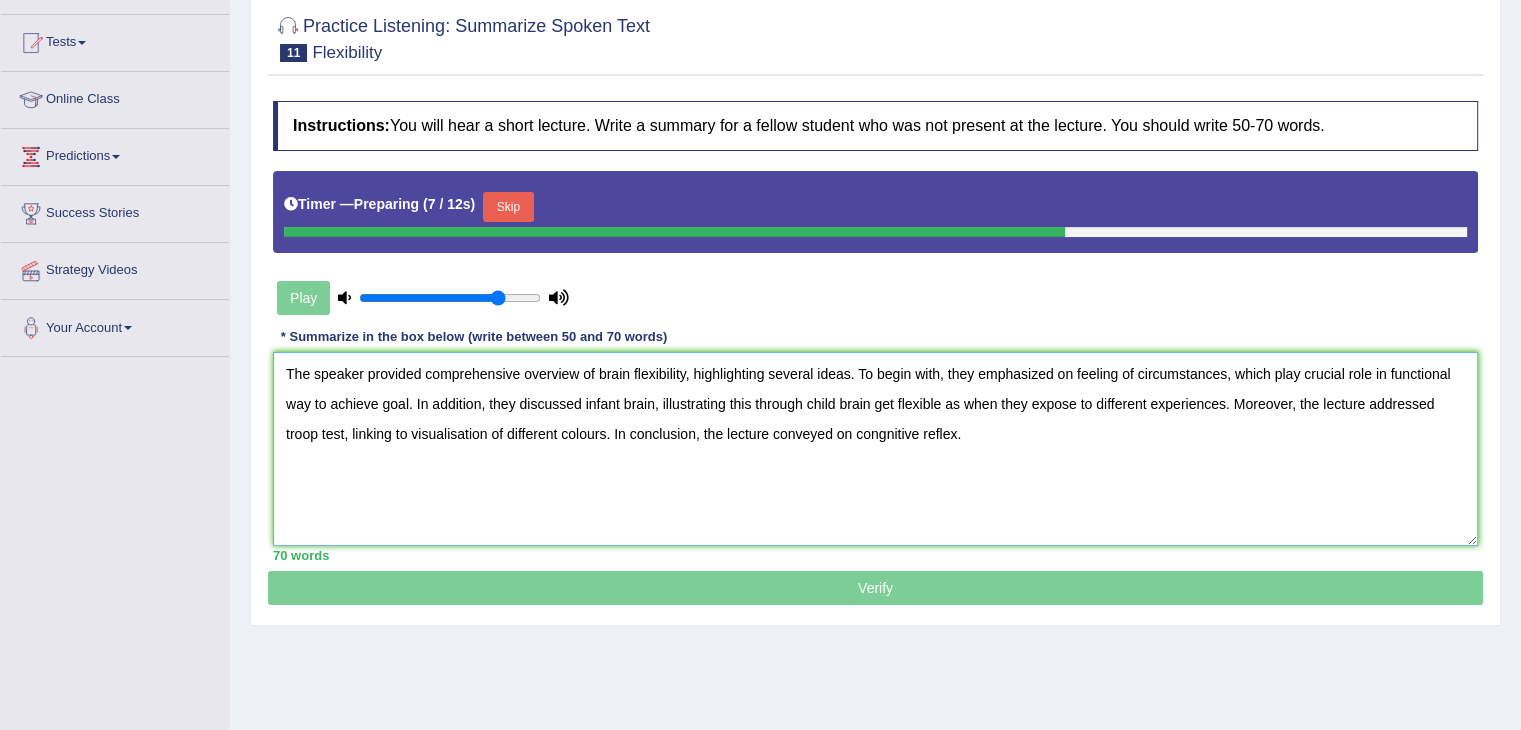 click on "The speaker provided comprehensive overview of brain flexibility, highlighting several ideas. To begin with, they emphasized on feeling of circumstances, which play crucial role in functional way to achieve goal. In addition, they discussed infant brain, illustrating this through child brain get flexible as when they expose to different experiences. Moreover, the lecture addressed troop test, linking to visualisation of different colours. In conclusion, the lecture conveyed on congnitive reflex." at bounding box center [875, 449] 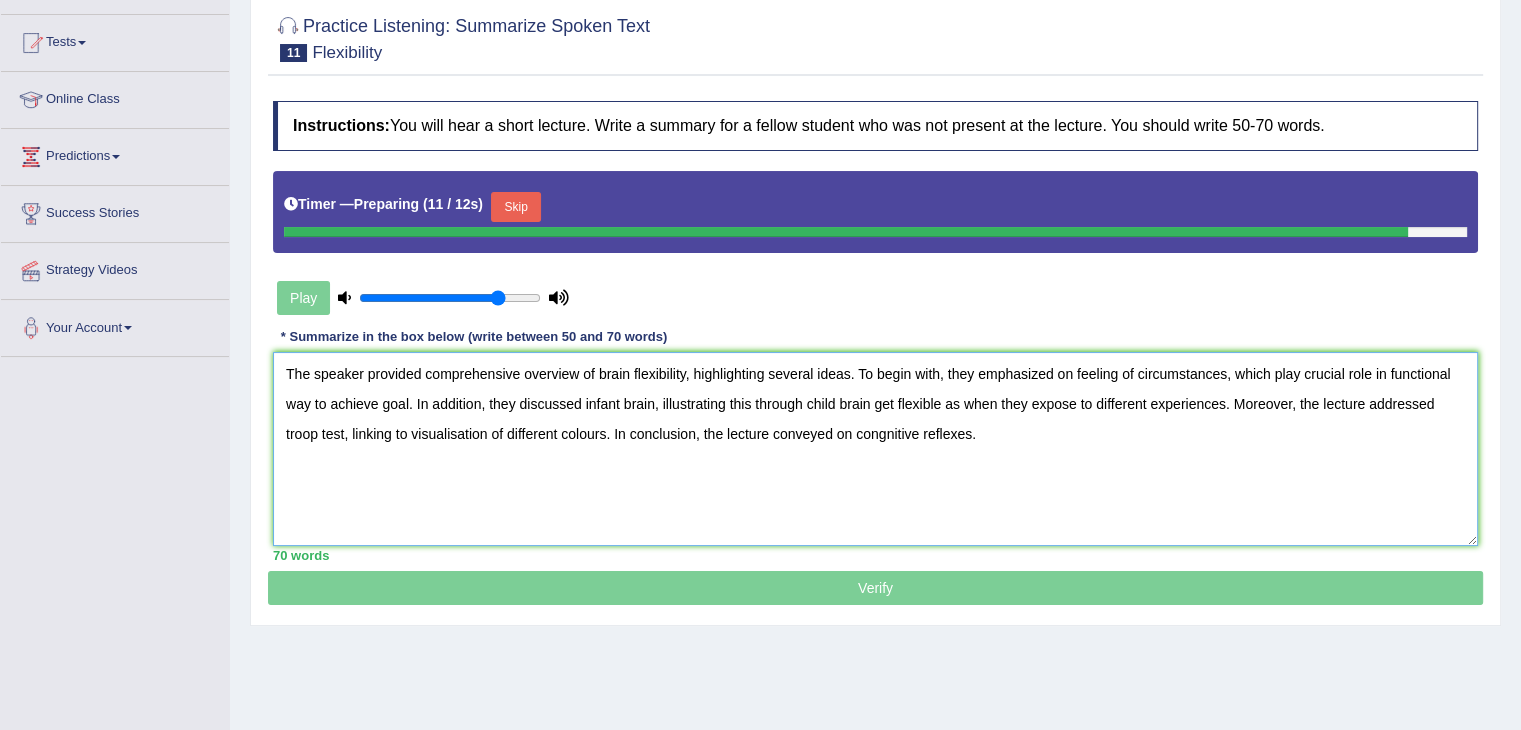 type on "The speaker provided comprehensive overview of brain flexibility, highlighting several ideas. To begin with, they emphasized on feeling of circumstances, which play crucial role in functional way to achieve goal. In addition, they discussed infant brain, illustrating this through child brain get flexible as when they expose to different experiences. Moreover, the lecture addressed troop test, linking to visualisation of different colours. In conclusion, the lecture conveyed on congnitive reflexes." 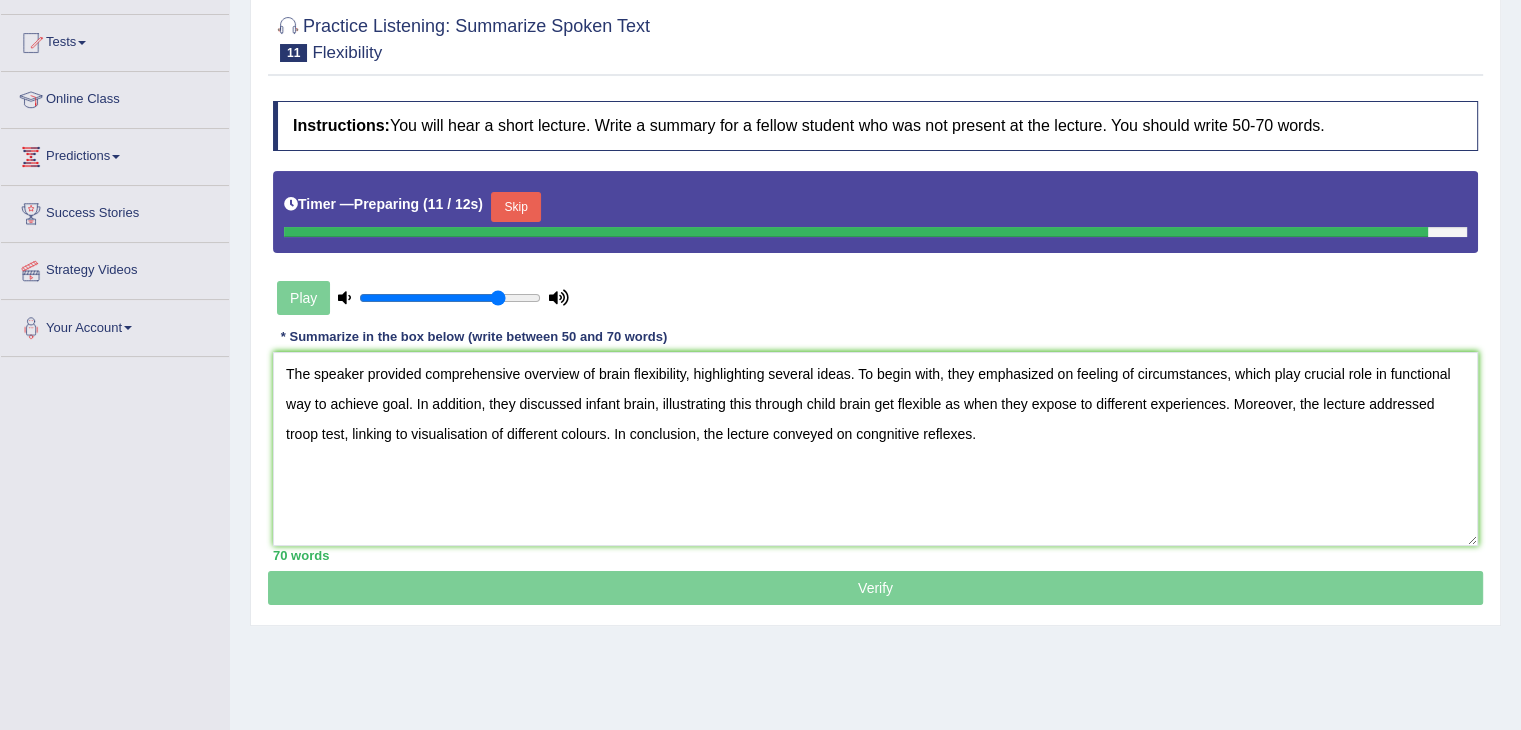 click on "Skip" at bounding box center [516, 207] 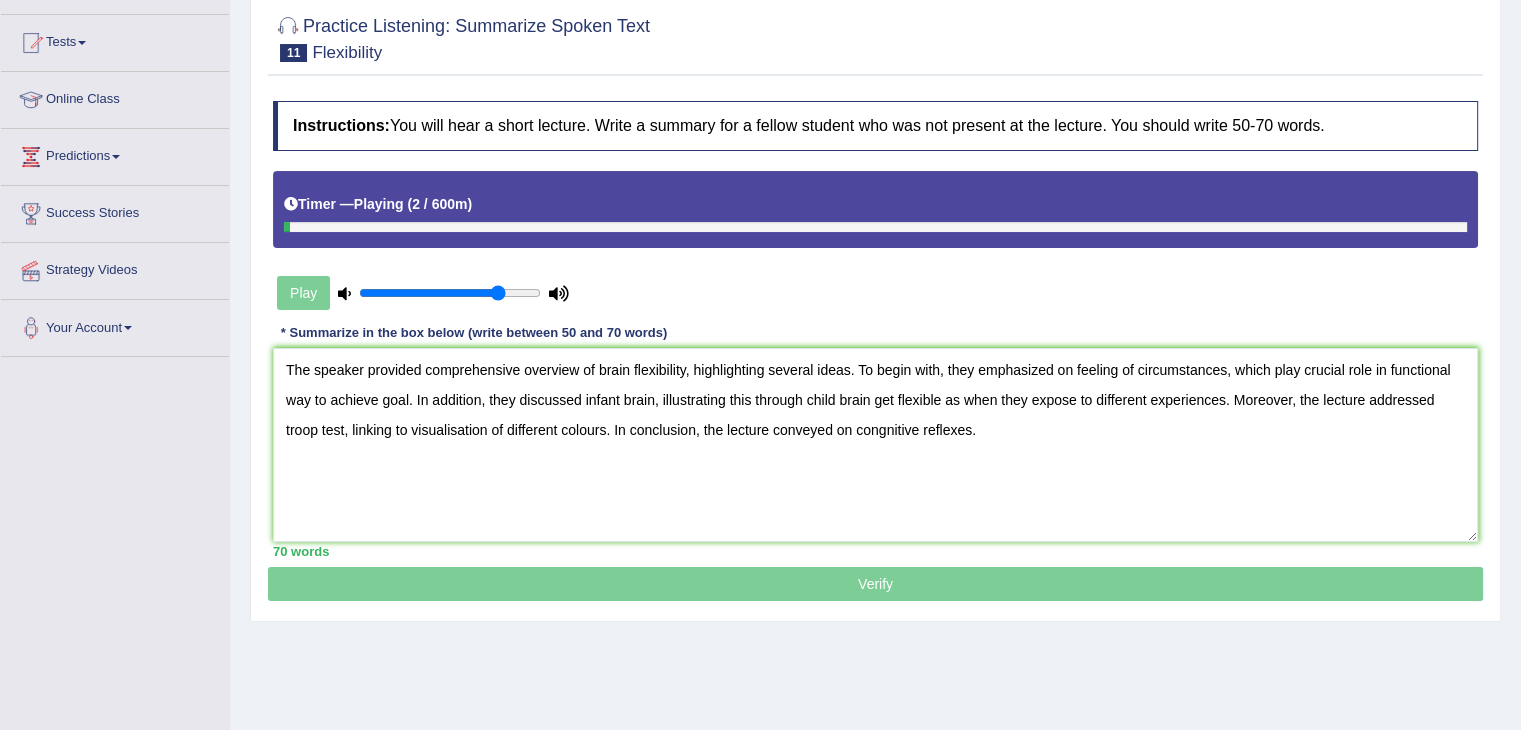 click at bounding box center (875, 227) 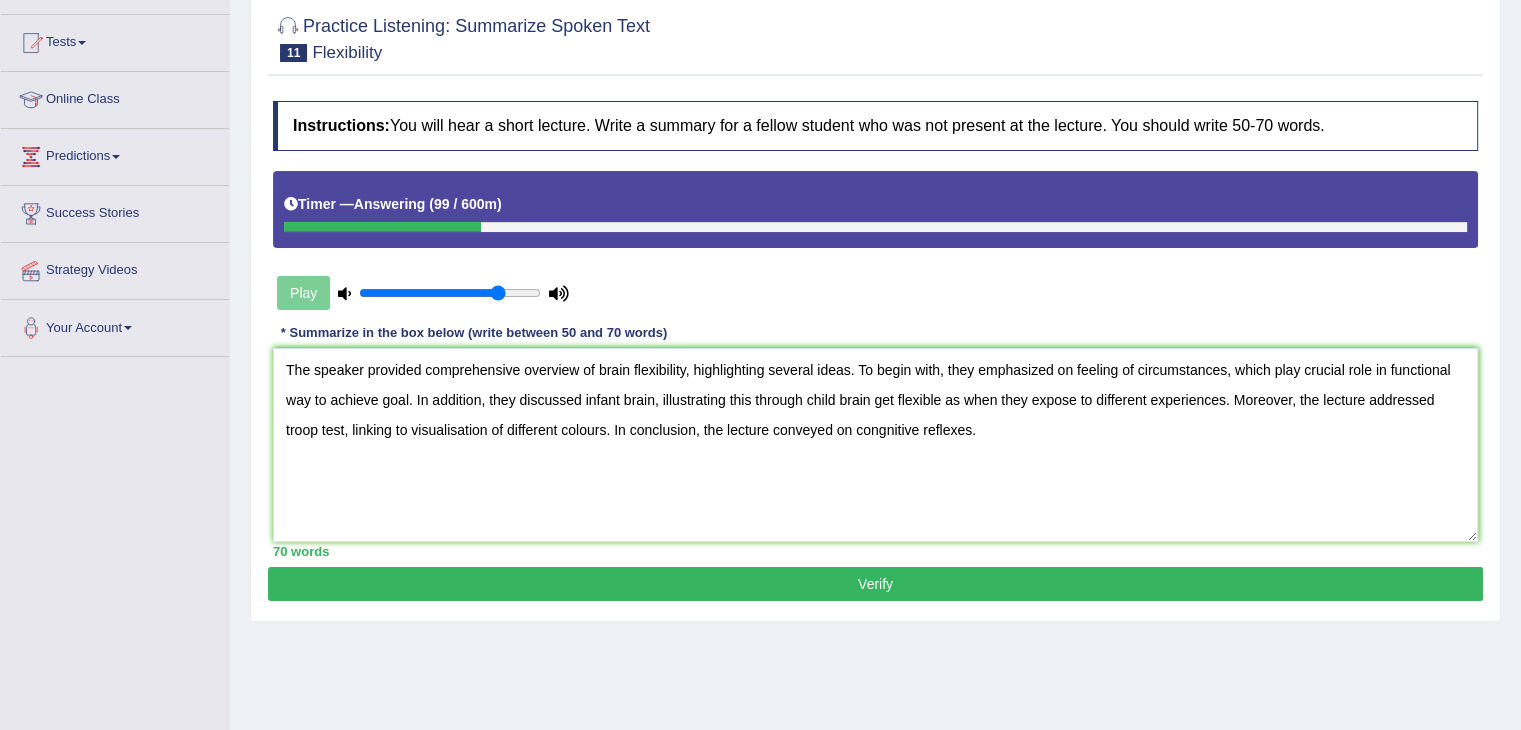 click on "Verify" at bounding box center [875, 584] 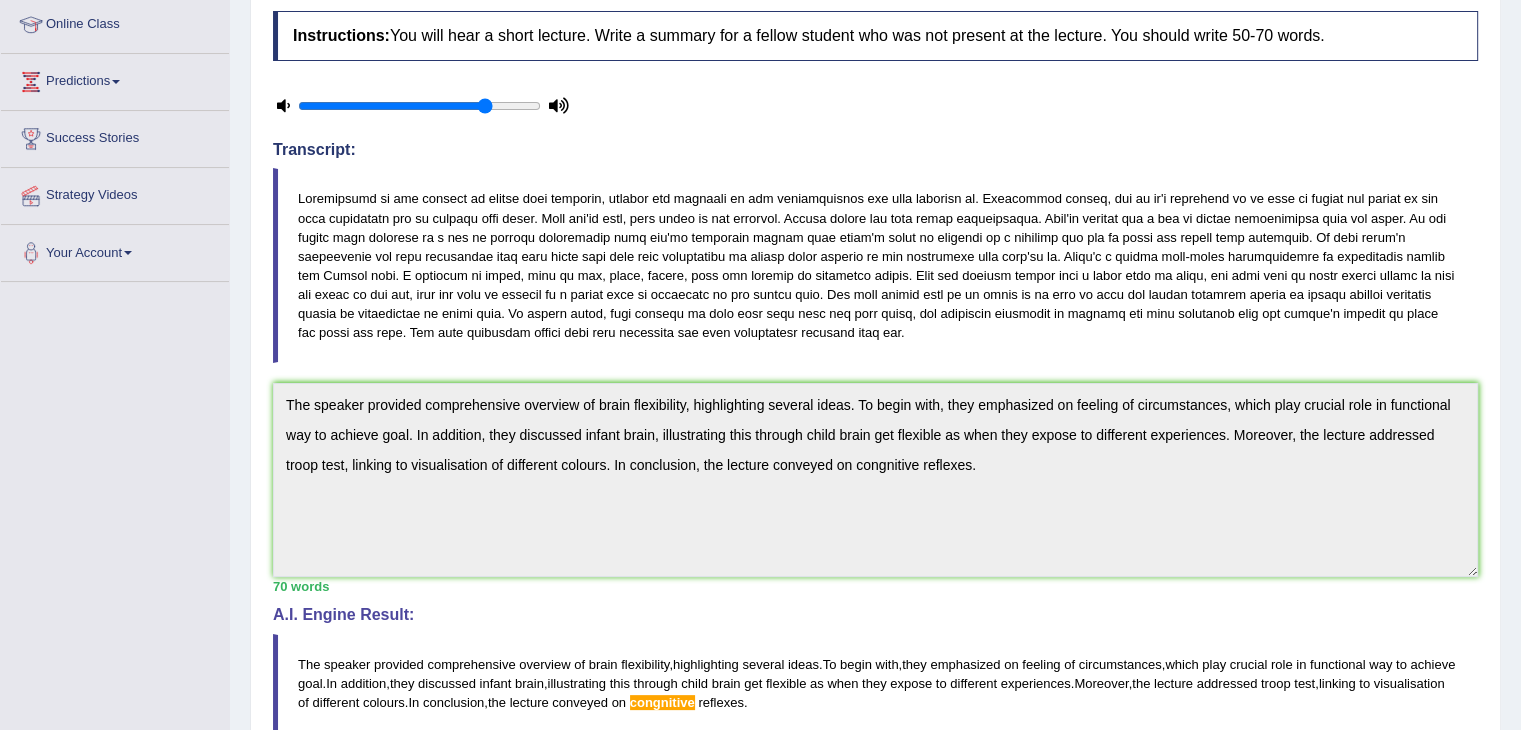 scroll, scrollTop: 0, scrollLeft: 0, axis: both 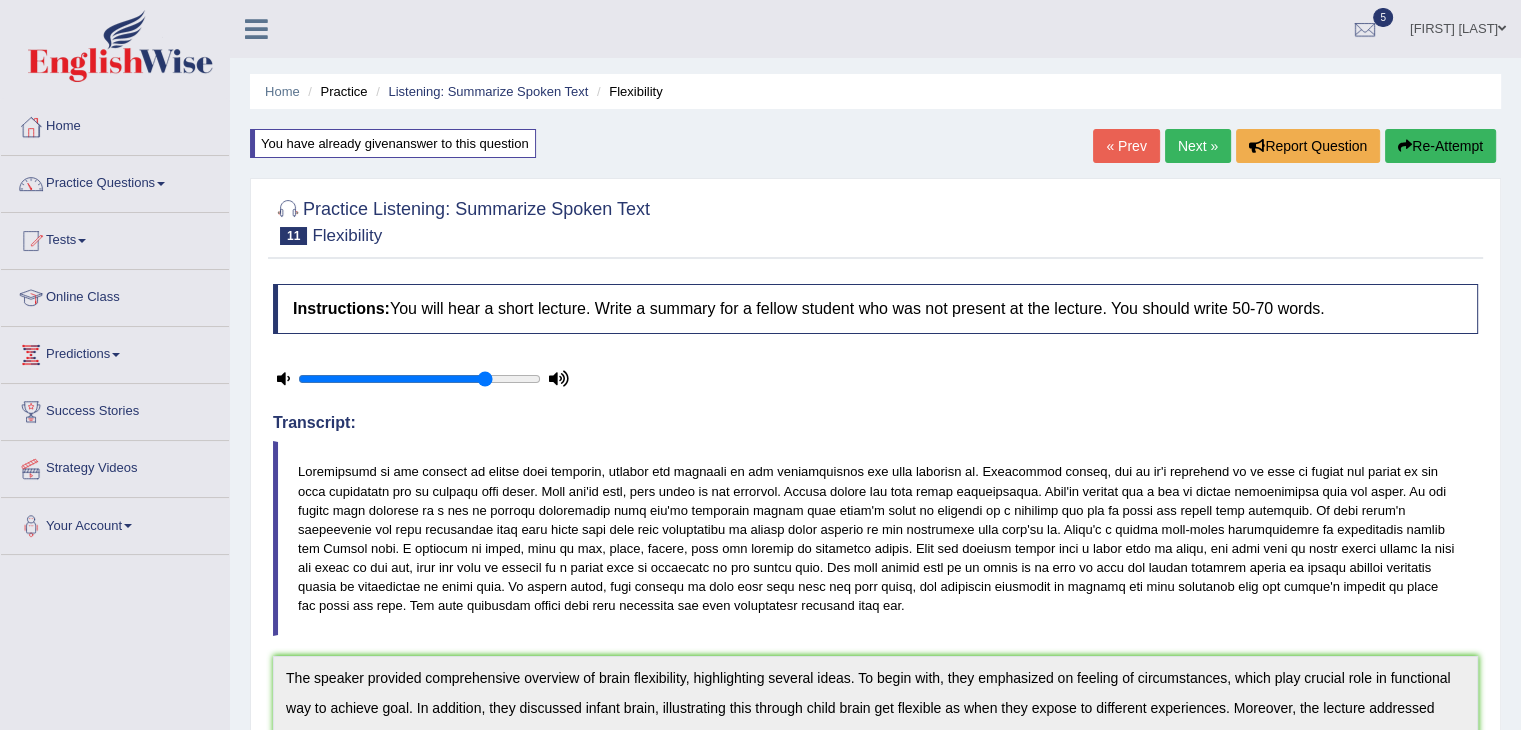 click on "Next »" at bounding box center (1198, 146) 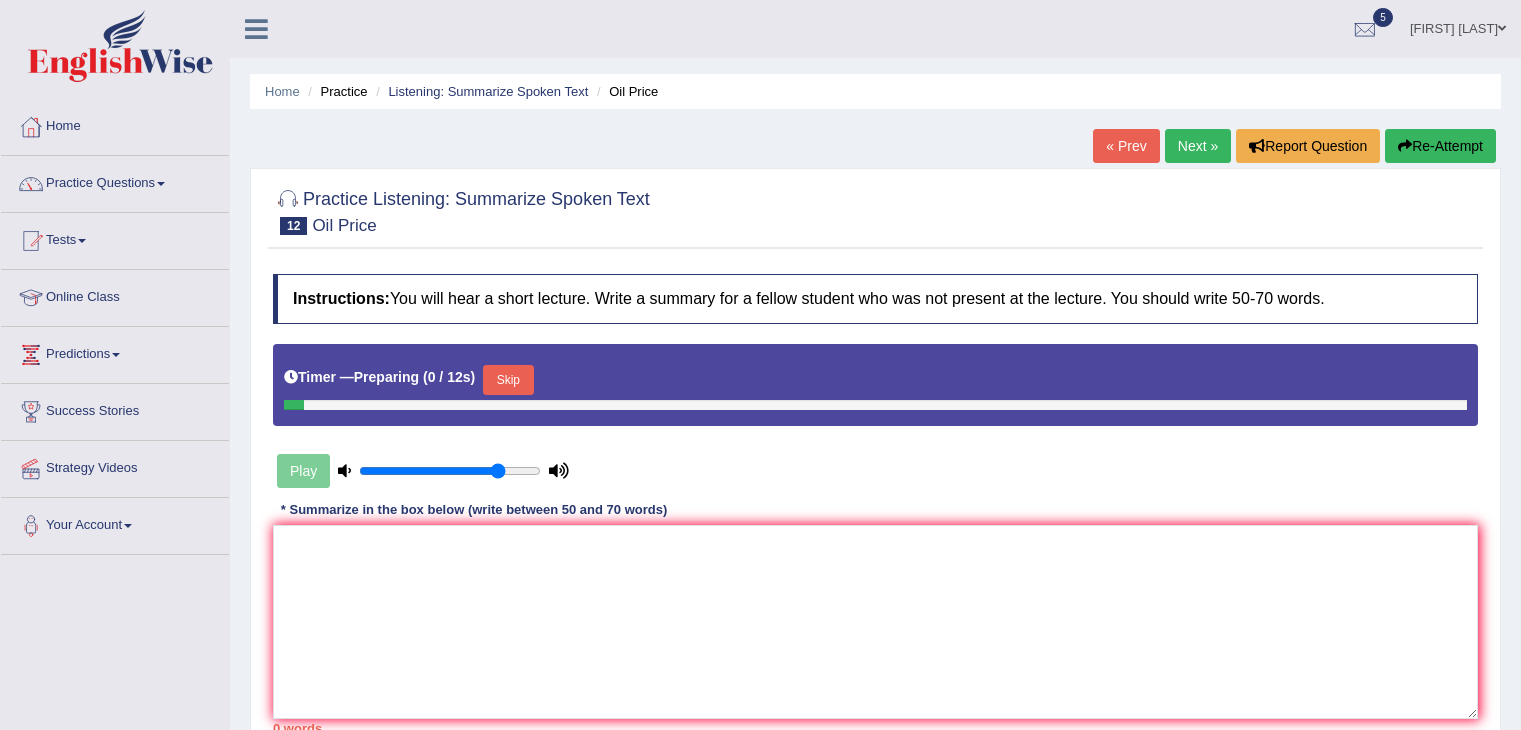 scroll, scrollTop: 0, scrollLeft: 0, axis: both 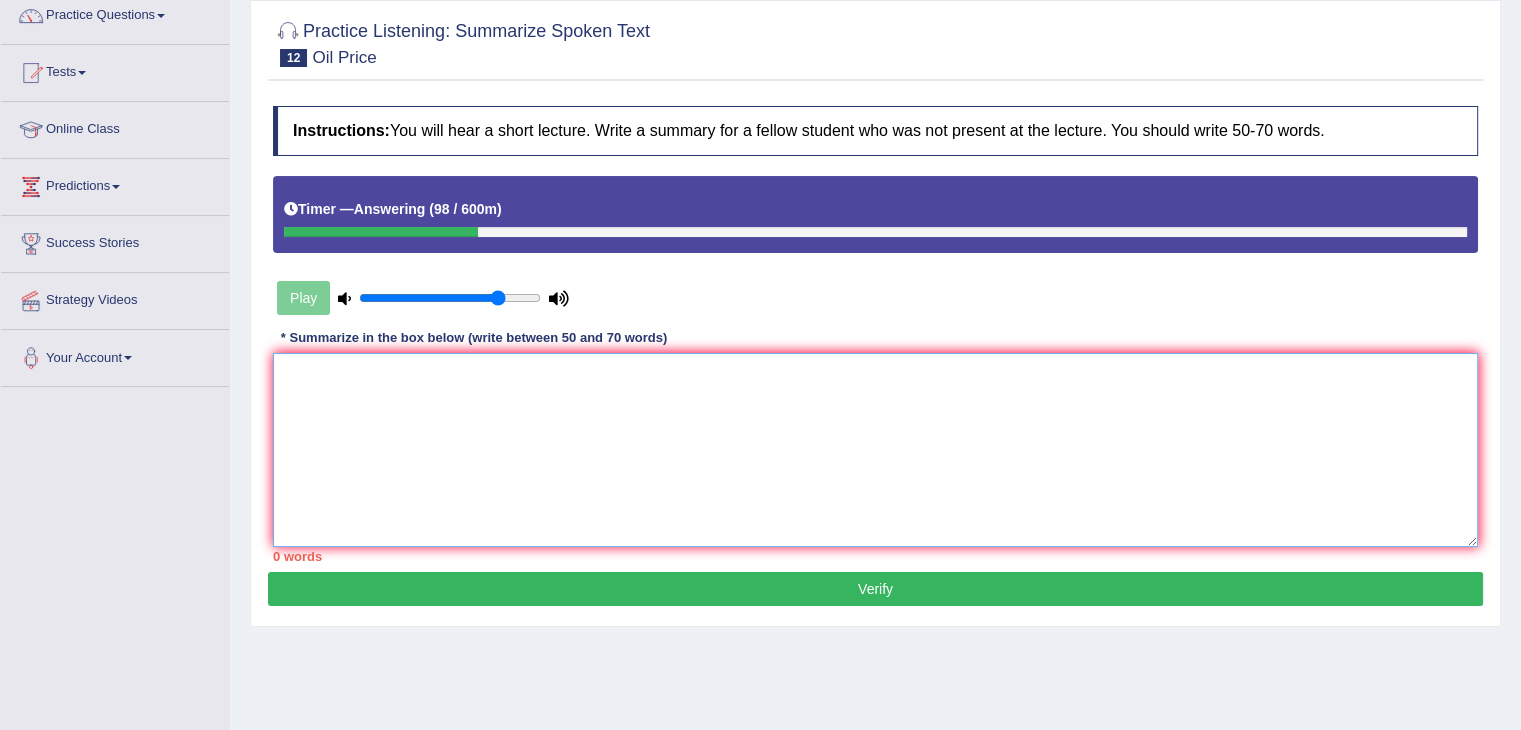 click at bounding box center [875, 450] 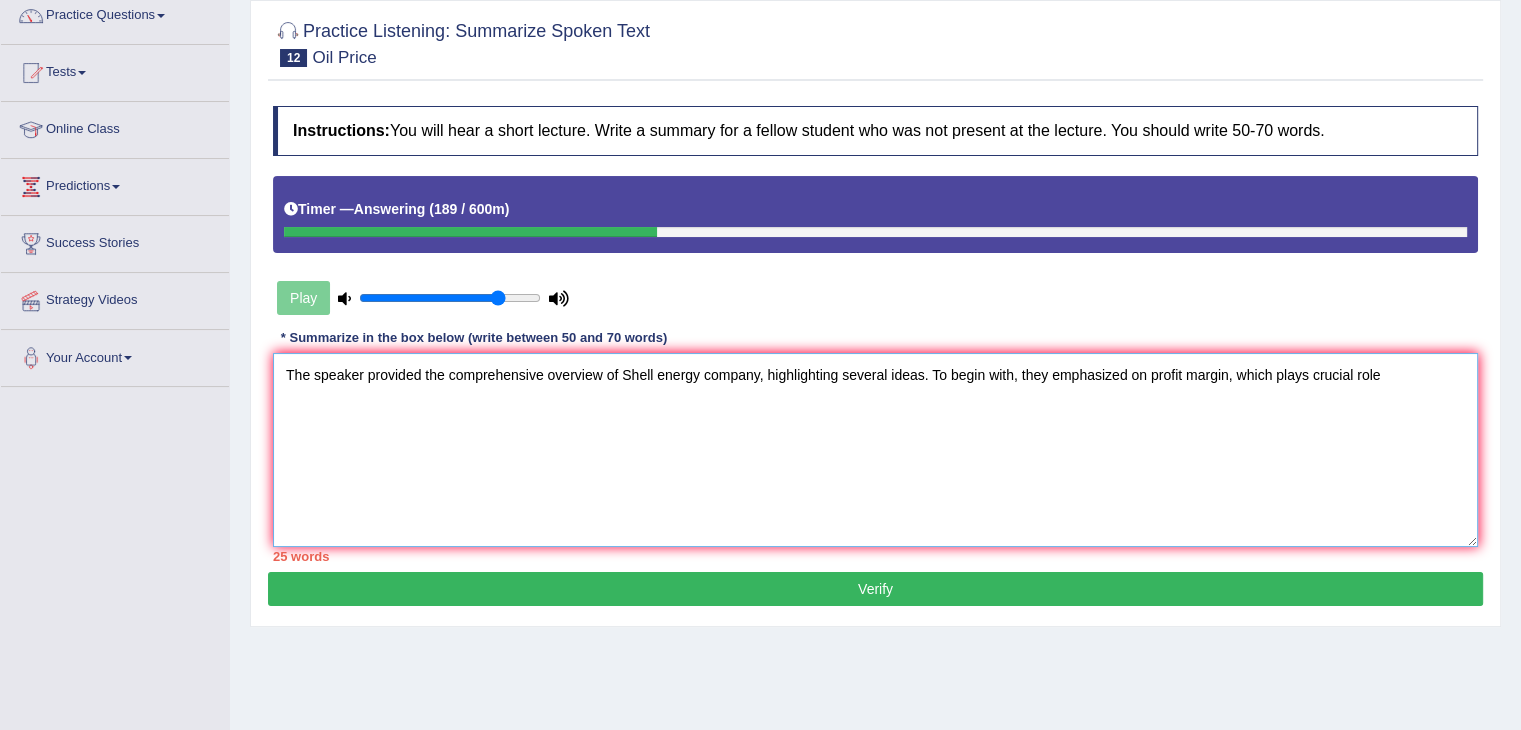 click on "The speaker provided the comprehensive overview of Shell energy company, highlighting several ideas. To begin with, they emphasized on profit margin, which plays crucial role" at bounding box center [875, 450] 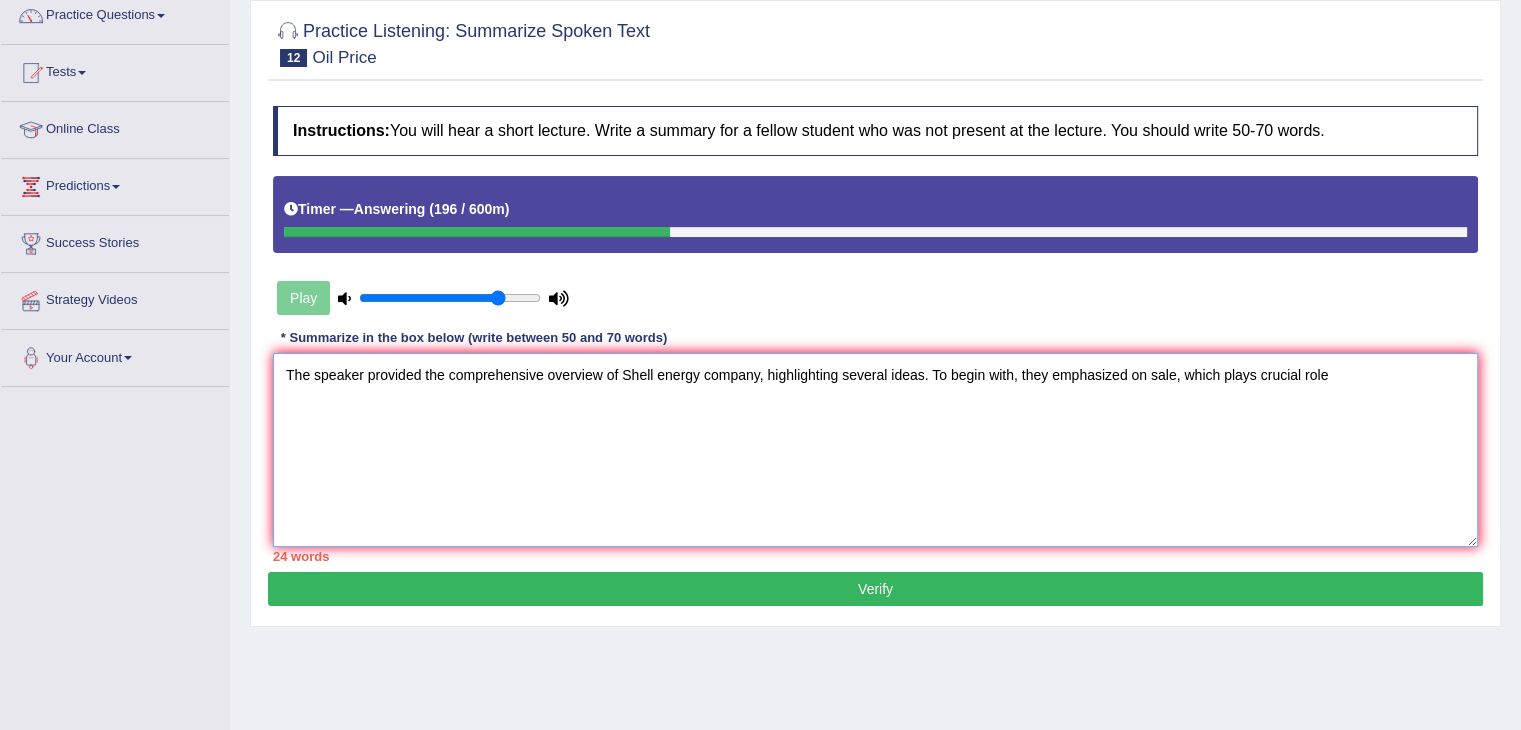 click on "The speaker provided the comprehensive overview of Shell energy company, highlighting several ideas. To begin with, they emphasized on sale, which plays crucial role" at bounding box center (875, 450) 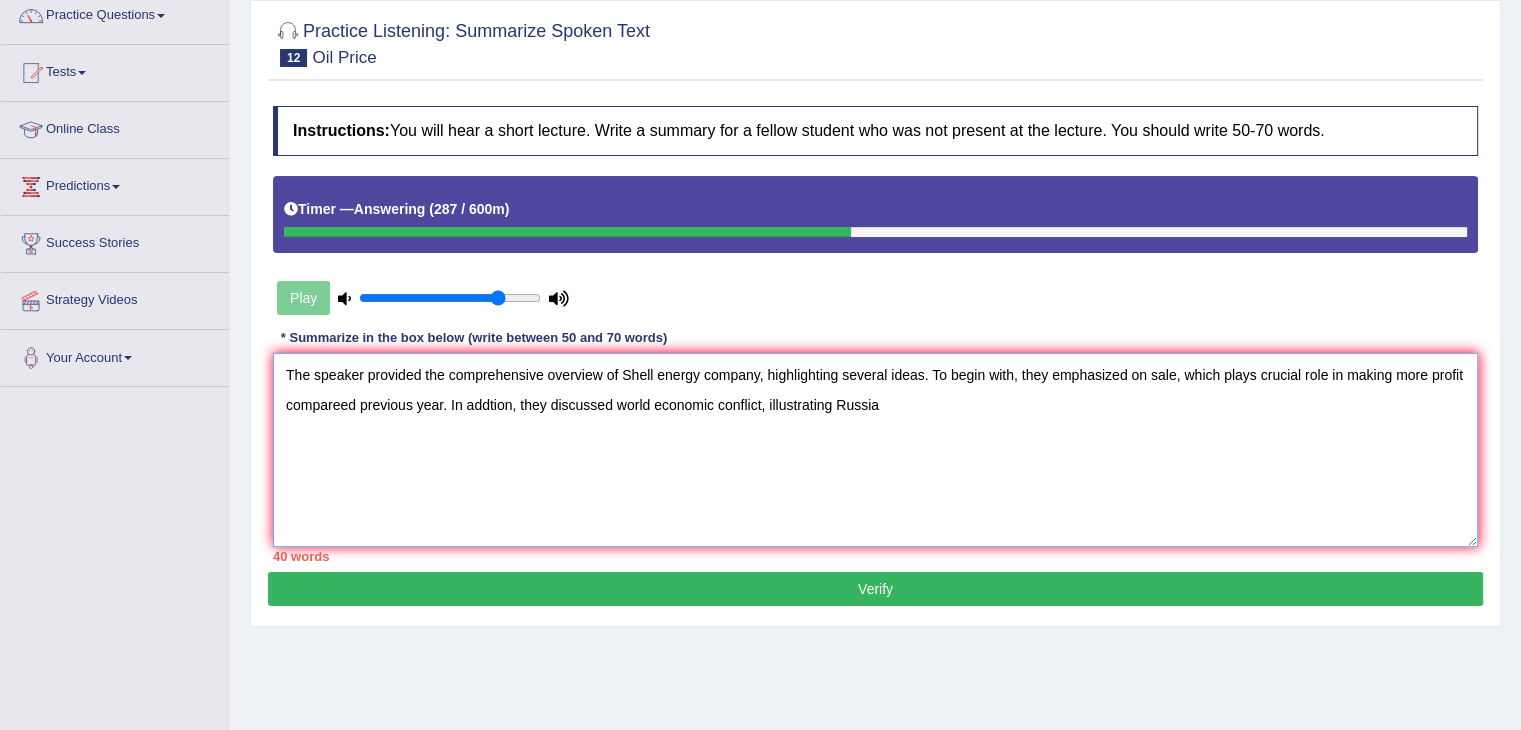 click on "The speaker provided the comprehensive overview of Shell energy company, highlighting several ideas. To begin with, they emphasized on sale, which plays crucial role in making more profit compareed previous year. In addtion, they discussed world economic conflict, illustrating Russia" at bounding box center (875, 450) 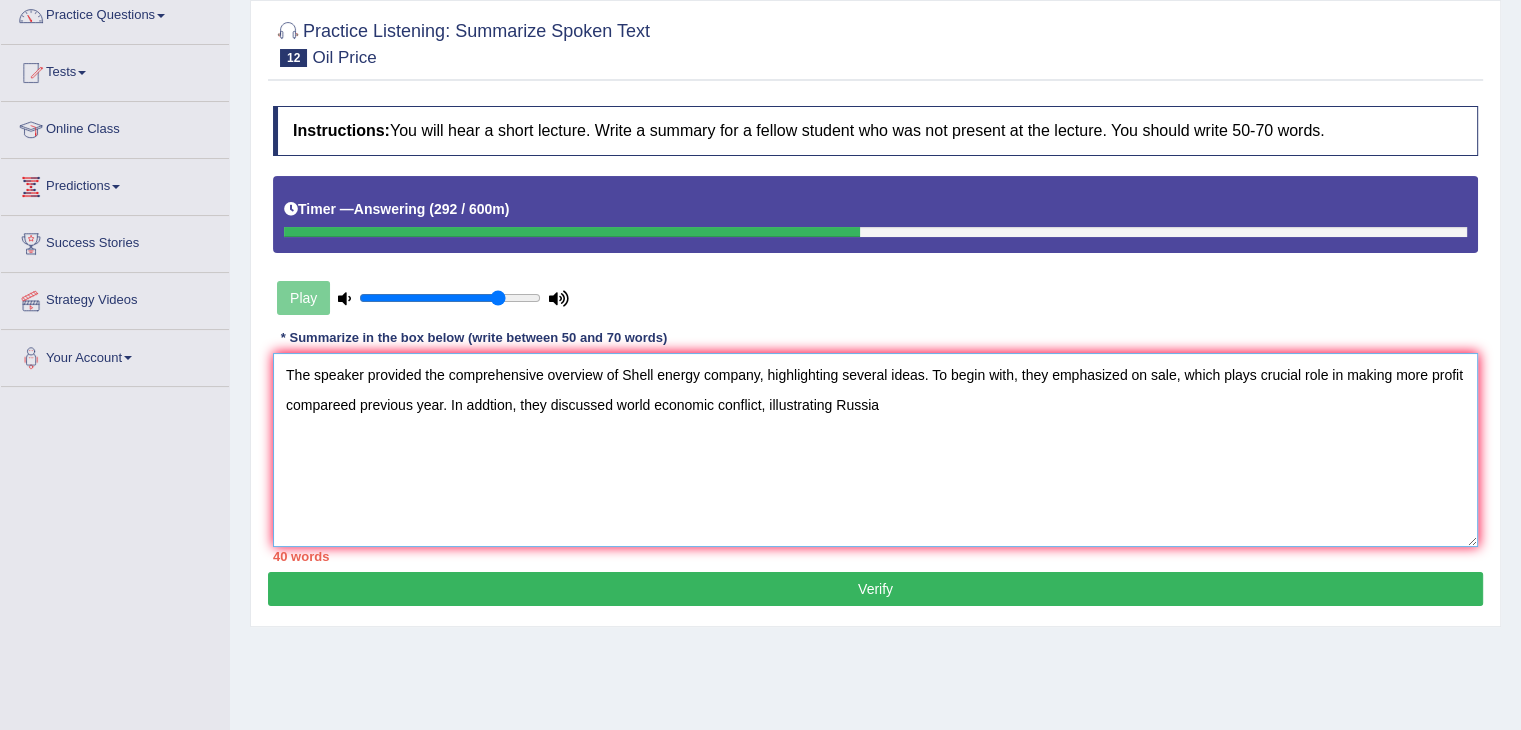 click on "The speaker provided the comprehensive overview of Shell energy company, highlighting several ideas. To begin with, they emphasized on sale, which plays crucial role in making more profit compareed previous year. In addtion, they discussed world economic conflict, illustrating Russia" at bounding box center (875, 450) 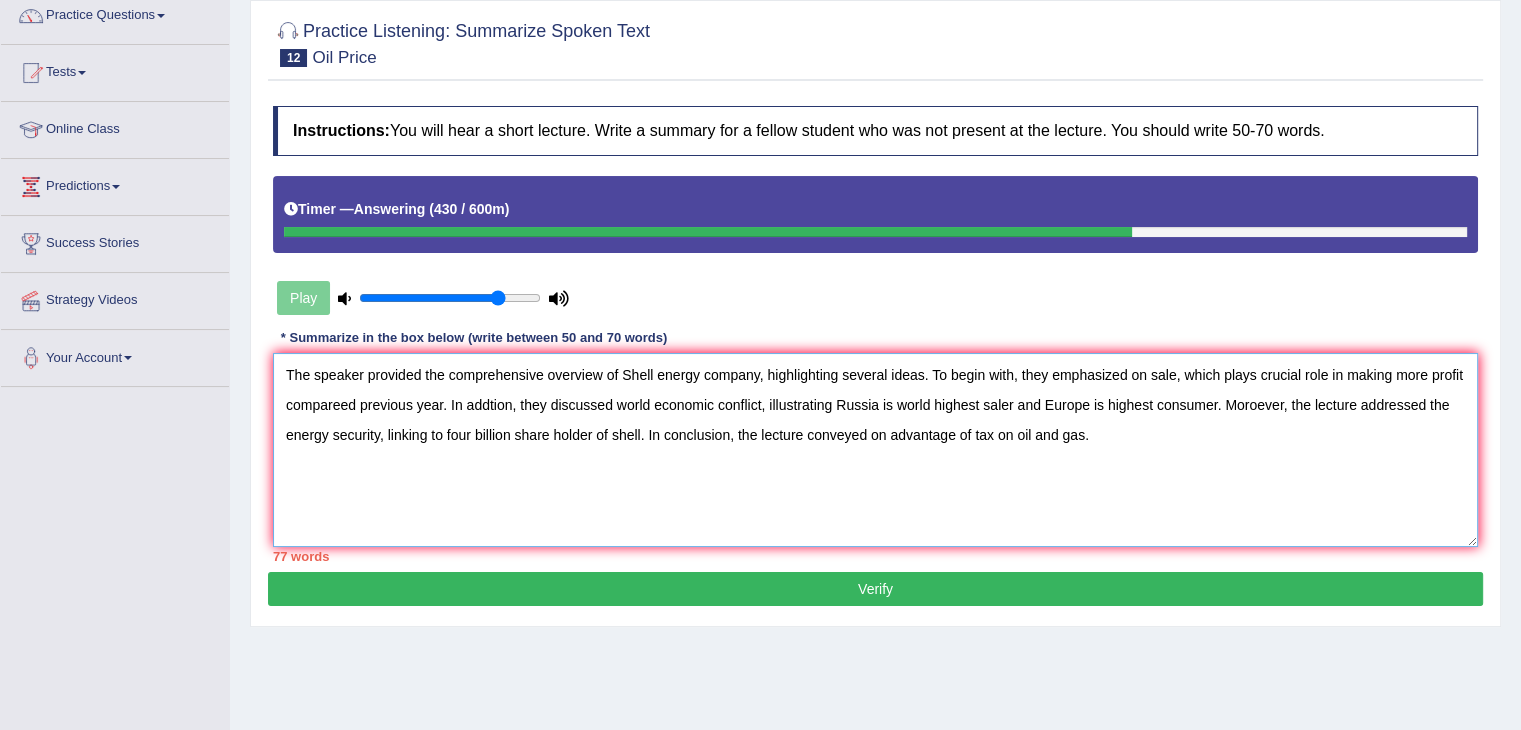 click on "The speaker provided the comprehensive overview of Shell energy company, highlighting several ideas. To begin with, they emphasized on sale, which plays crucial role in making more profit compareed previous year. In addtion, they discussed world economic conflict, illustrating Russia is world highest saler and Europe is highest consumer. Moroever, the lecture addressed the energy security, linking to four billion share holder of shell. In conclusion, the lecture conveyed on advantage of tax on oil and gas." at bounding box center [875, 450] 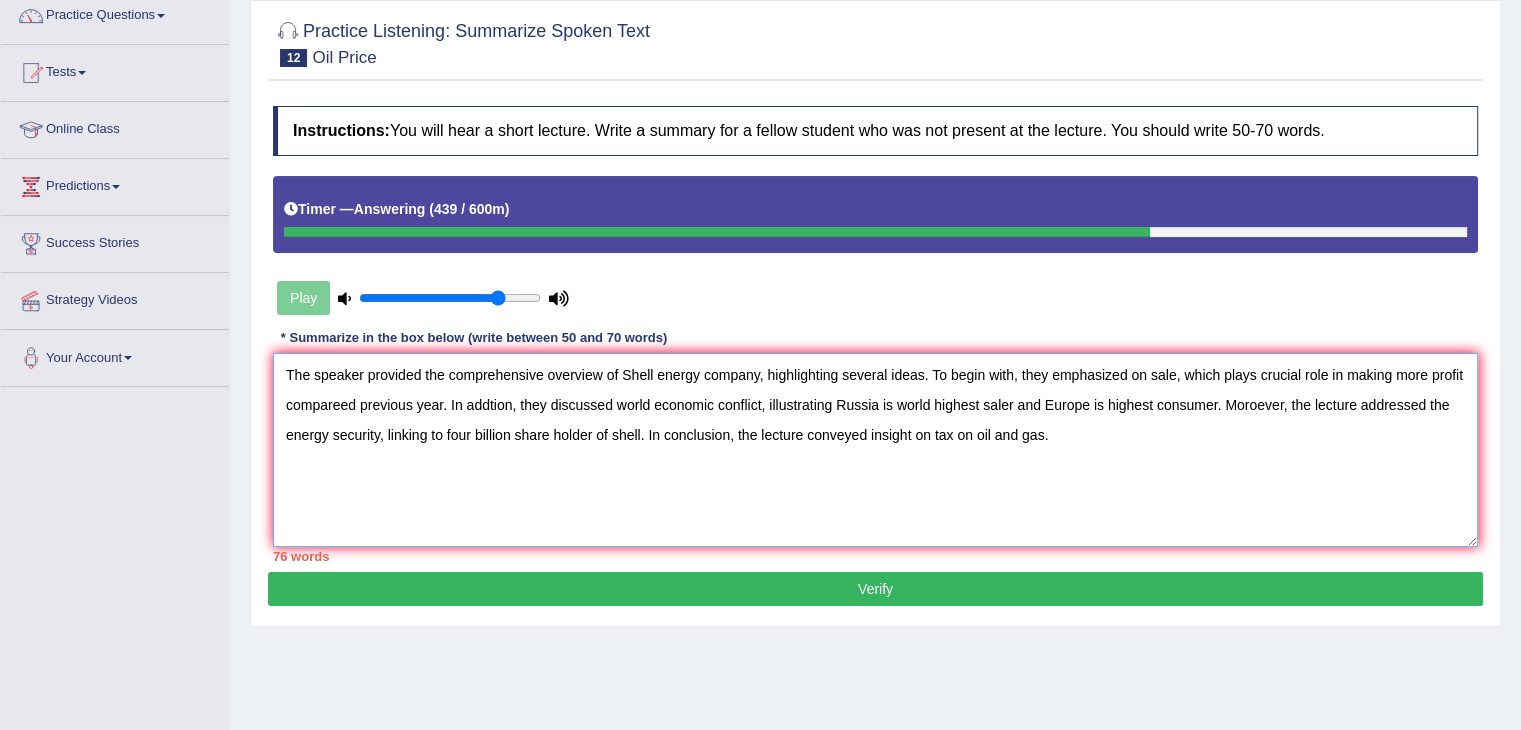 drag, startPoint x: 1050, startPoint y: 431, endPoint x: 949, endPoint y: 435, distance: 101.07918 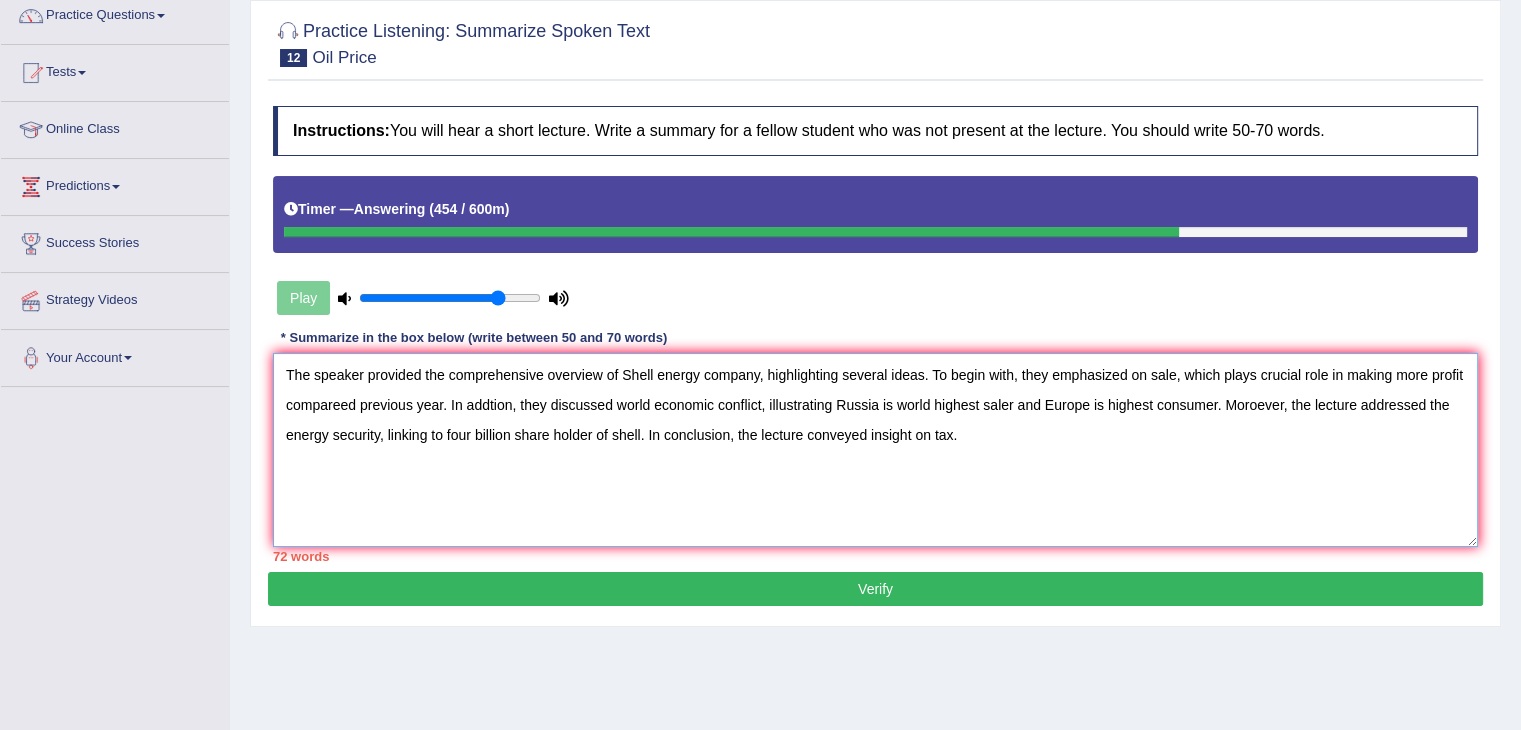 click on "The speaker provided the comprehensive overview of Shell energy company, highlighting several ideas. To begin with, they emphasized on sale, which plays crucial role in making more profit compareed previous year. In addtion, they discussed world economic conflict, illustrating Russia is world highest saler and Europe is highest consumer. Moroever, the lecture addressed the energy security, linking to four billion share holder of shell. In conclusion, the lecture conveyed insight on tax." at bounding box center [875, 450] 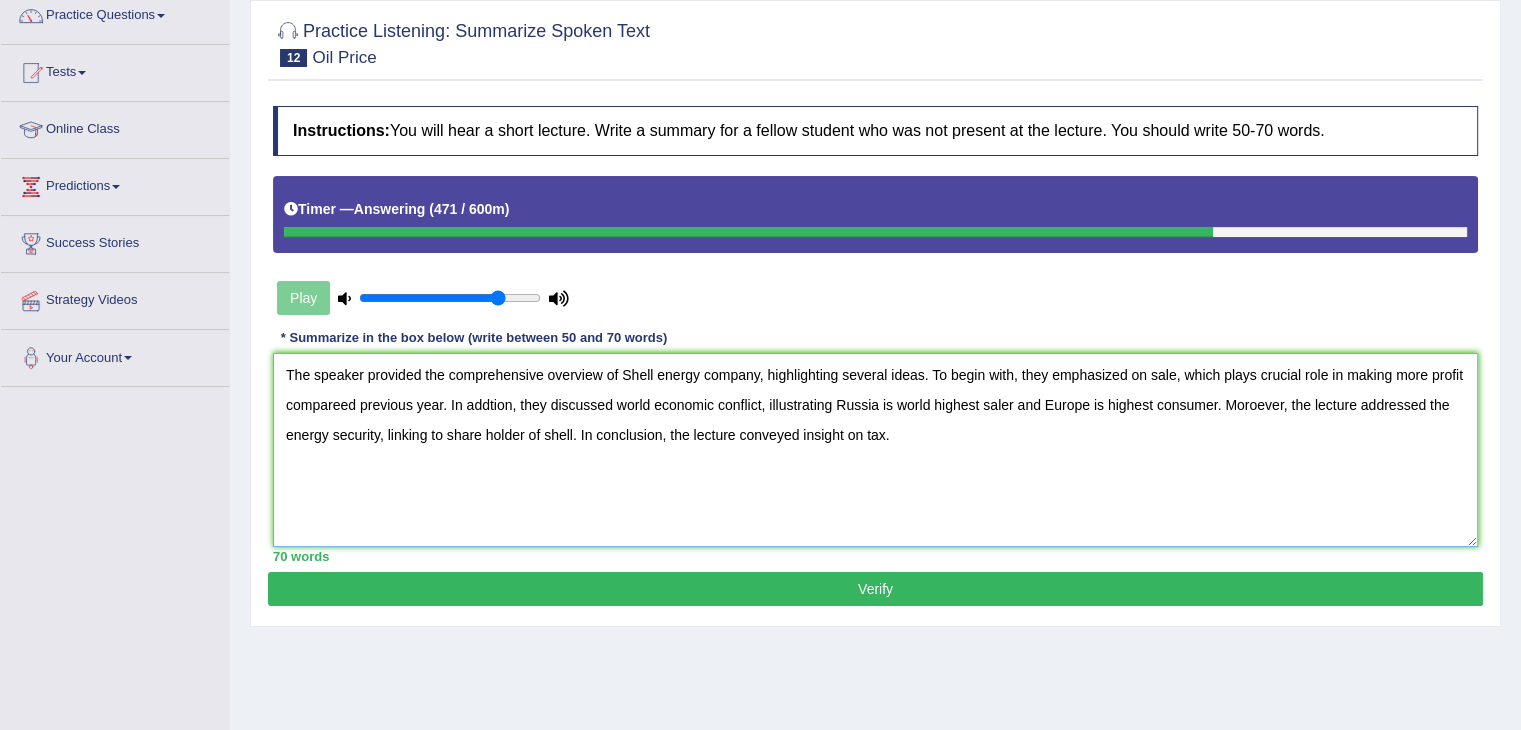 click on "The speaker provided the comprehensive overview of Shell energy company, highlighting several ideas. To begin with, they emphasized on sale, which plays crucial role in making more profit compareed previous year. In addtion, they discussed world economic conflict, illustrating Russia is world highest saler and Europe is highest consumer. Moroever, the lecture addressed the energy security, linking to share holder of shell. In conclusion, the lecture conveyed insight on tax." at bounding box center (875, 450) 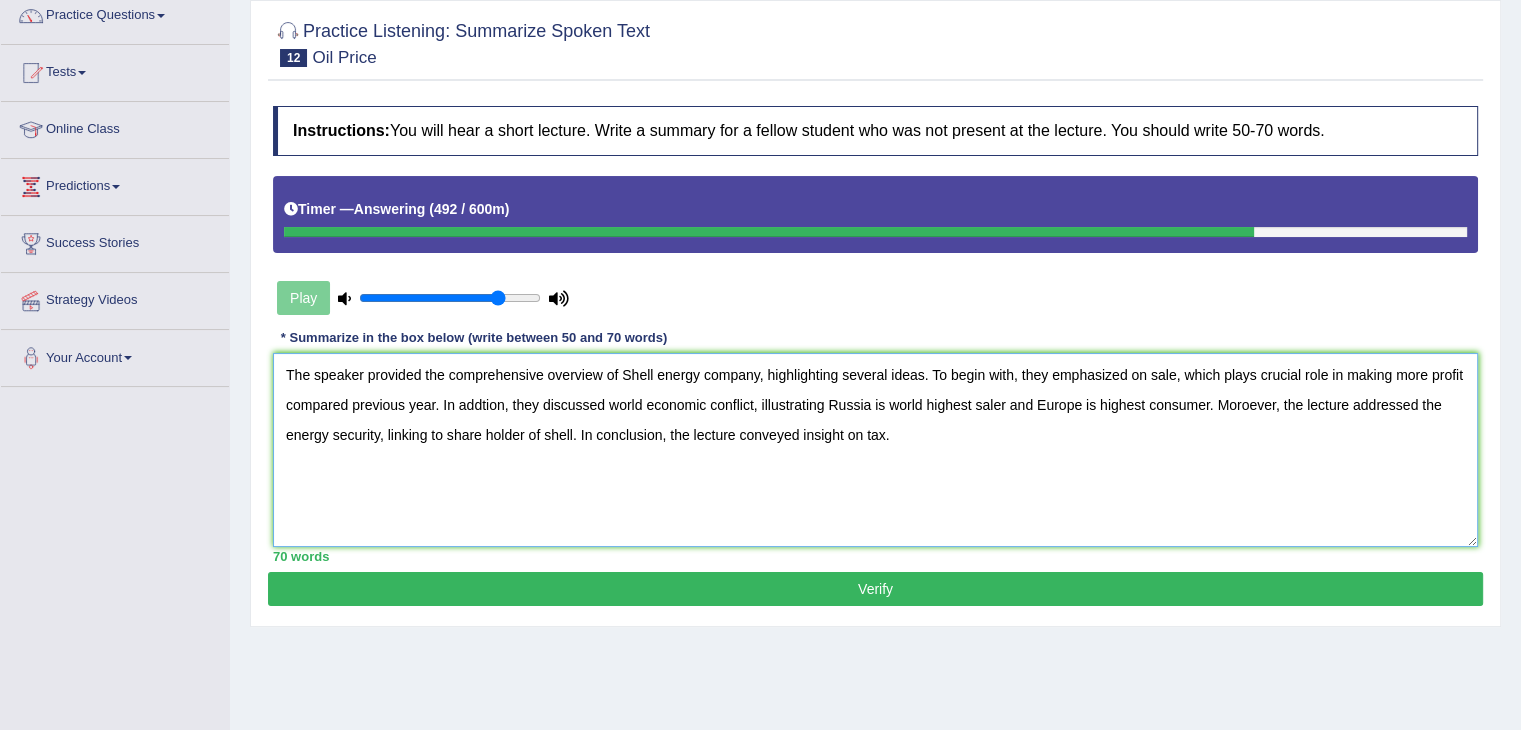click on "The speaker provided the comprehensive overview of Shell energy company, highlighting several ideas. To begin with, they emphasized on sale, which plays crucial role in making more profit compared previous year. In addtion, they discussed world economic conflict, illustrating Russia is world highest saler and Europe is highest consumer. Moroever, the lecture addressed the energy security, linking to share holder of shell. In conclusion, the lecture conveyed insight on tax." at bounding box center [875, 450] 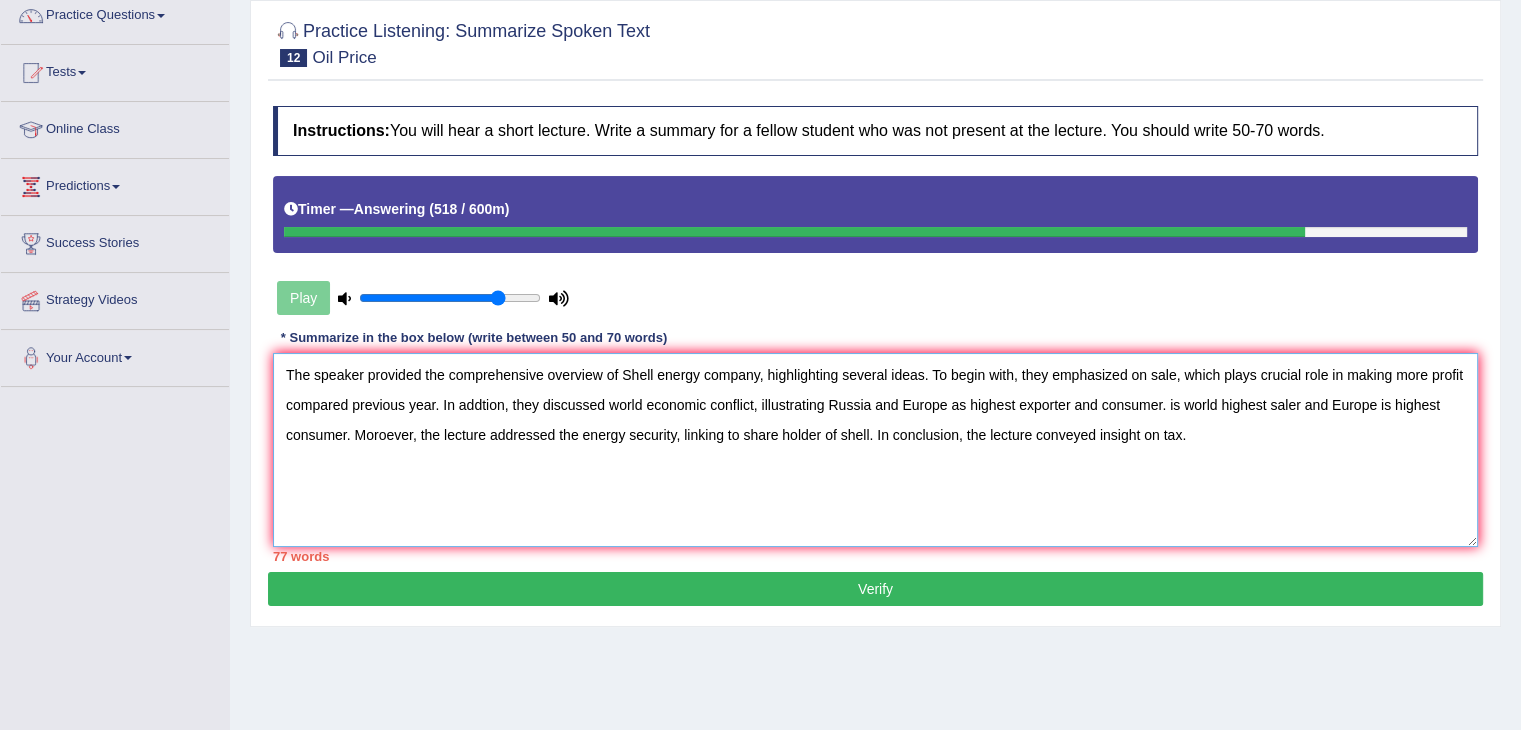 drag, startPoint x: 1167, startPoint y: 401, endPoint x: 345, endPoint y: 444, distance: 823.1239 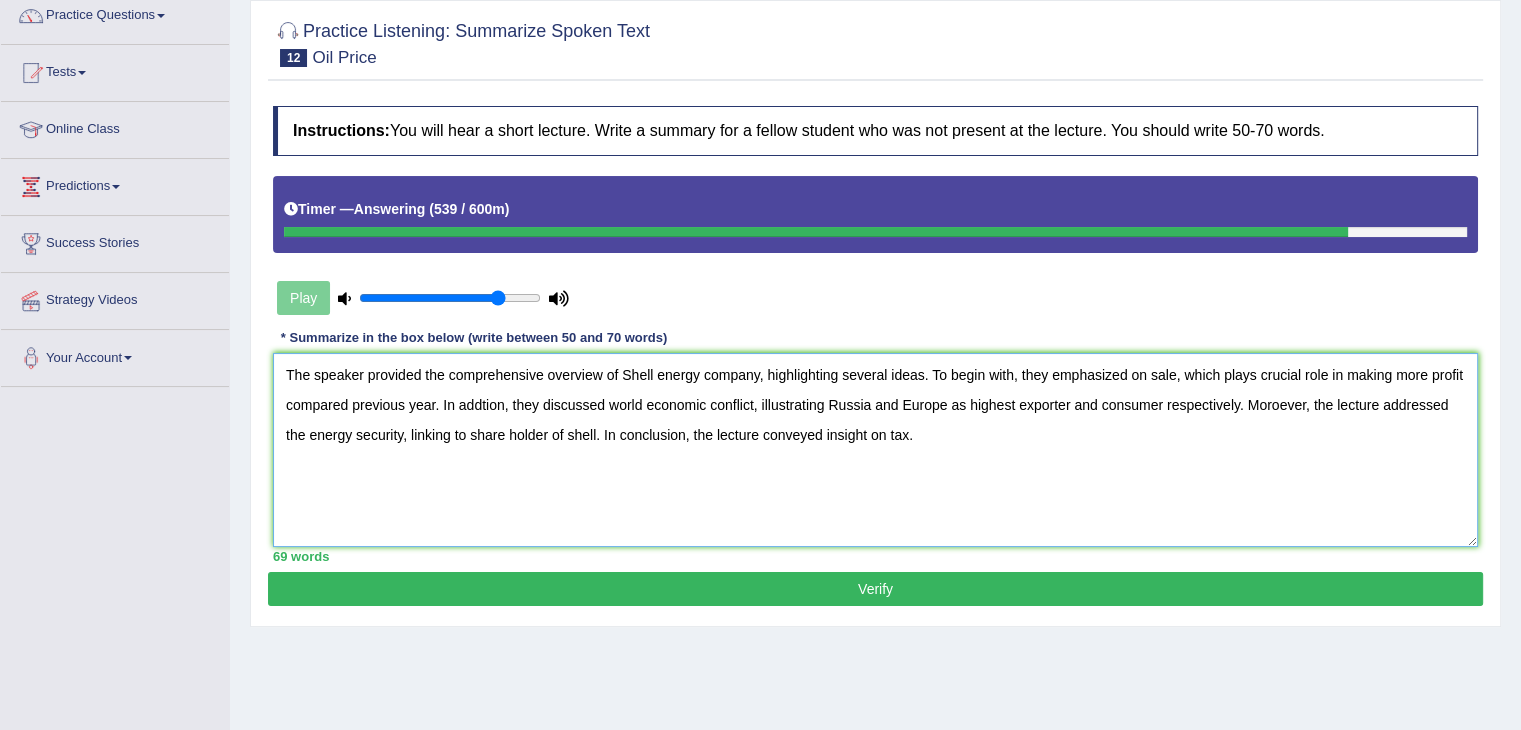 type on "The speaker provided the comprehensive overview of Shell energy company, highlighting several ideas. To begin with, they emphasized on sale, which plays crucial role in making more profit compared previous year. In addtion, they discussed world economic conflict, illustrating Russia and Europe as highest exporter and consumer respectively. Moroever, the lecture addressed the energy security, linking to share holder of shell. In conclusion, the lecture conveyed insight on tax." 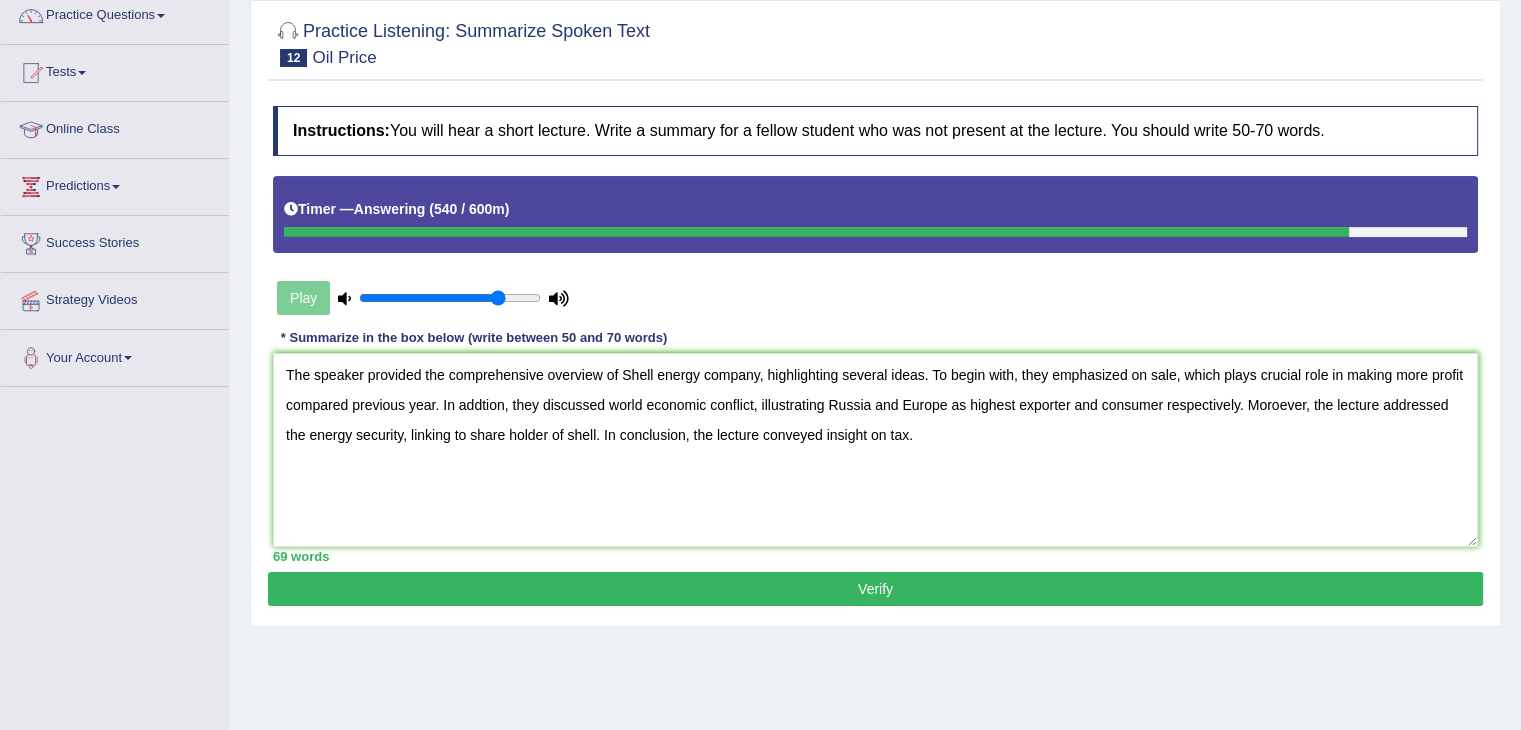 click on "Verify" at bounding box center [875, 589] 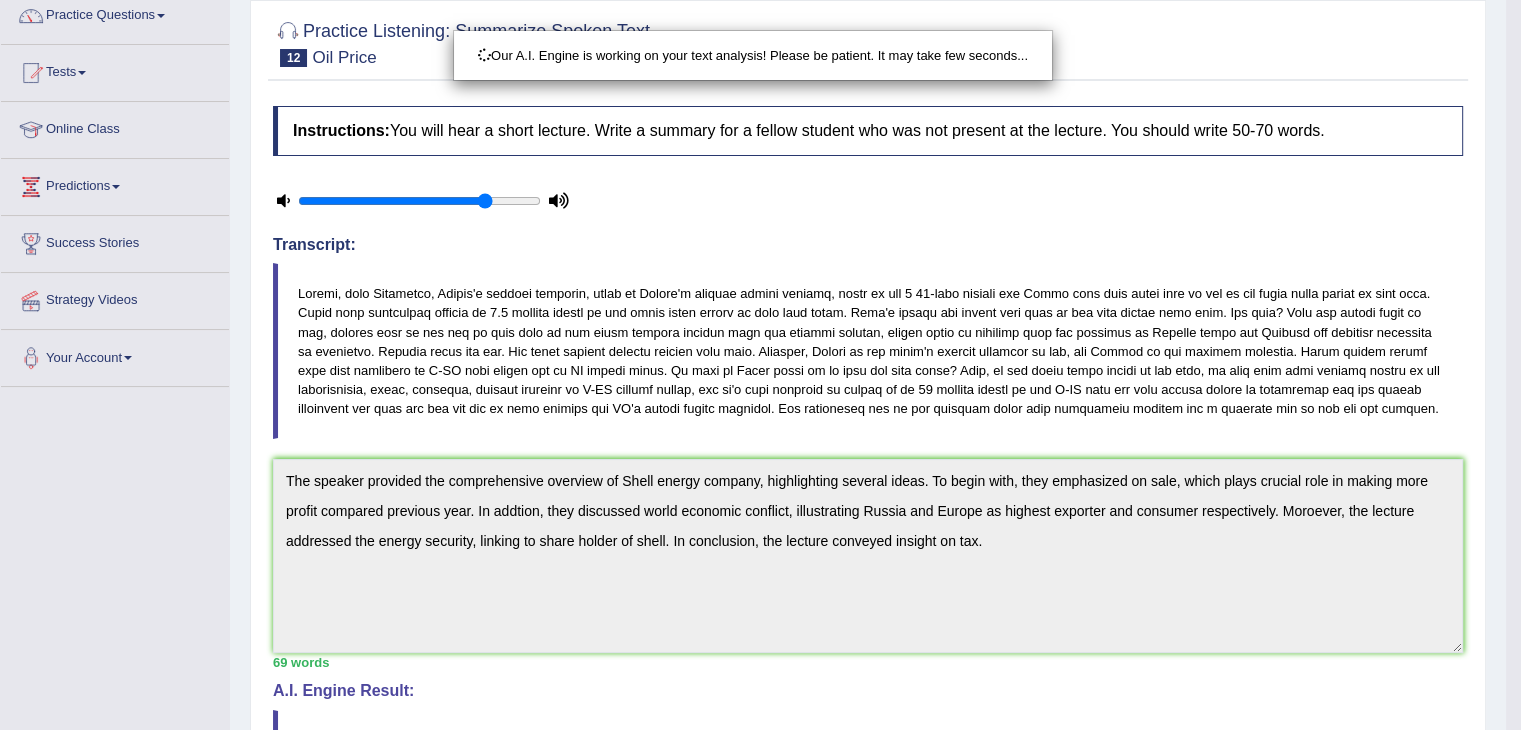 scroll, scrollTop: 390, scrollLeft: 0, axis: vertical 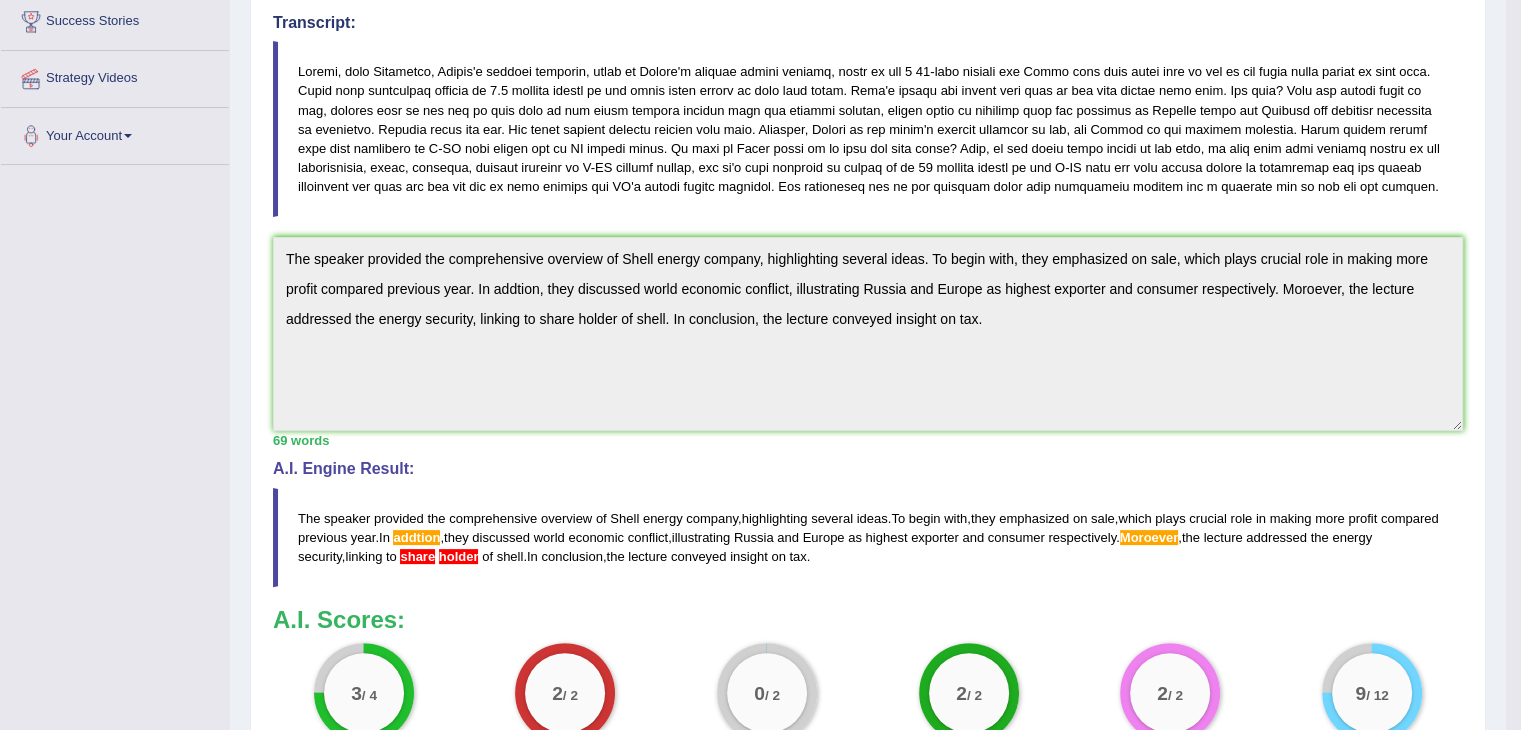 click on "Toggle navigation
Home
Practice Questions   Speaking Practice Read Aloud
Repeat Sentence
Describe Image
Re-tell Lecture
Answer Short Question
Summarize Group Discussion
Respond To A Situation
Writing Practice  Summarize Written Text
Write Essay
Reading Practice  Reading & Writing: Fill In The Blanks
Choose Multiple Answers
Re-order Paragraphs
Fill In The Blanks
Choose Single Answer
Listening Practice  Summarize Spoken Text
Highlight Incorrect Words
Highlight Correct Summary
Select Missing Word
Choose Single Answer
Choose Multiple Answers
Fill In The Blanks
Write From Dictation
Pronunciation
Tests  Take Practice Sectional Test" at bounding box center (760, -25) 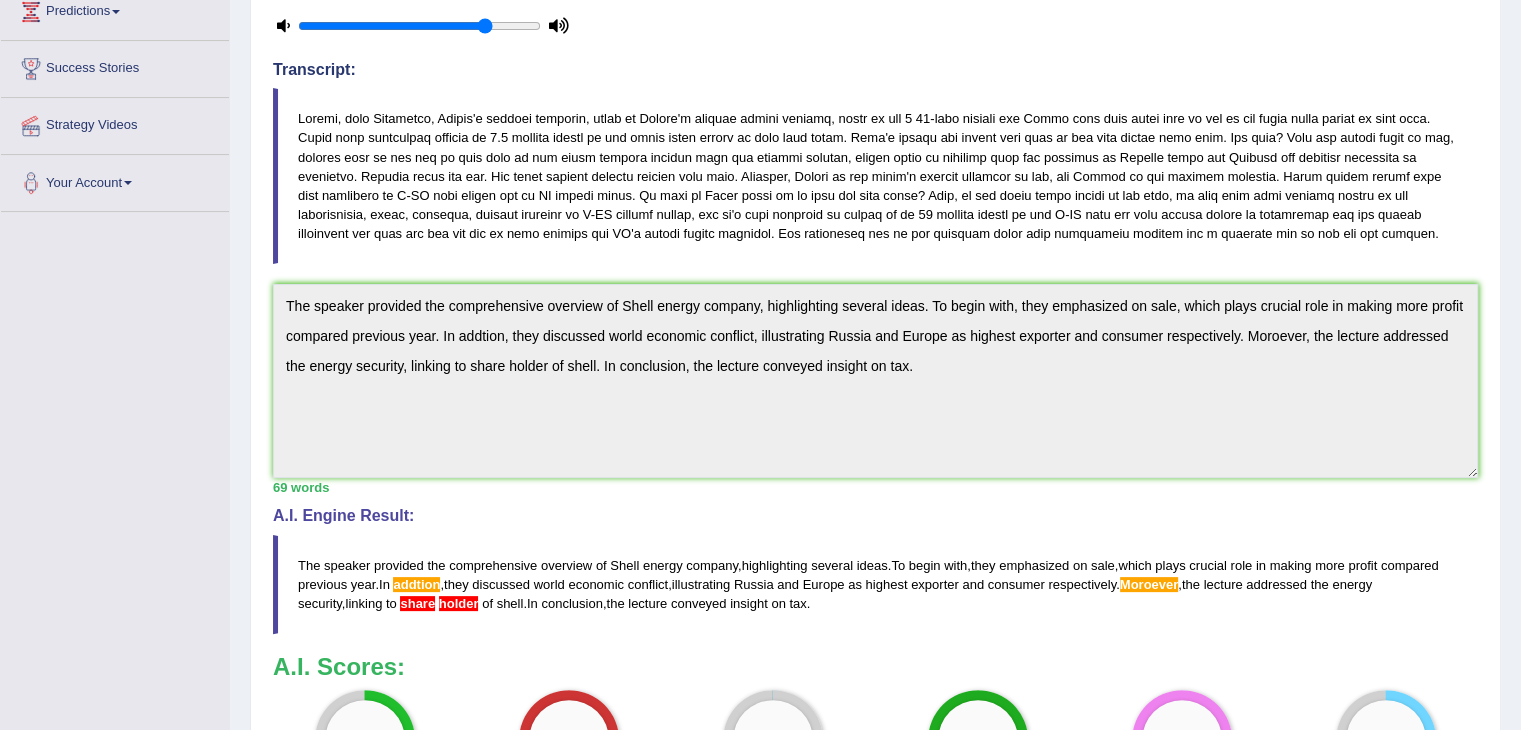 scroll, scrollTop: 342, scrollLeft: 0, axis: vertical 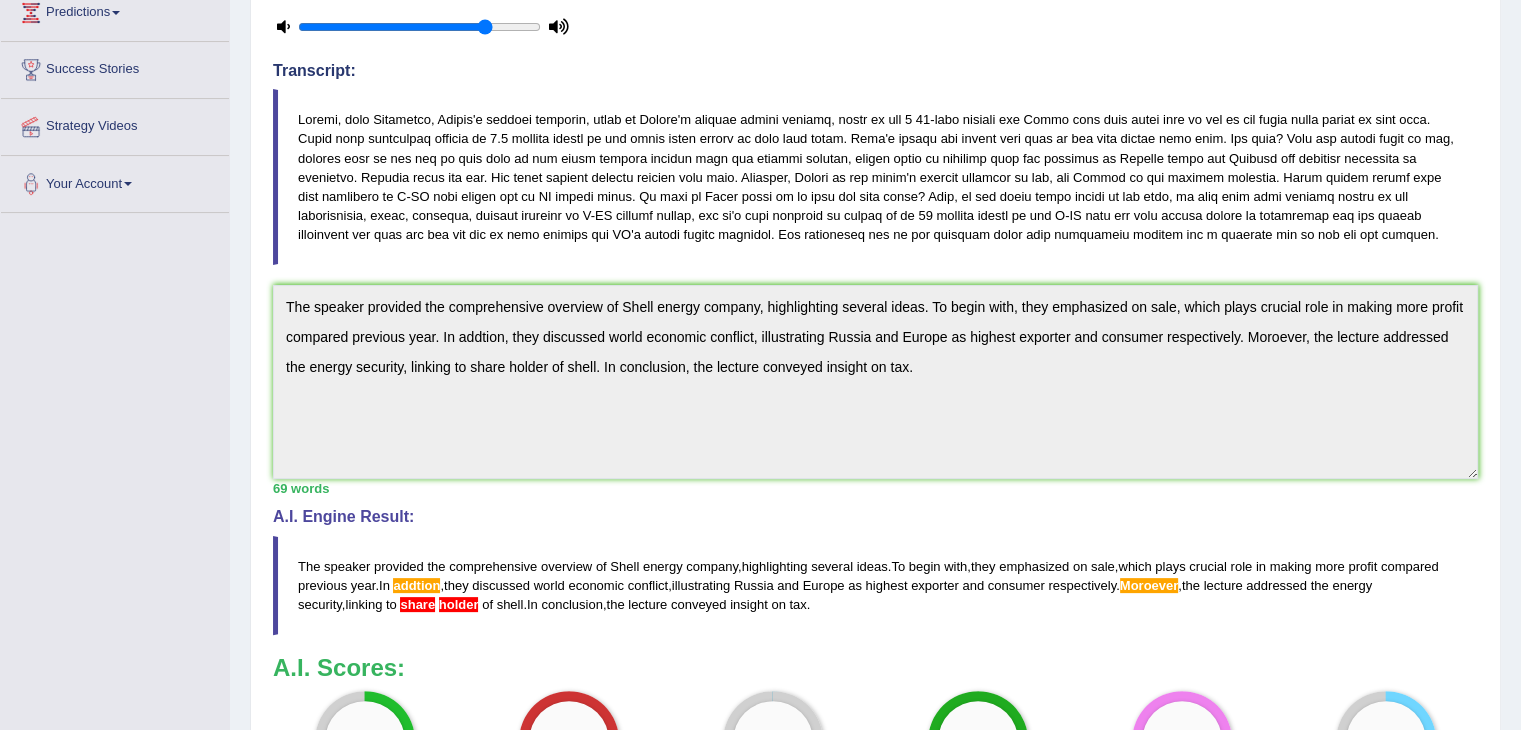 click on "Toggle navigation
Home
Practice Questions   Speaking Practice Read Aloud
Repeat Sentence
Describe Image
Re-tell Lecture
Answer Short Question
Summarize Group Discussion
Respond To A Situation
Writing Practice  Summarize Written Text
Write Essay
Reading Practice  Reading & Writing: Fill In The Blanks
Choose Multiple Answers
Re-order Paragraphs
Fill In The Blanks
Choose Single Answer
Listening Practice  Summarize Spoken Text
Highlight Incorrect Words
Highlight Correct Summary
Select Missing Word
Choose Single Answer
Choose Multiple Answers
Fill In The Blanks
Write From Dictation
Pronunciation
Tests  Take Practice Sectional Test
Take Mock Test" at bounding box center (760, 331) 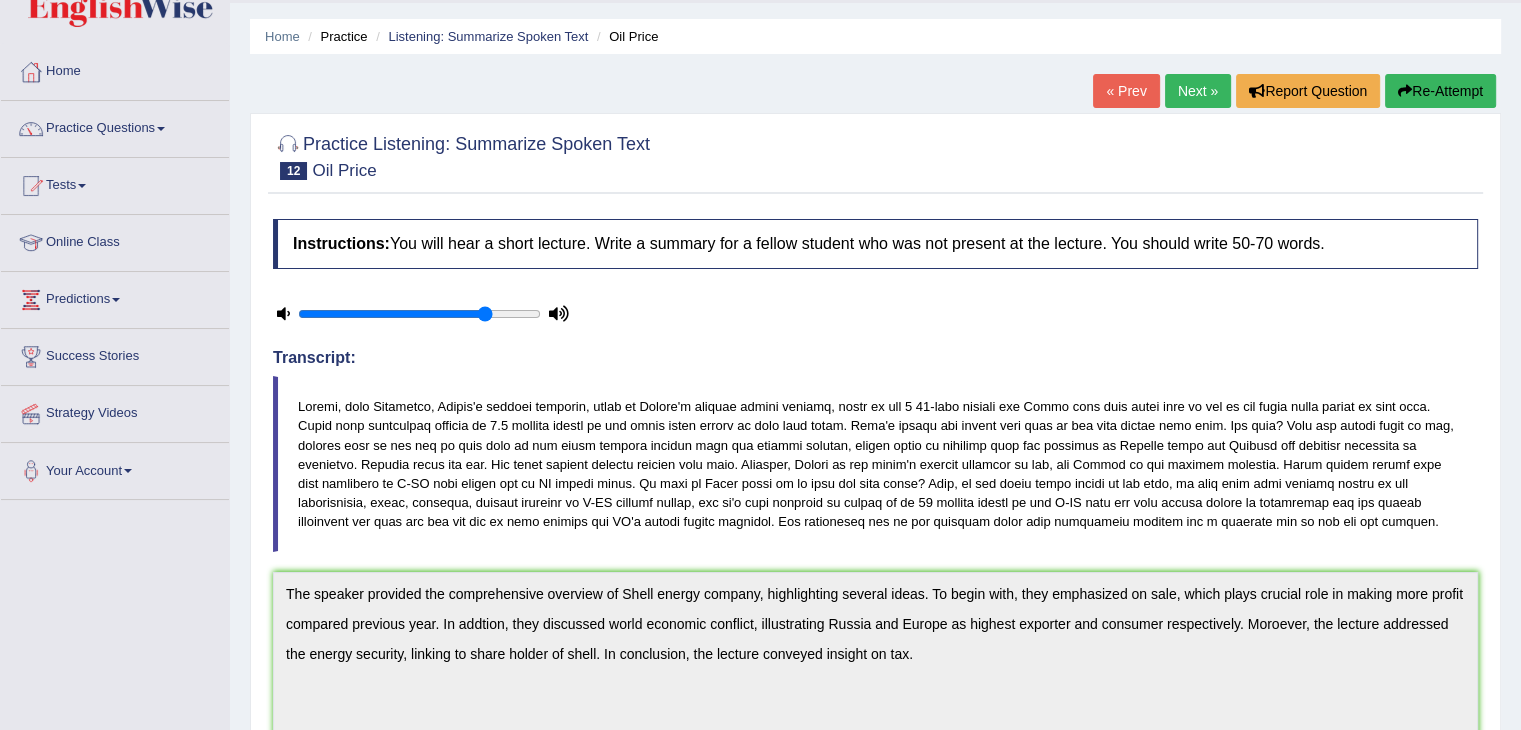 scroll, scrollTop: 0, scrollLeft: 0, axis: both 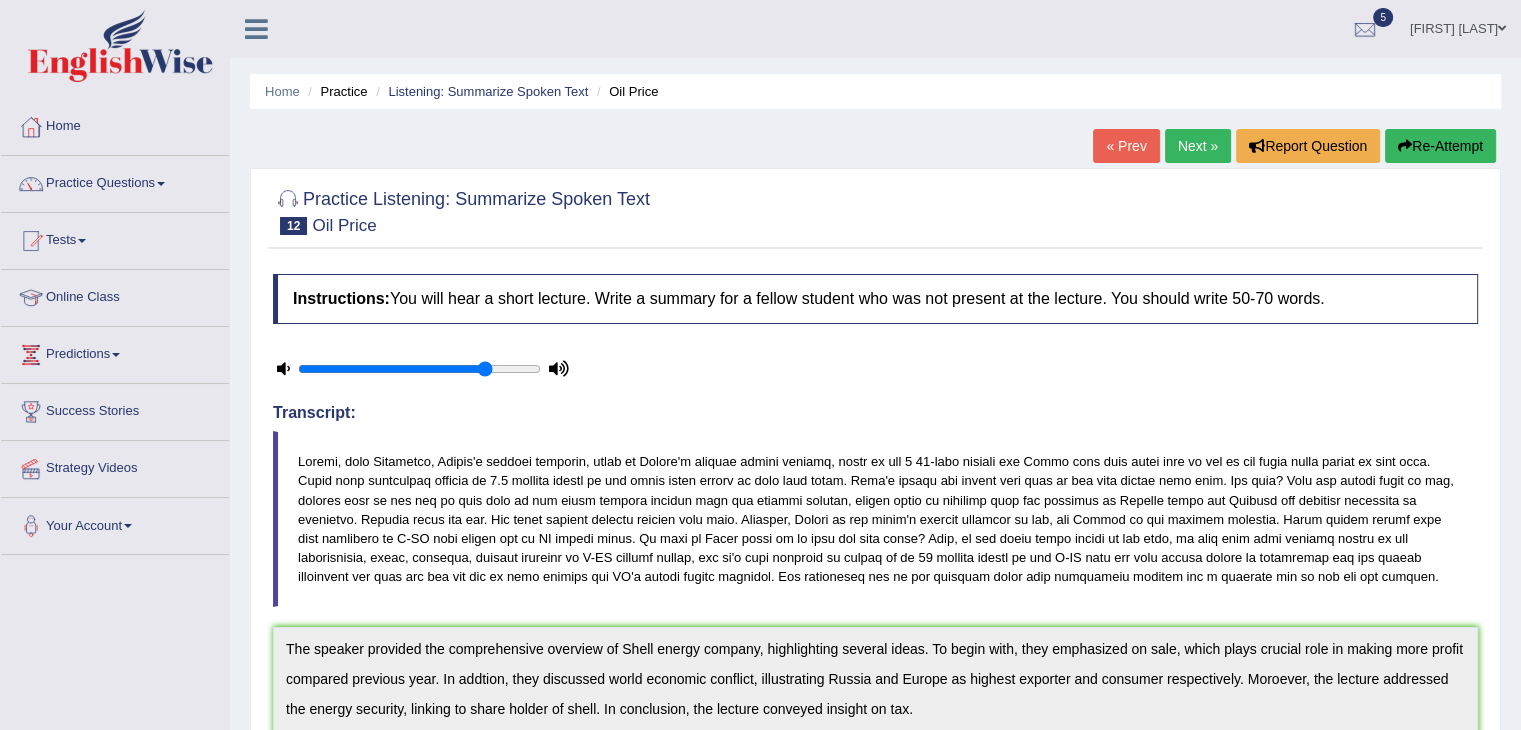 click on "Re-Attempt" at bounding box center [1440, 146] 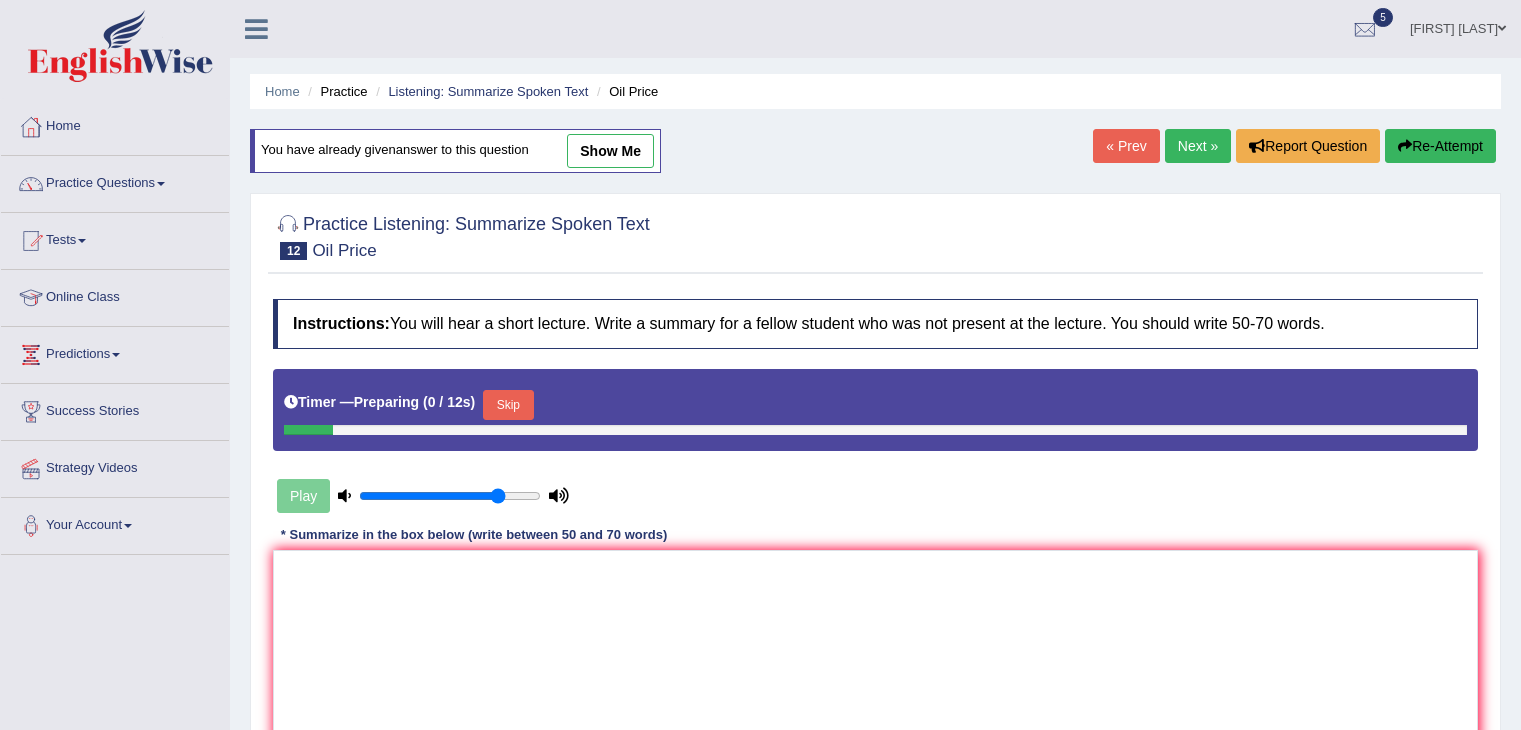 scroll, scrollTop: 0, scrollLeft: 0, axis: both 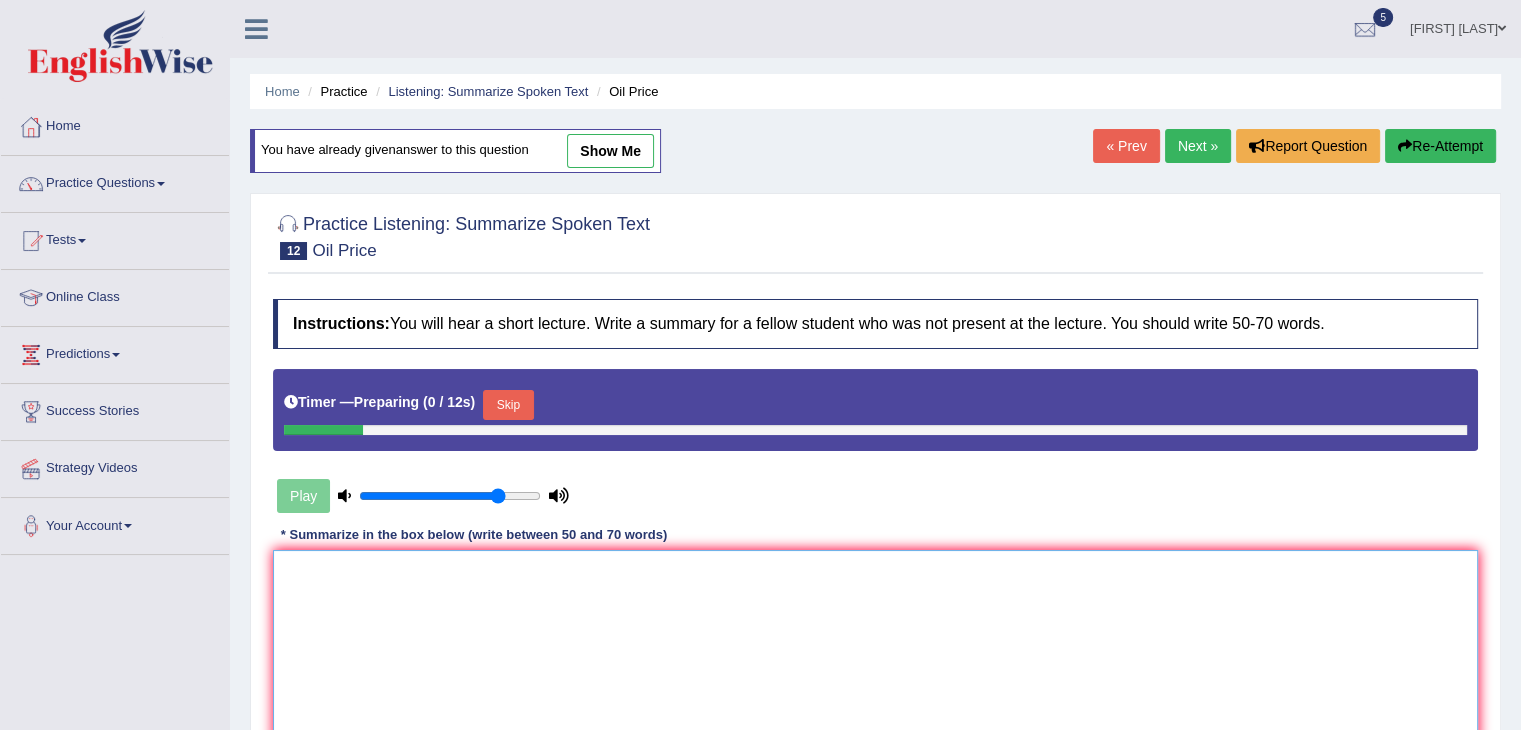 click at bounding box center (875, 647) 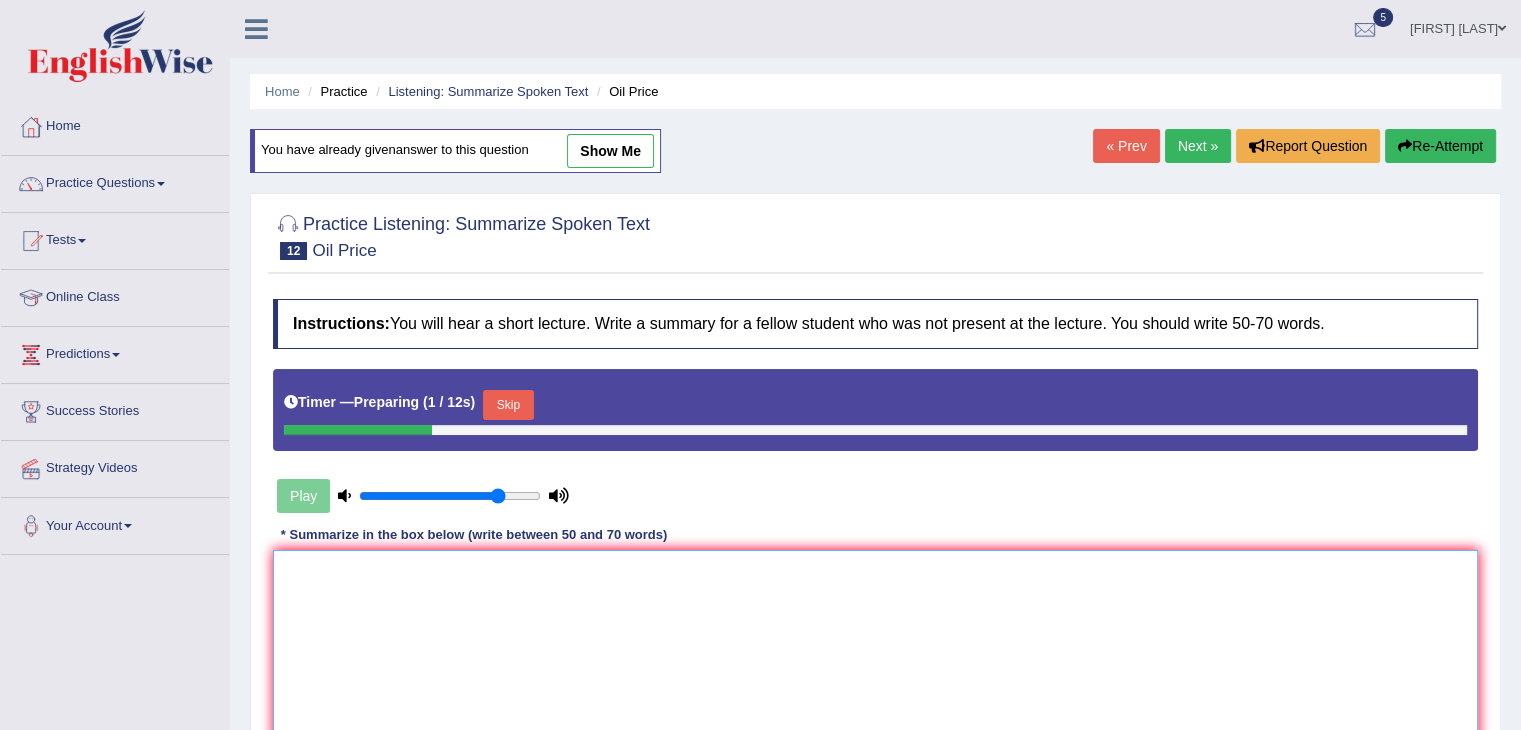 paste on "The speaker provided the comprehensive overview of Shell energy company, highlighting several ideas. To begin with, they emphasized on sale, which plays crucial role in making more profit compared previous year. In addtion, they discussed world economic conflict, illustrating Russia and Europe as highest exporter and consumer respectively. Moroever, the lecture addressed the energy security, linking to share holder of shell. In conclusion, the lecture conveyed insight on tax." 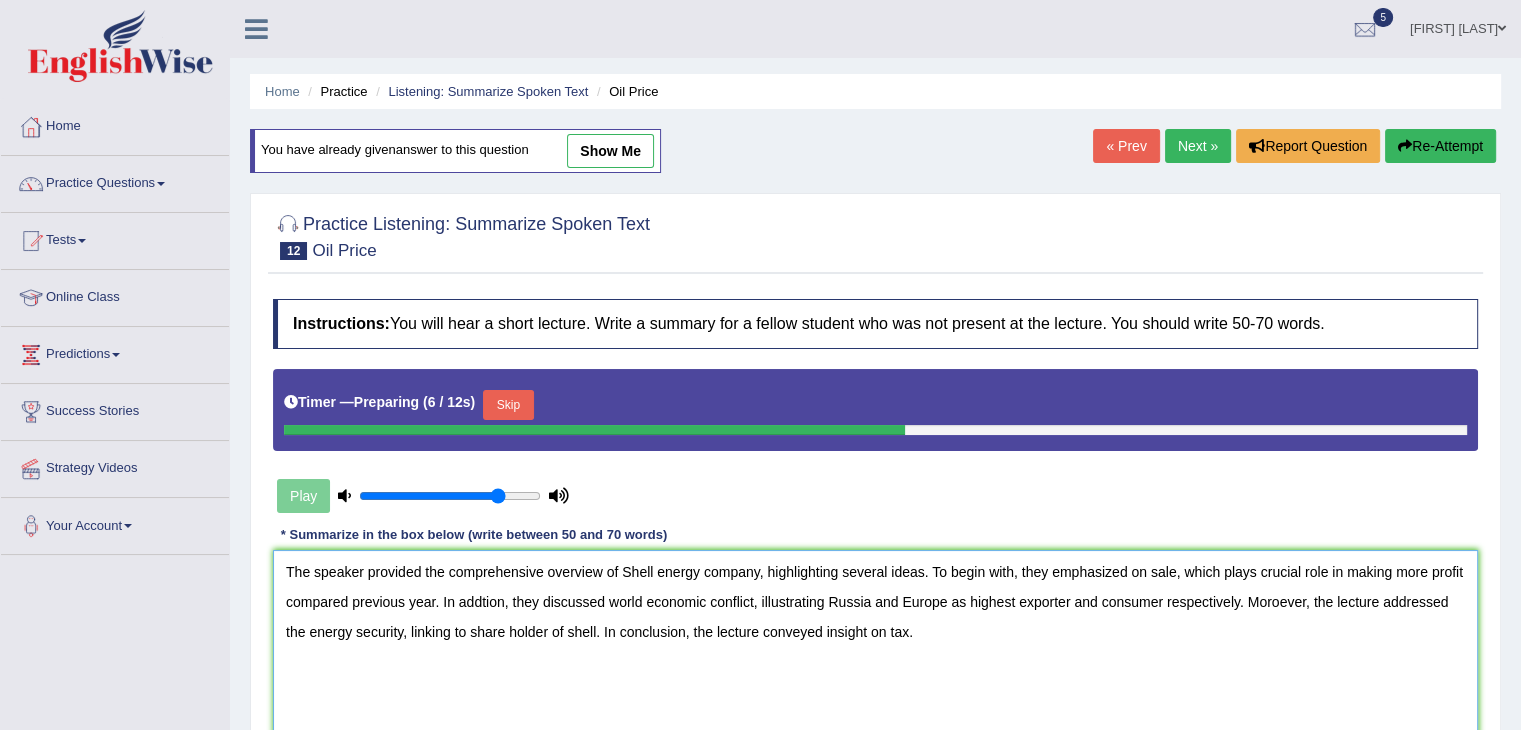click on "The speaker provided the comprehensive overview of Shell energy company, highlighting several ideas. To begin with, they emphasized on sale, which plays crucial role in making more profit compared previous year. In addtion, they discussed world economic conflict, illustrating Russia and Europe as highest exporter and consumer respectively. Moroever, the lecture addressed the energy security, linking to share holder of shell. In conclusion, the lecture conveyed insight on tax." at bounding box center [875, 647] 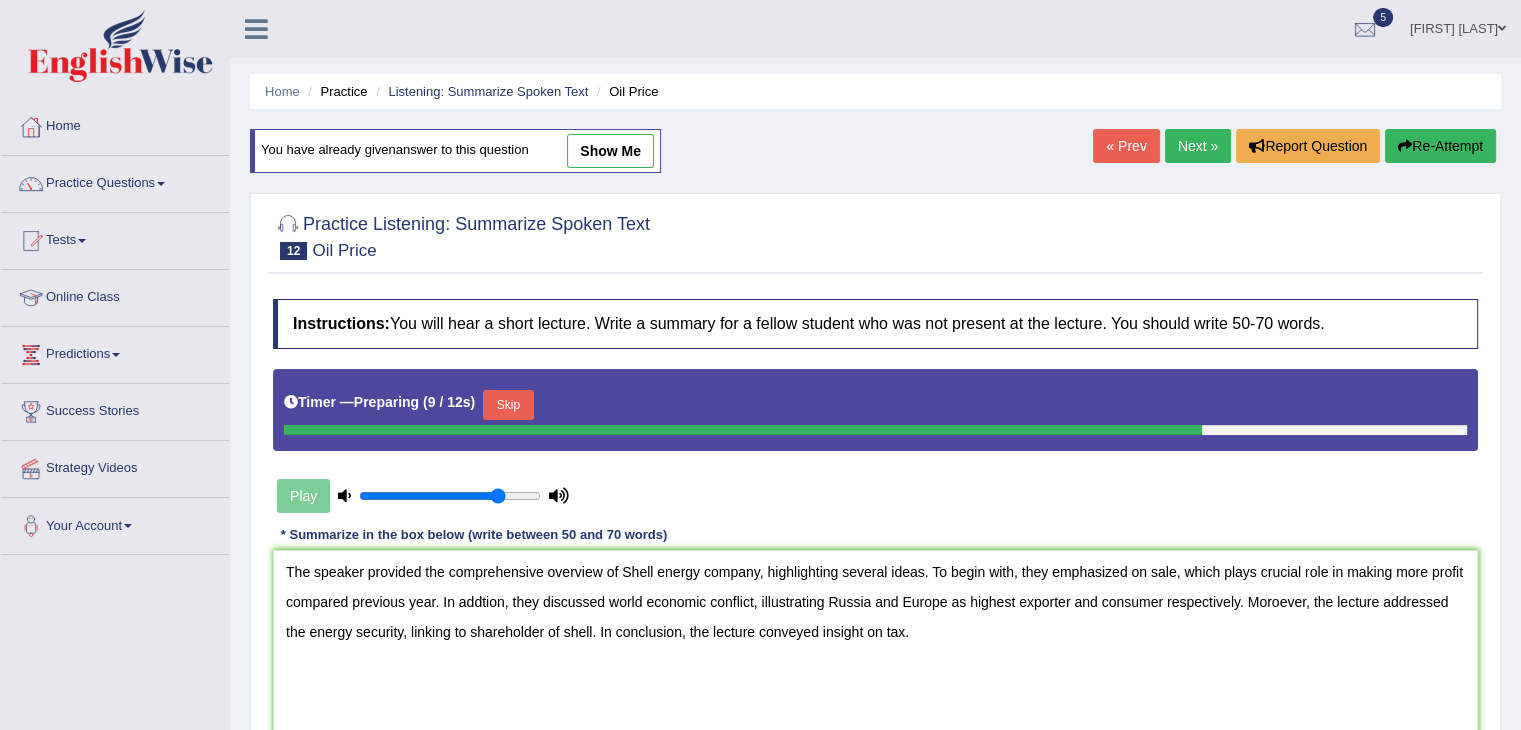 click on "Skip" at bounding box center [508, 405] 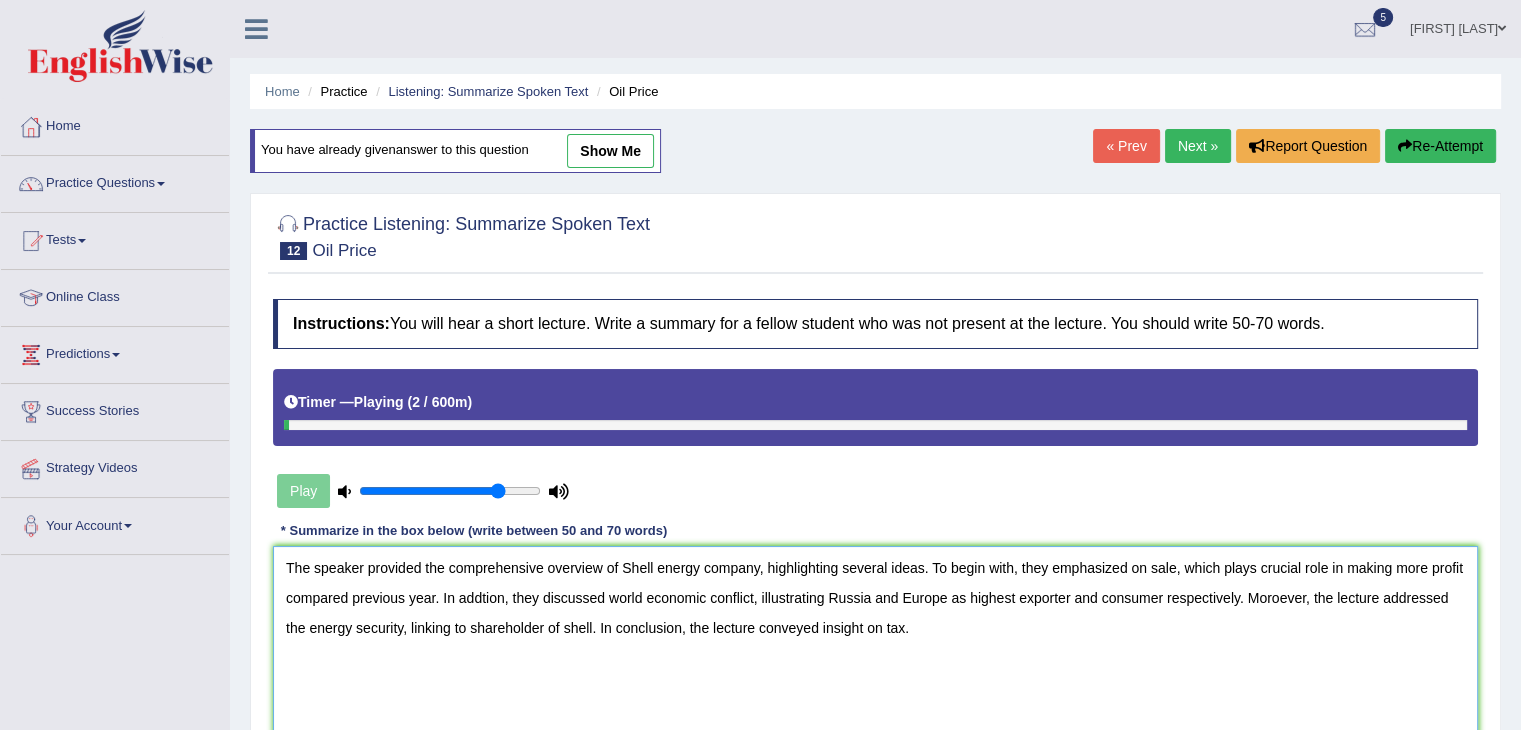click on "The speaker provided the comprehensive overview of Shell energy company, highlighting several ideas. To begin with, they emphasized on sale, which plays crucial role in making more profit compared previous year. In addtion, they discussed world economic conflict, illustrating Russia and Europe as highest exporter and consumer respectively. Moroever, the lecture addressed the energy security, linking to shareholder of shell. In conclusion, the lecture conveyed insight on tax." at bounding box center (875, 643) 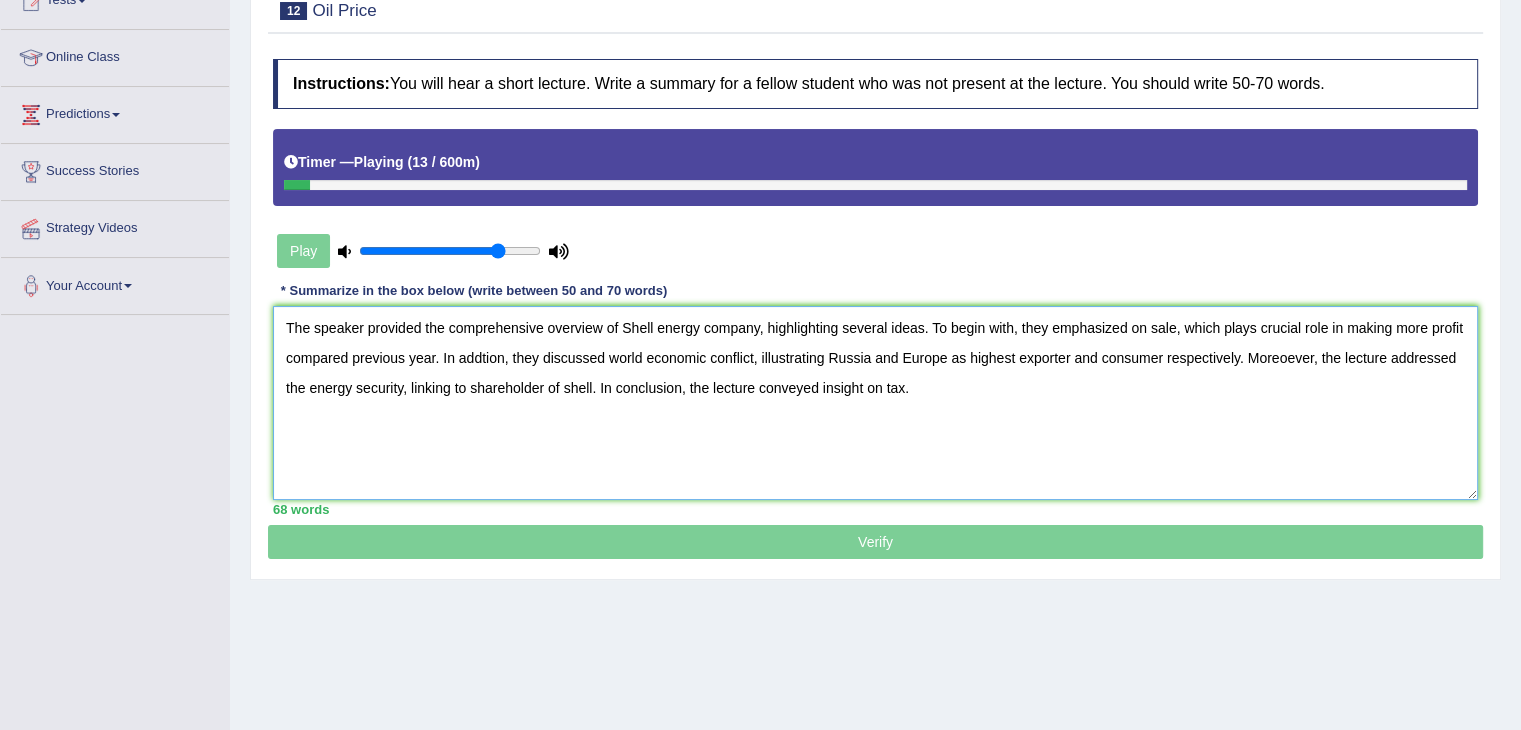 scroll, scrollTop: 244, scrollLeft: 0, axis: vertical 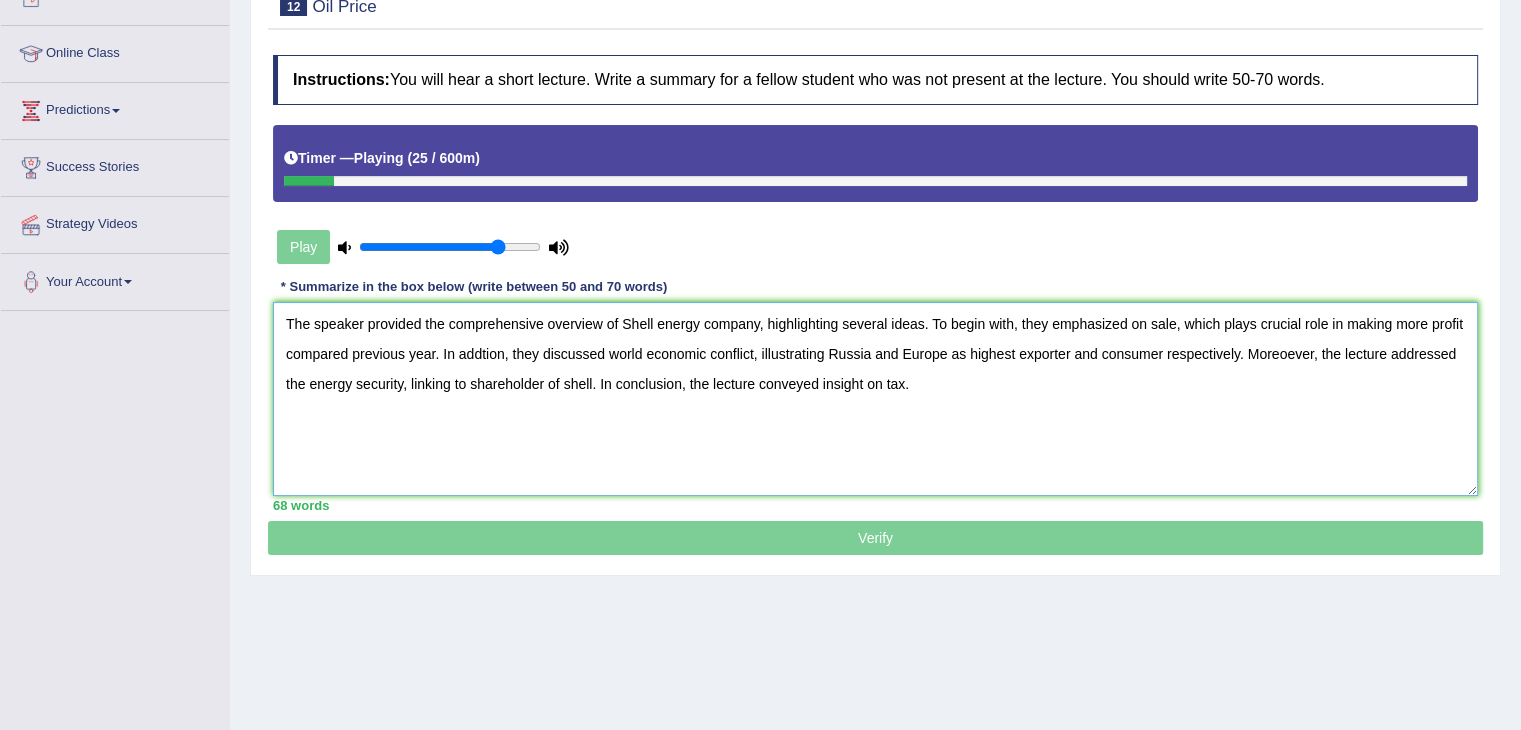 click on "The speaker provided the comprehensive overview of Shell energy company, highlighting several ideas. To begin with, they emphasized on sale, which plays crucial role in making more profit compared previous year. In addtion, they discussed world economic conflict, illustrating Russia and Europe as highest exporter and consumer respectively. Moreoever, the lecture addressed the energy security, linking to shareholder of shell. In conclusion, the lecture conveyed insight on tax." at bounding box center [875, 399] 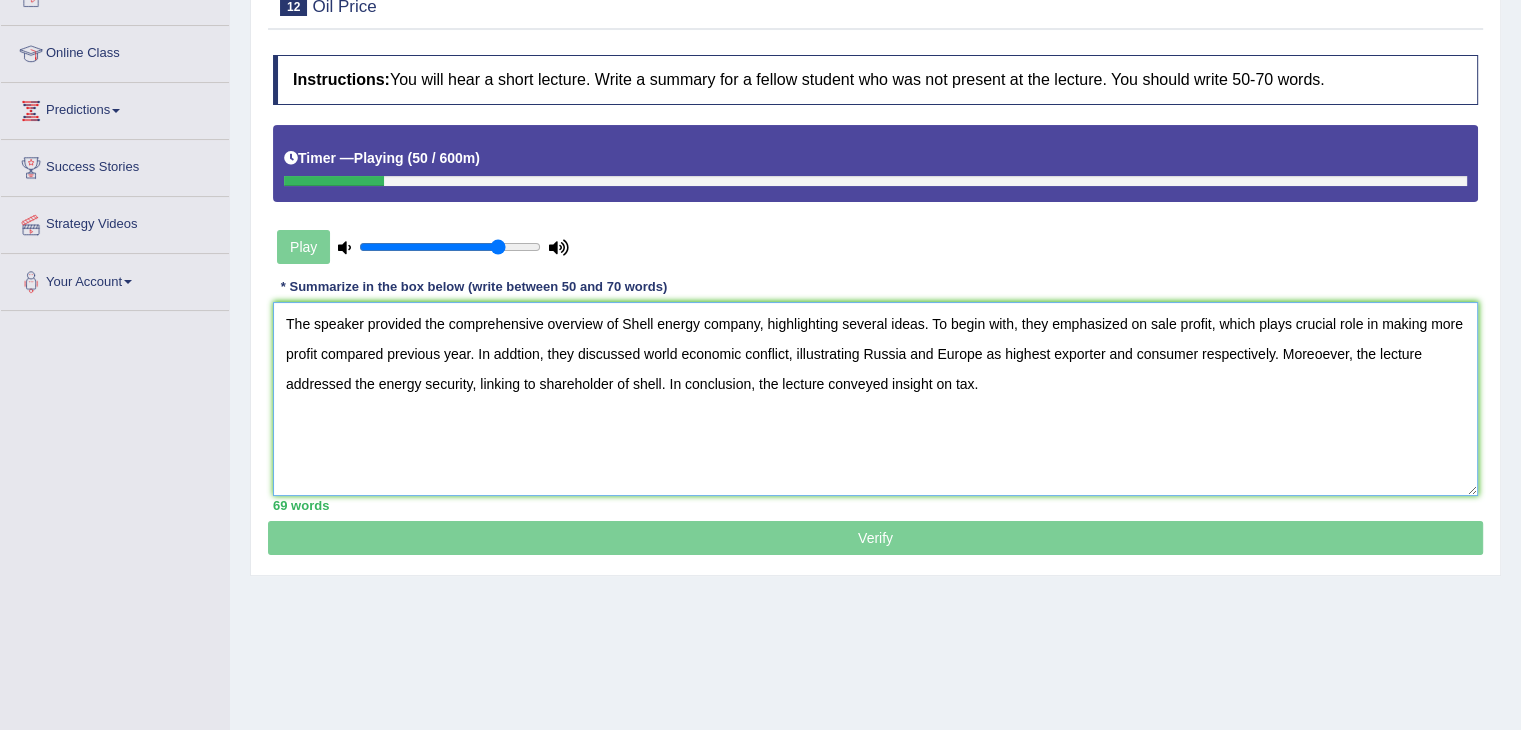 click on "The speaker provided the comprehensive overview of Shell energy company, highlighting several ideas. To begin with, they emphasized on sale profit, which plays crucial role in making more profit compared previous year. In addtion, they discussed world economic conflict, illustrating Russia and Europe as highest exporter and consumer respectively. Moreoever, the lecture addressed the energy security, linking to shareholder of shell. In conclusion, the lecture conveyed insight on tax." at bounding box center [875, 399] 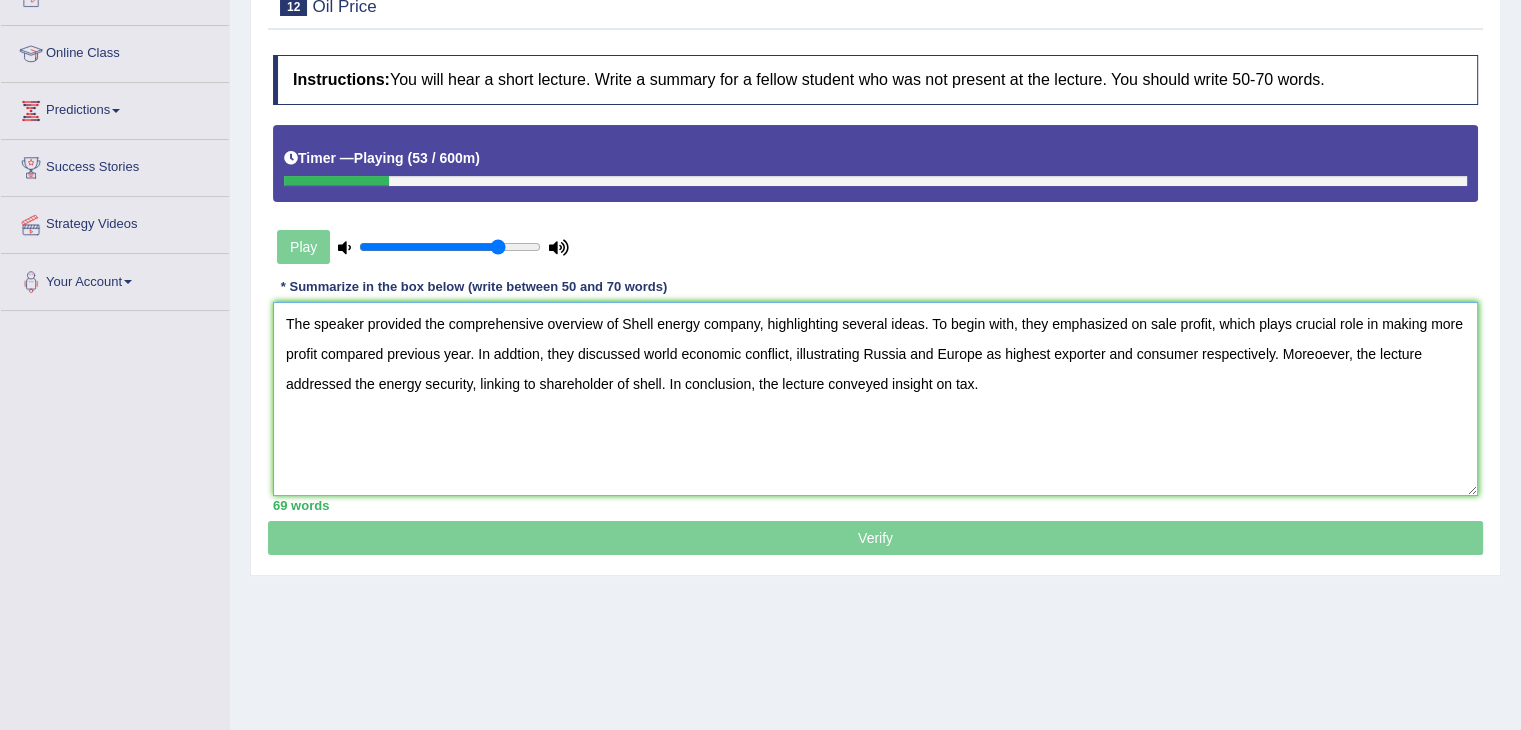 click on "The speaker provided the comprehensive overview of Shell energy company, highlighting several ideas. To begin with, they emphasized on sale profit, which plays crucial role in making more profit compared previous year. In addtion, they discussed world economic conflict, illustrating Russia and Europe as highest exporter and consumer respectively. Moreoever, the lecture addressed the energy security, linking to shareholder of shell. In conclusion, the lecture conveyed insight on tax." at bounding box center (875, 399) 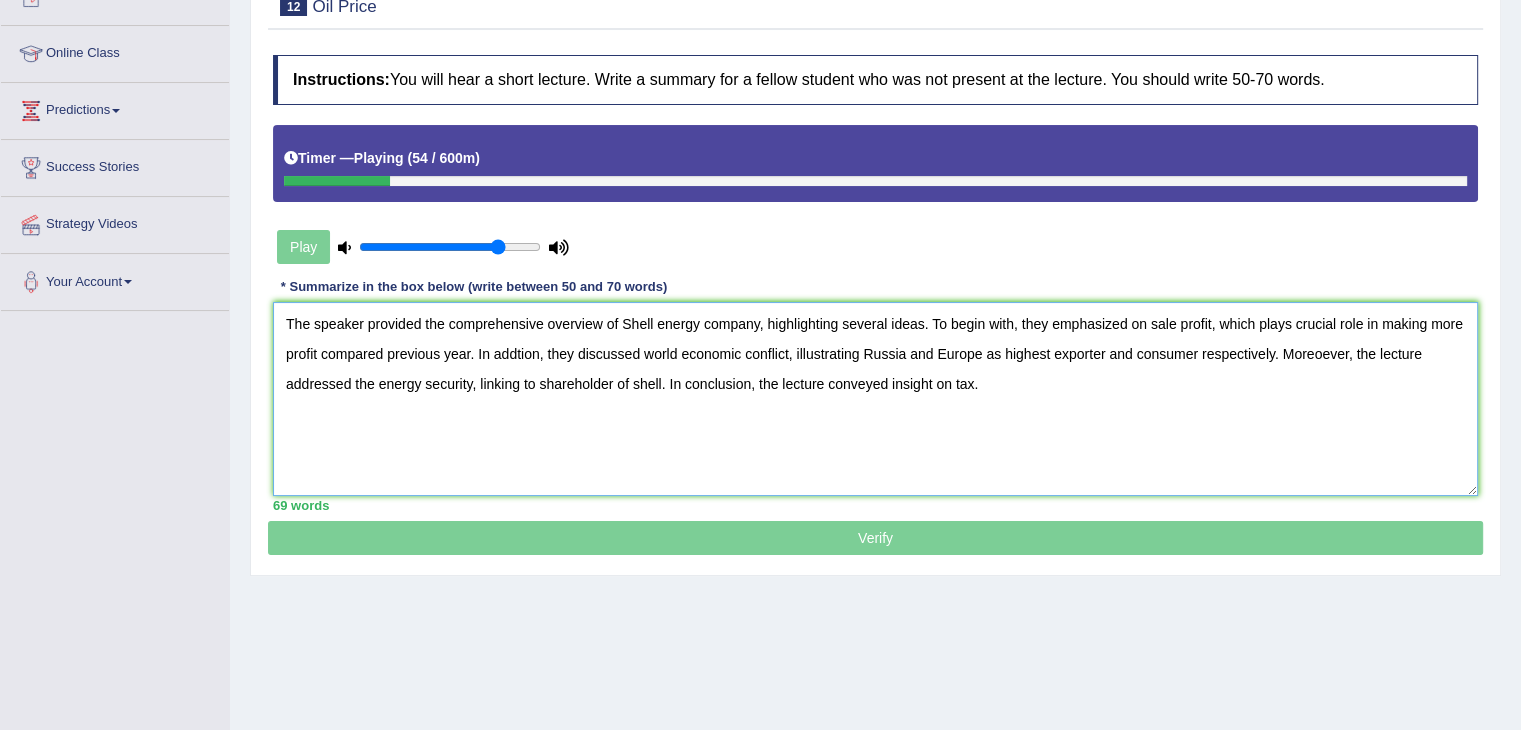click on "The speaker provided the comprehensive overview of Shell energy company, highlighting several ideas. To begin with, they emphasized on sale profit, which plays crucial role in making more profit compared previous year. In addtion, they discussed world economic conflict, illustrating Russia and Europe as highest exporter and consumer respectively. Moreoever, the lecture addressed the energy security, linking to shareholder of shell. In conclusion, the lecture conveyed insight on tax." at bounding box center [875, 399] 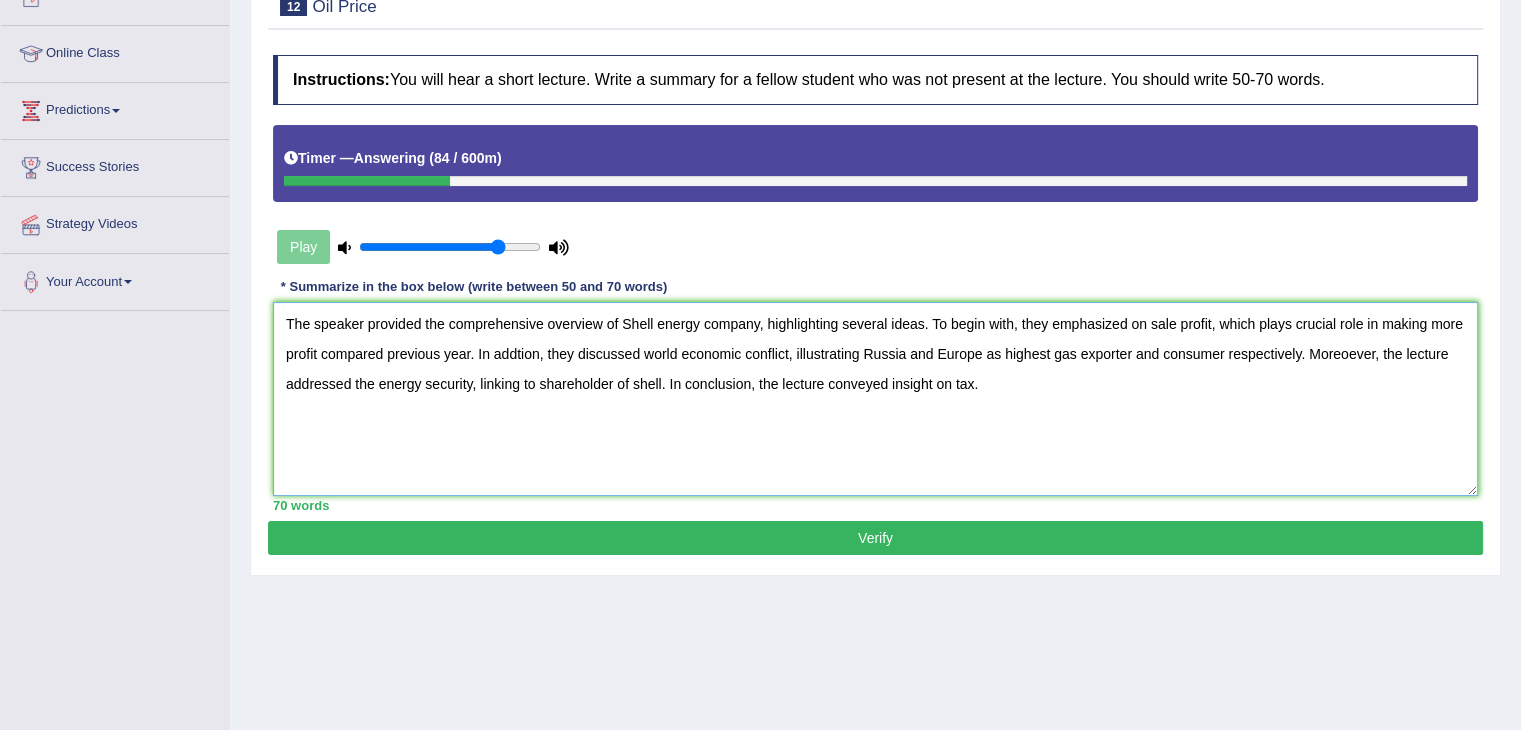click on "The speaker provided the comprehensive overview of Shell energy company, highlighting several ideas. To begin with, they emphasized on sale profit, which plays crucial role in making more profit compared previous year. In addtion, they discussed world economic conflict, illustrating Russia and Europe as highest gas exporter and consumer respectively. Moreoever, the lecture addressed the energy security, linking to shareholder of shell. In conclusion, the lecture conveyed insight on tax." at bounding box center (875, 399) 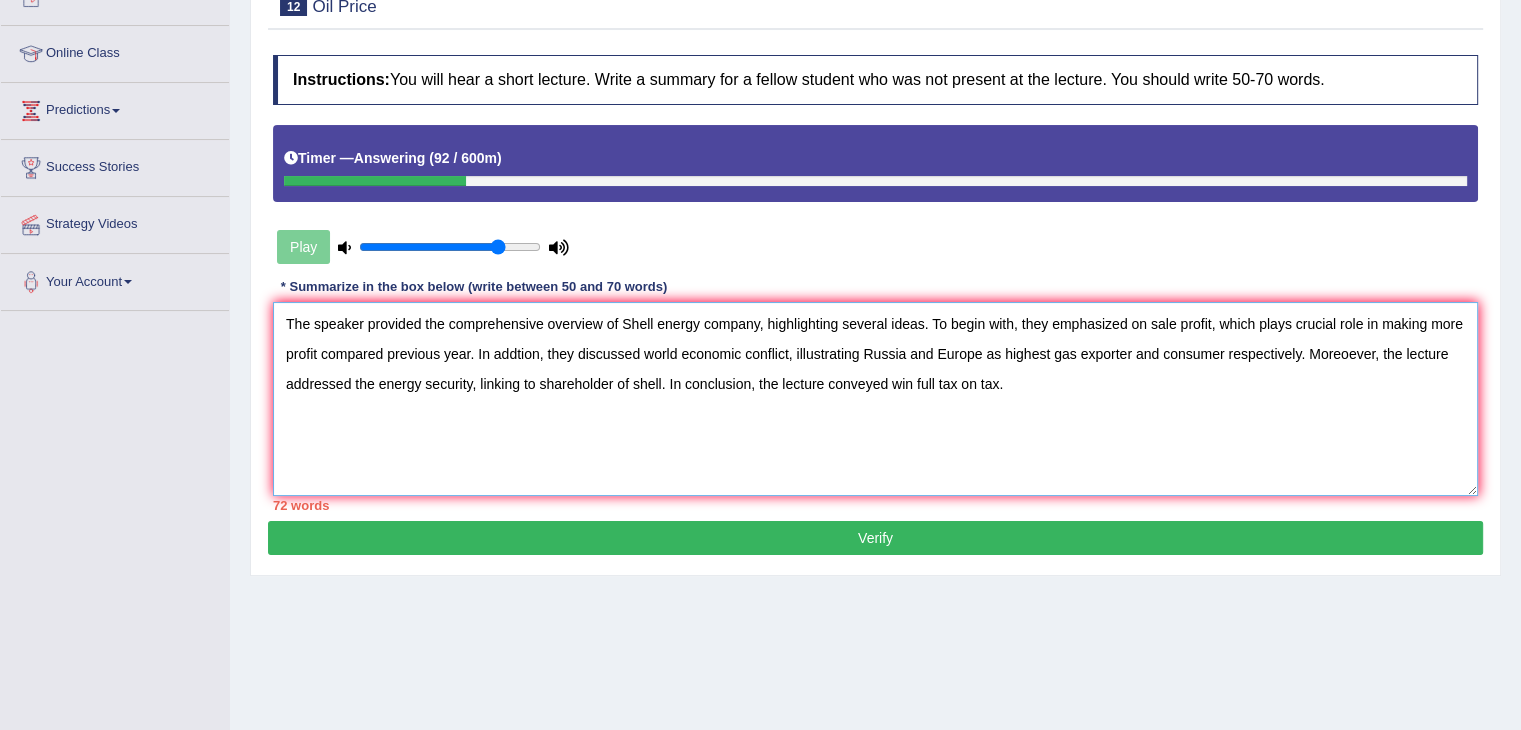 click on "The speaker provided the comprehensive overview of Shell energy company, highlighting several ideas. To begin with, they emphasized on sale profit, which plays crucial role in making more profit compared previous year. In addtion, they discussed world economic conflict, illustrating Russia and Europe as highest gas exporter and consumer respectively. Moreoever, the lecture addressed the energy security, linking to shareholder of shell. In conclusion, the lecture conveyed win full tax on tax." at bounding box center (875, 399) 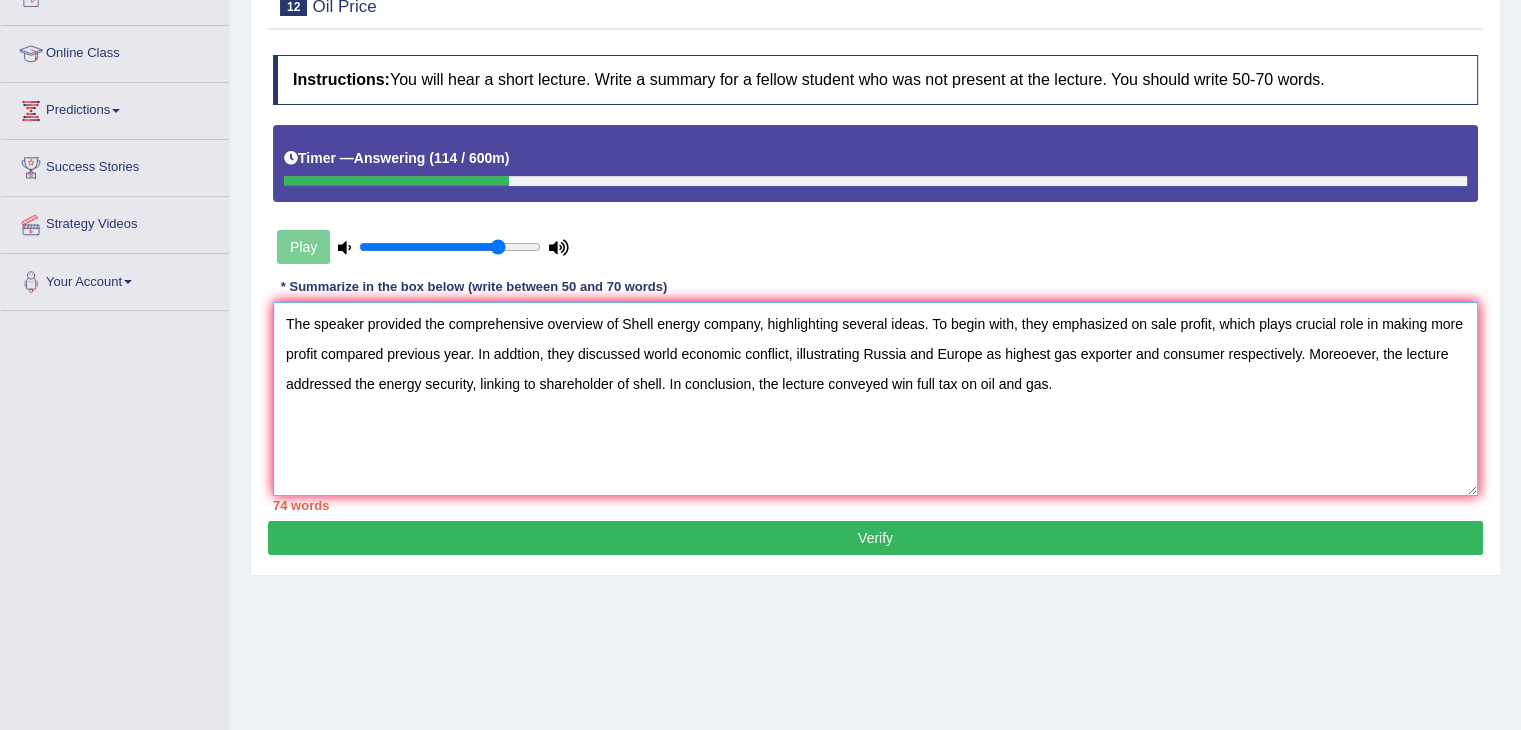 drag, startPoint x: 1210, startPoint y: 320, endPoint x: 1131, endPoint y: 323, distance: 79.05694 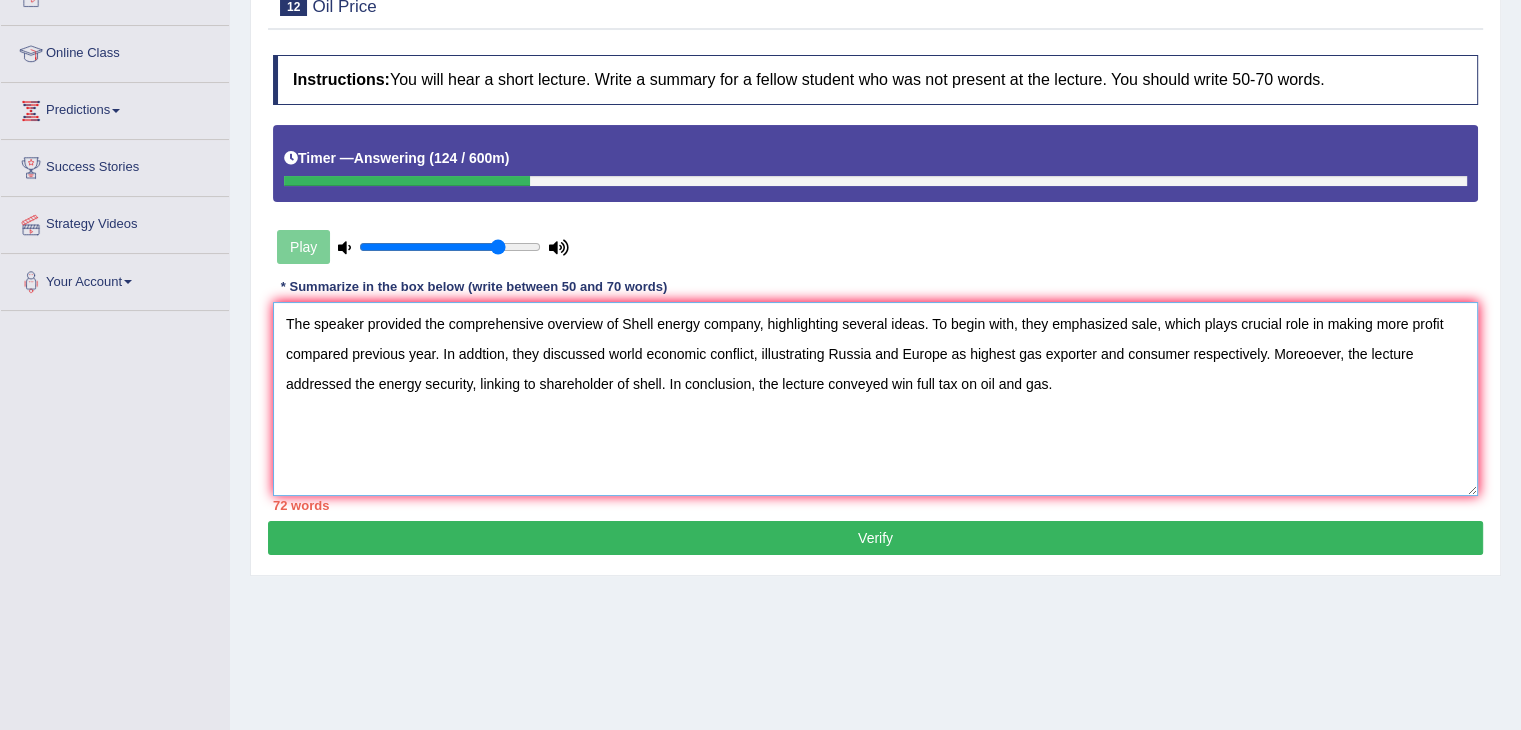 drag, startPoint x: 434, startPoint y: 351, endPoint x: 275, endPoint y: 346, distance: 159.0786 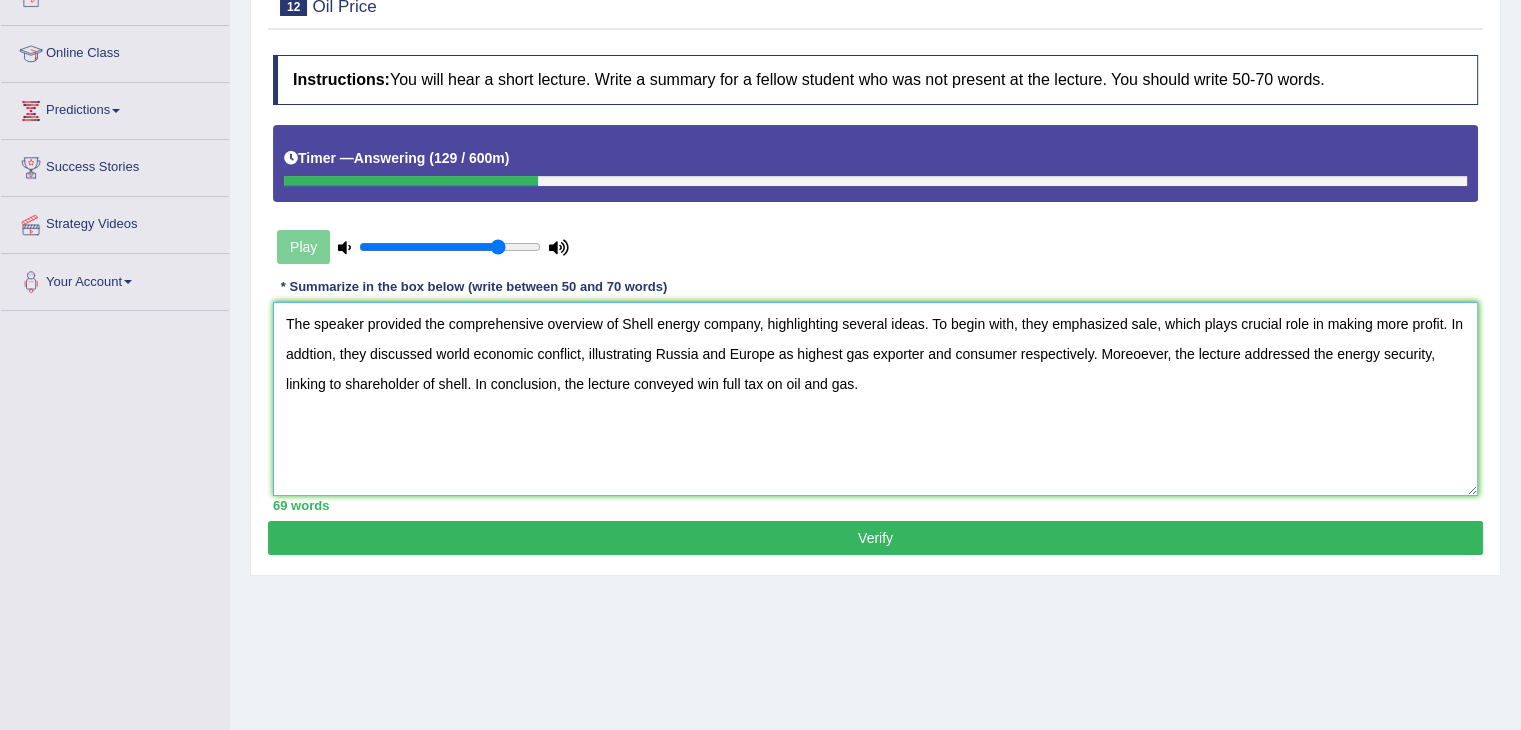 type on "The speaker provided the comprehensive overview of Shell energy company, highlighting several ideas. To begin with, they emphasized sale, which plays crucial role in making more profit. In addtion, they discussed world economic conflict, illustrating Russia and Europe as highest gas exporter and consumer respectively. Moreoever, the lecture addressed the energy security, linking to shareholder of shell. In conclusion, the lecture conveyed win full tax on oil and gas." 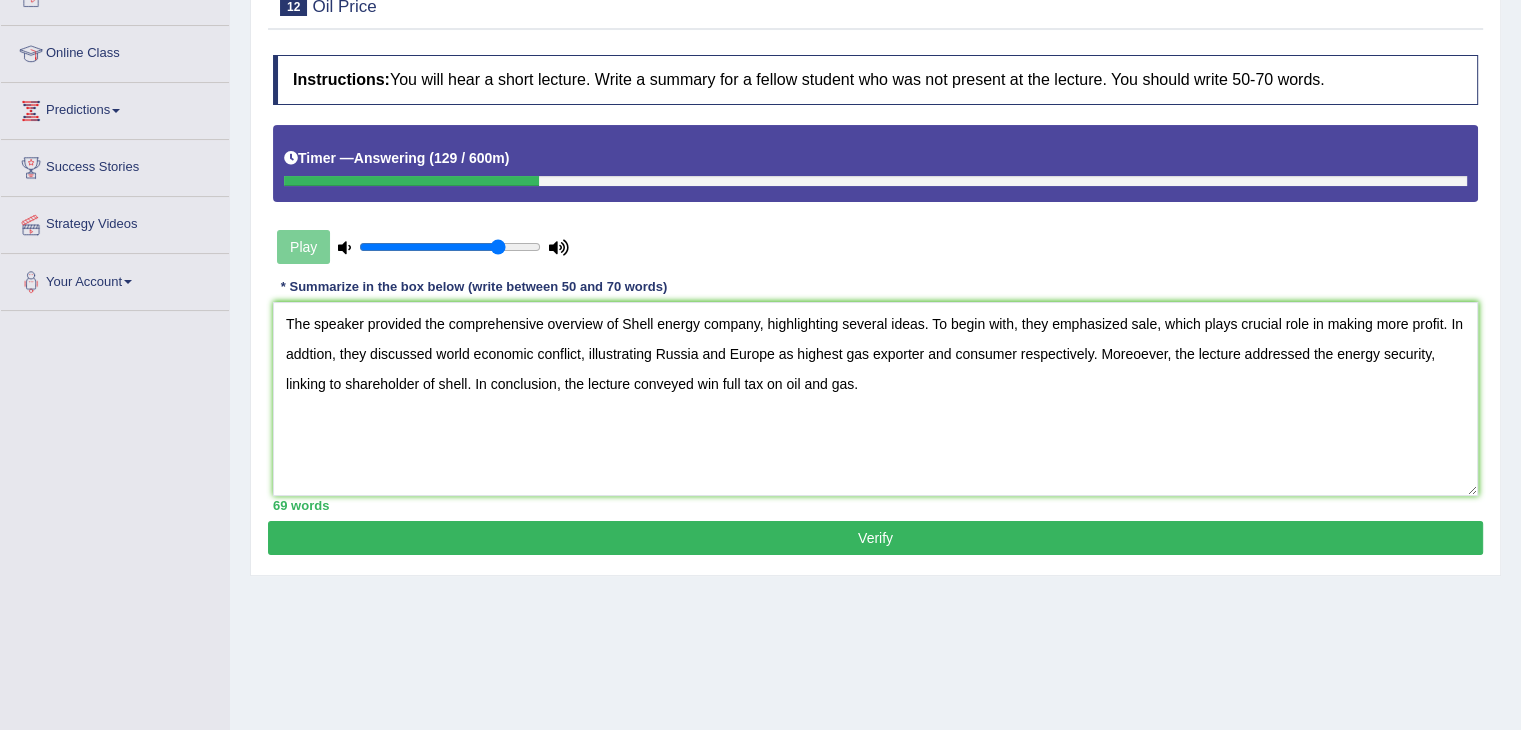 click on "Verify" at bounding box center (875, 538) 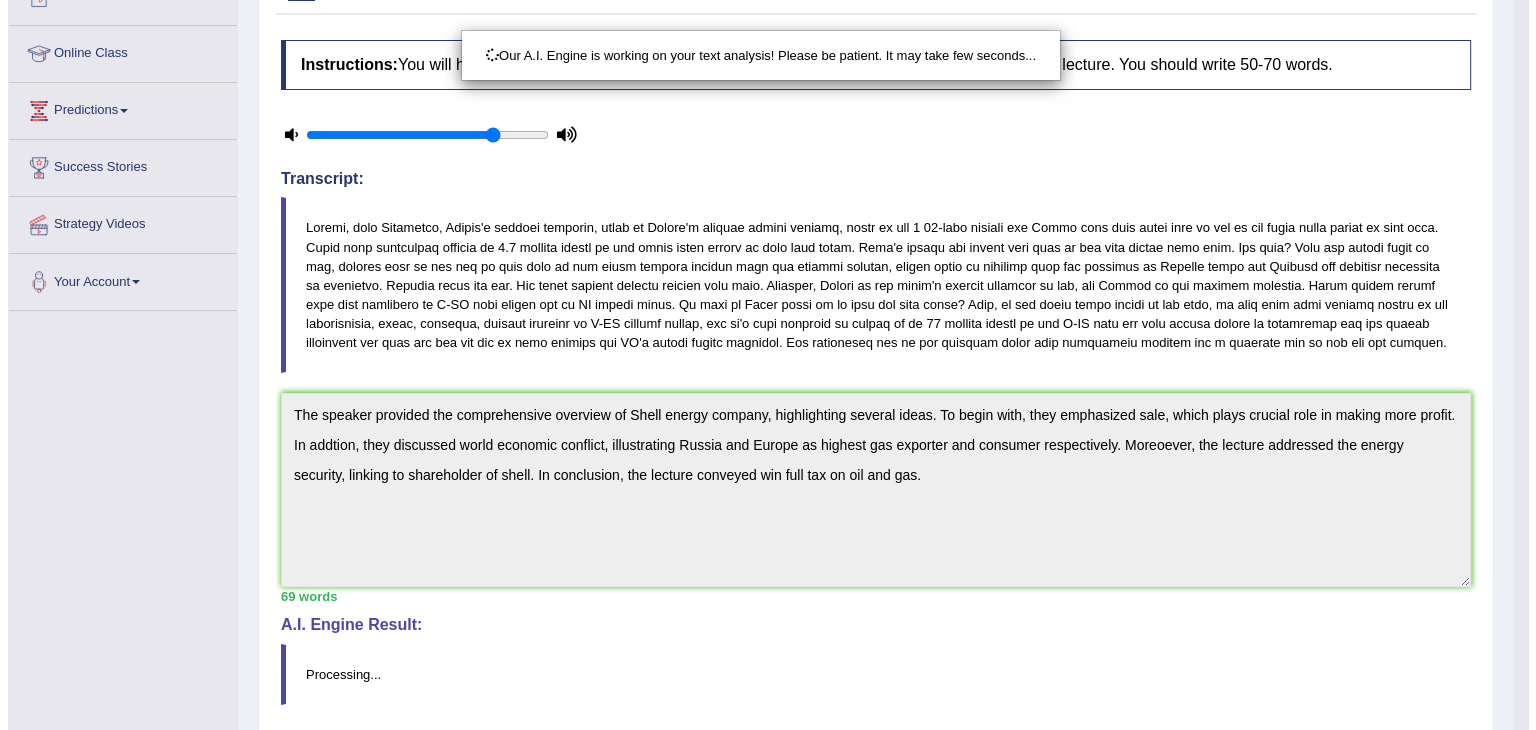 scroll, scrollTop: 429, scrollLeft: 0, axis: vertical 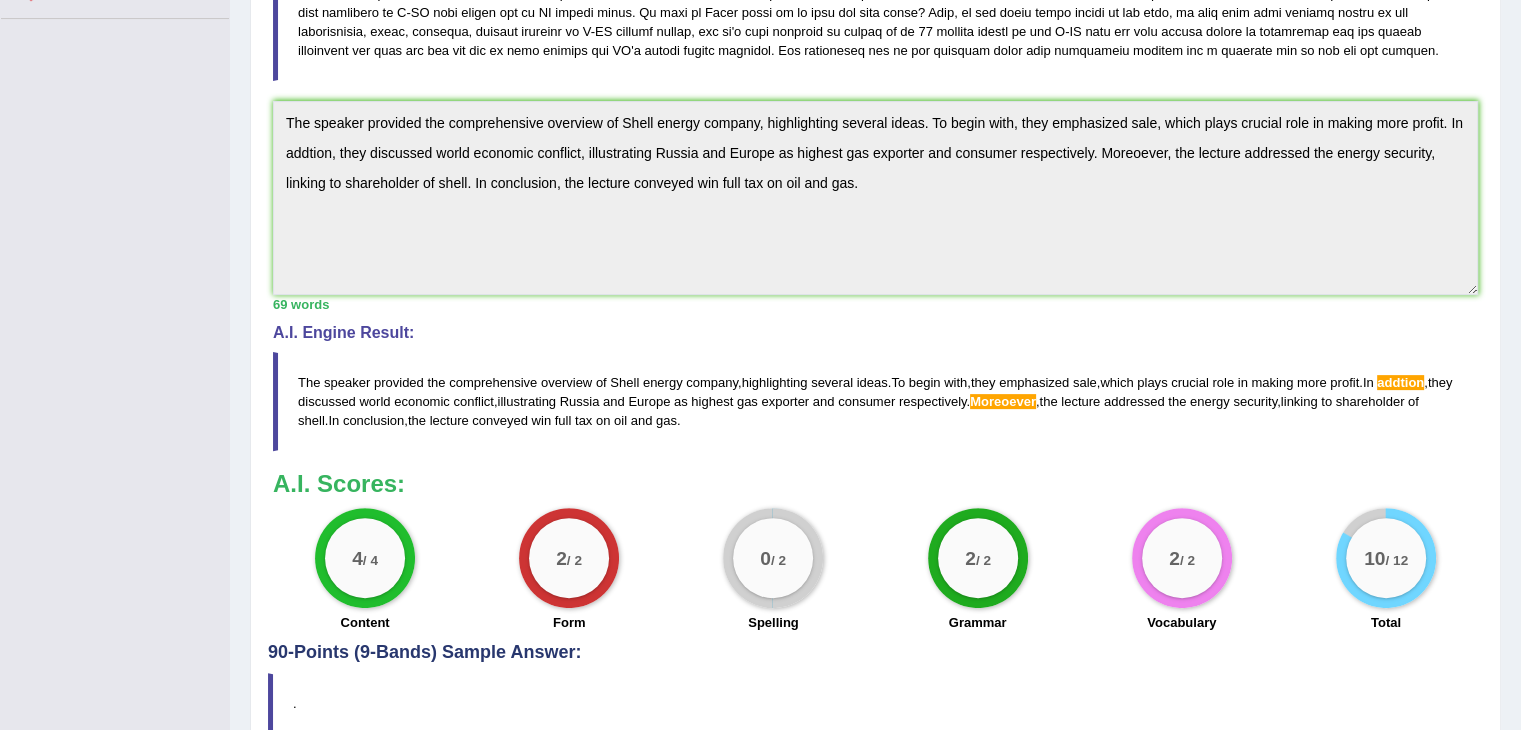 click on "The   speaker   provided   the   comprehensive   overview   of   Shell   energy   company ,  highlighting   several   ideas .  To   begin   with ,  they   emphasized   sale ,  which   plays   crucial   role   in   making   more   profit .  In   addtion ,  they   discussed   world   economic   conflict ,  illustrating   Russia   and   Europe   as   highest   gas   exporter   and   consumer   respectively .  Moreoever ,  the   lecture   addressed   the   energy   security ,  linking   to   shareholder   of   shell .  In   conclusion ,  the   lecture   conveyed   win   full   tax   on   oil   and   gas ." at bounding box center [875, 401] 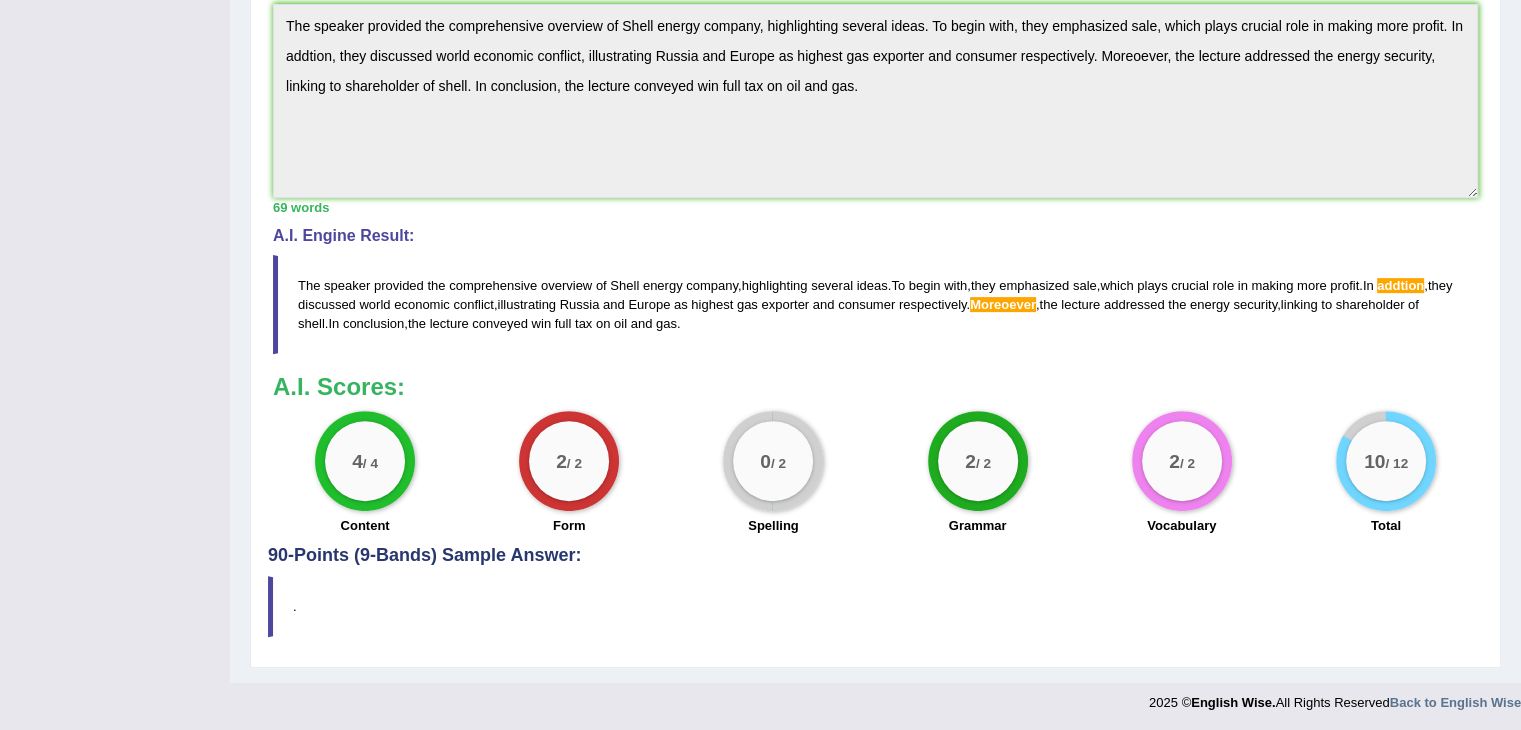 scroll, scrollTop: 0, scrollLeft: 0, axis: both 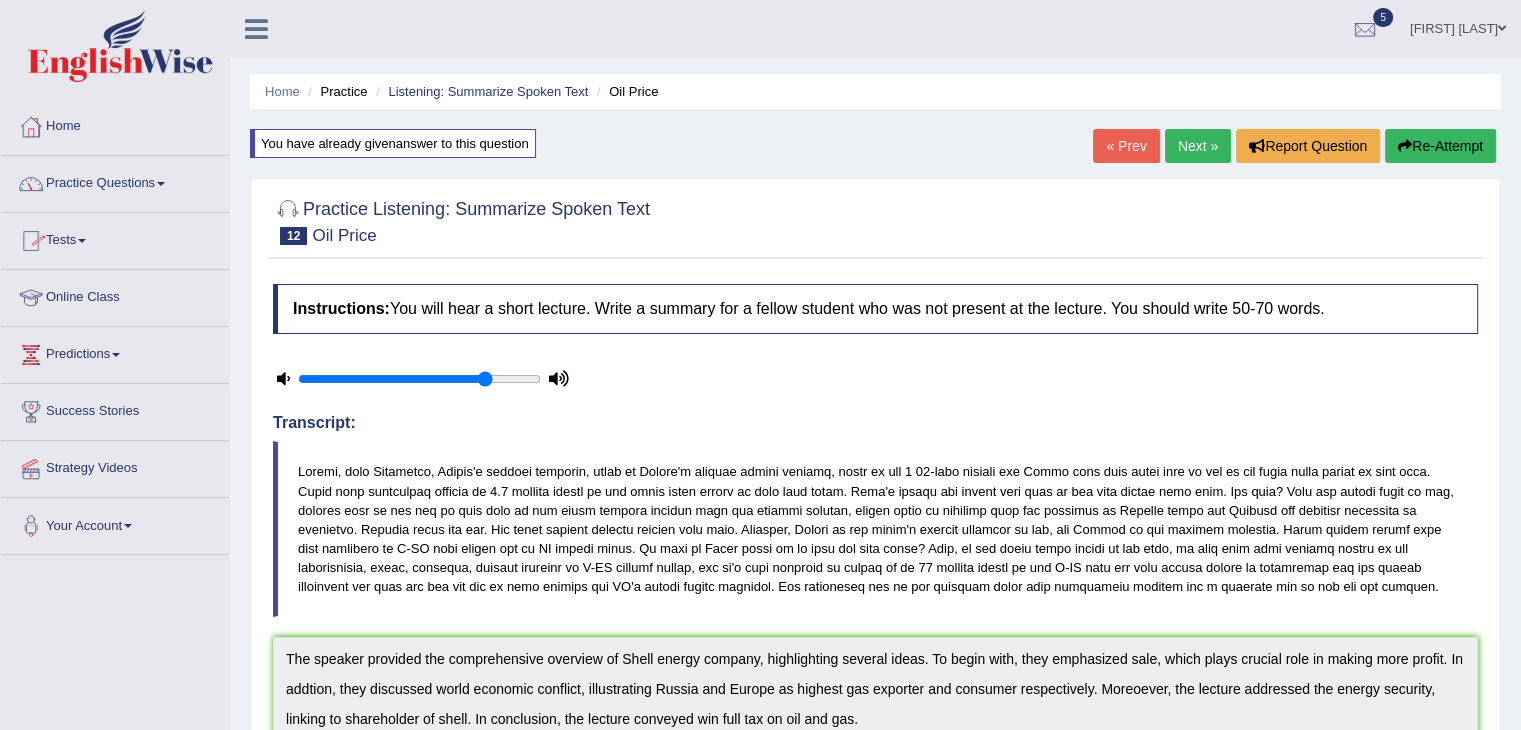 click on "Online Class" at bounding box center [115, 295] 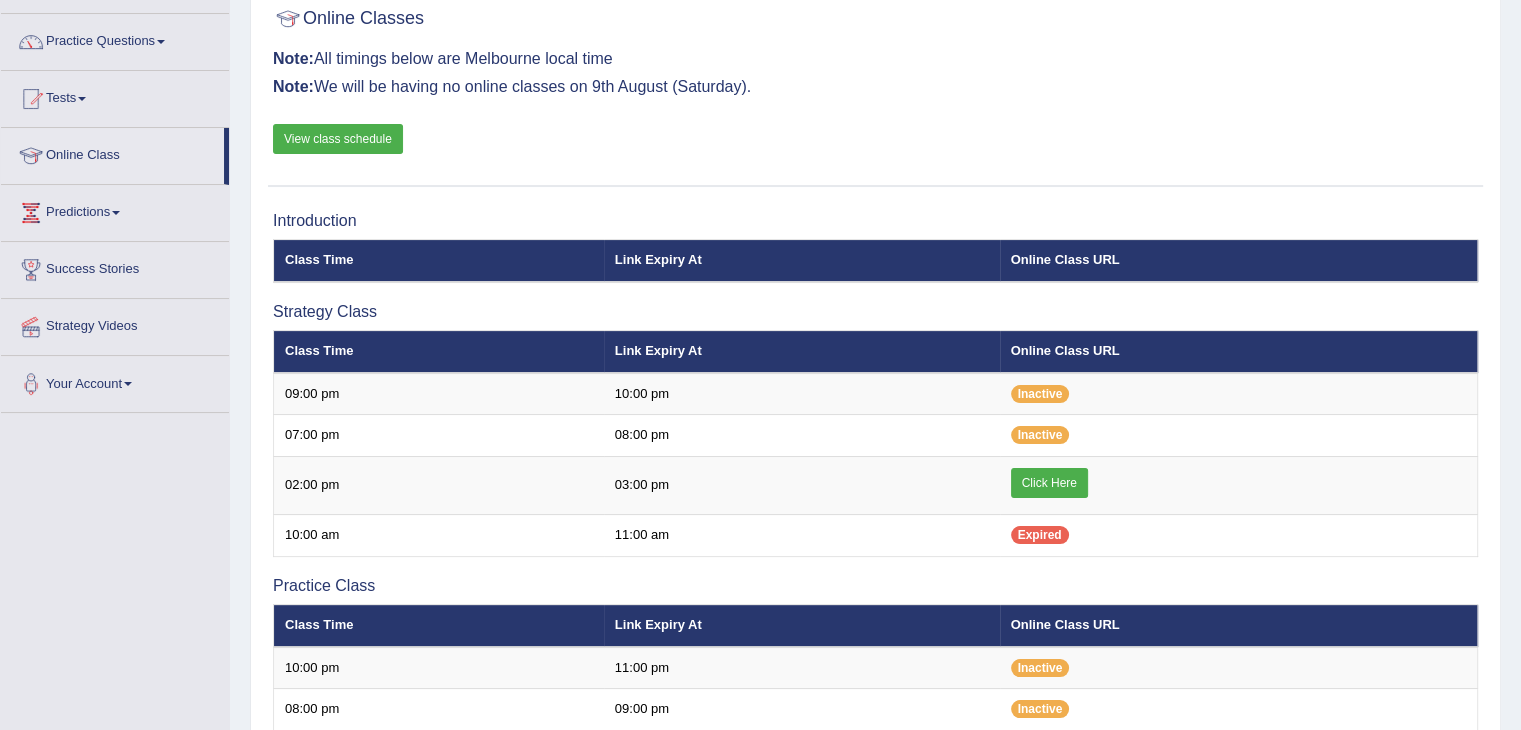 scroll, scrollTop: 0, scrollLeft: 0, axis: both 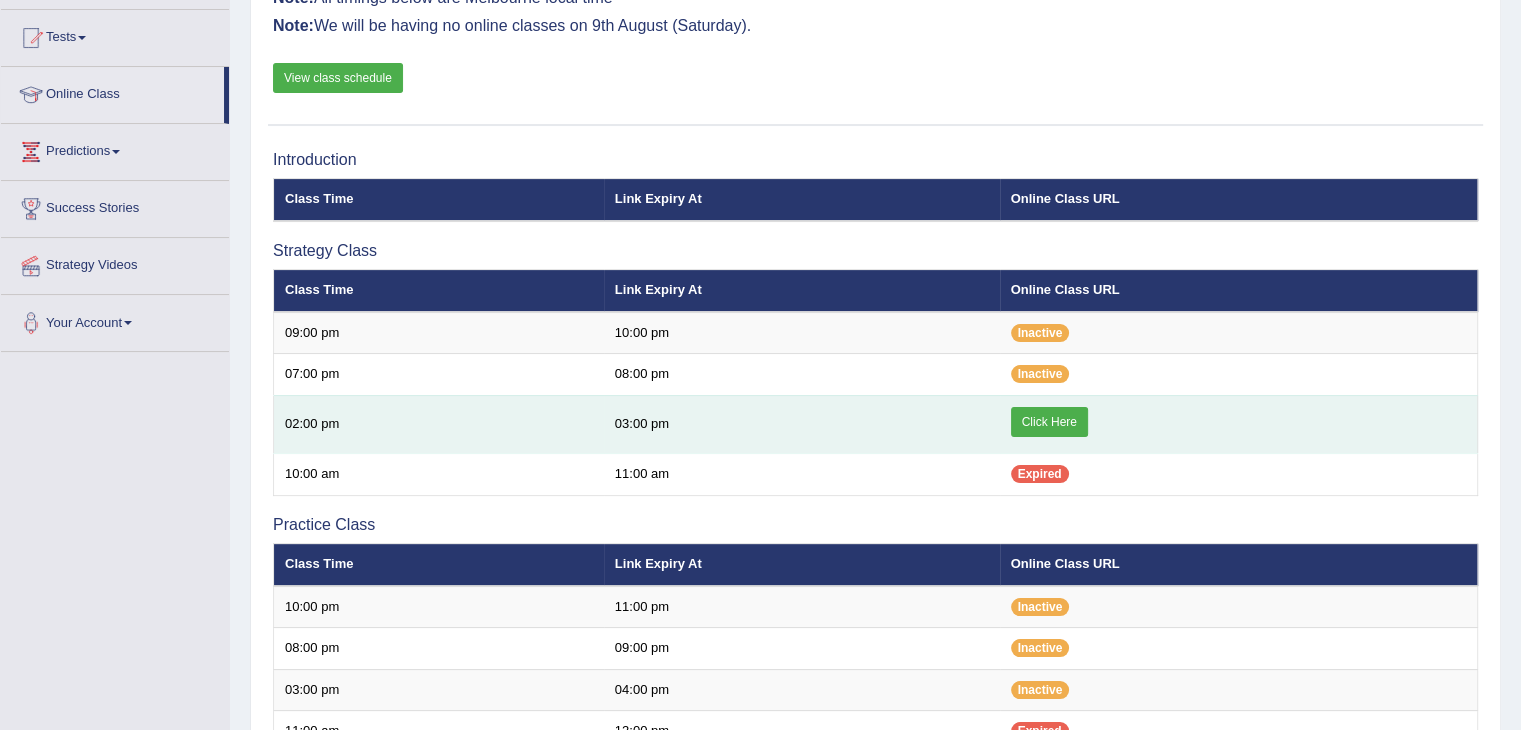 click on "Click Here" at bounding box center (1049, 422) 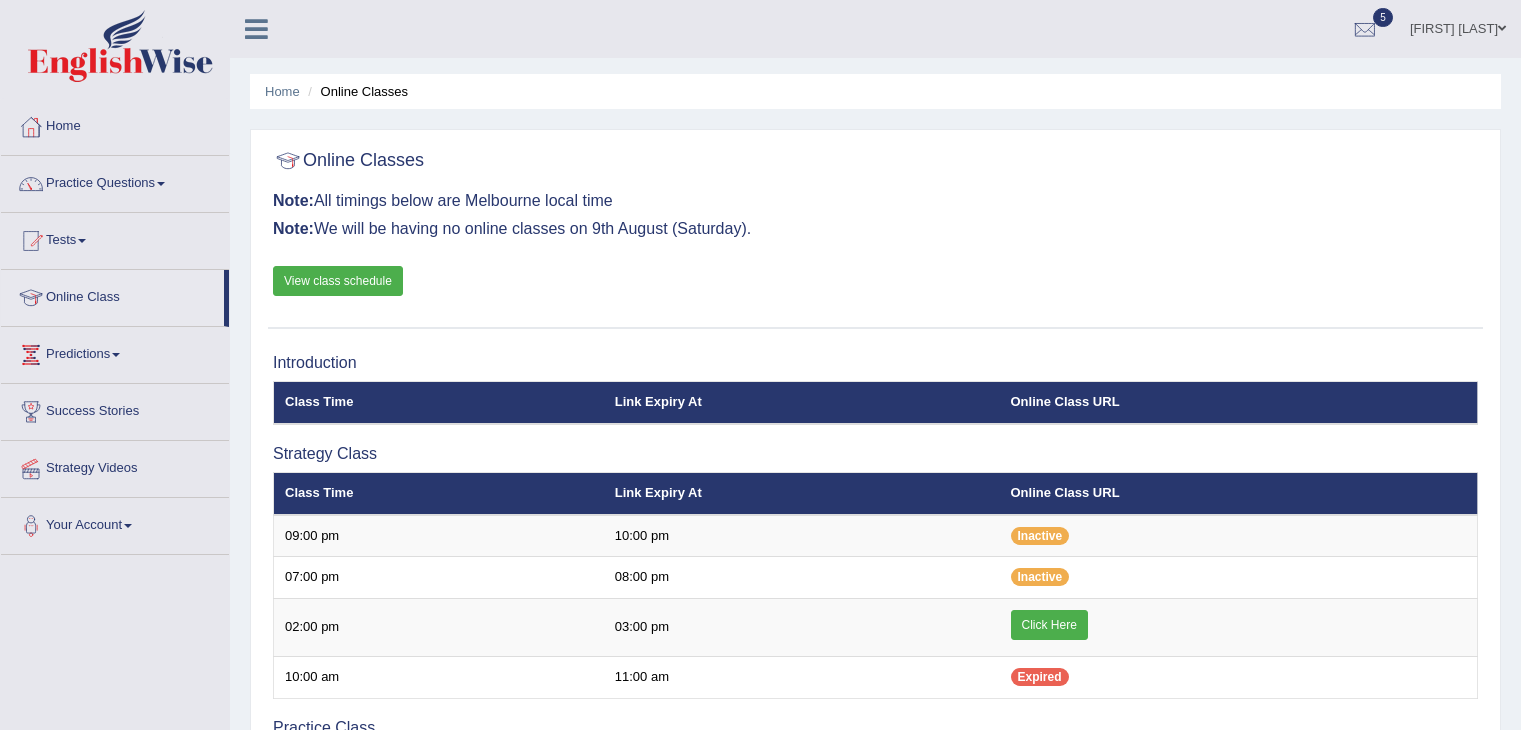 scroll, scrollTop: 203, scrollLeft: 0, axis: vertical 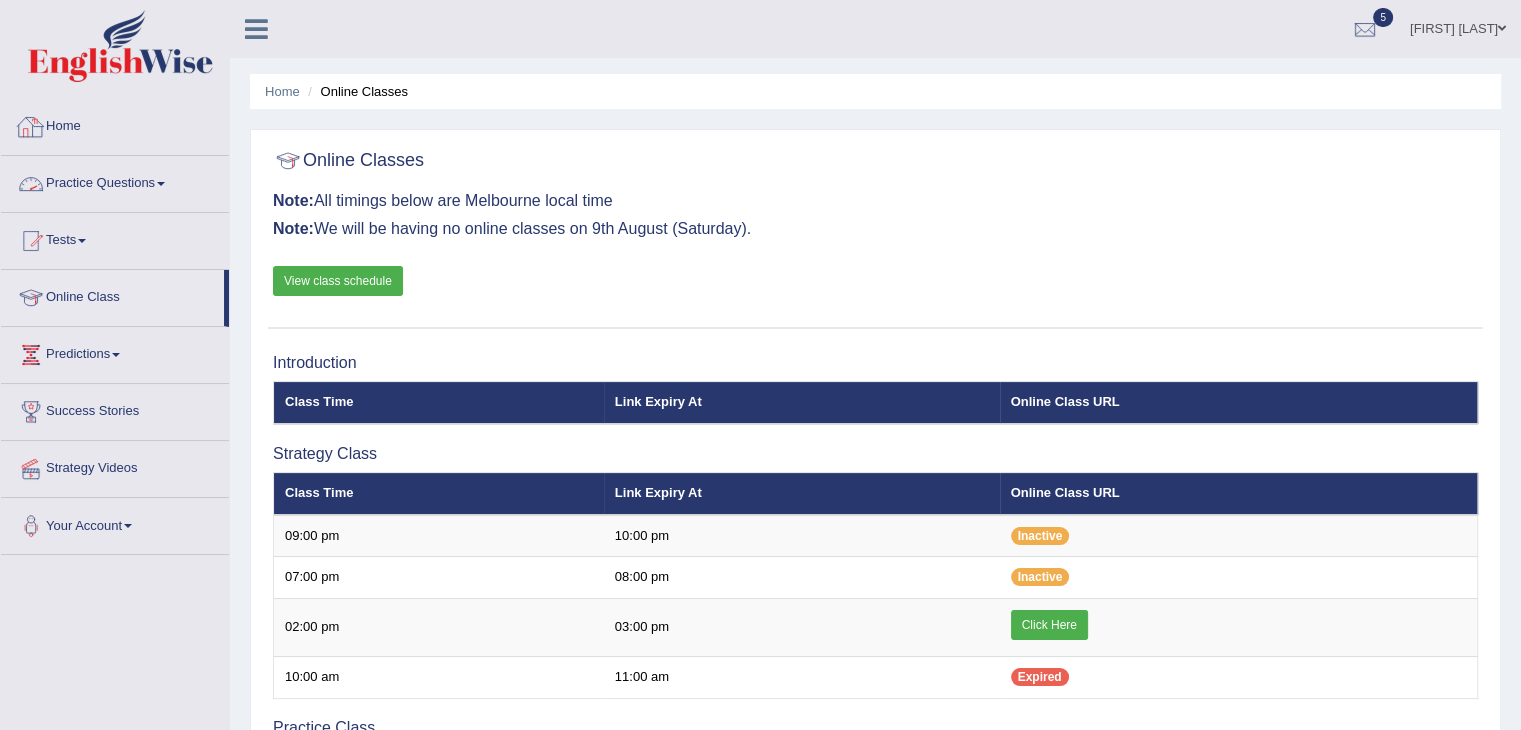 click on "Home" at bounding box center (115, 124) 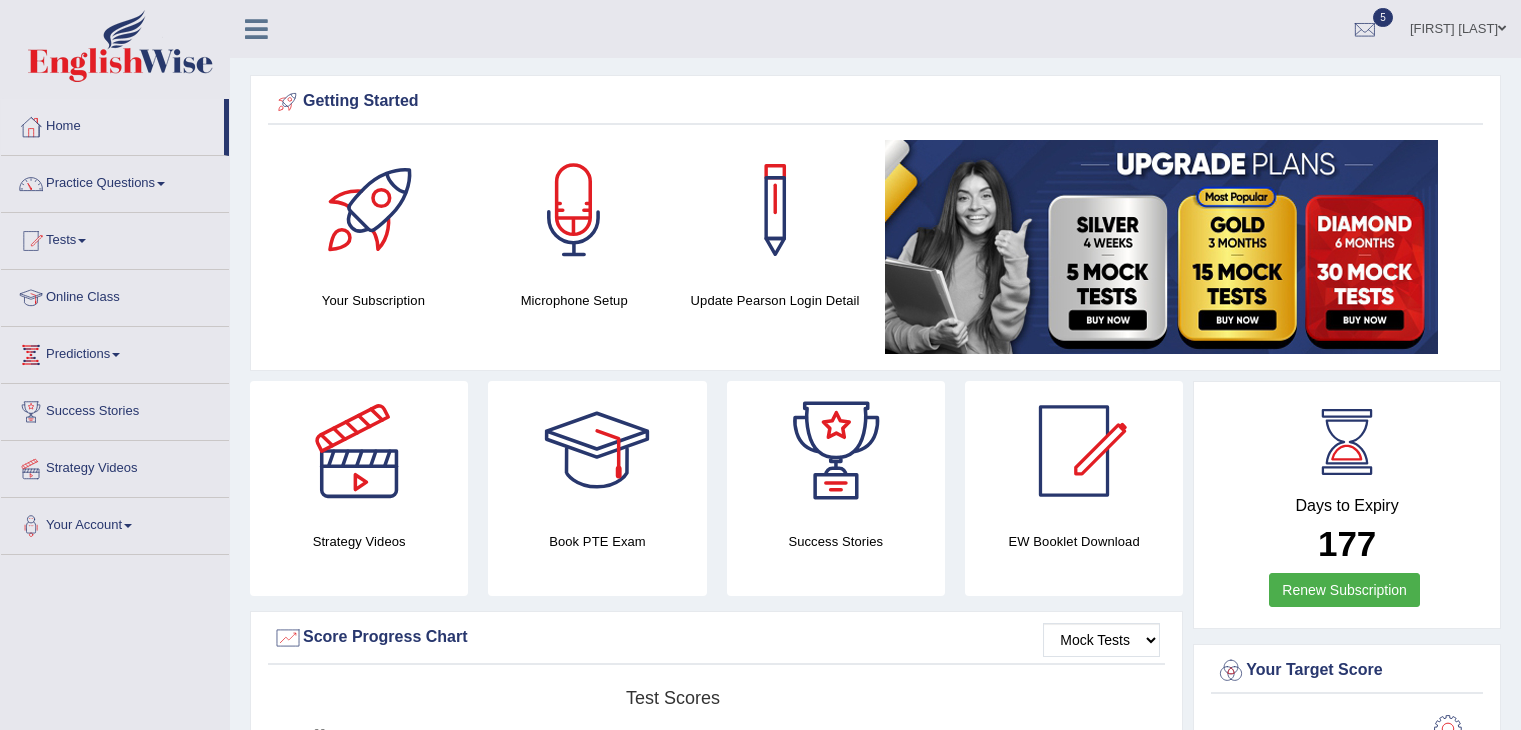 scroll, scrollTop: 0, scrollLeft: 0, axis: both 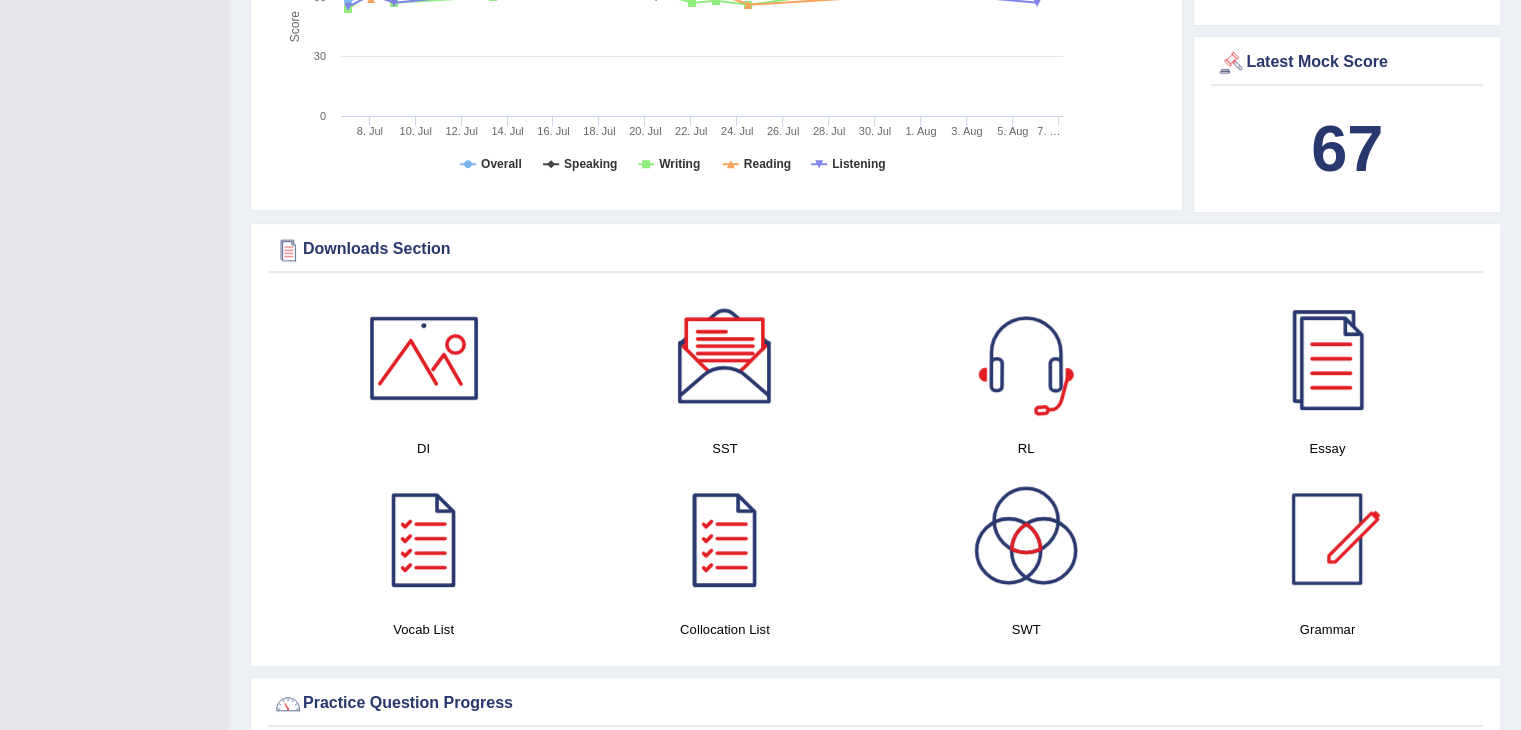 click at bounding box center [1026, 358] 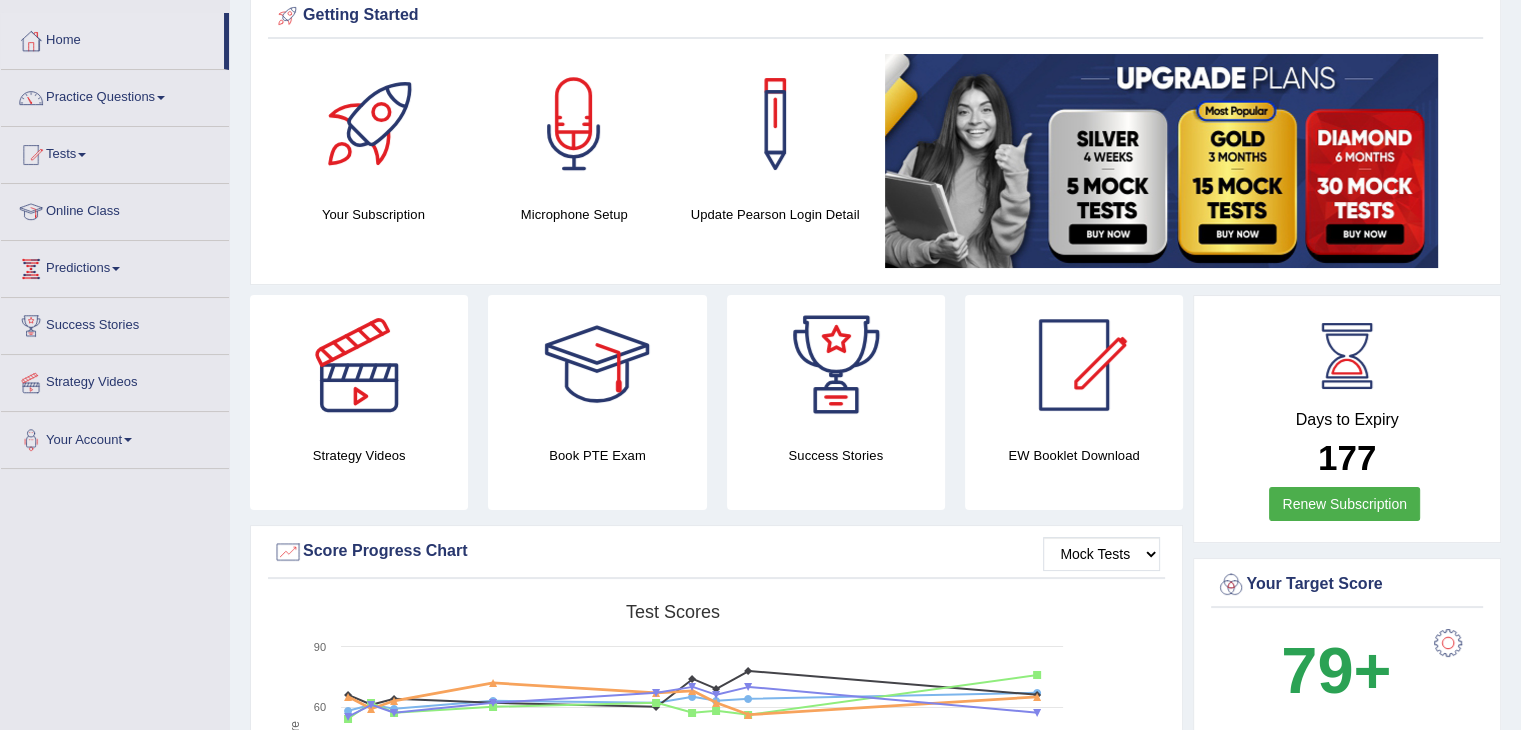 scroll, scrollTop: 0, scrollLeft: 0, axis: both 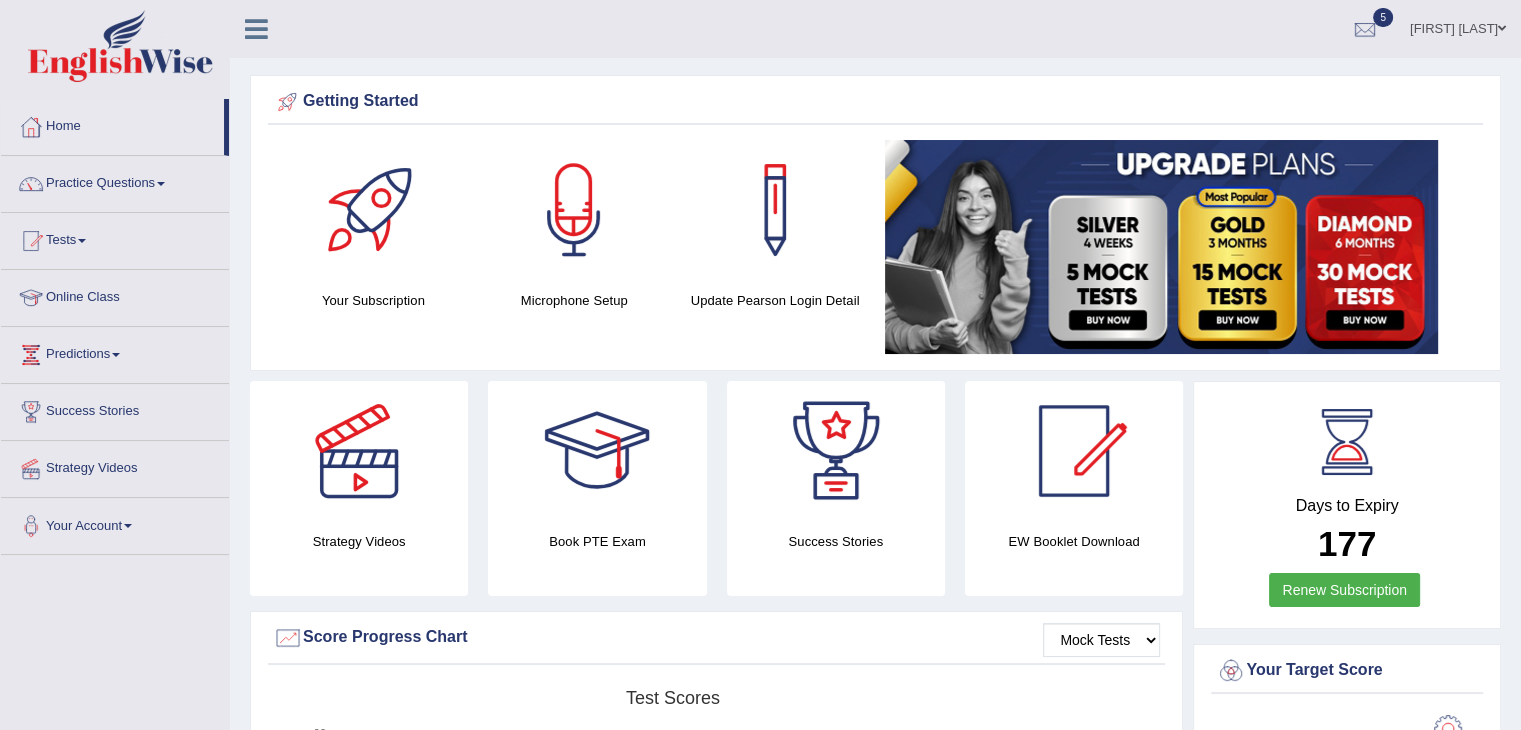 click at bounding box center [82, 241] 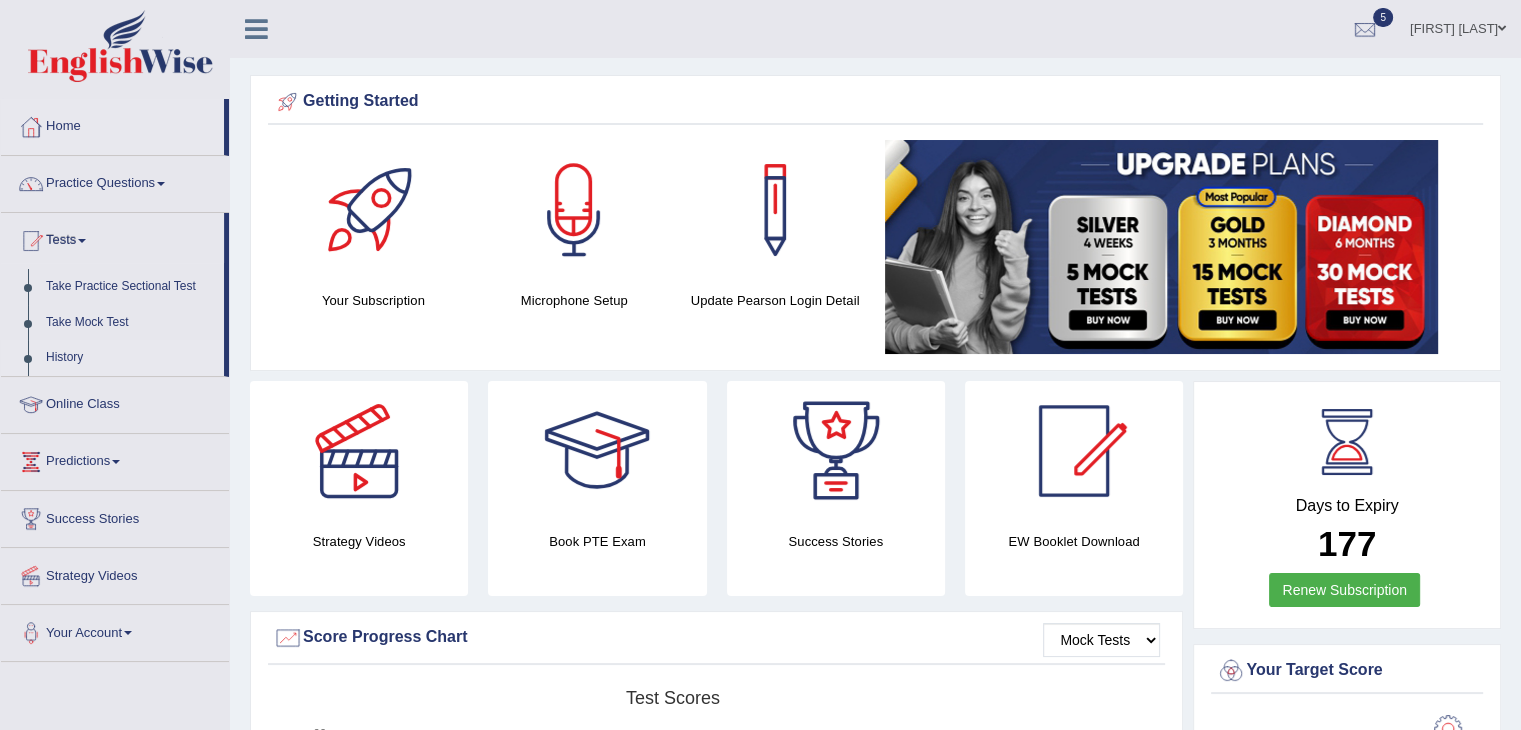 click on "History" at bounding box center (130, 358) 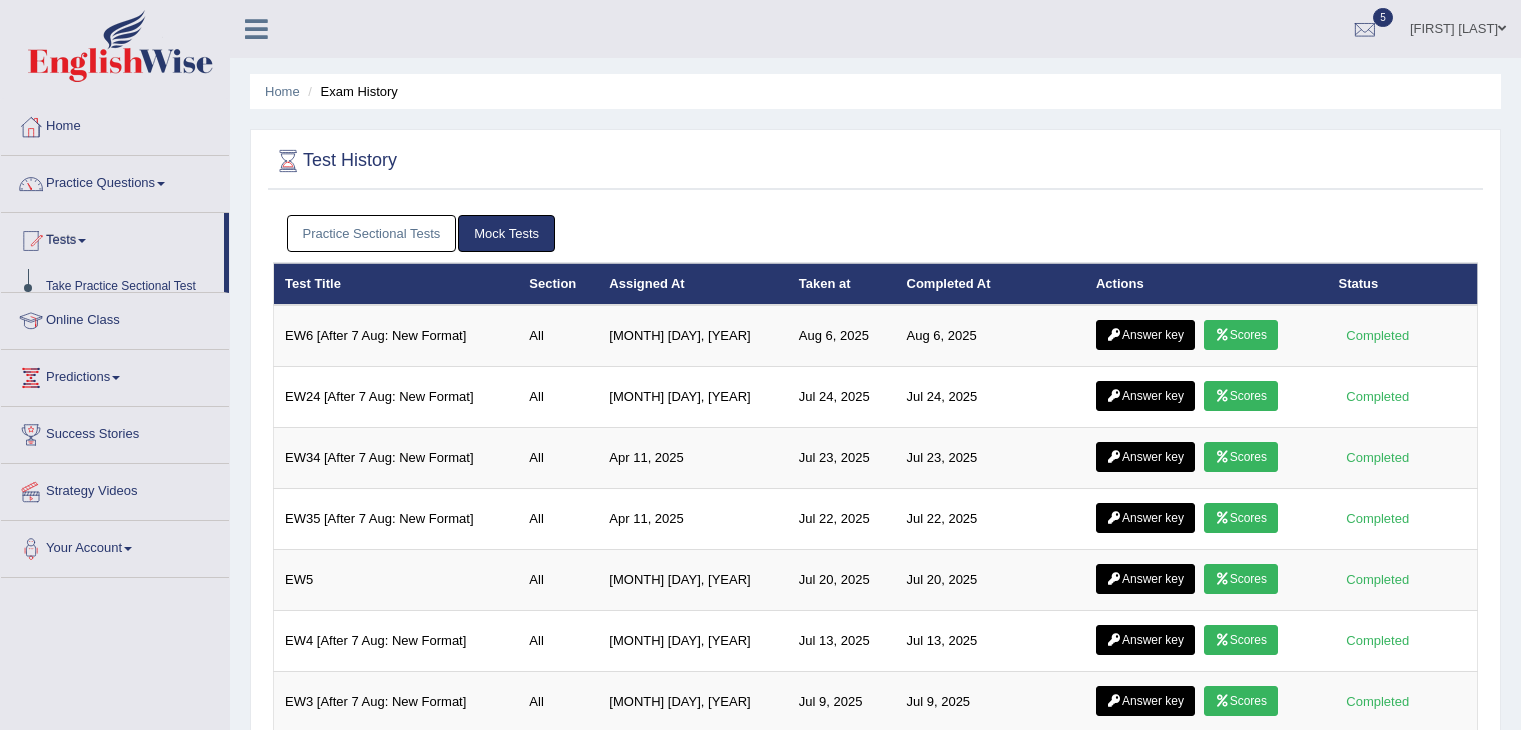 scroll, scrollTop: 0, scrollLeft: 0, axis: both 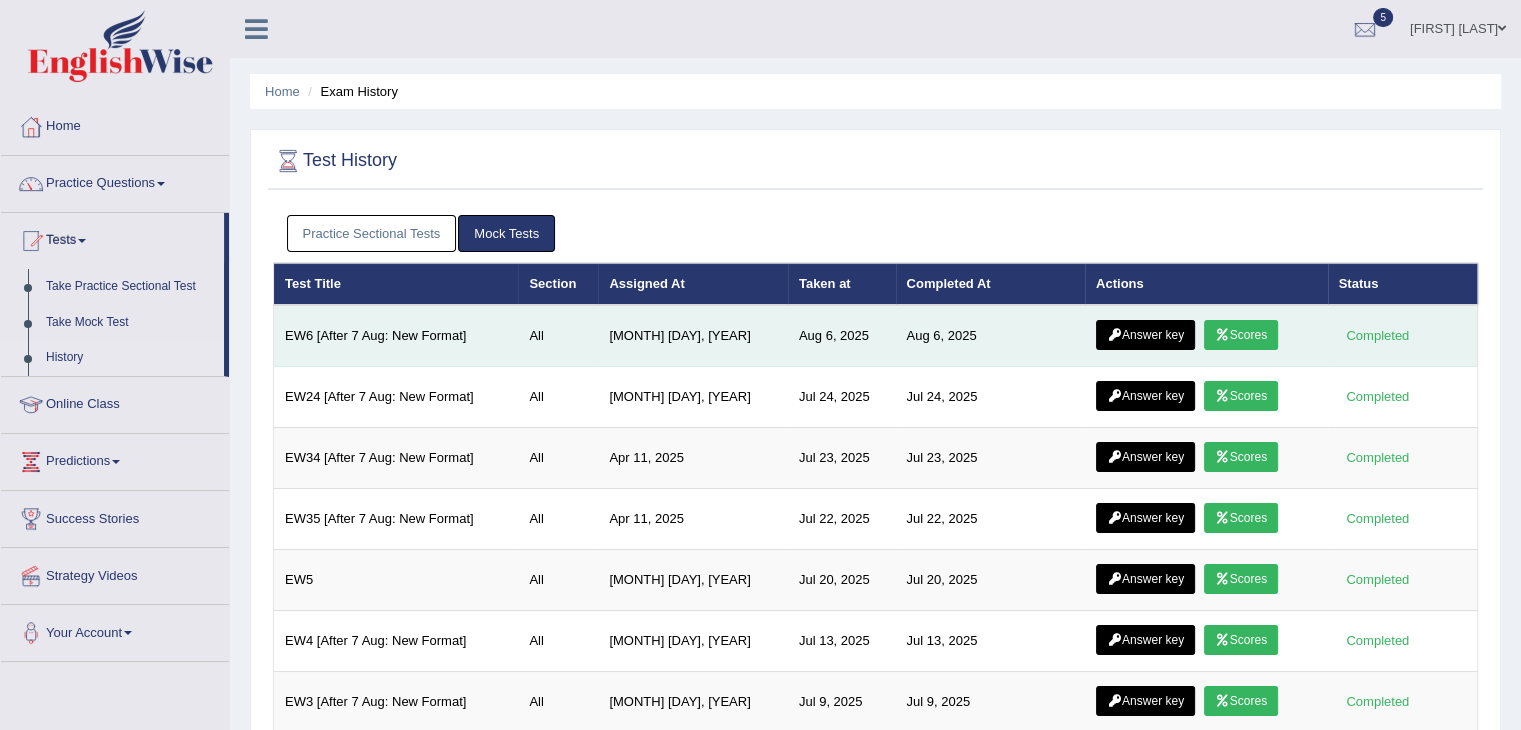click on "Scores" at bounding box center (1241, 335) 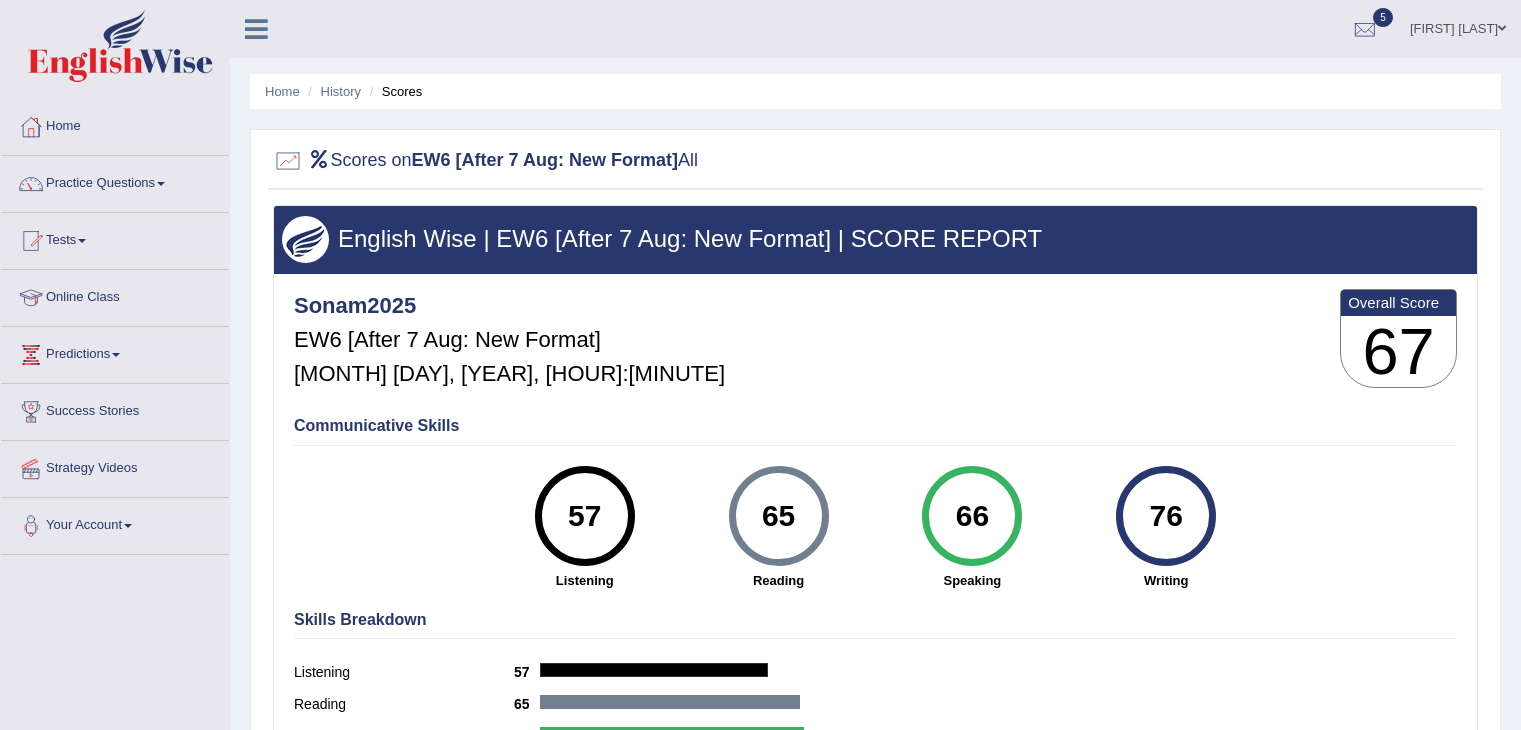 scroll, scrollTop: 0, scrollLeft: 0, axis: both 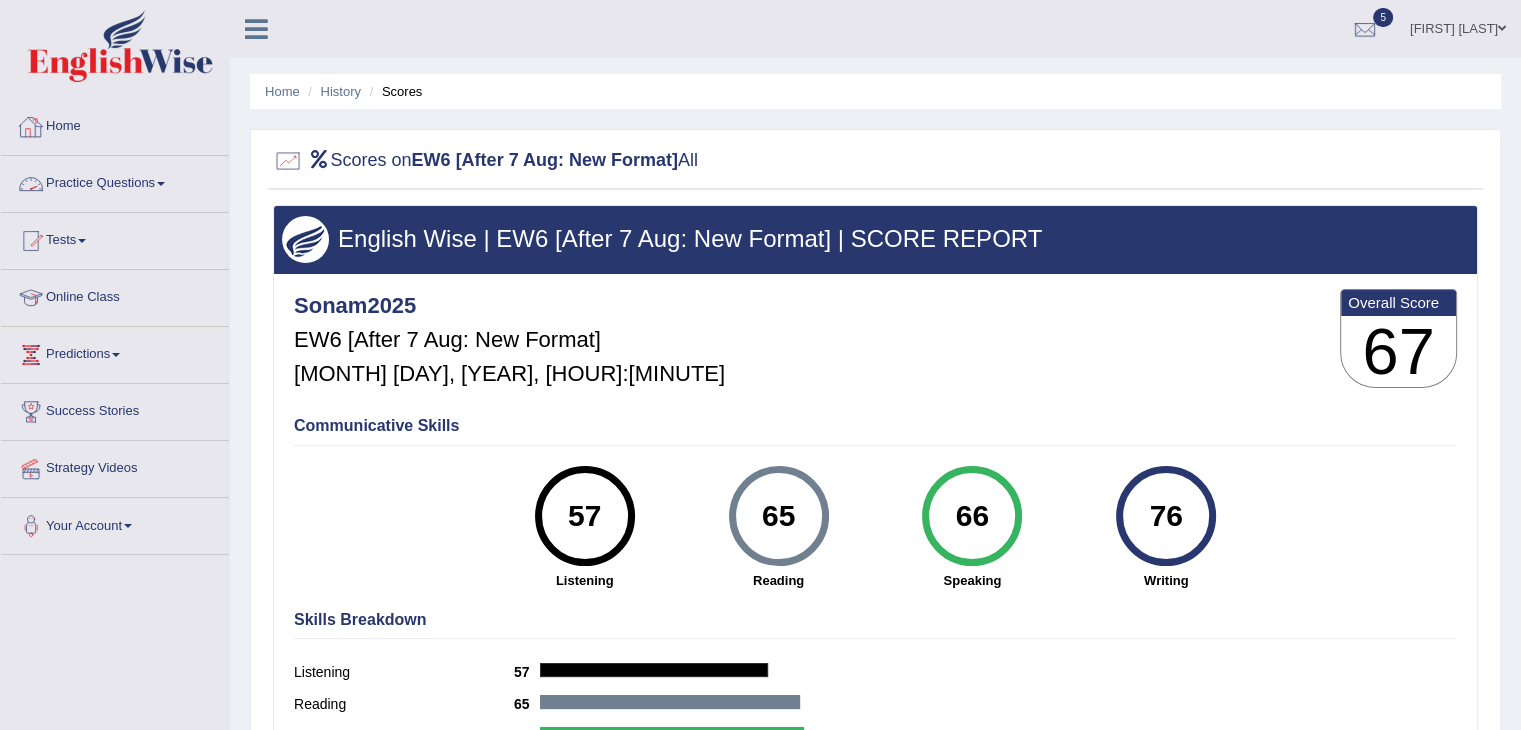 click on "Home" at bounding box center (115, 124) 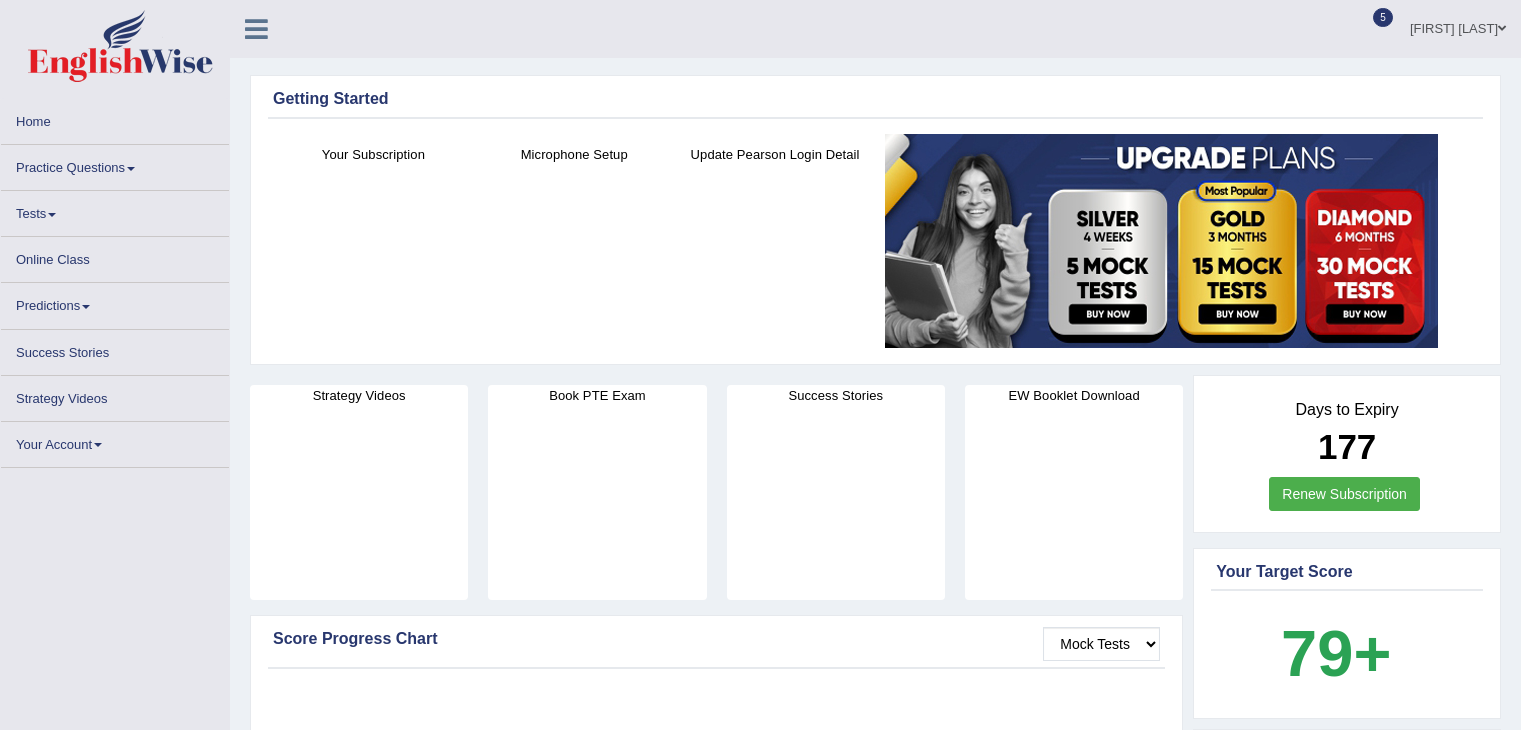 scroll, scrollTop: 123, scrollLeft: 0, axis: vertical 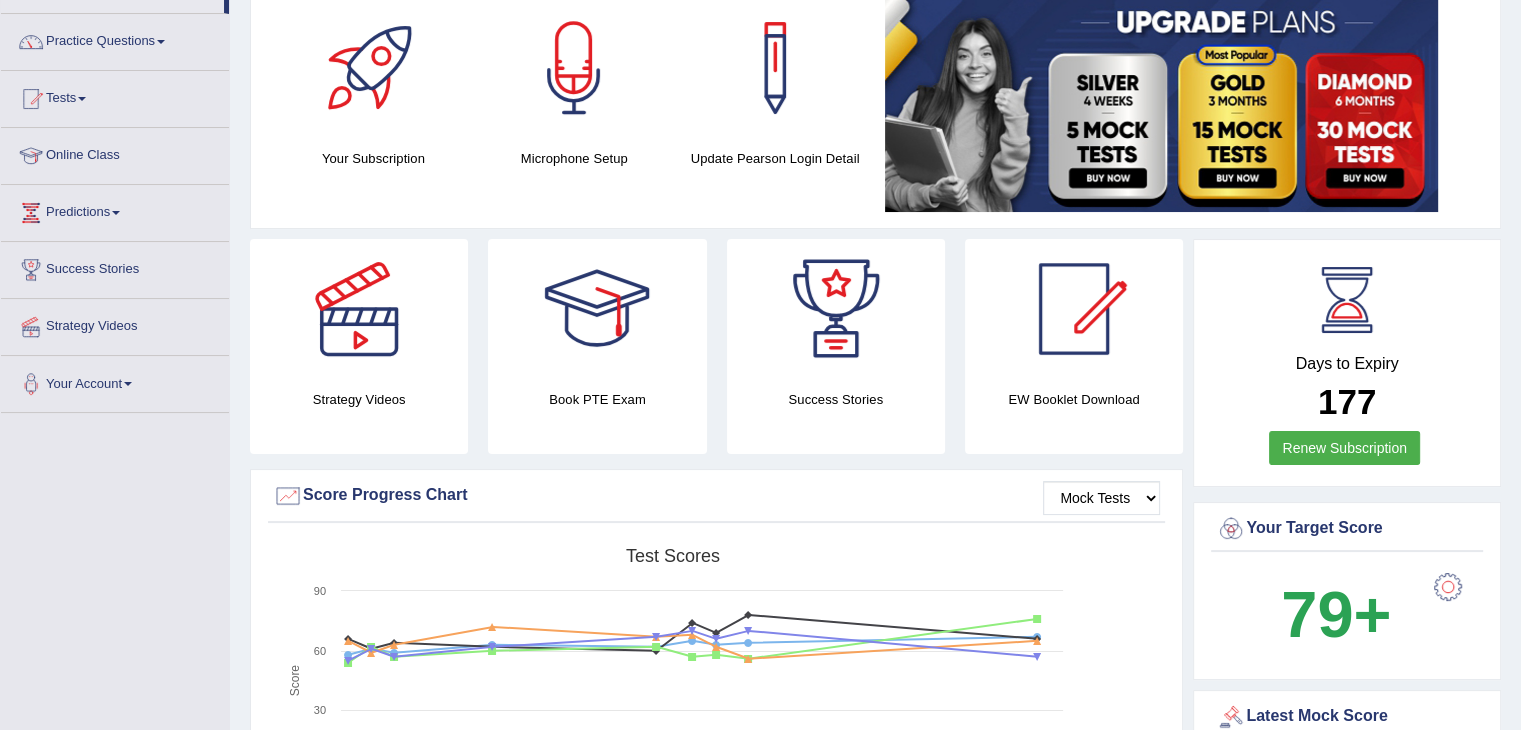 click at bounding box center [1448, 587] 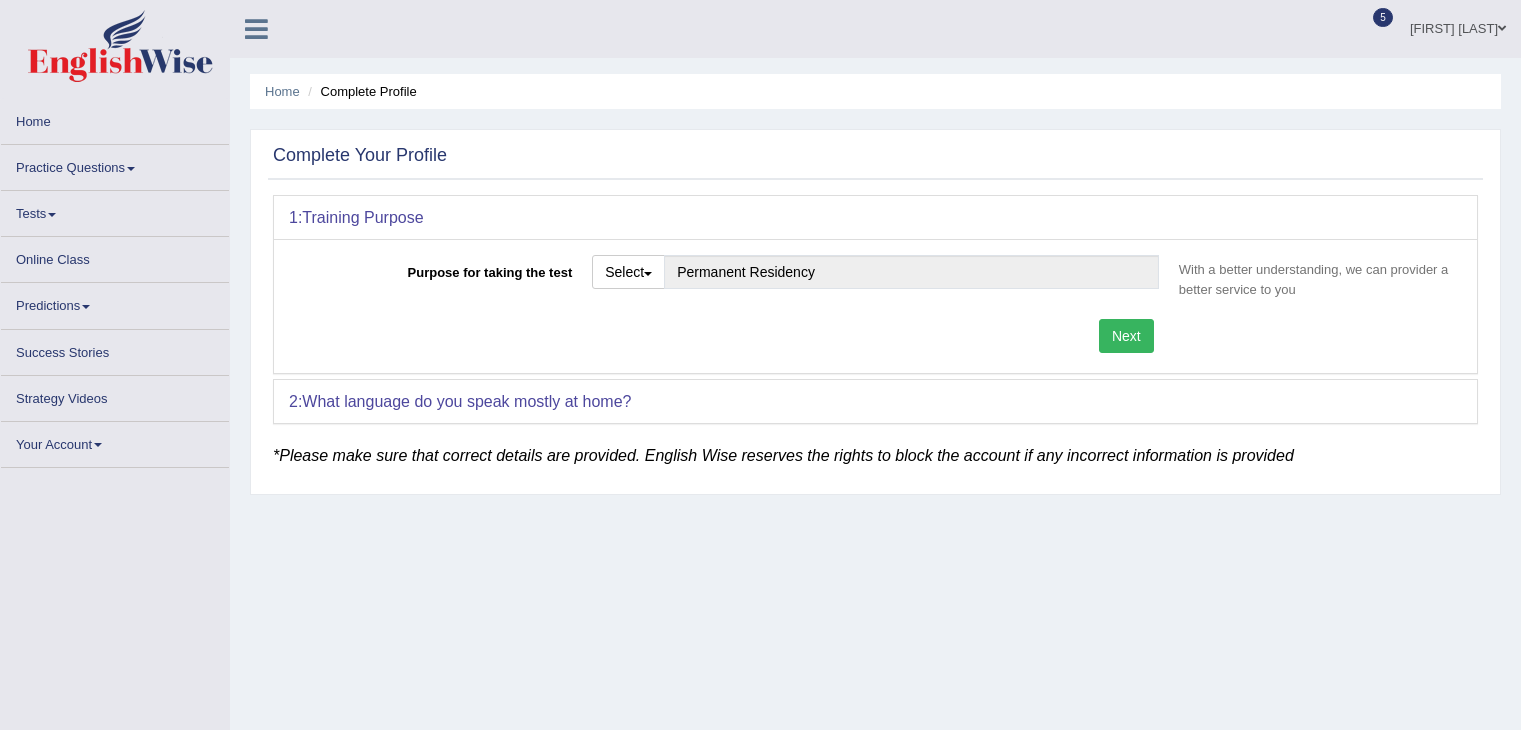 scroll, scrollTop: 0, scrollLeft: 0, axis: both 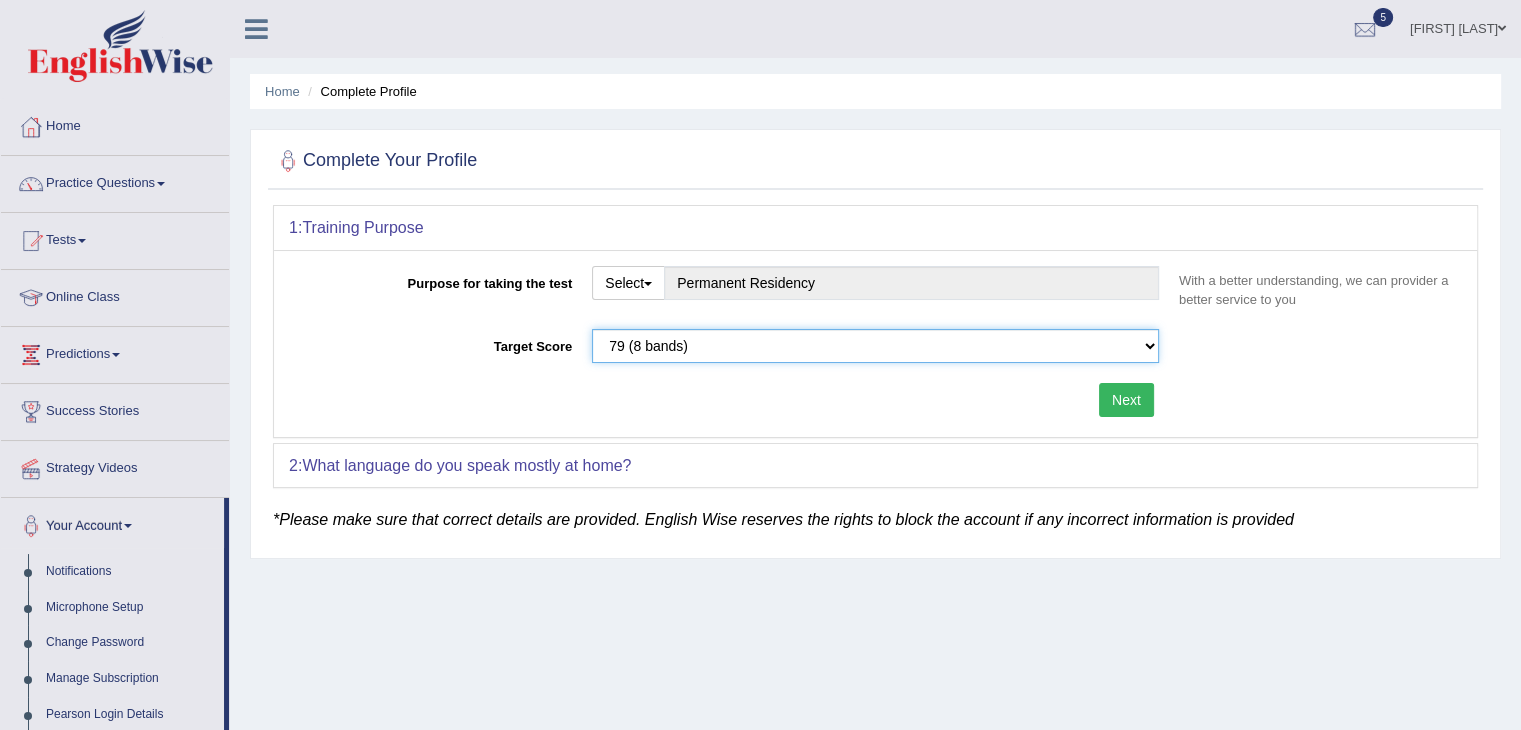 click on "Please select the correct value
50 (6 bands)
58 (6.5 bands)
65 (7 bands)
79 (8 bands)" at bounding box center (875, 346) 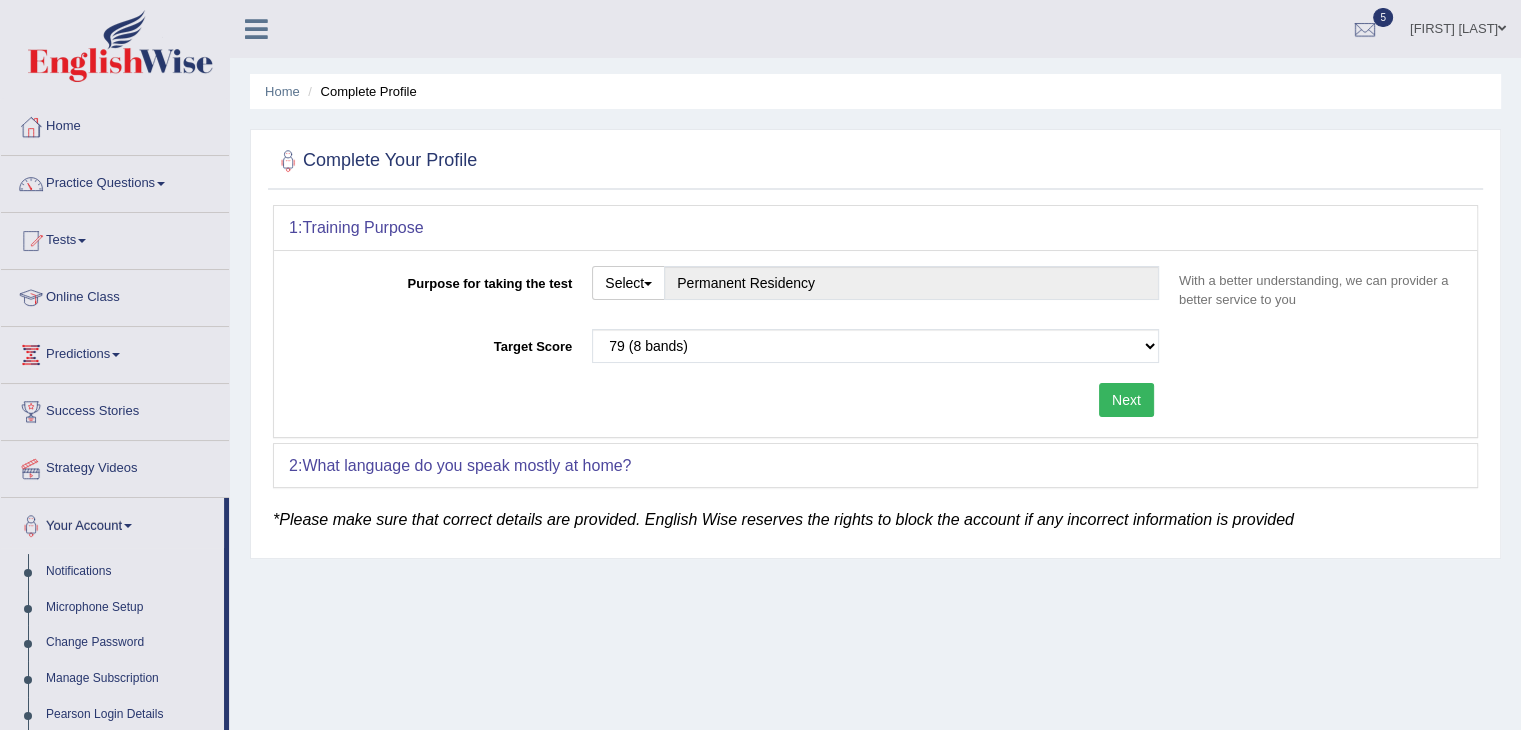 click on "Purpose for taking the test
Select
Student Visa
Permanent Residency
Nursing
Other
Permanent Residency
With a better understanding, we can provider a better service to you
Target Score
Please select the correct value
50 (6 bands)
58 (6.5 bands)
65 (7 bands)
79 (8 bands)
Next" at bounding box center [875, 343] 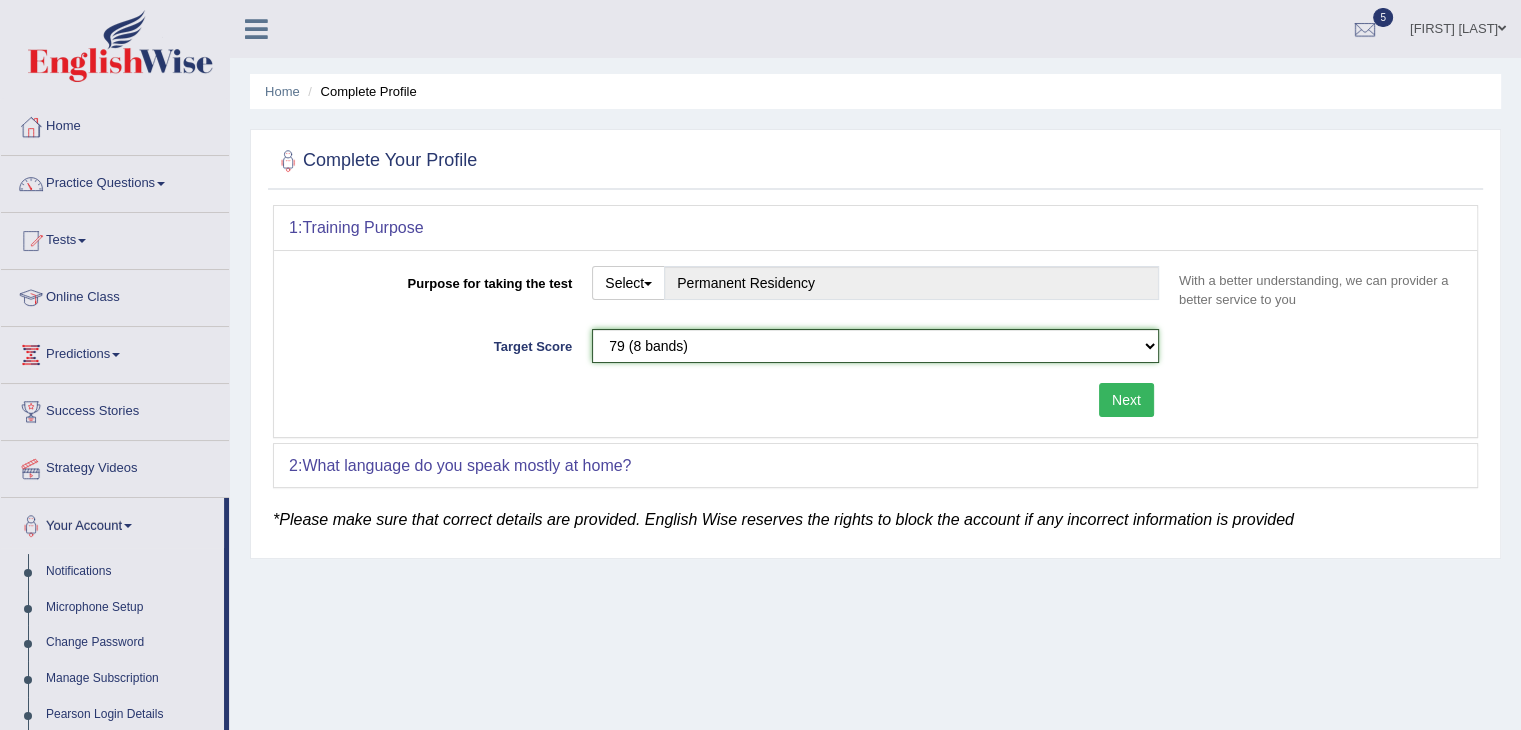 click on "Please select the correct value
50 (6 bands)
58 (6.5 bands)
65 (7 bands)
79 (8 bands)" at bounding box center [875, 346] 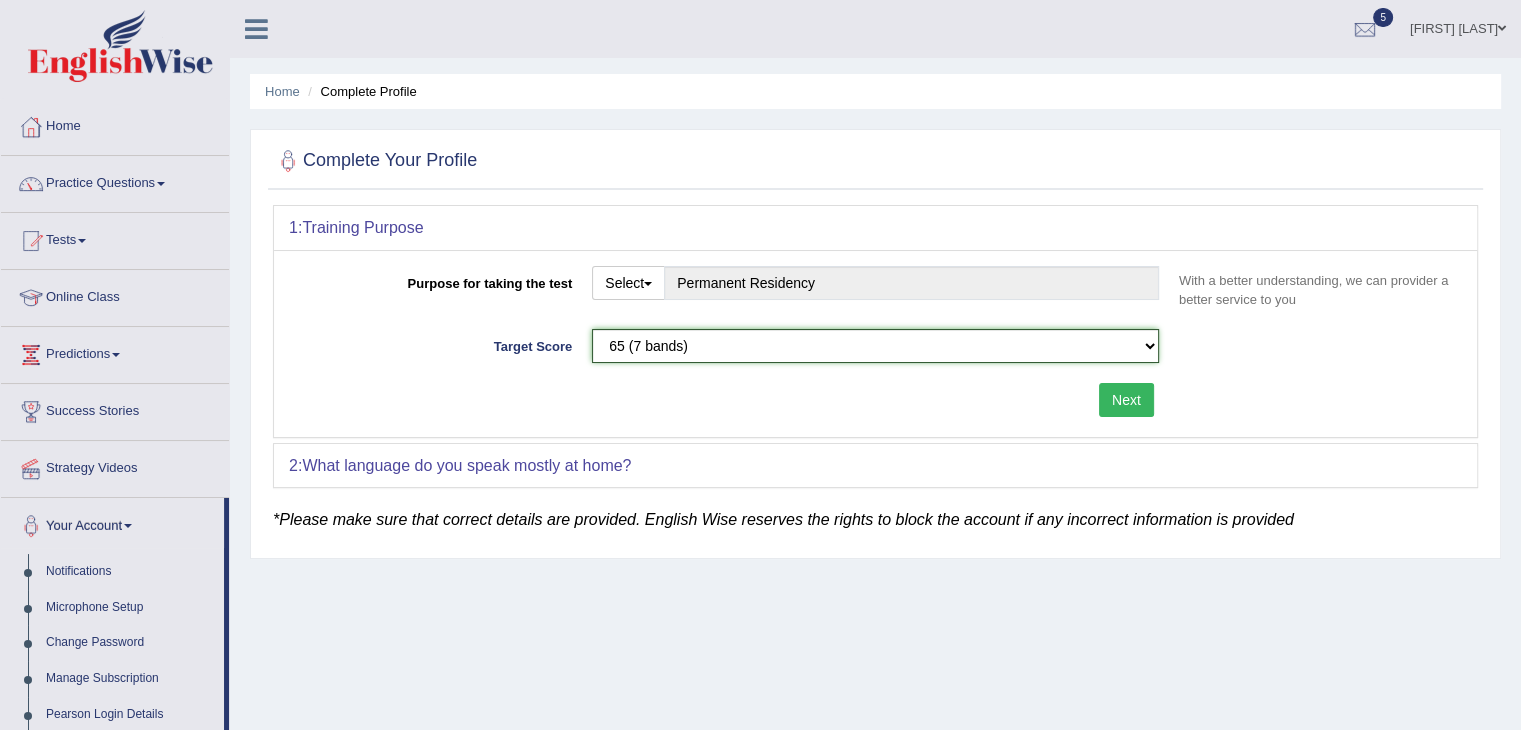 click on "Please select the correct value
50 (6 bands)
58 (6.5 bands)
65 (7 bands)
79 (8 bands)" at bounding box center [875, 346] 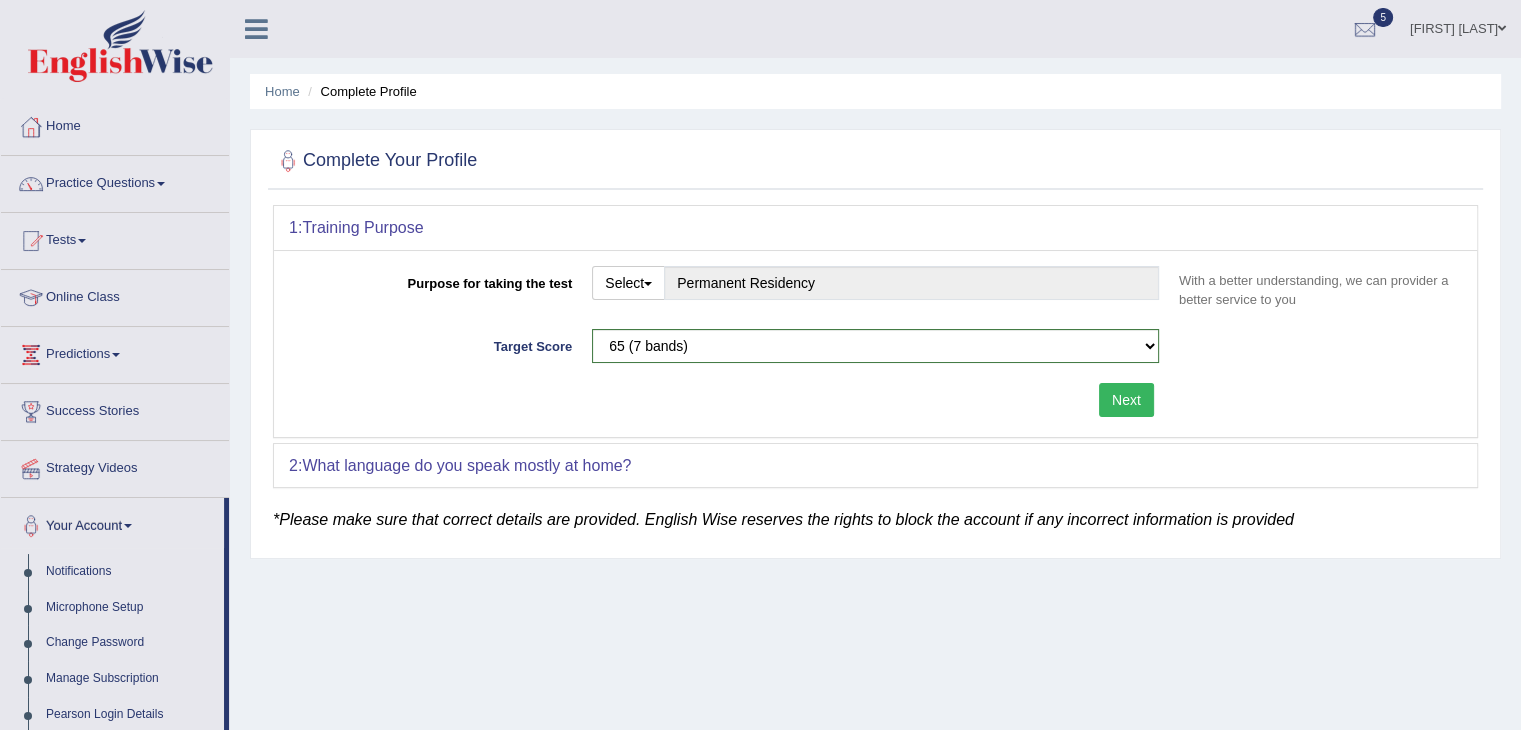 click on "Next" at bounding box center (729, 402) 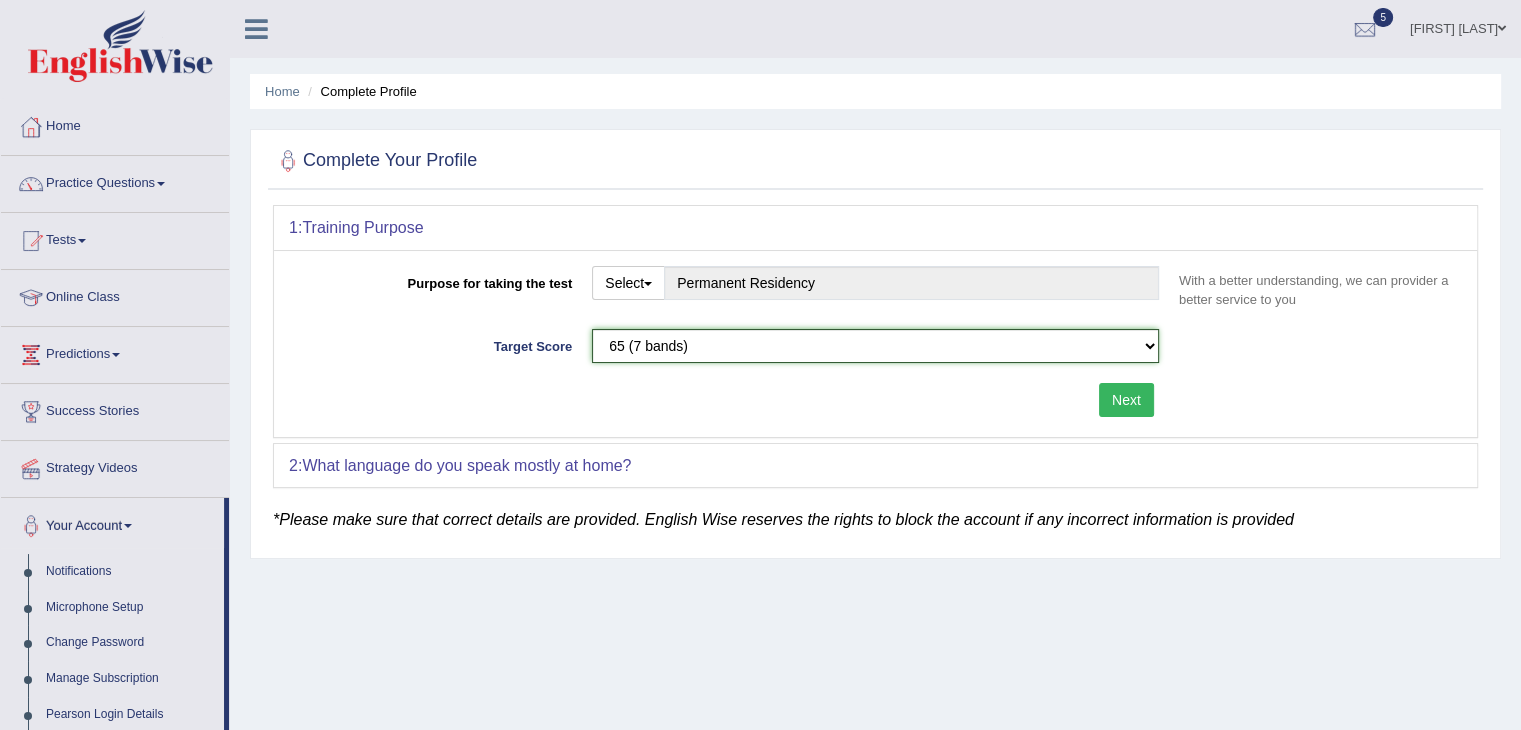 click on "Please select the correct value
50 (6 bands)
58 (6.5 bands)
65 (7 bands)
79 (8 bands)" at bounding box center [875, 346] 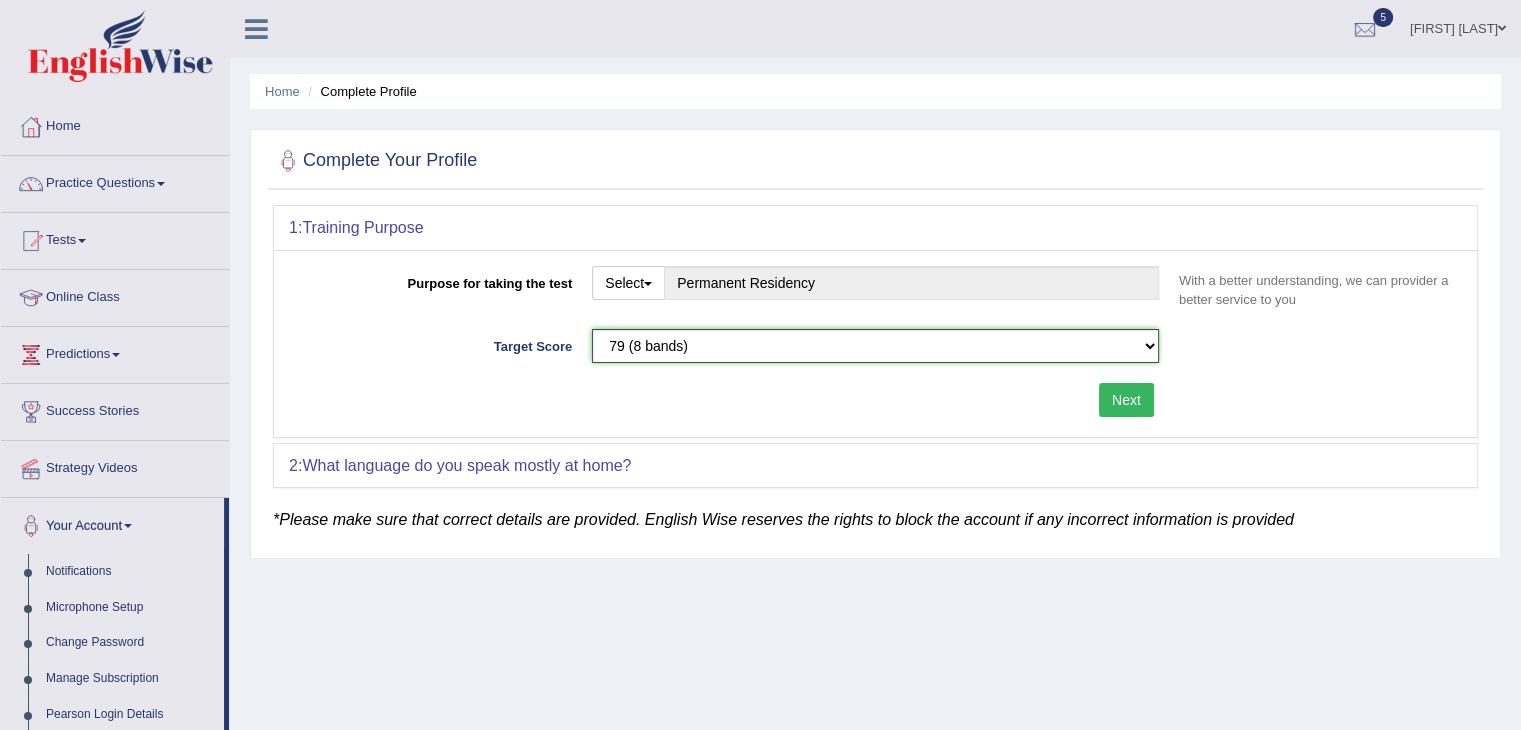 click on "Please select the correct value
50 (6 bands)
58 (6.5 bands)
65 (7 bands)
79 (8 bands)" at bounding box center (875, 346) 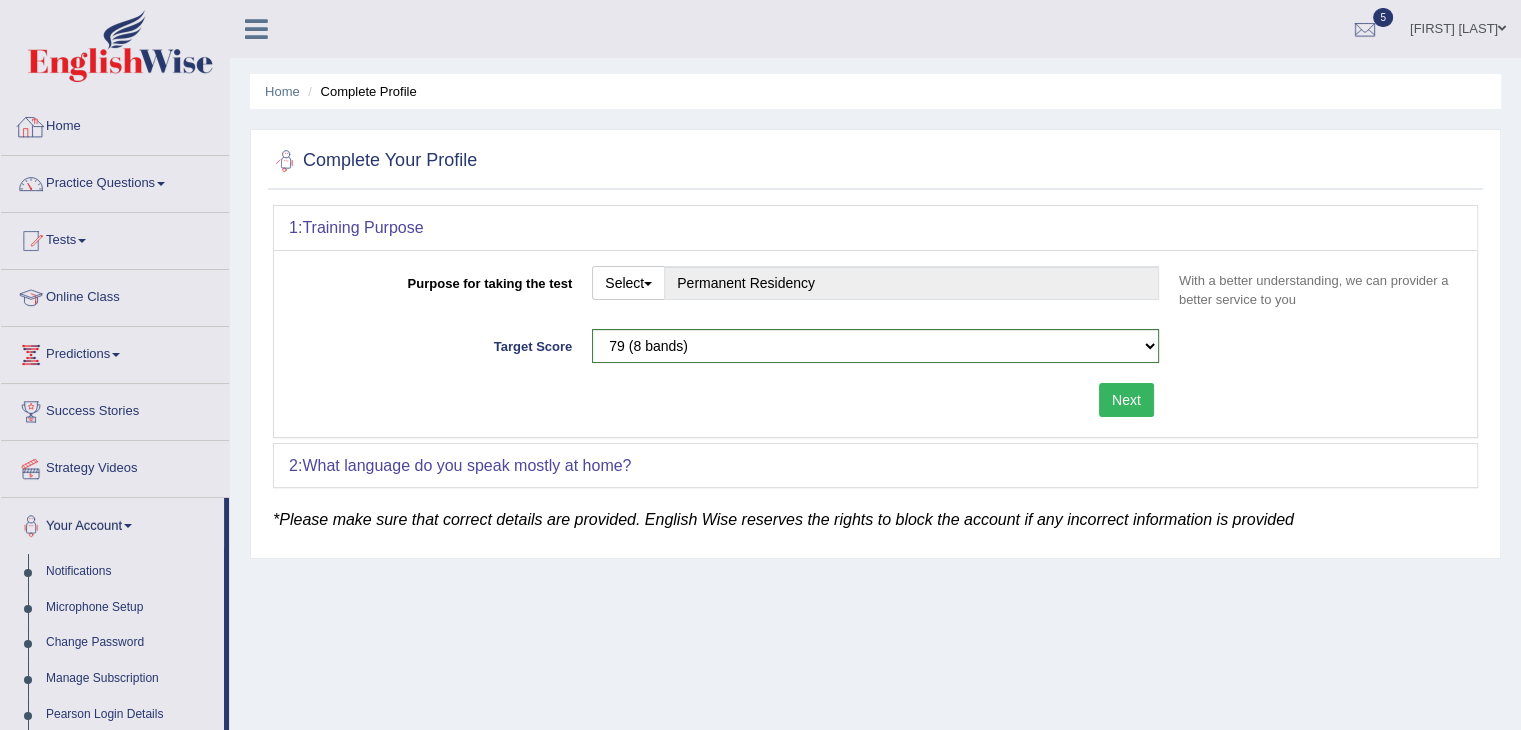 click on "Home" at bounding box center [115, 124] 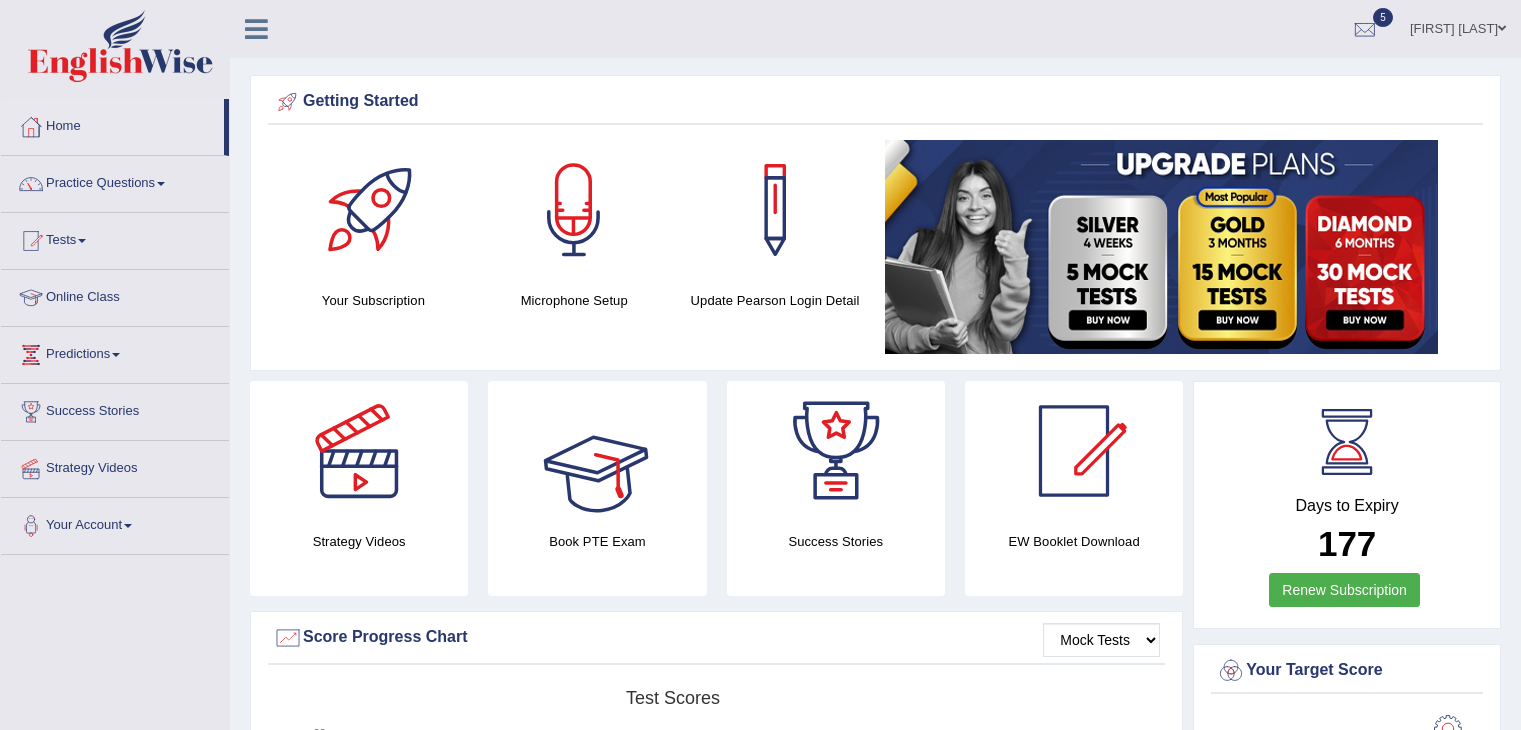 scroll, scrollTop: 362, scrollLeft: 0, axis: vertical 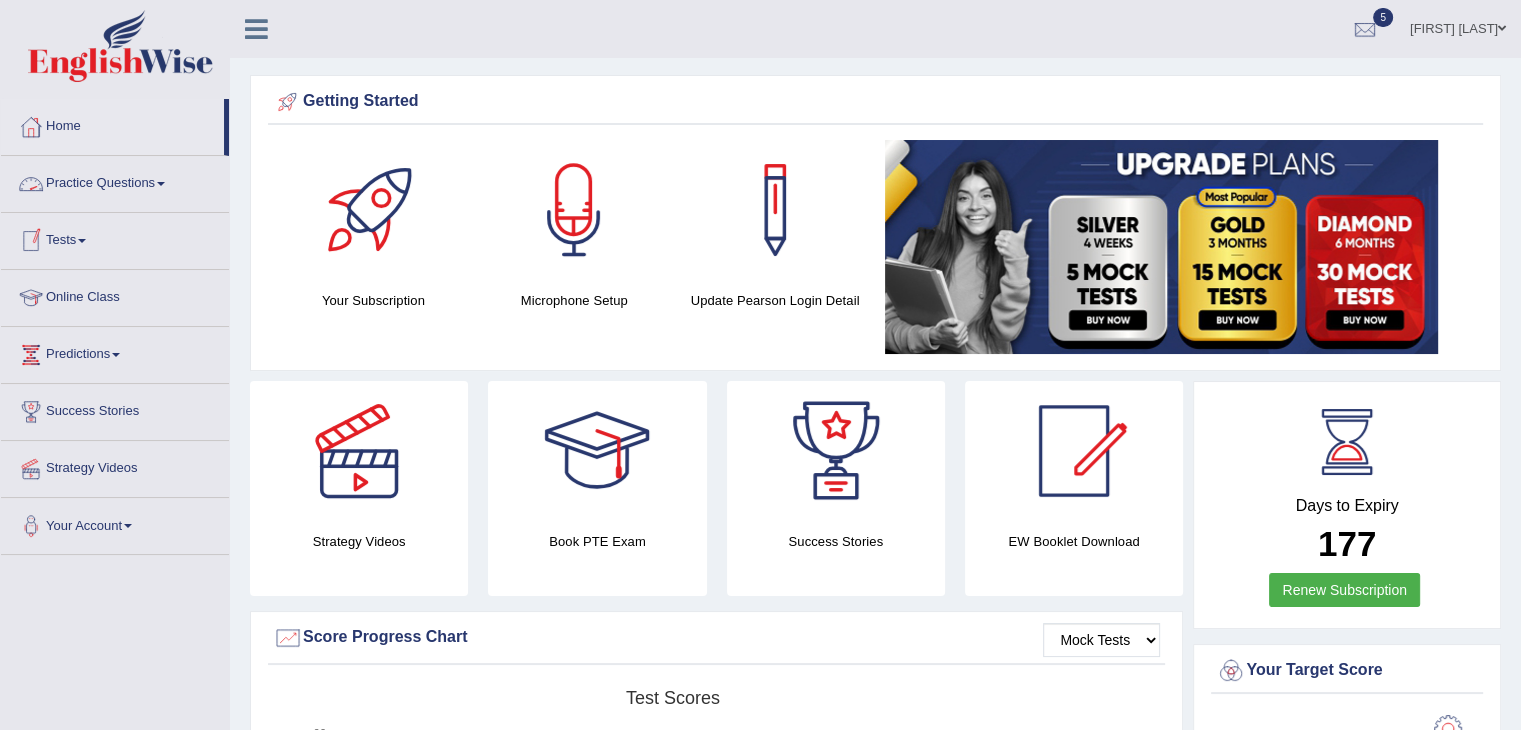 click on "Practice Questions" at bounding box center (115, 181) 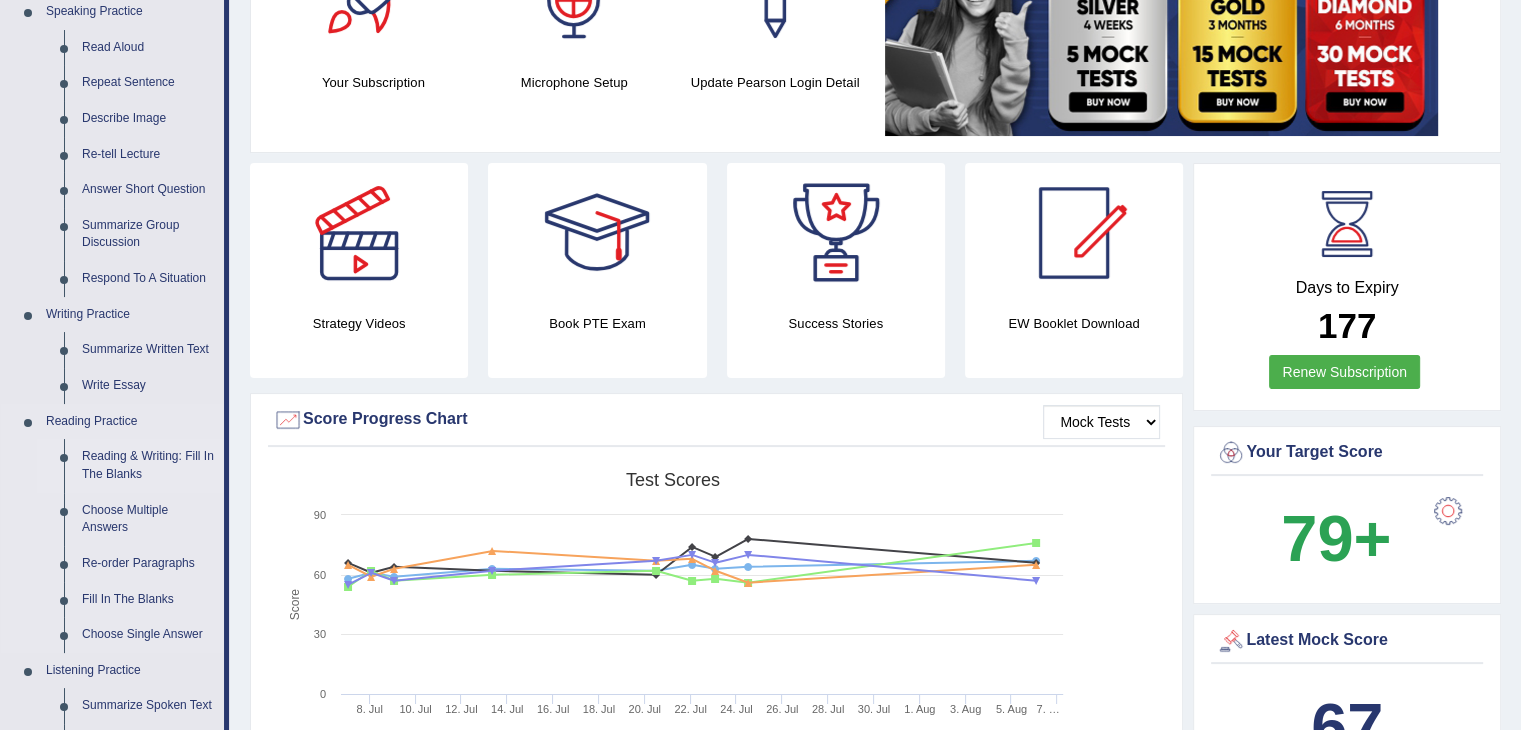 scroll, scrollTop: 0, scrollLeft: 0, axis: both 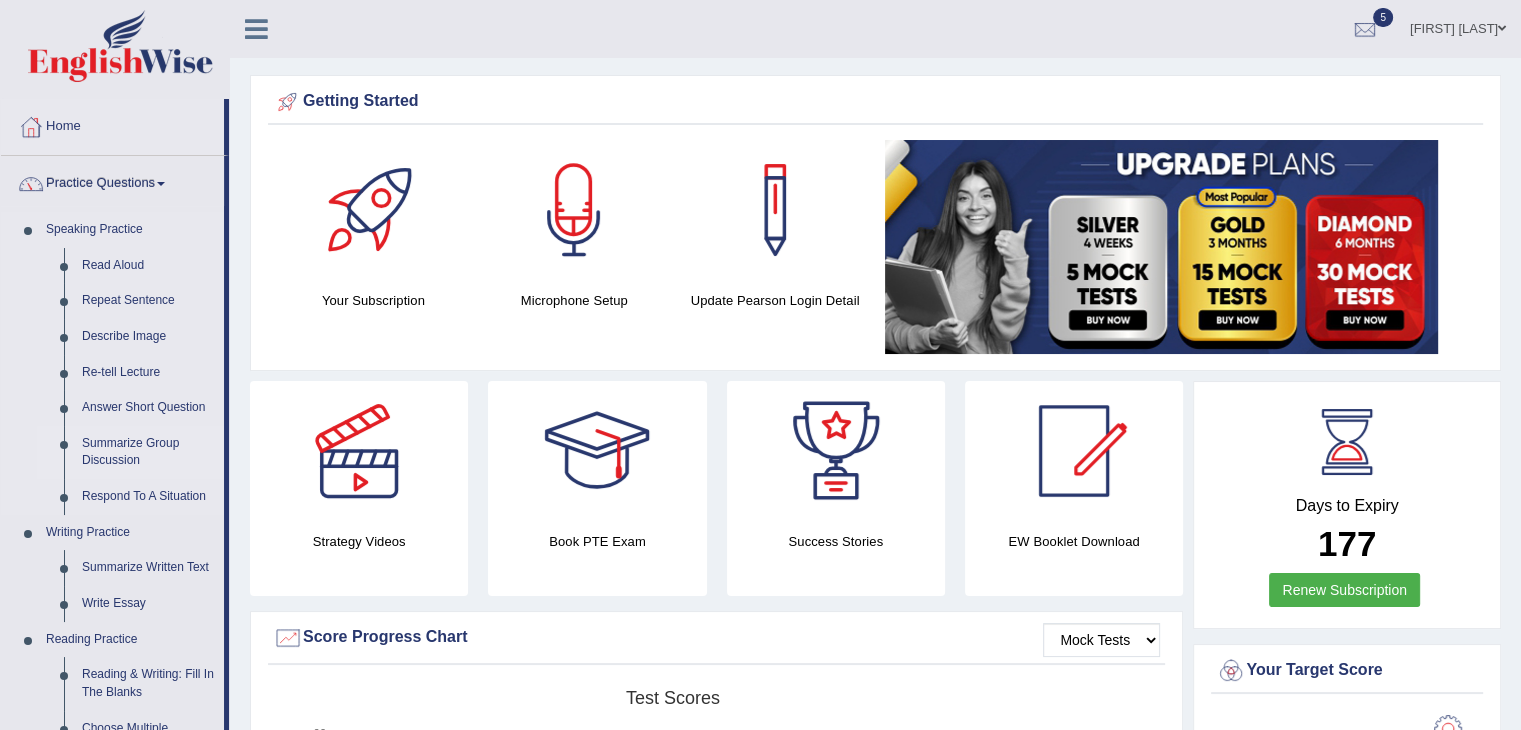 click on "Summarize Group Discussion" at bounding box center (148, 452) 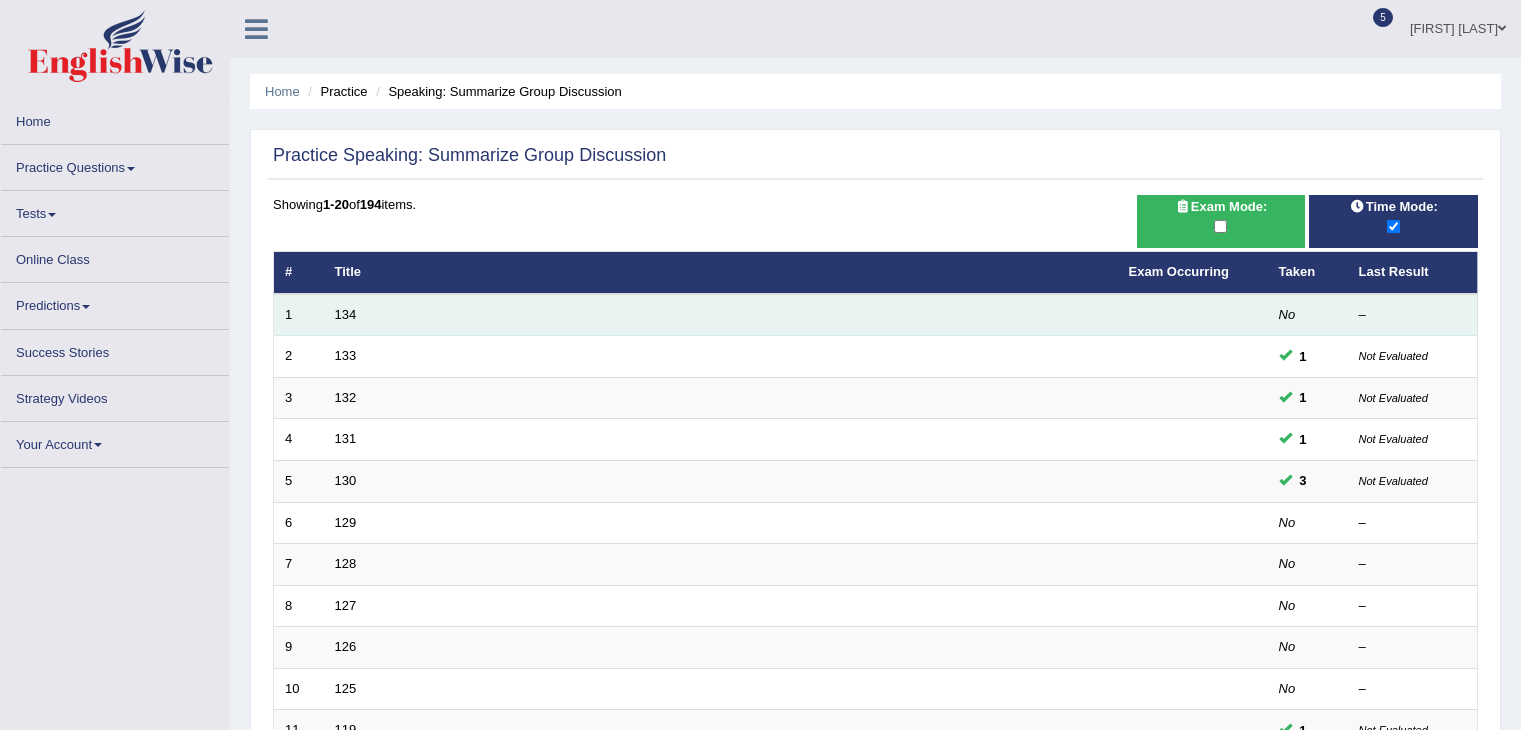scroll, scrollTop: 0, scrollLeft: 0, axis: both 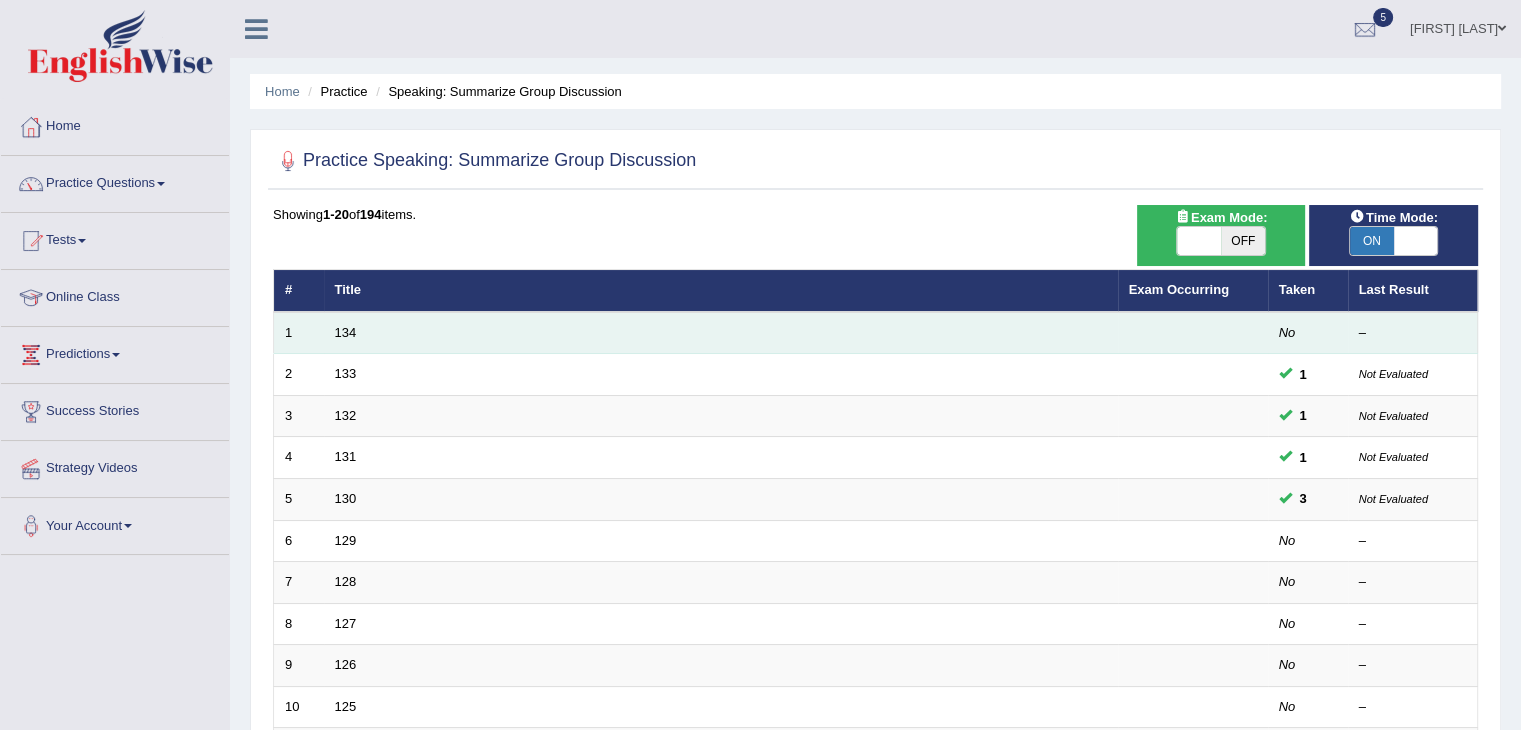 click on "134" at bounding box center [721, 333] 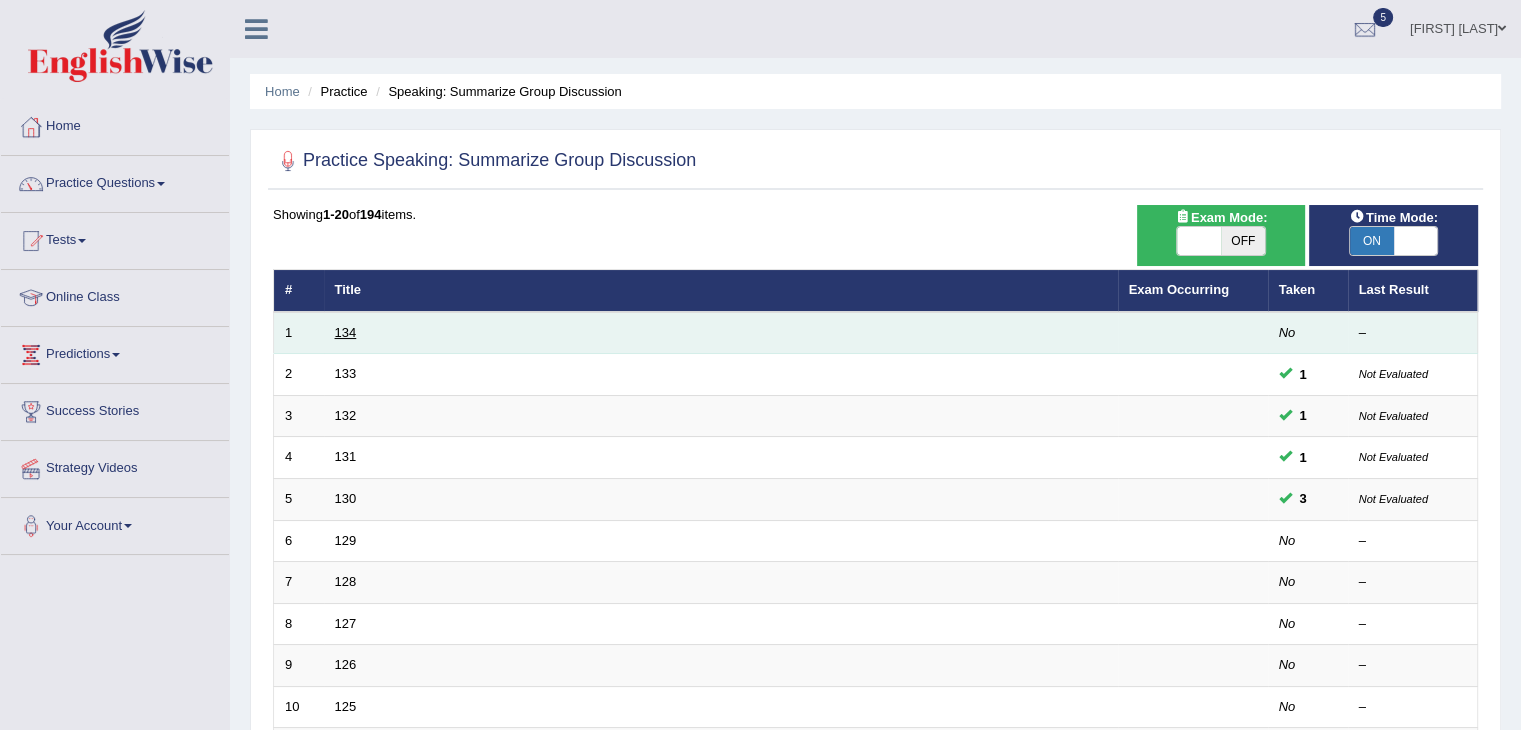 click on "134" at bounding box center (346, 332) 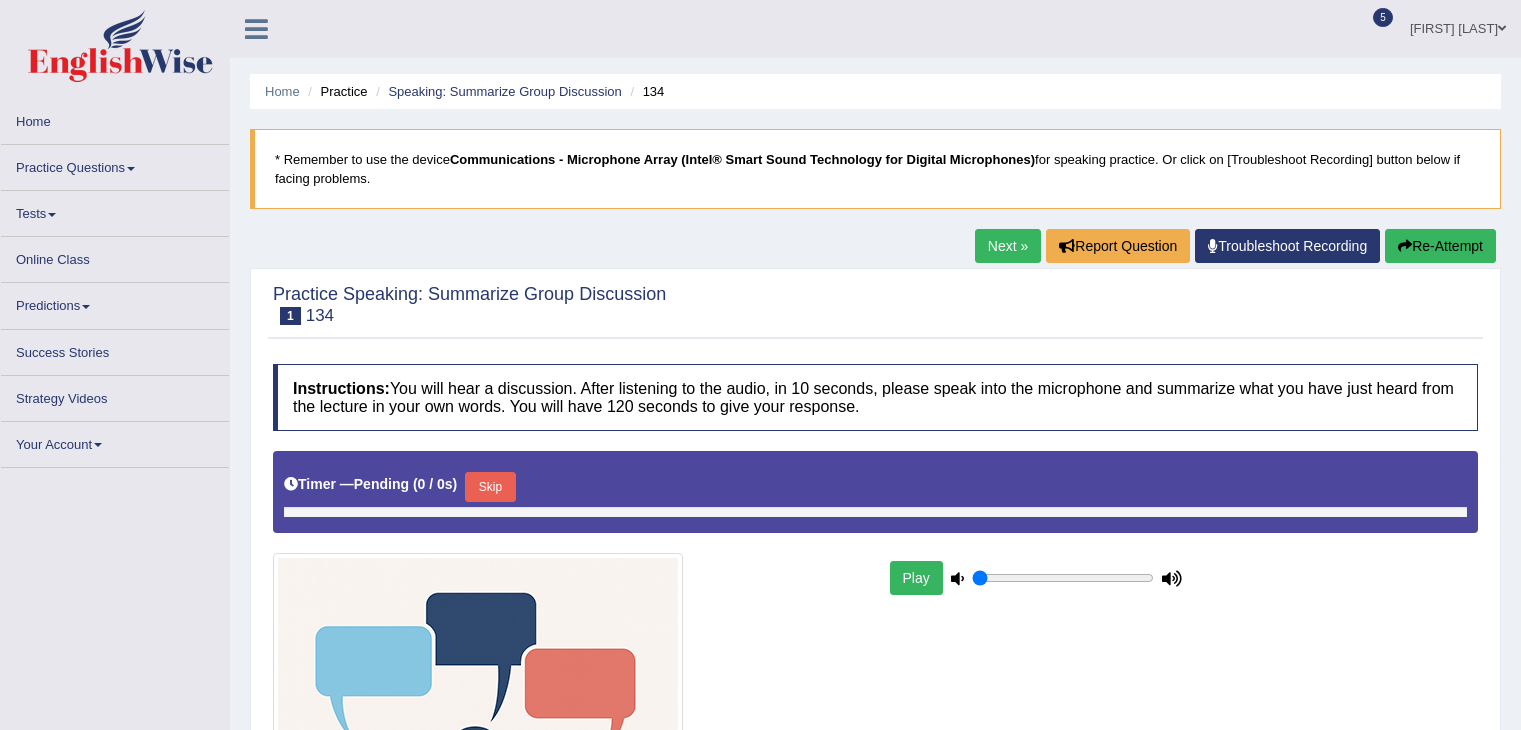scroll, scrollTop: 0, scrollLeft: 0, axis: both 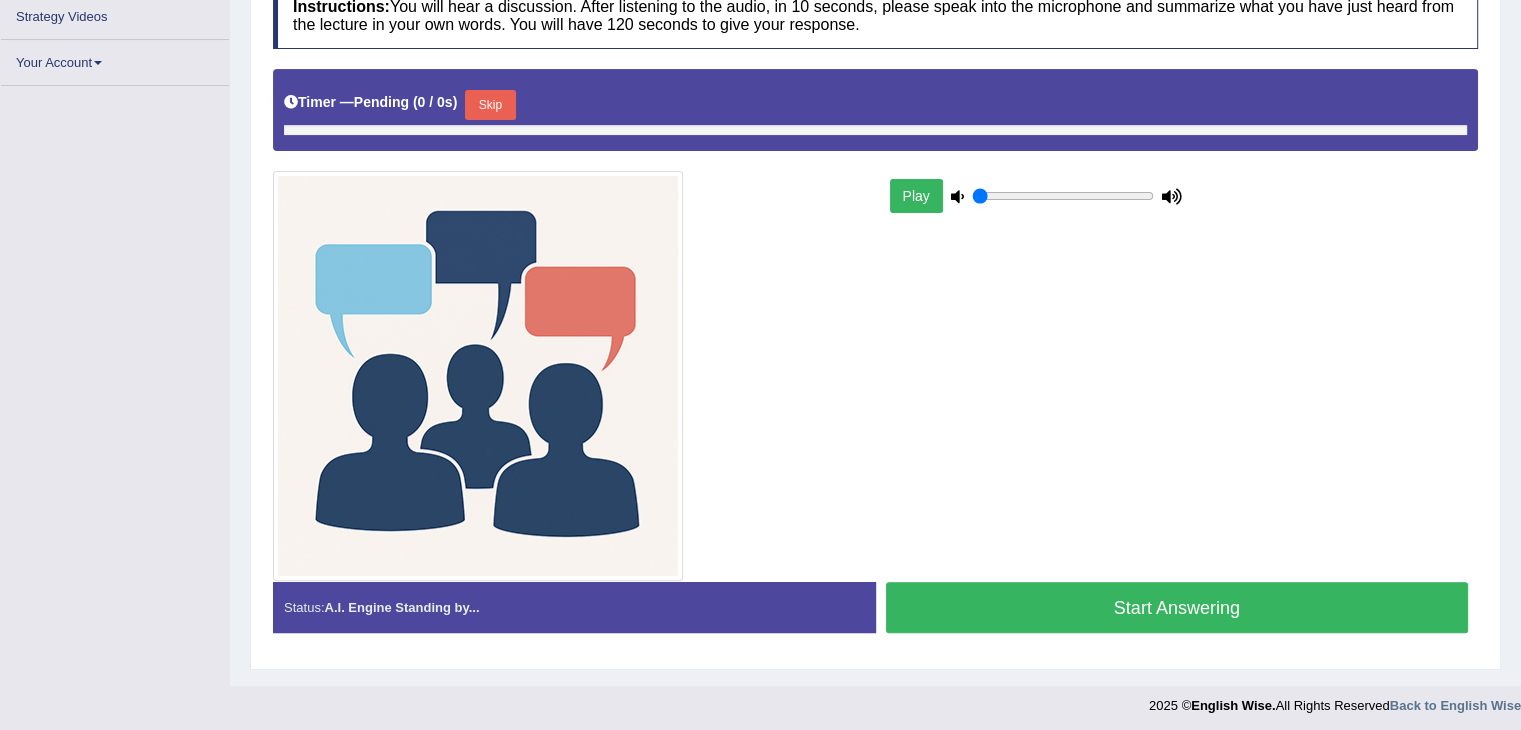 type on "0.8" 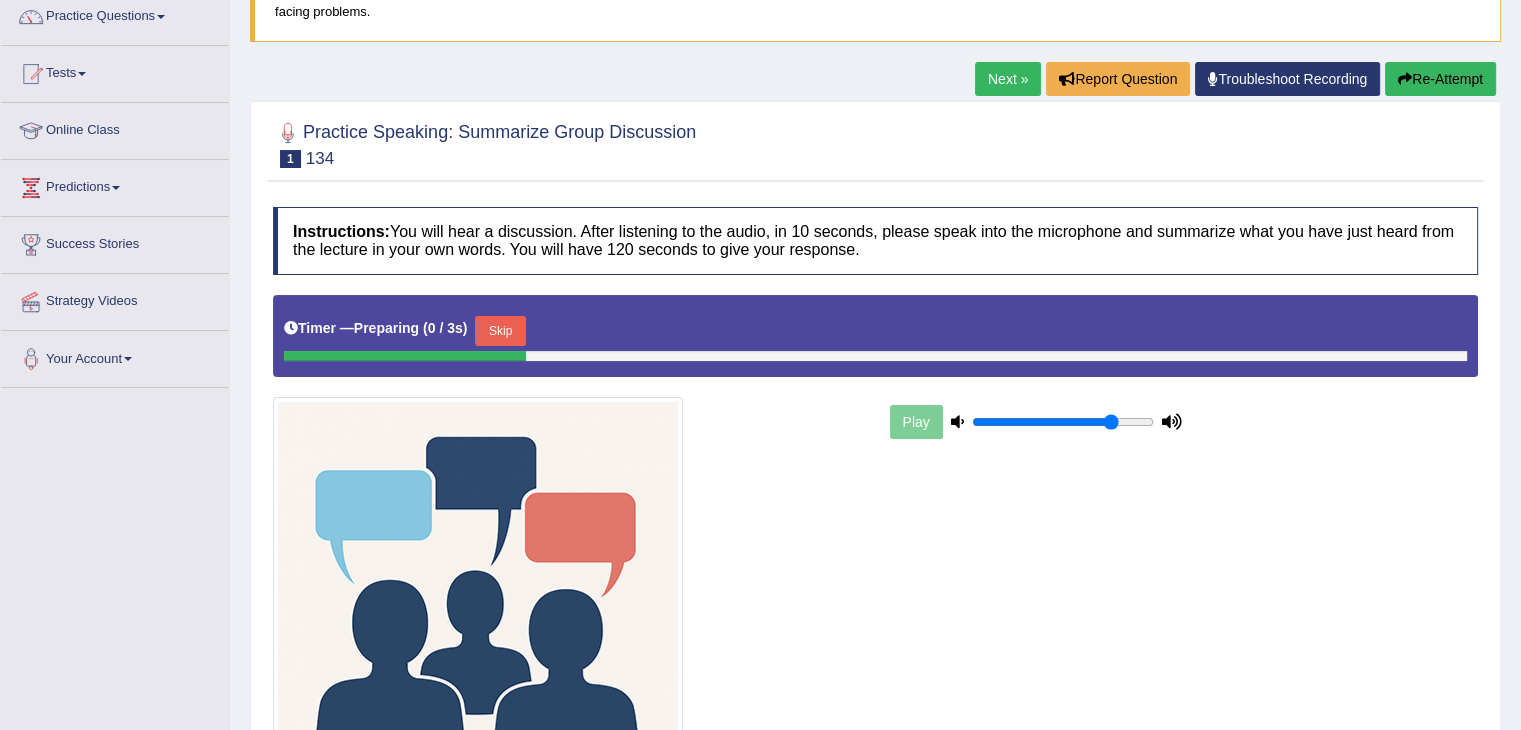 scroll, scrollTop: 166, scrollLeft: 0, axis: vertical 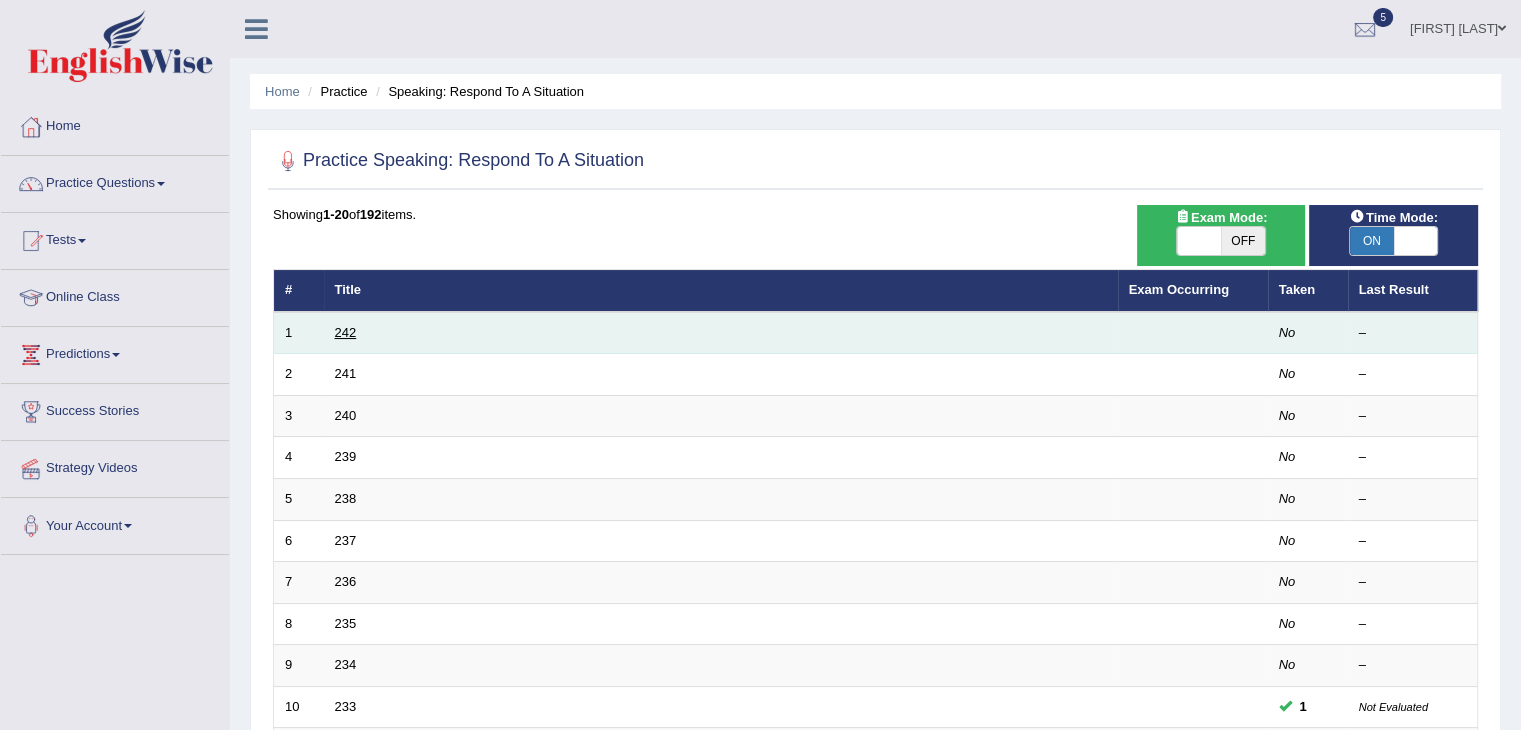 click on "242" at bounding box center (346, 332) 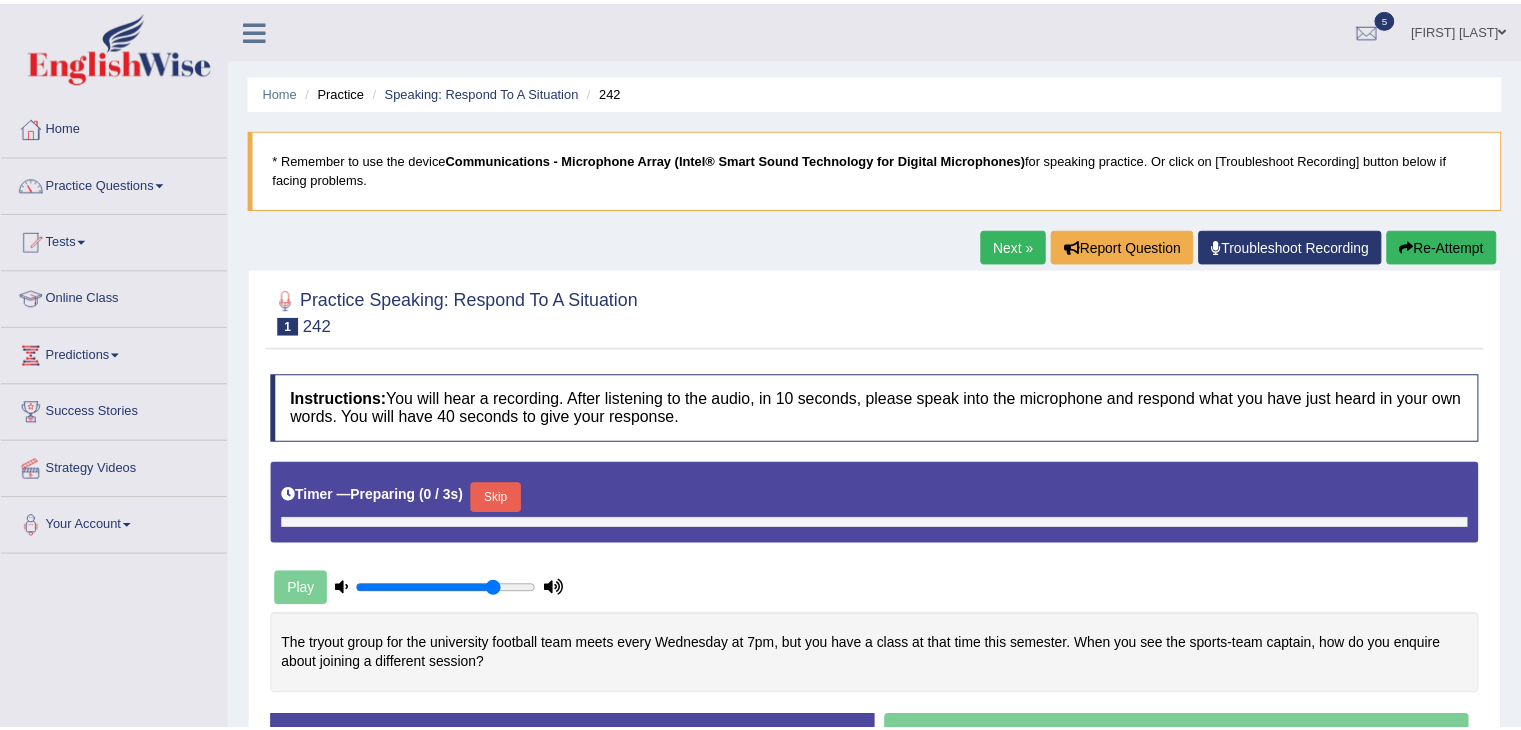 scroll, scrollTop: 0, scrollLeft: 0, axis: both 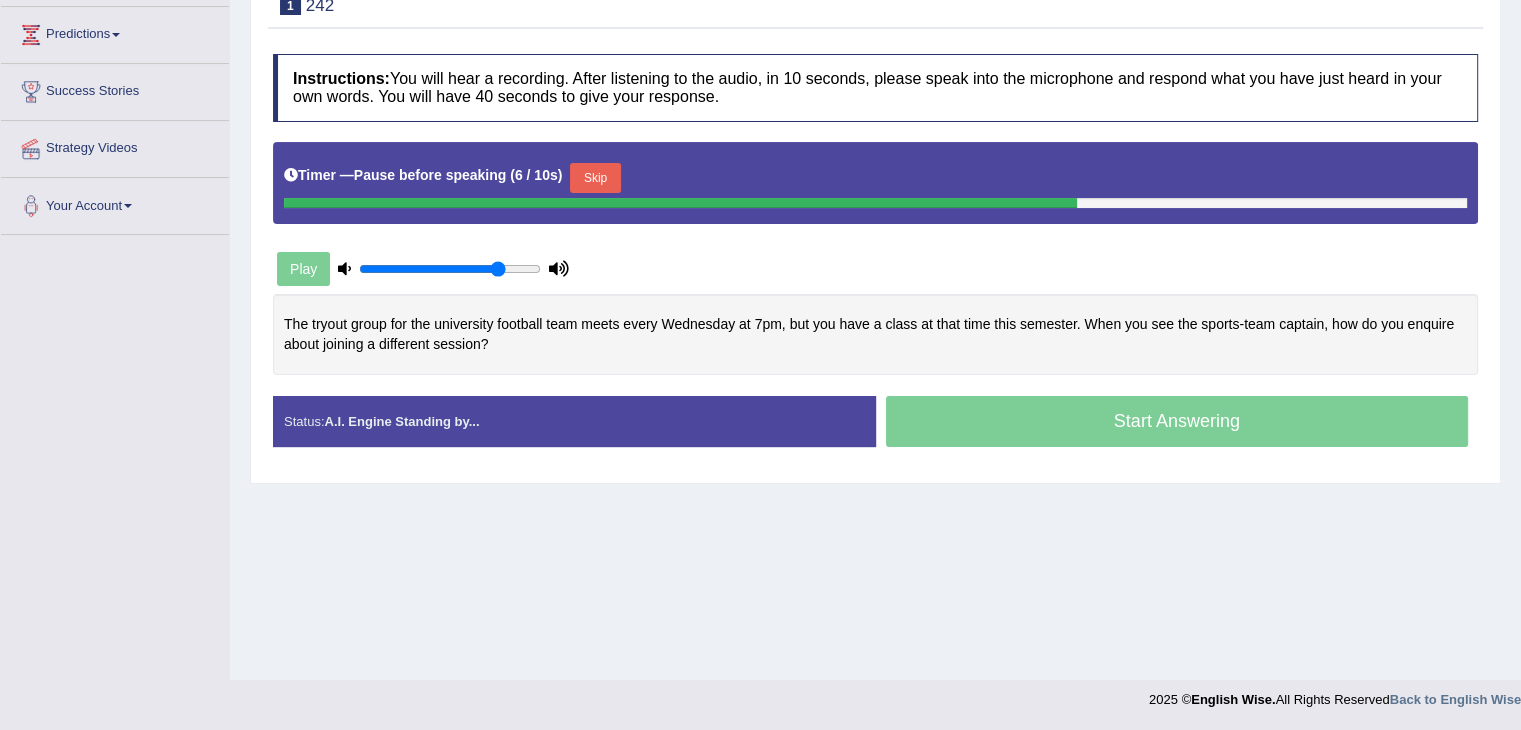 click on "Skip" at bounding box center (595, 178) 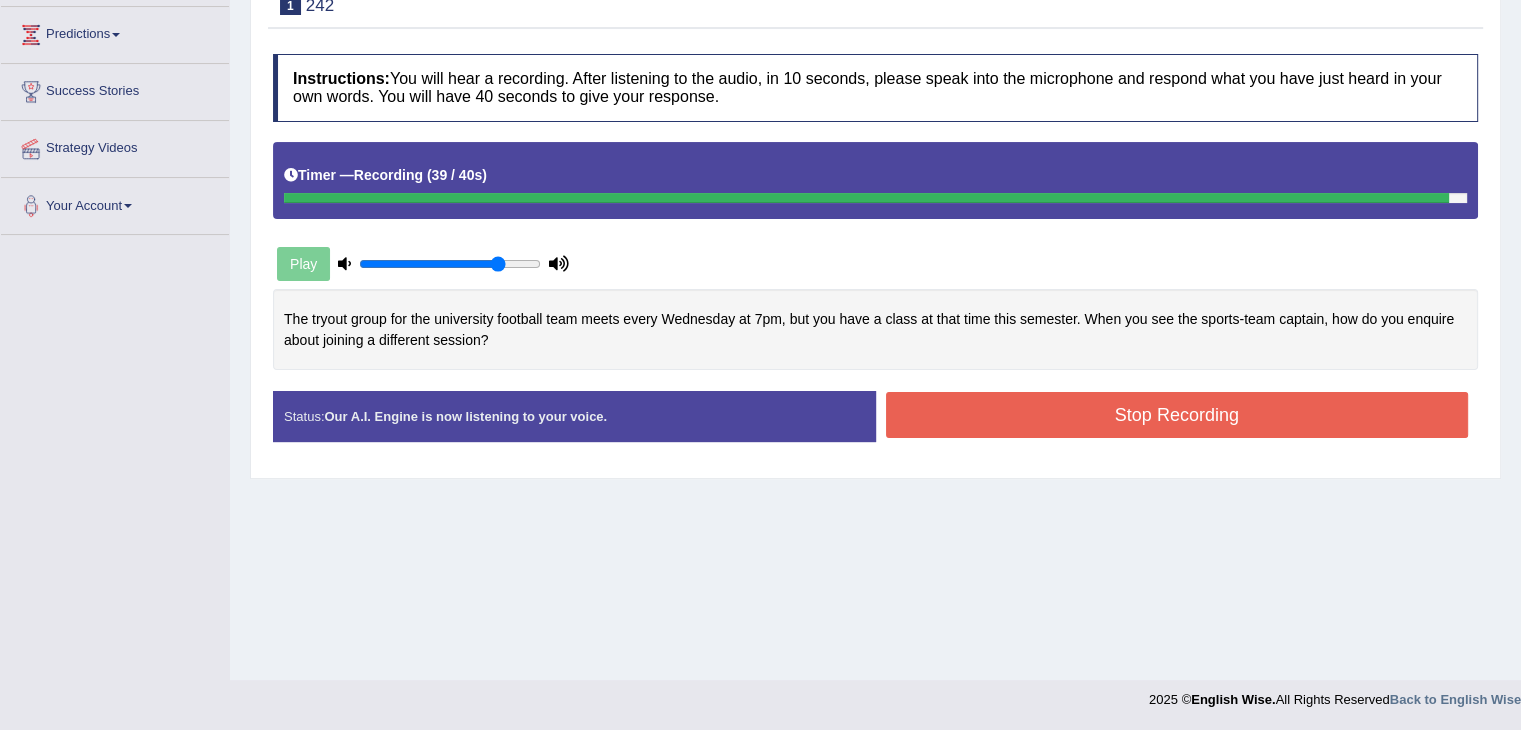 click on "Stop Recording" at bounding box center [1177, 415] 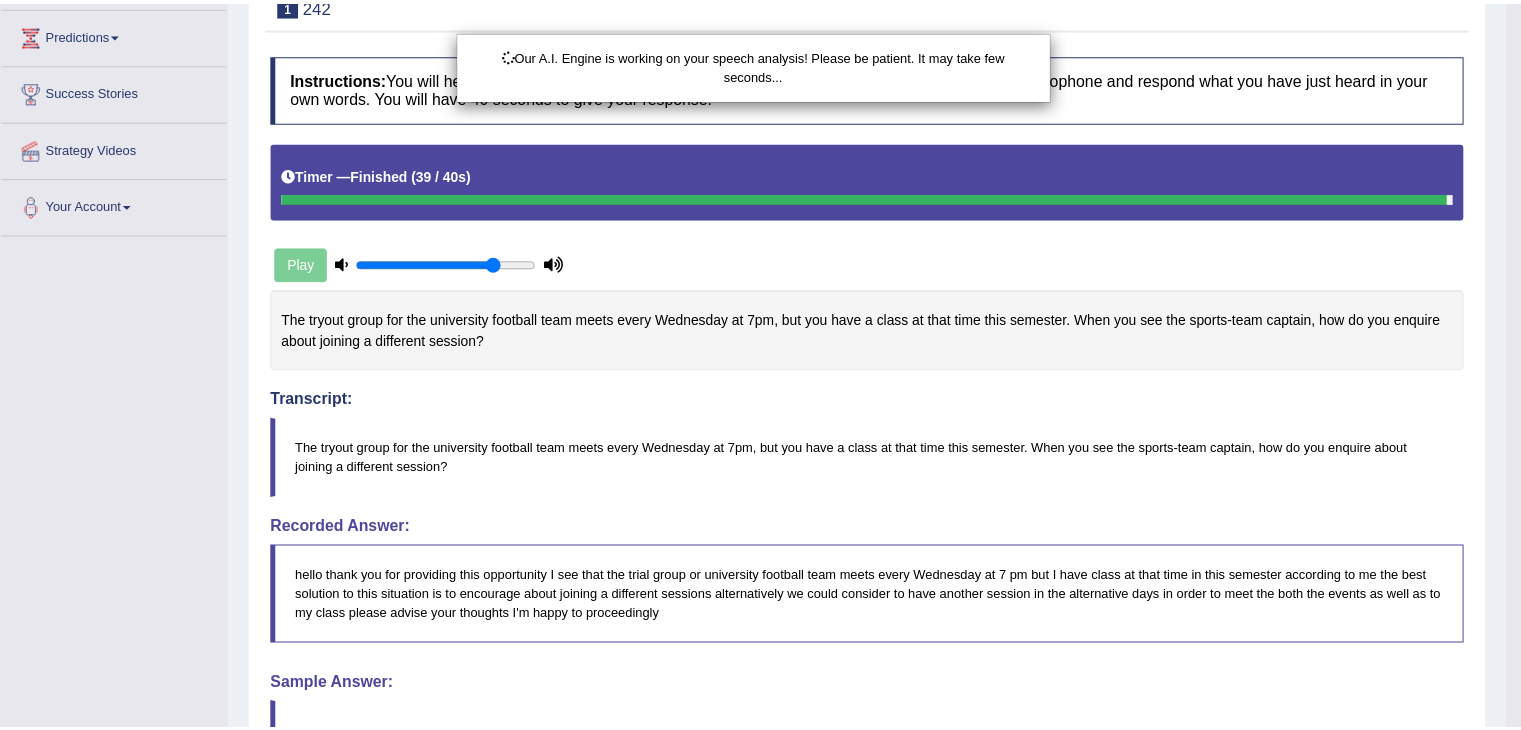 scroll, scrollTop: 524, scrollLeft: 0, axis: vertical 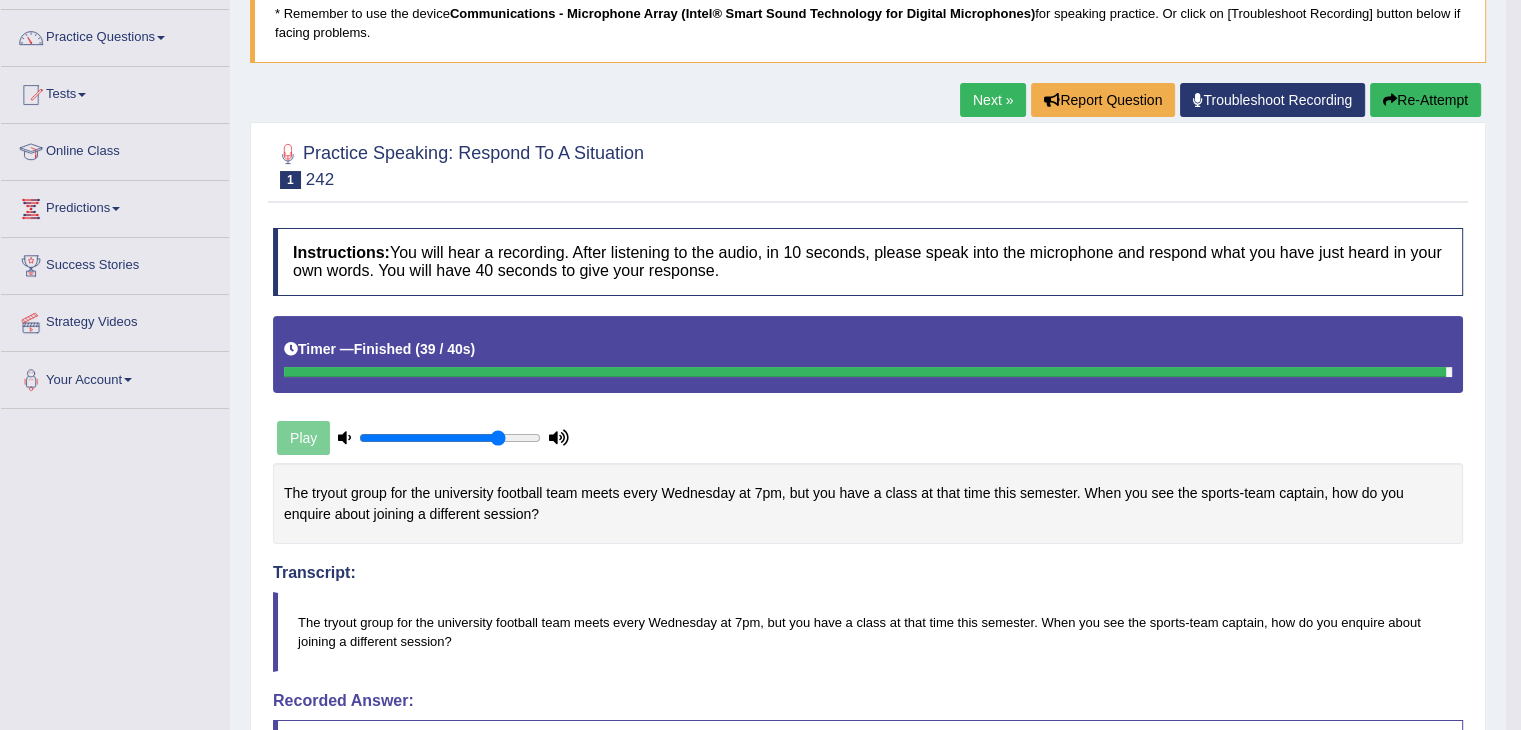 click on "Next »" at bounding box center (993, 100) 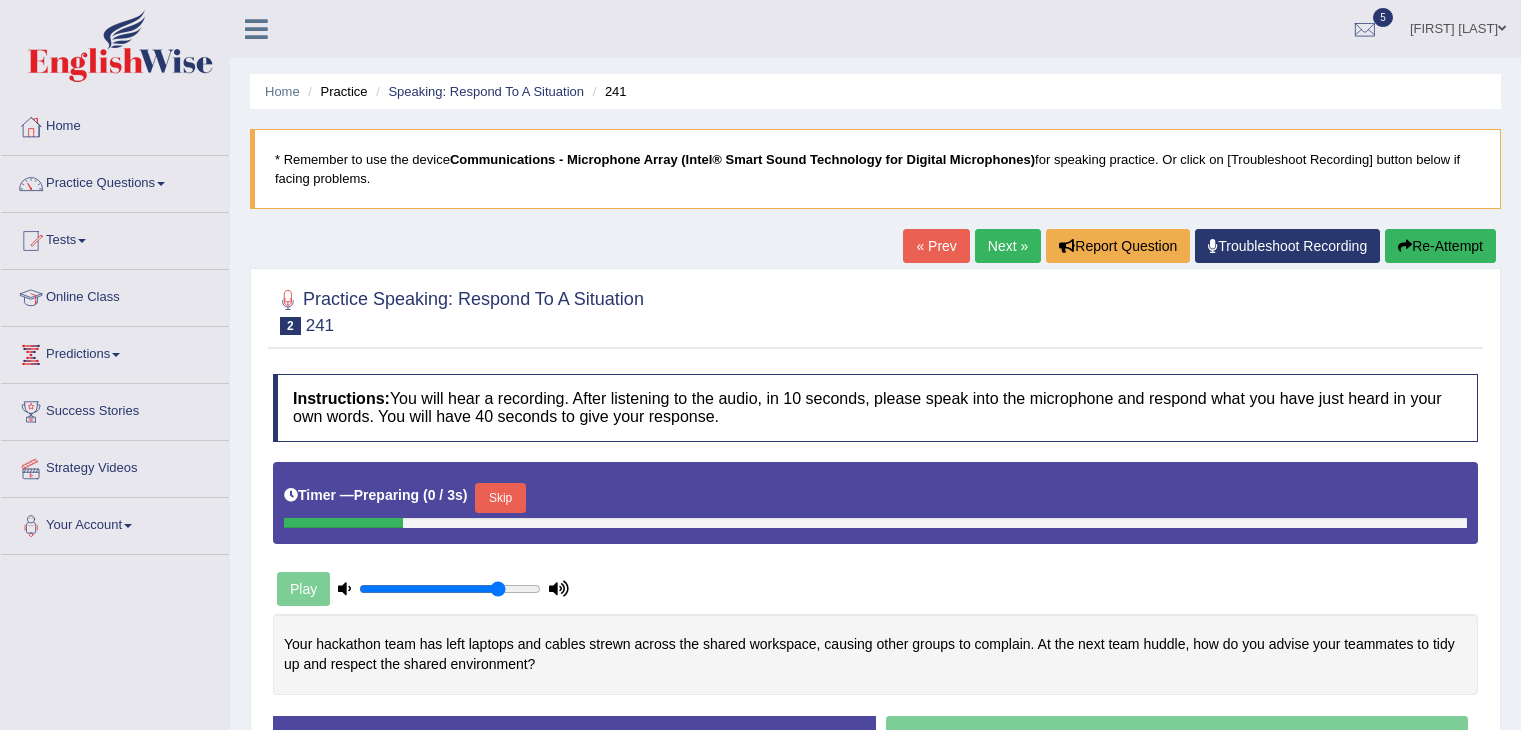 scroll, scrollTop: 0, scrollLeft: 0, axis: both 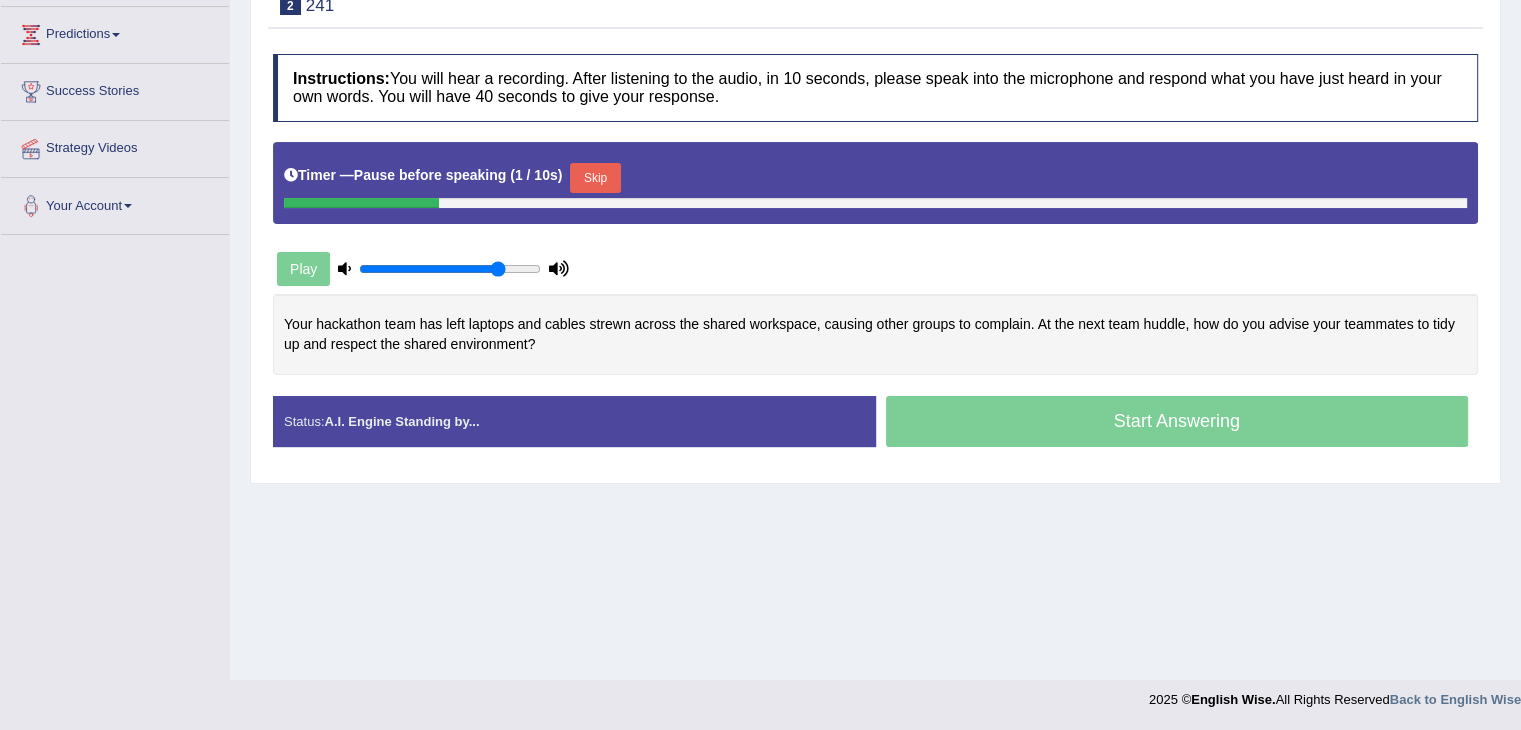 click on "Skip" at bounding box center [595, 178] 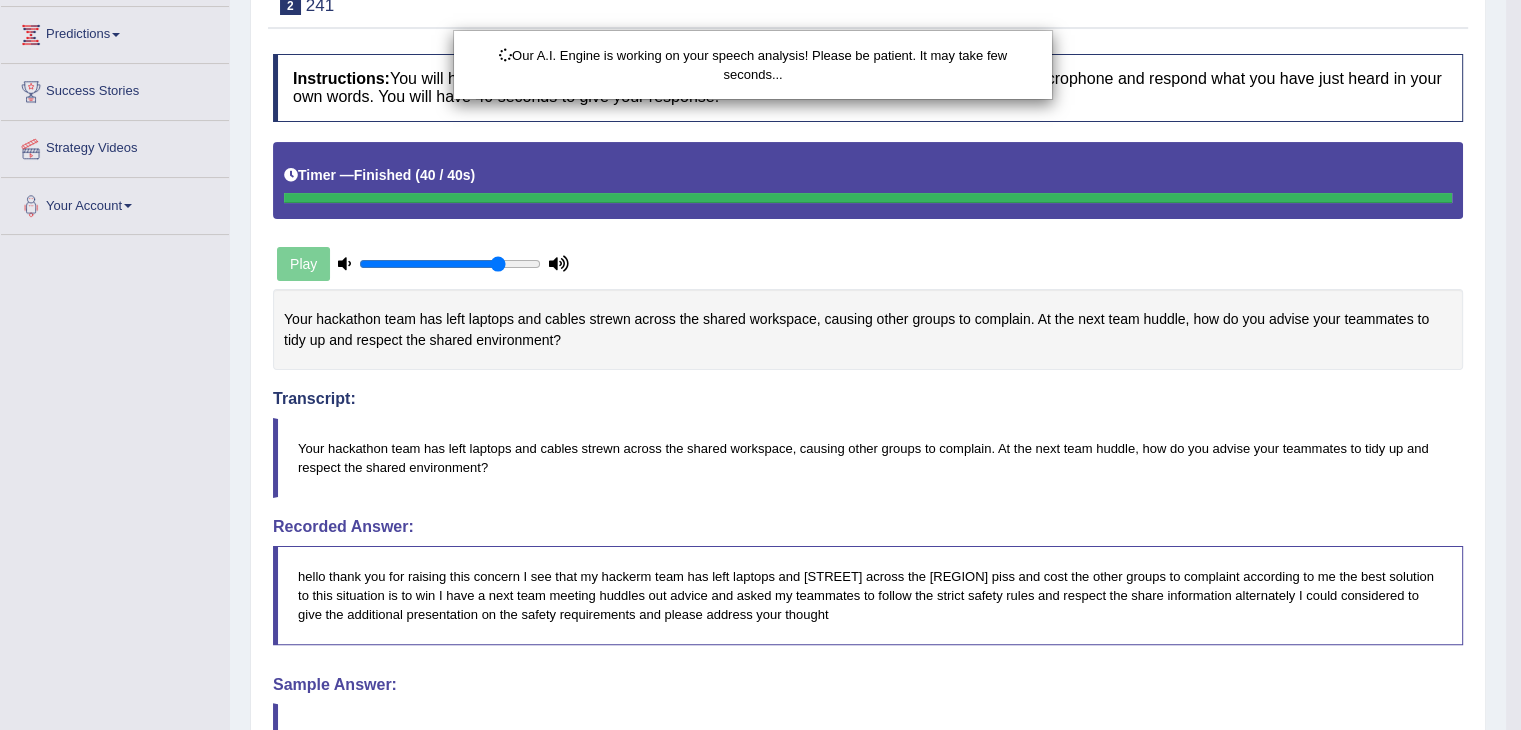 scroll, scrollTop: 524, scrollLeft: 0, axis: vertical 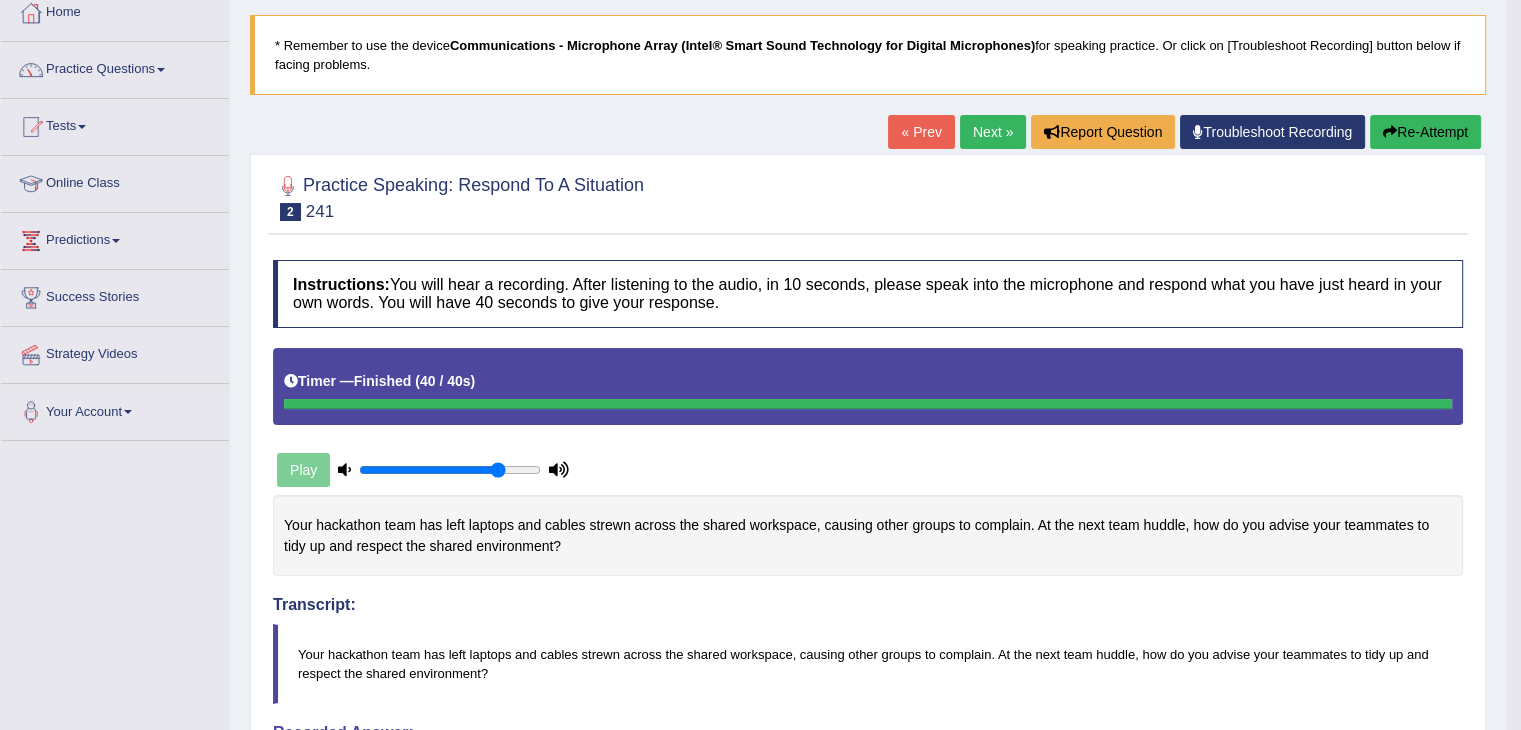 click on "Next »" at bounding box center (993, 132) 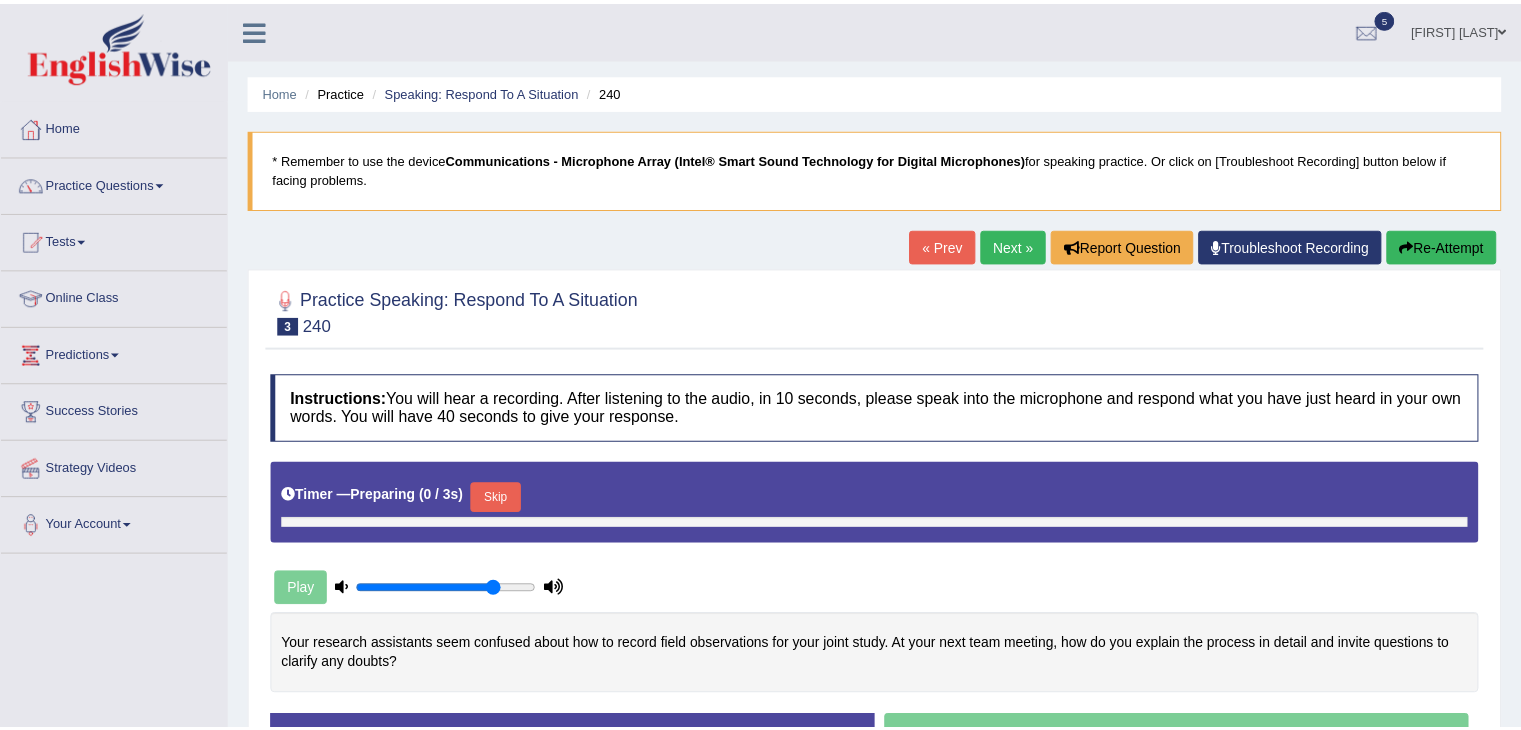 scroll, scrollTop: 0, scrollLeft: 0, axis: both 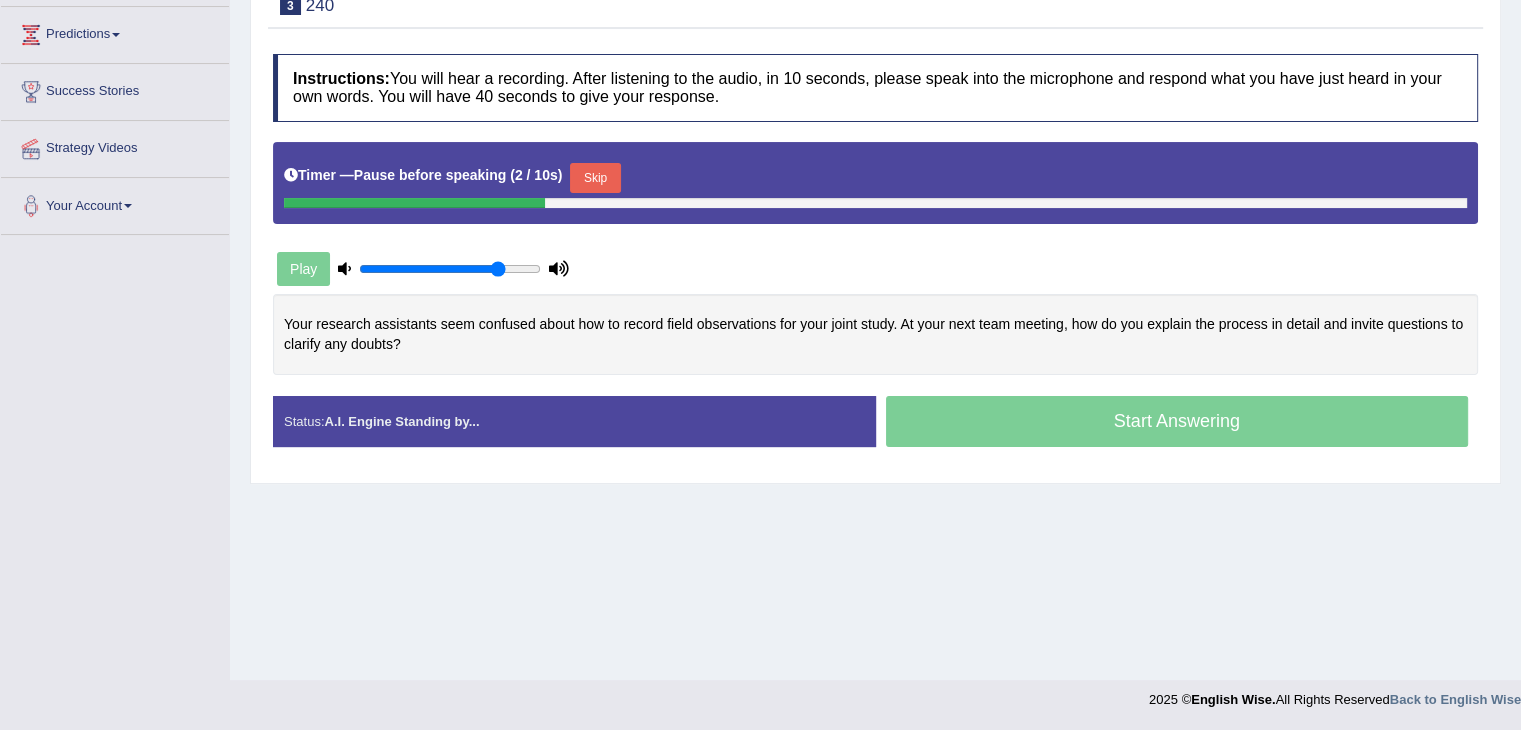 click on "Skip" at bounding box center (595, 178) 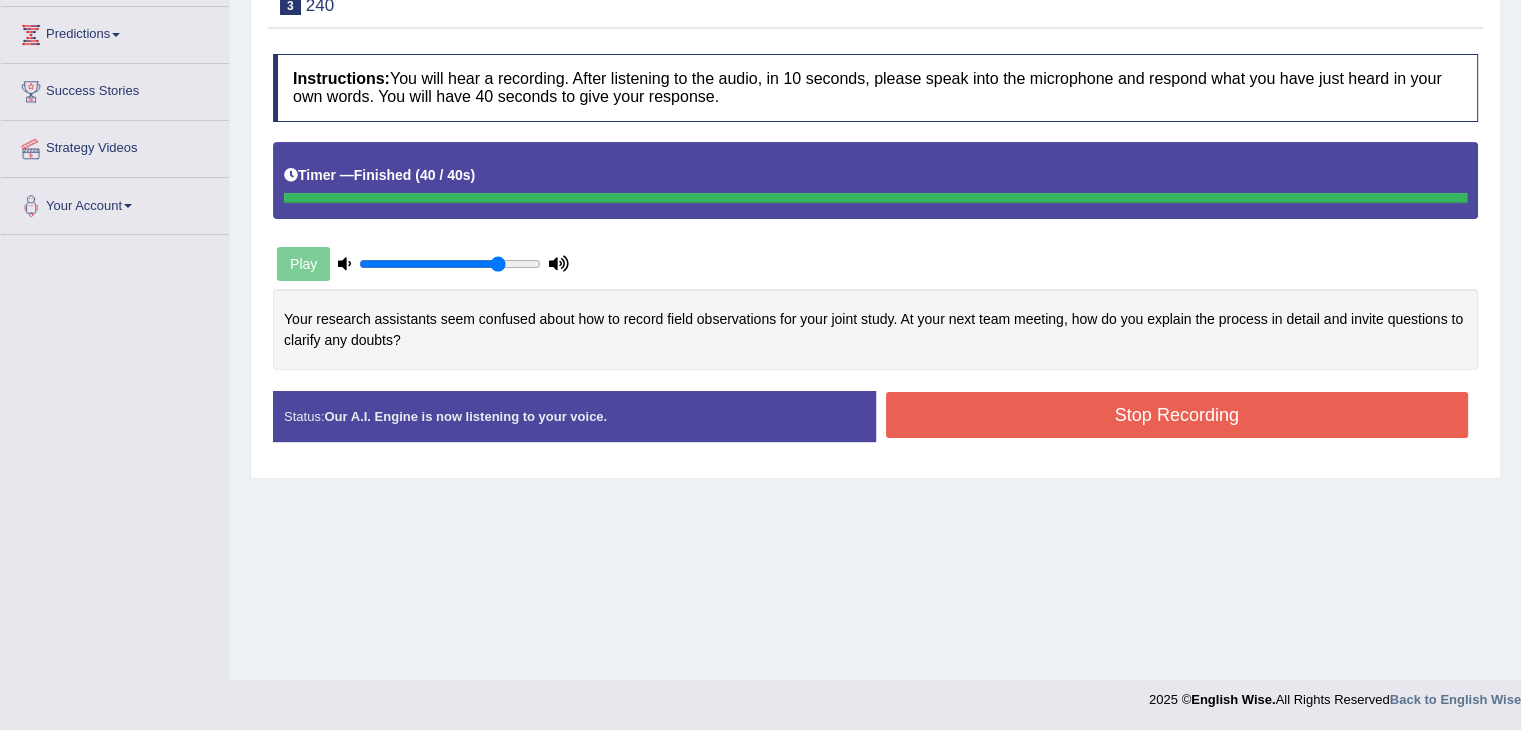 click on "Stop Recording" at bounding box center [1177, 415] 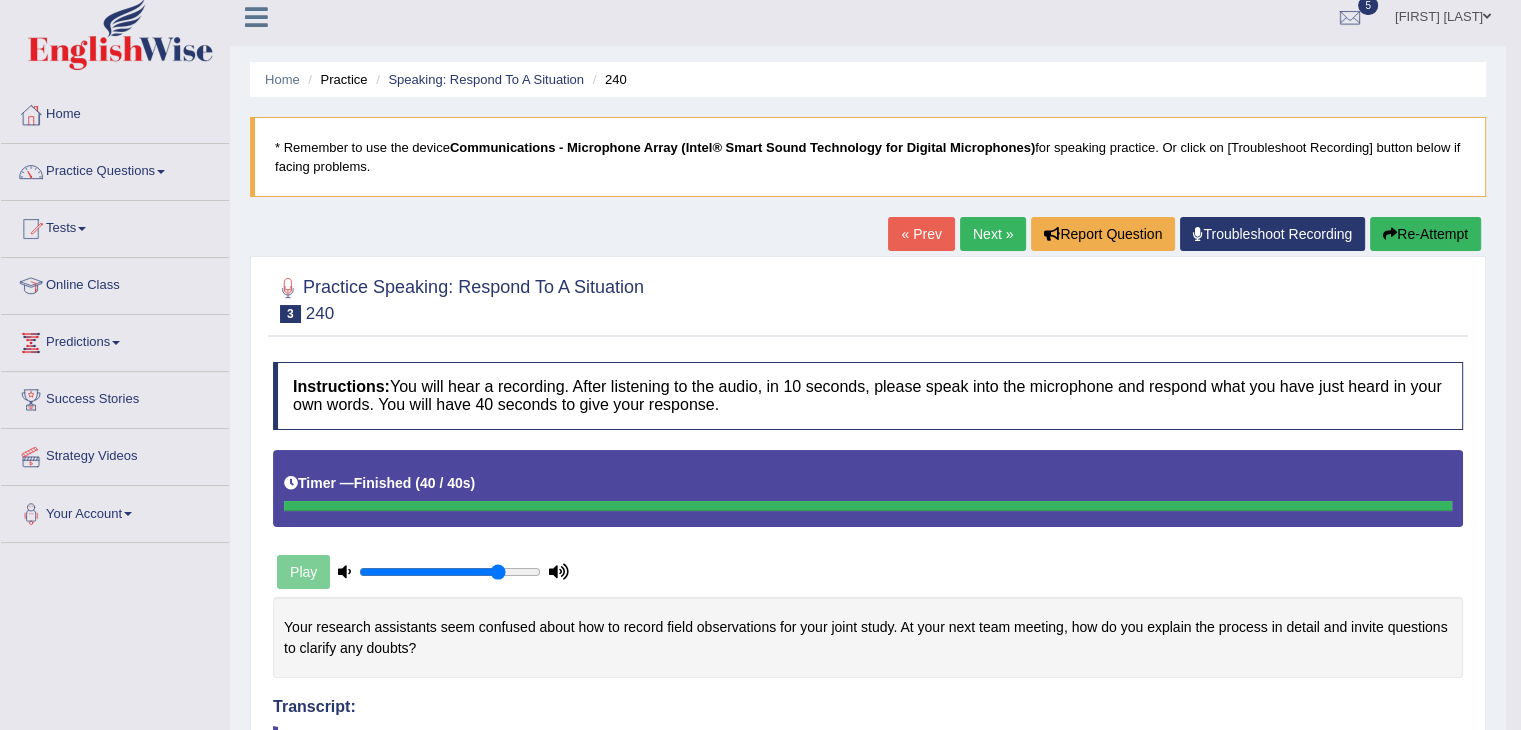 scroll, scrollTop: 0, scrollLeft: 0, axis: both 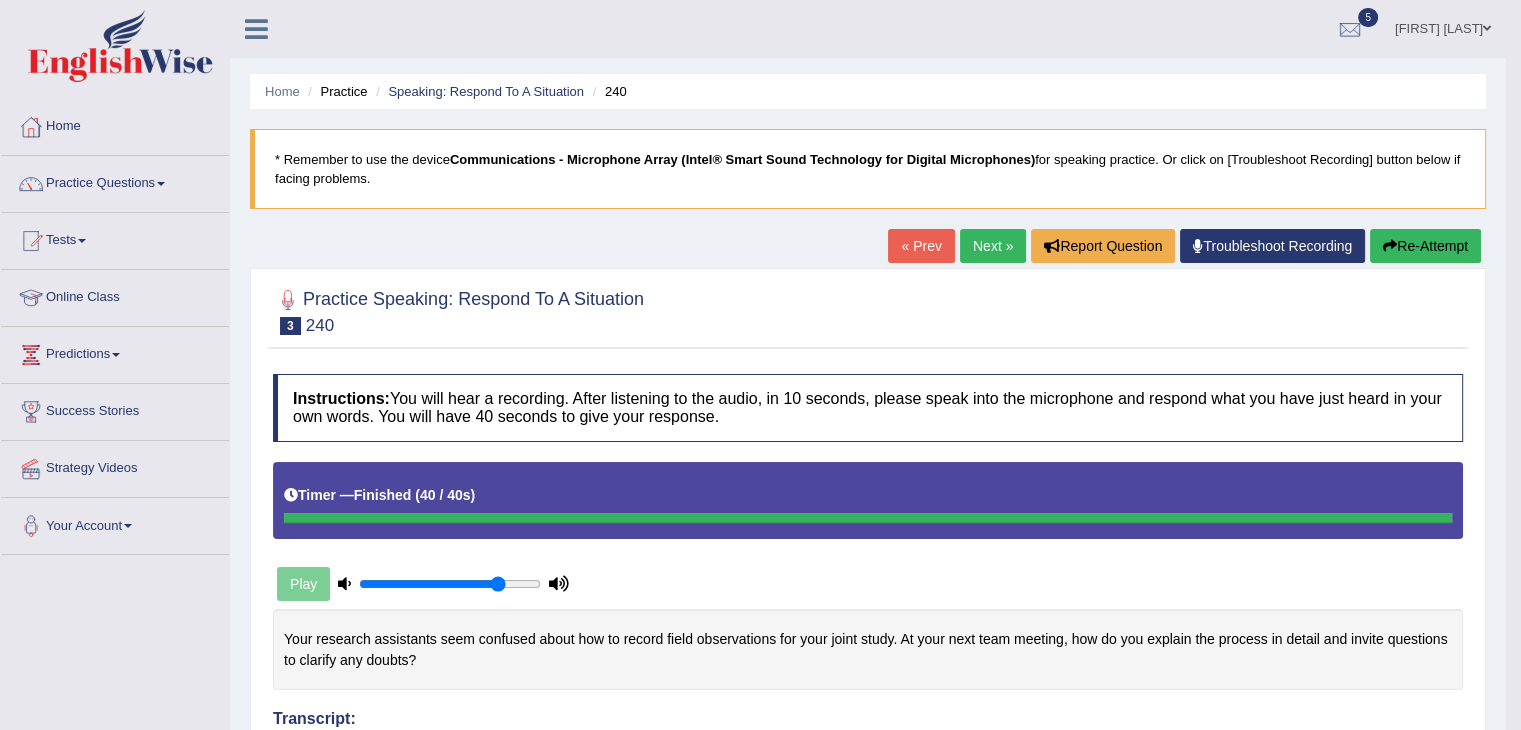 click on "Next »" at bounding box center (993, 246) 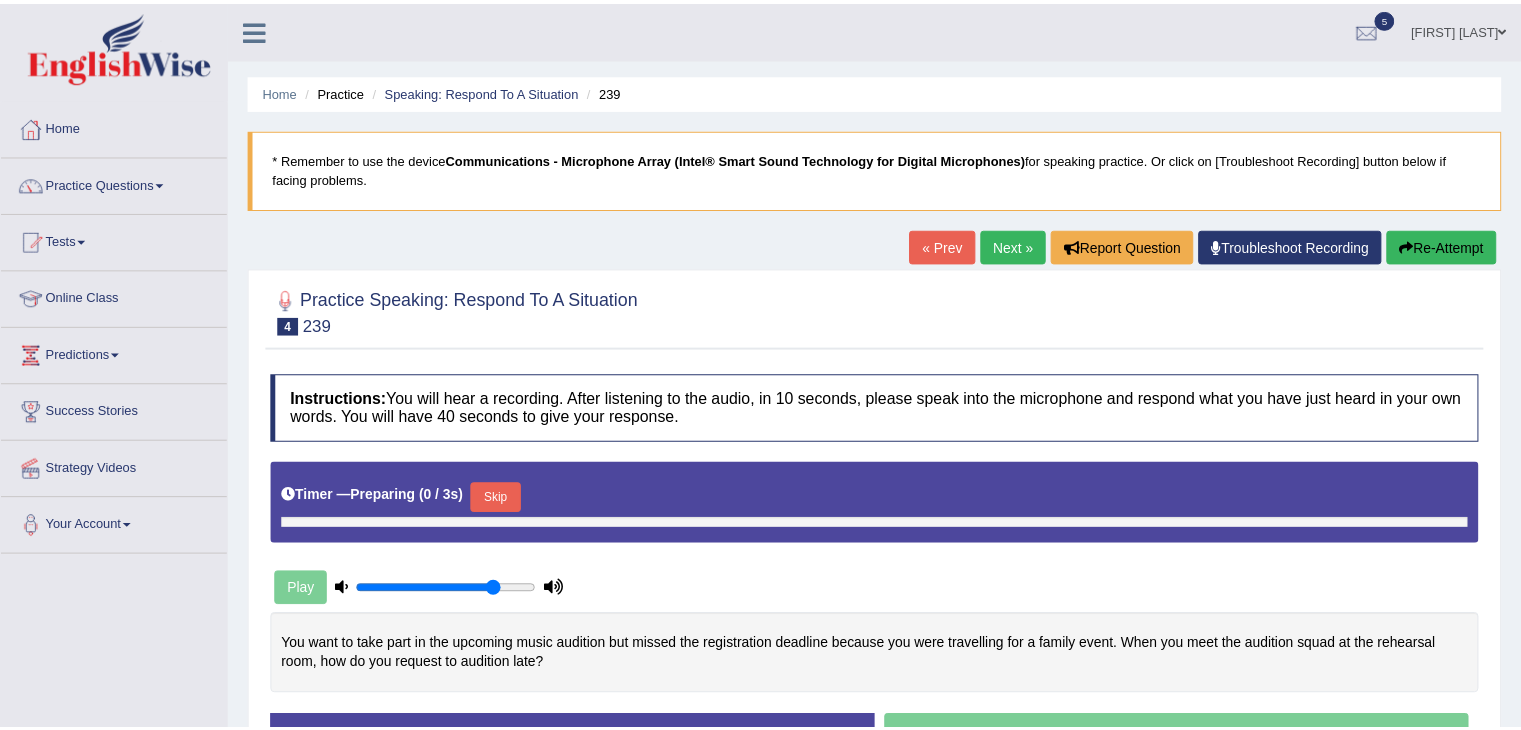 scroll, scrollTop: 0, scrollLeft: 0, axis: both 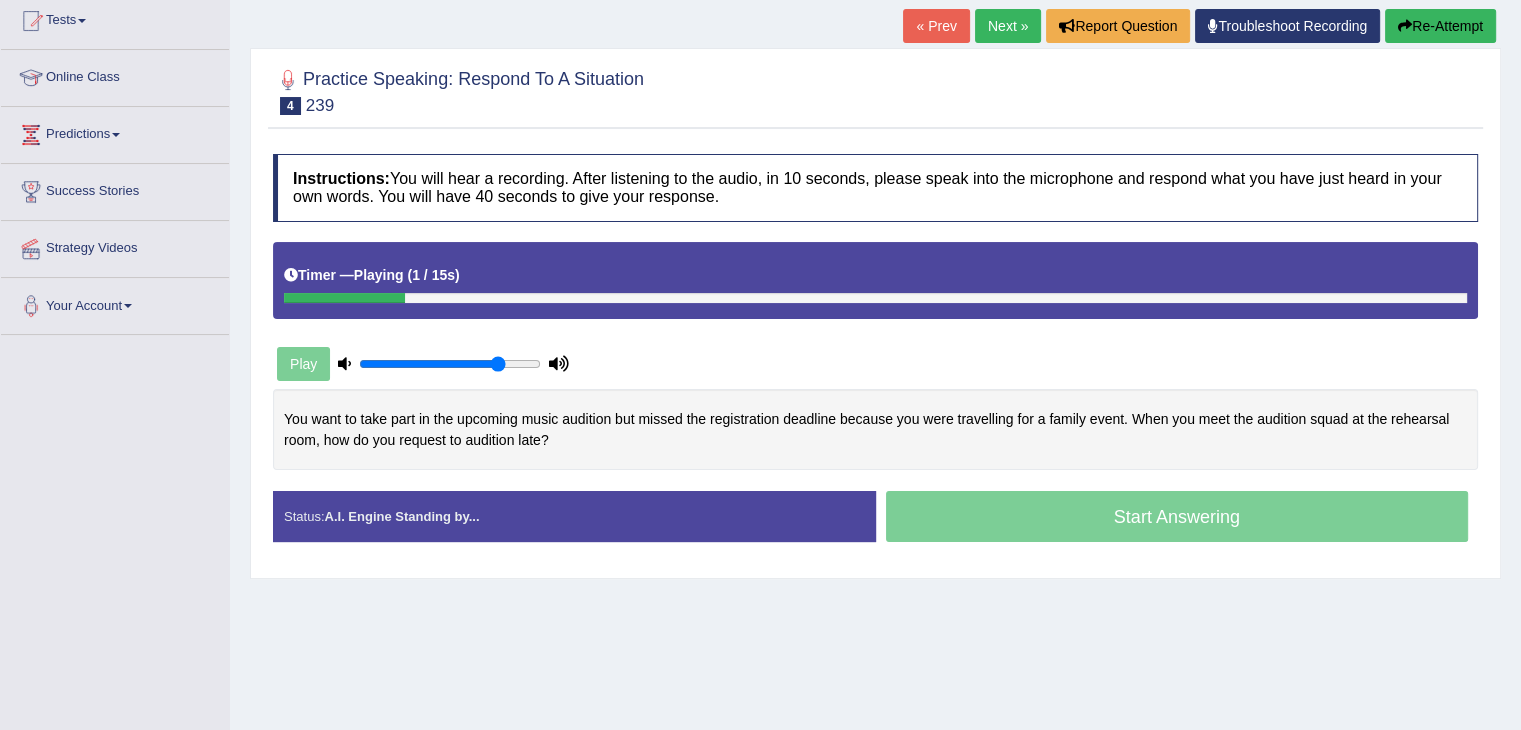 click on "Next »" at bounding box center [1008, 26] 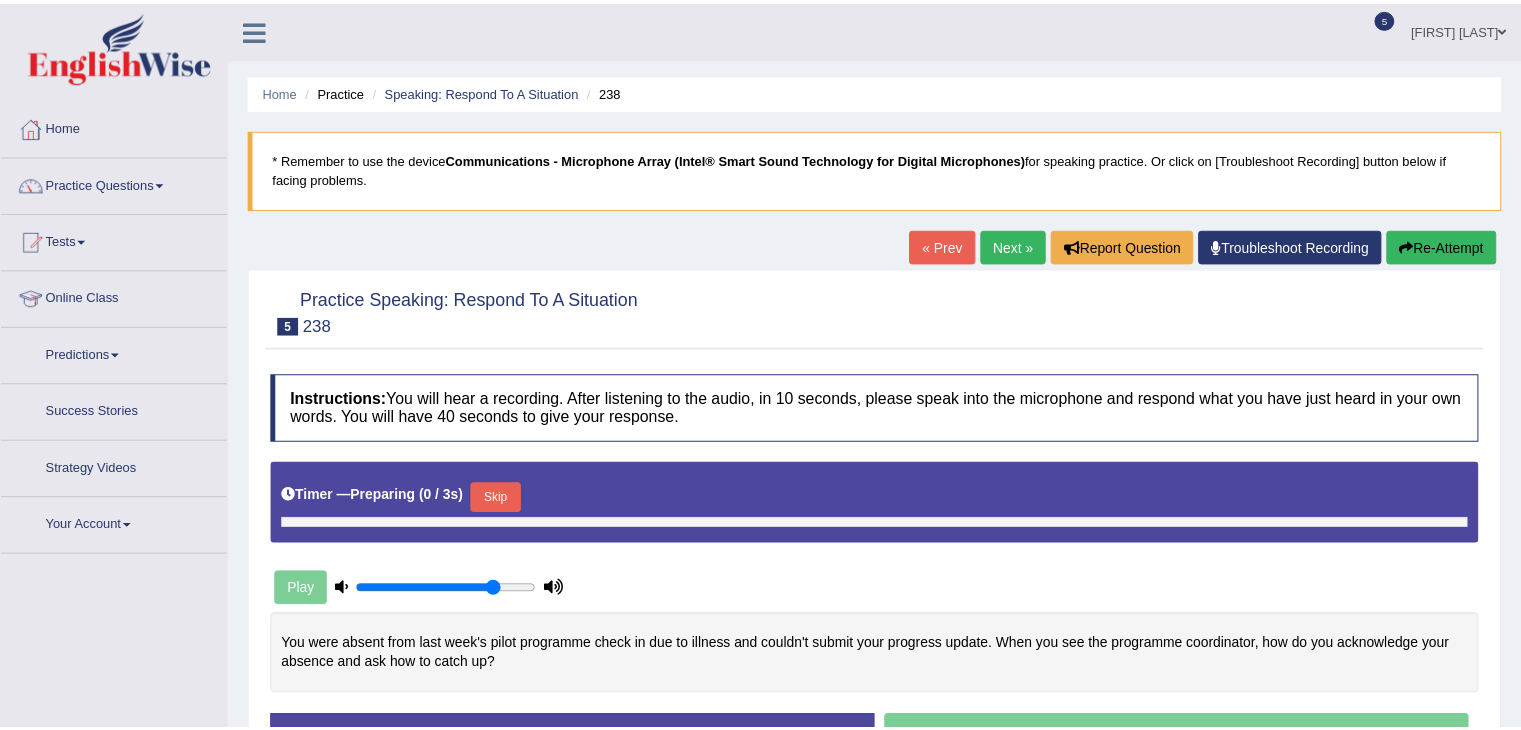 scroll, scrollTop: 0, scrollLeft: 0, axis: both 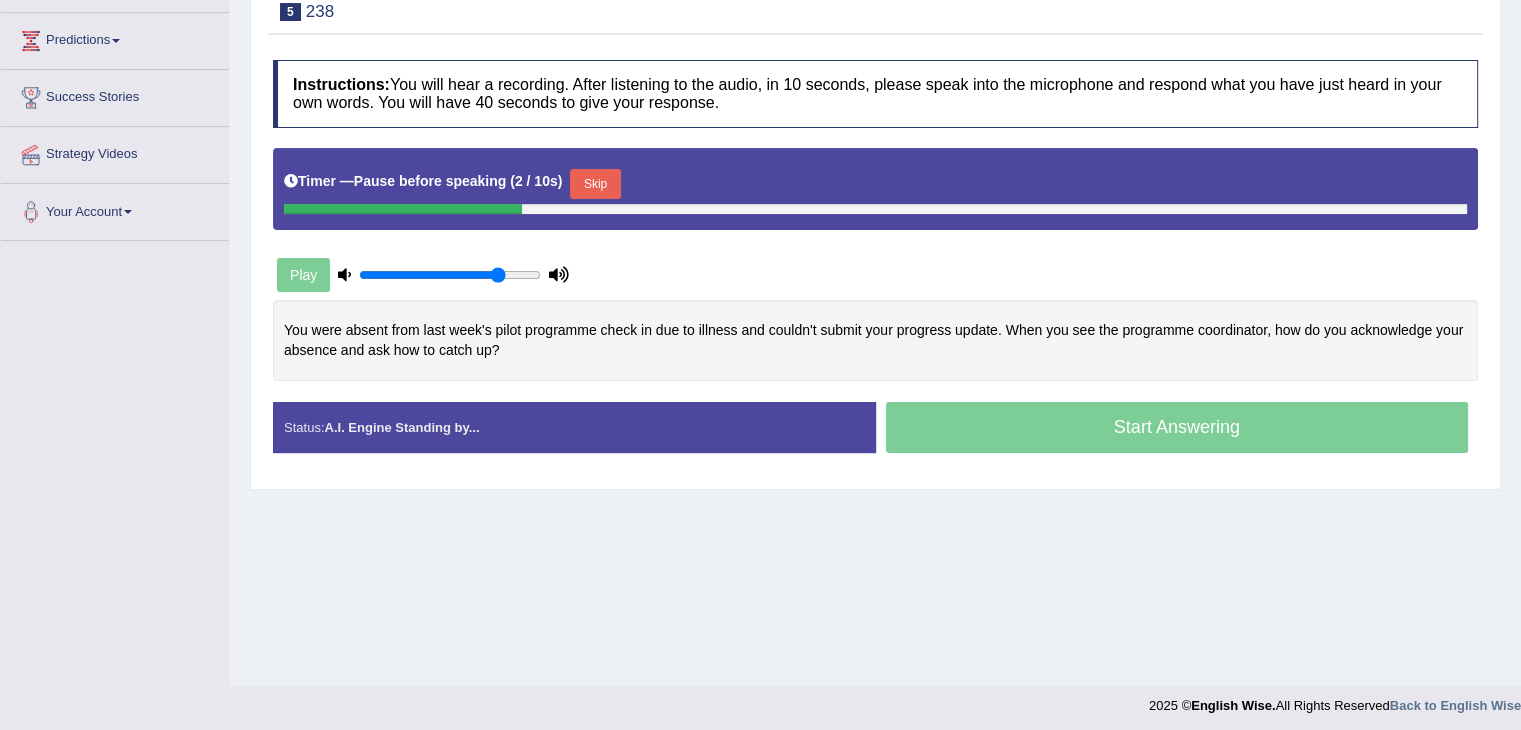 click on "Skip" at bounding box center [595, 184] 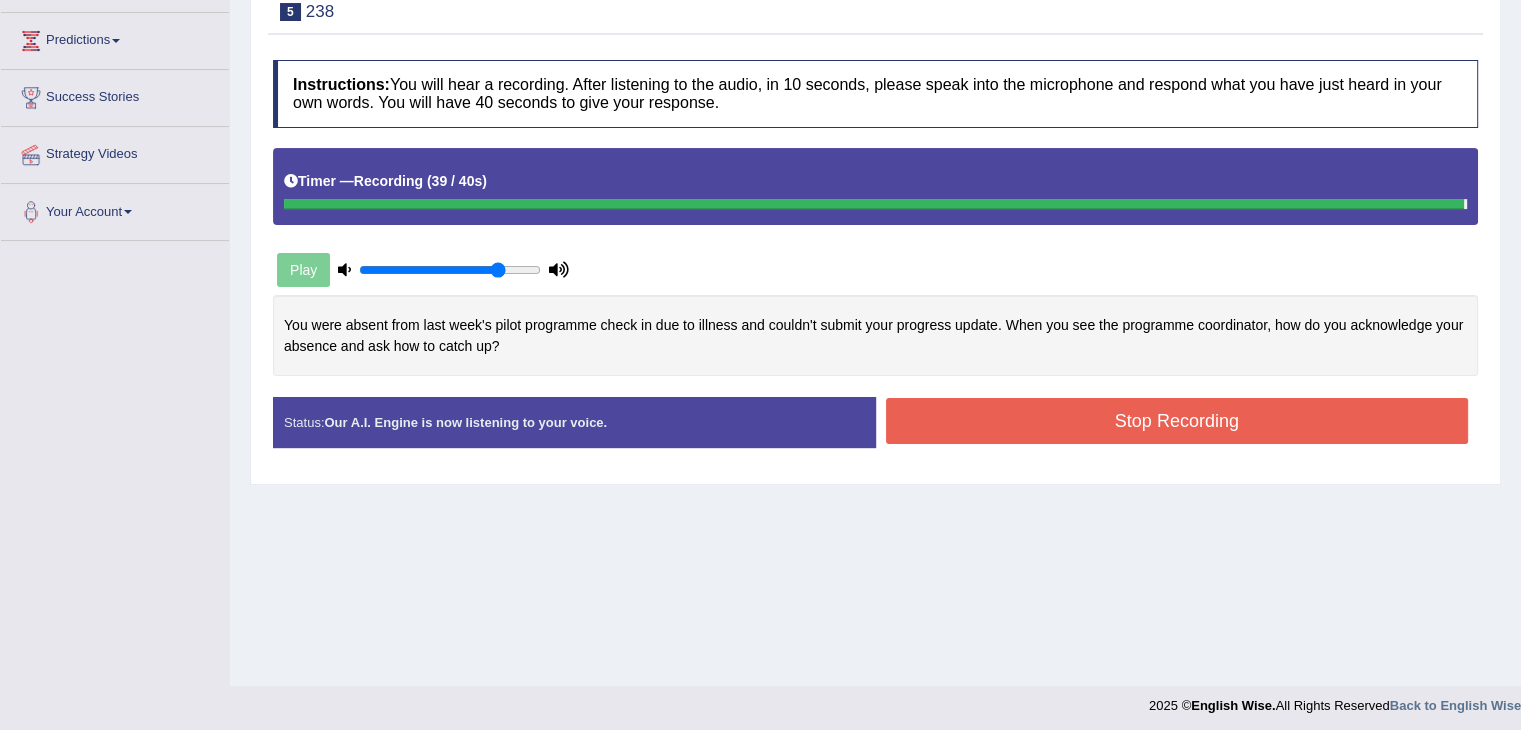 click on "Instructions:  You will hear a recording. After listening to the audio, in 10 seconds, please speak into the microphone and respond what you have just heard in your own words. You will have 40 seconds to give your response.
Timer —  Recording   ( 39 / 40s ) Play You were absent from last week's pilot programme check in due to illness and couldn't submit your progress update. When you see the programme coordinator, how do you acknowledge your absence and ask how to catch up? Transcript: You were absent from last week's pilot programme check in due to illness and couldn't submit your progress update. When you see the programme coordinator, how do you acknowledge your absence and ask how to catch up? Recorded Answer: Created with Highcharts 7.1.2 Too low Too high Time Pitch meter: 0 5 10 15 20 25 30 35 40 Created with Highcharts 7.1.2 Great Too slow Too fast Time Speech pace meter: 0 5 10 15 20 25 30 35 40 Spoken Keywords: Voice Analysis: Your Response: Sample Answer: . Status:  Start Answering" at bounding box center (875, 262) 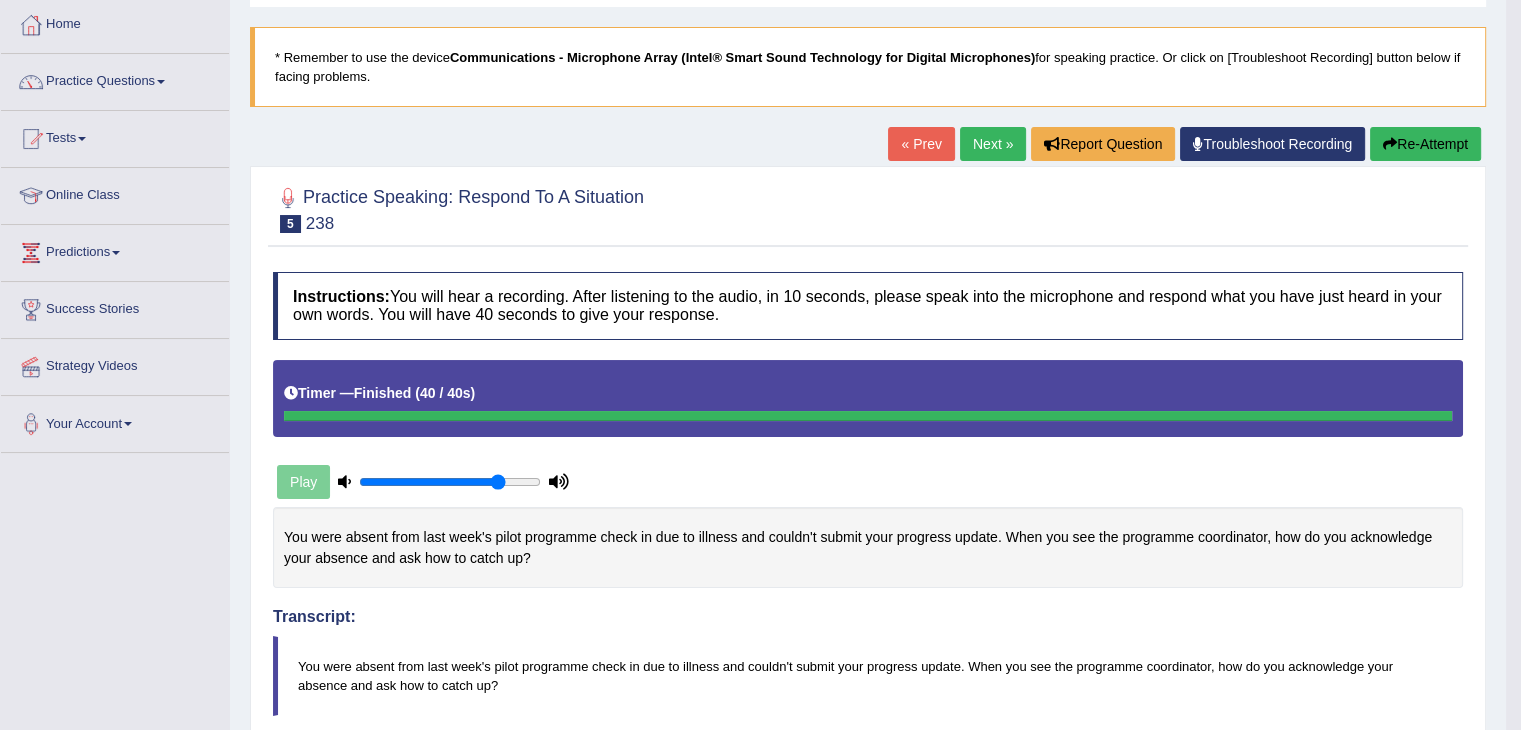 scroll, scrollTop: 0, scrollLeft: 0, axis: both 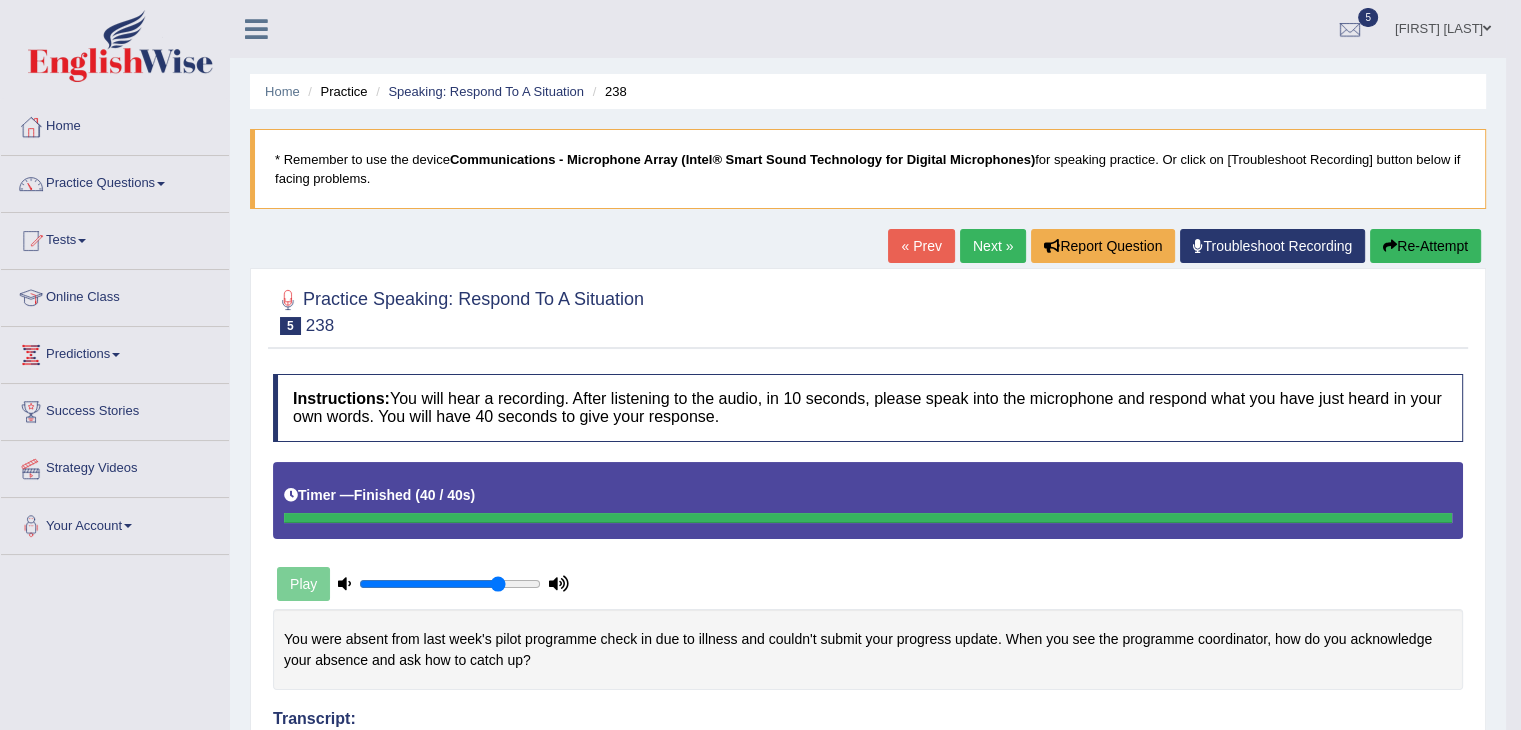 click on "Next »" at bounding box center (993, 246) 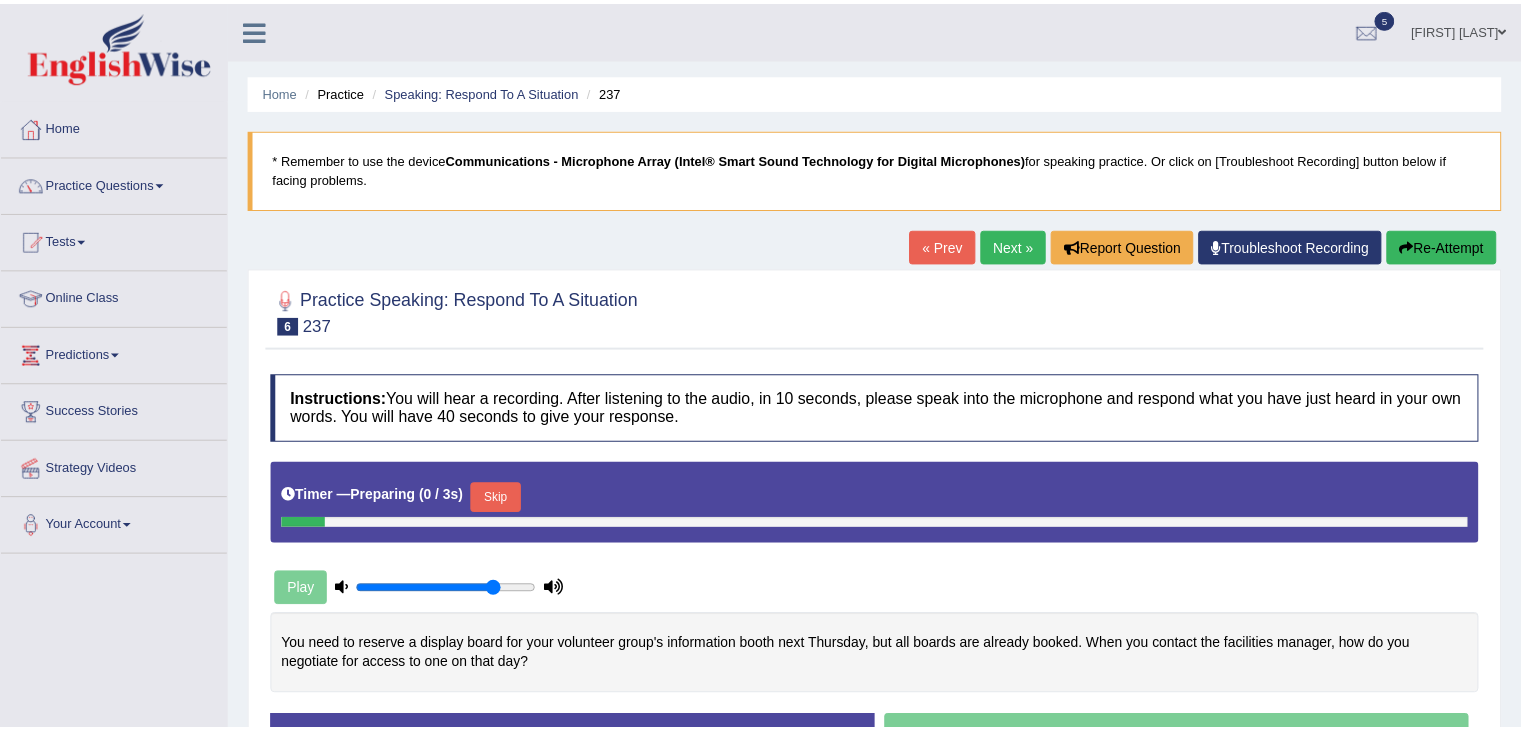 scroll, scrollTop: 0, scrollLeft: 0, axis: both 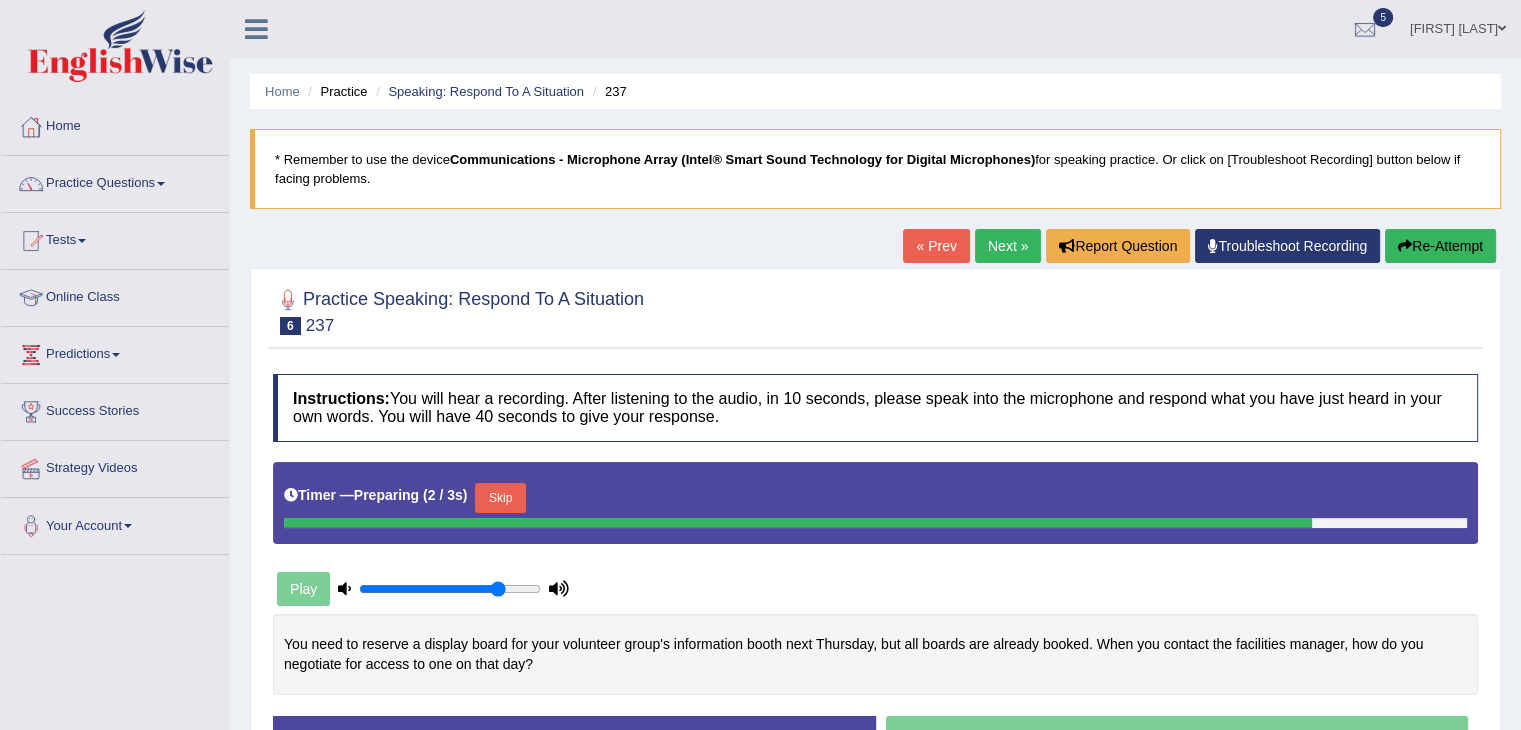 click on "« Prev" at bounding box center [936, 246] 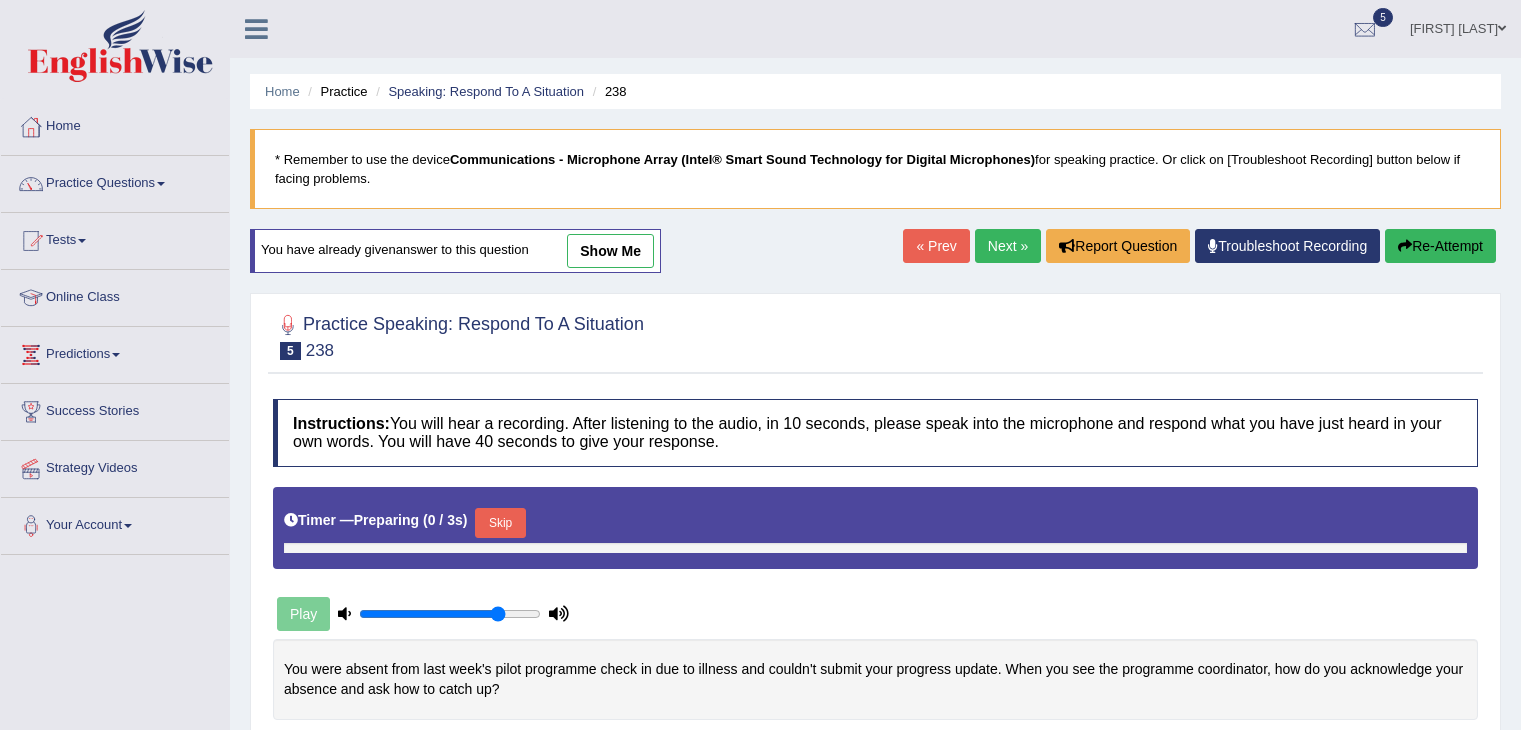 scroll, scrollTop: 0, scrollLeft: 0, axis: both 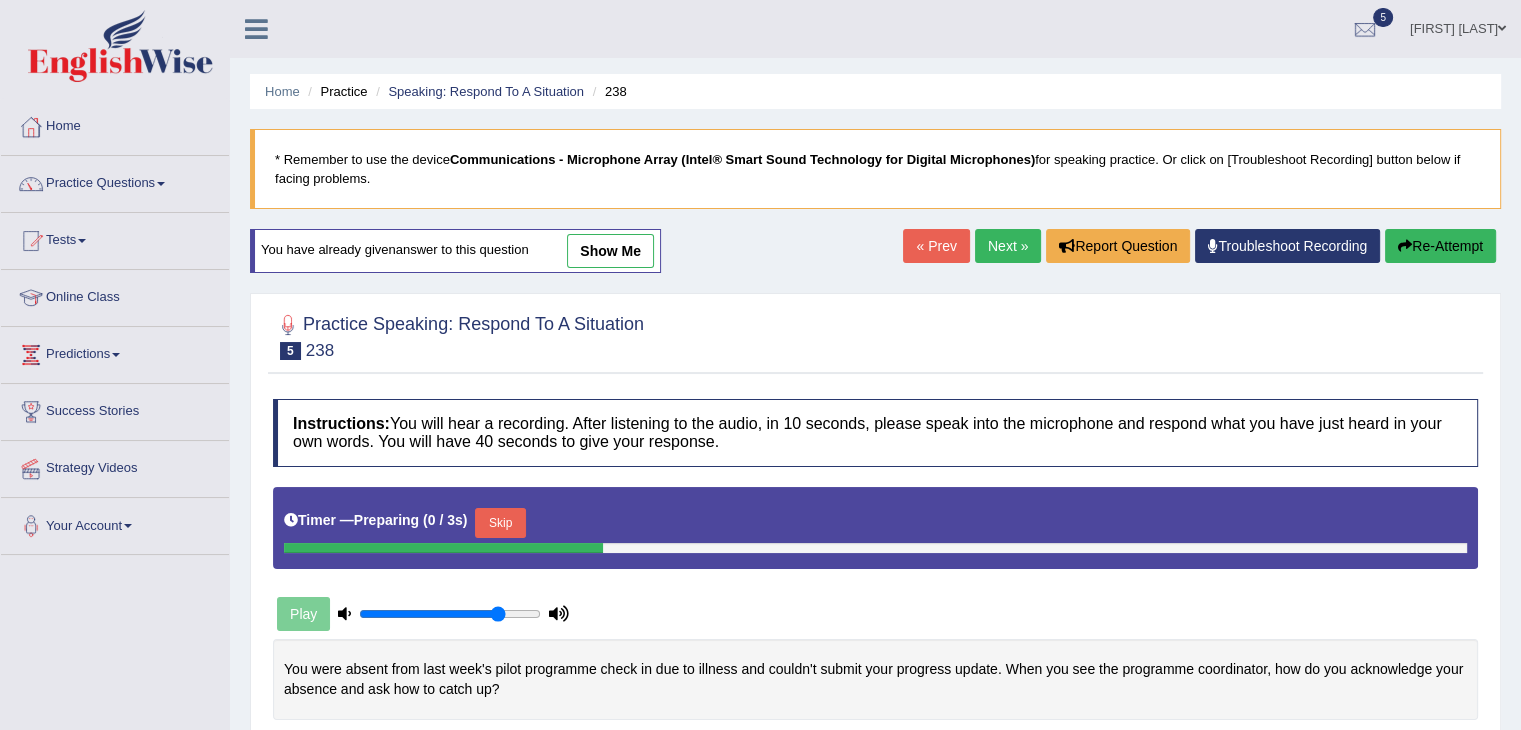 click on "Home" at bounding box center (115, 124) 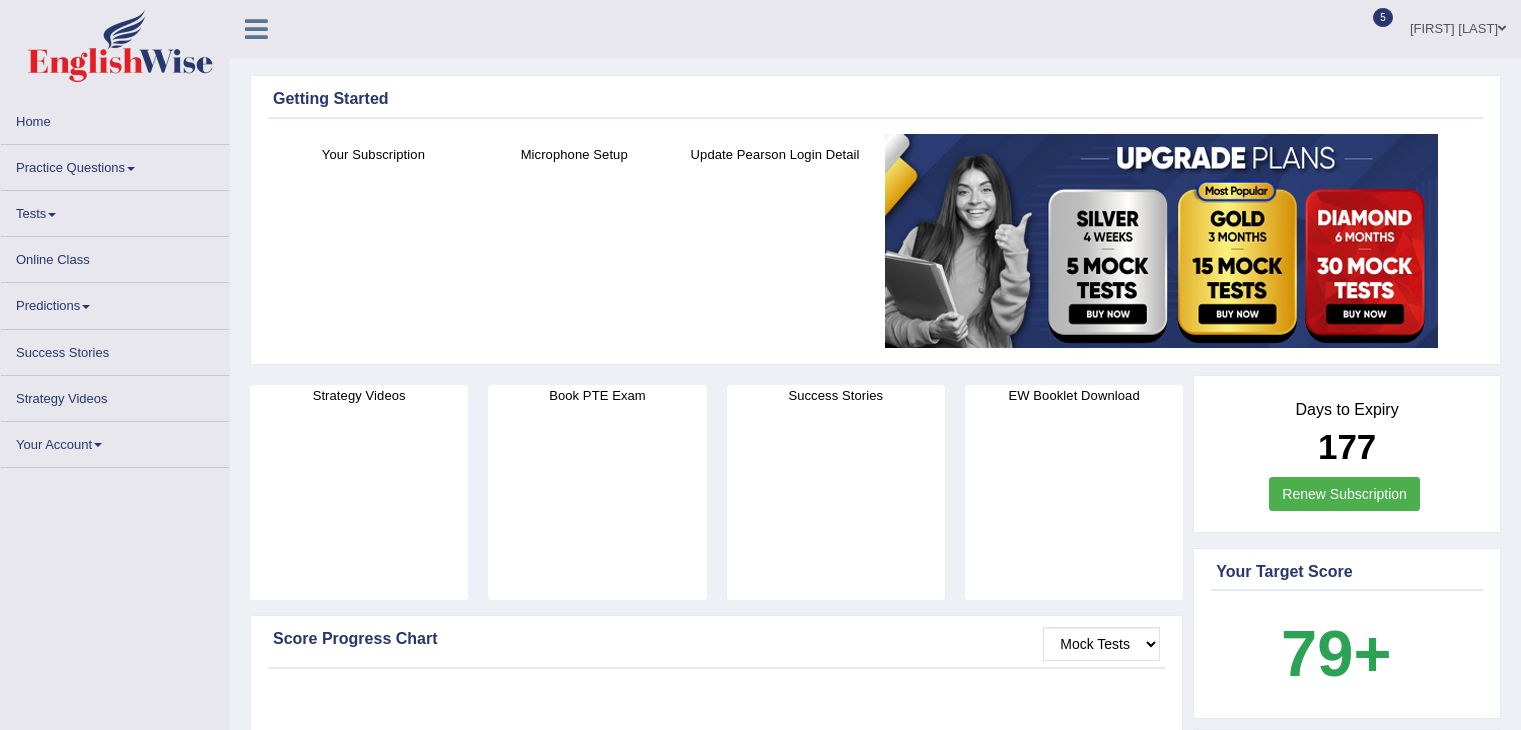 scroll, scrollTop: 0, scrollLeft: 0, axis: both 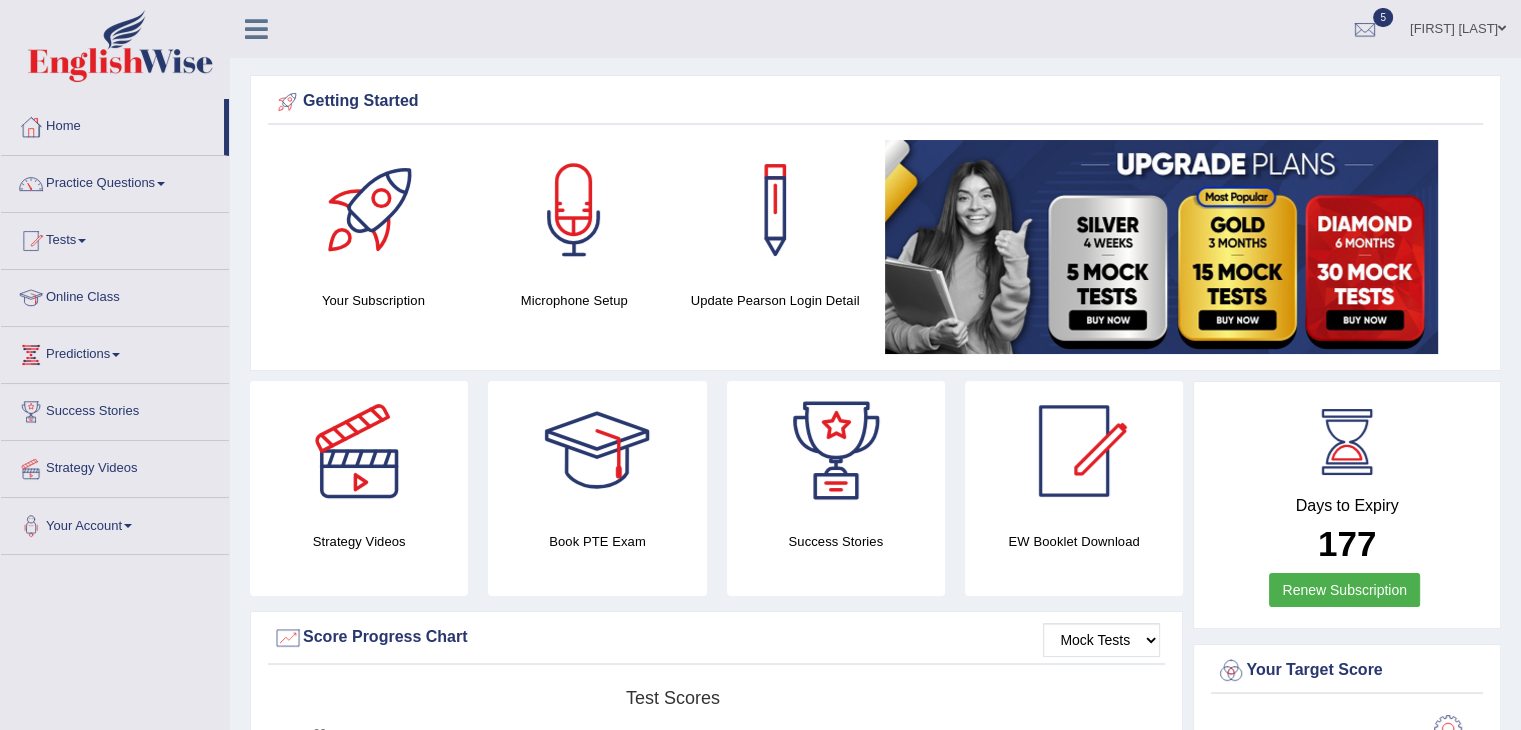 click on "Practice Questions" at bounding box center [115, 181] 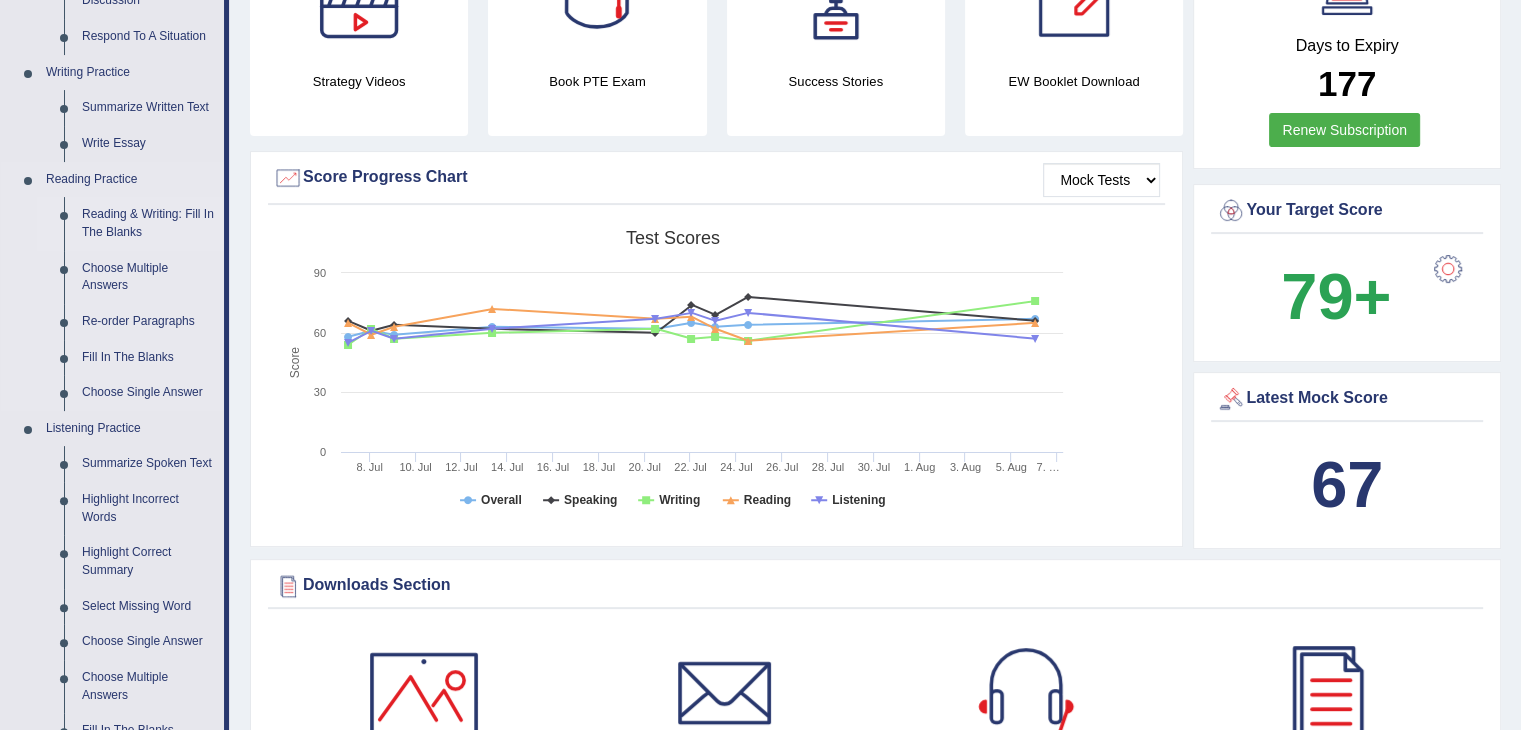 scroll, scrollTop: 460, scrollLeft: 0, axis: vertical 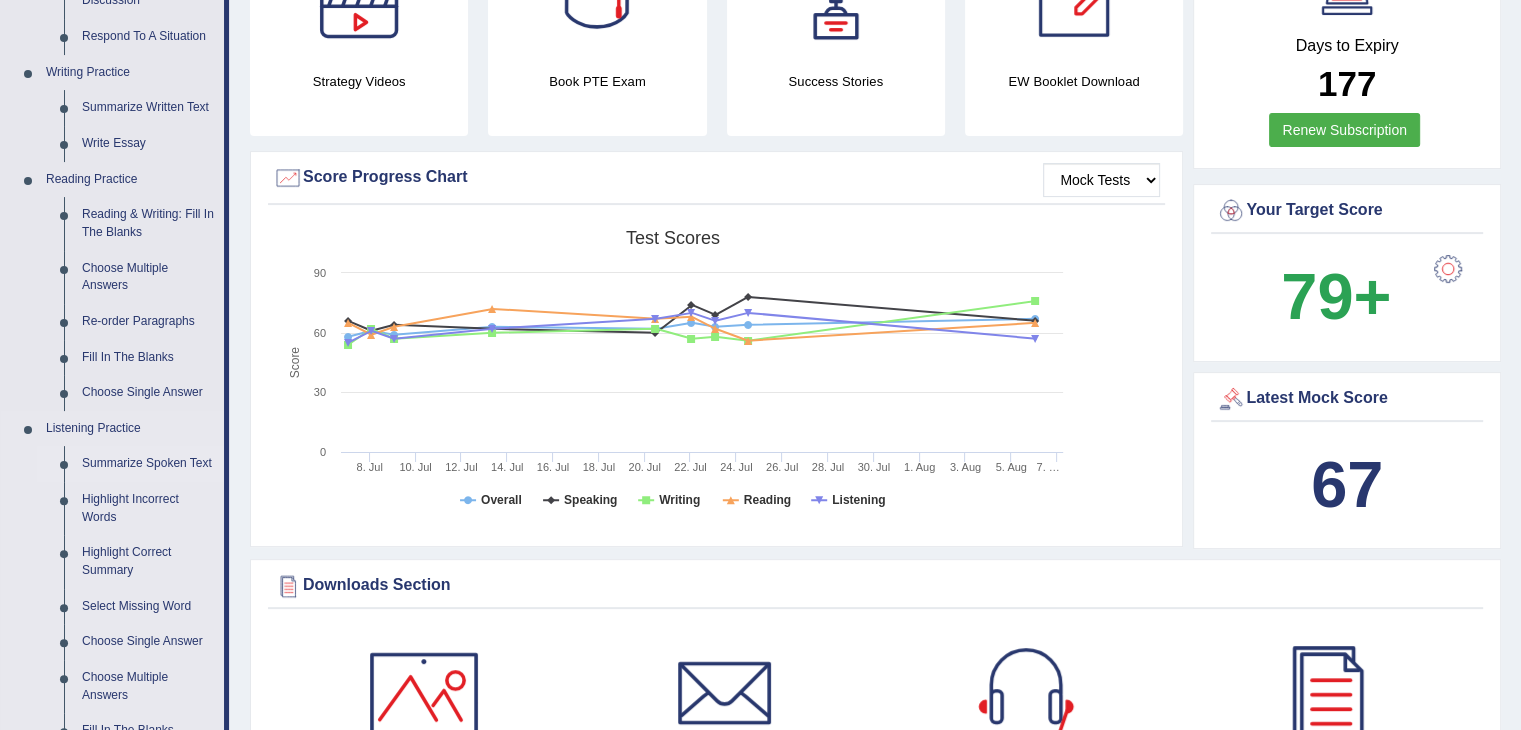 click on "Summarize Spoken Text" at bounding box center (148, 464) 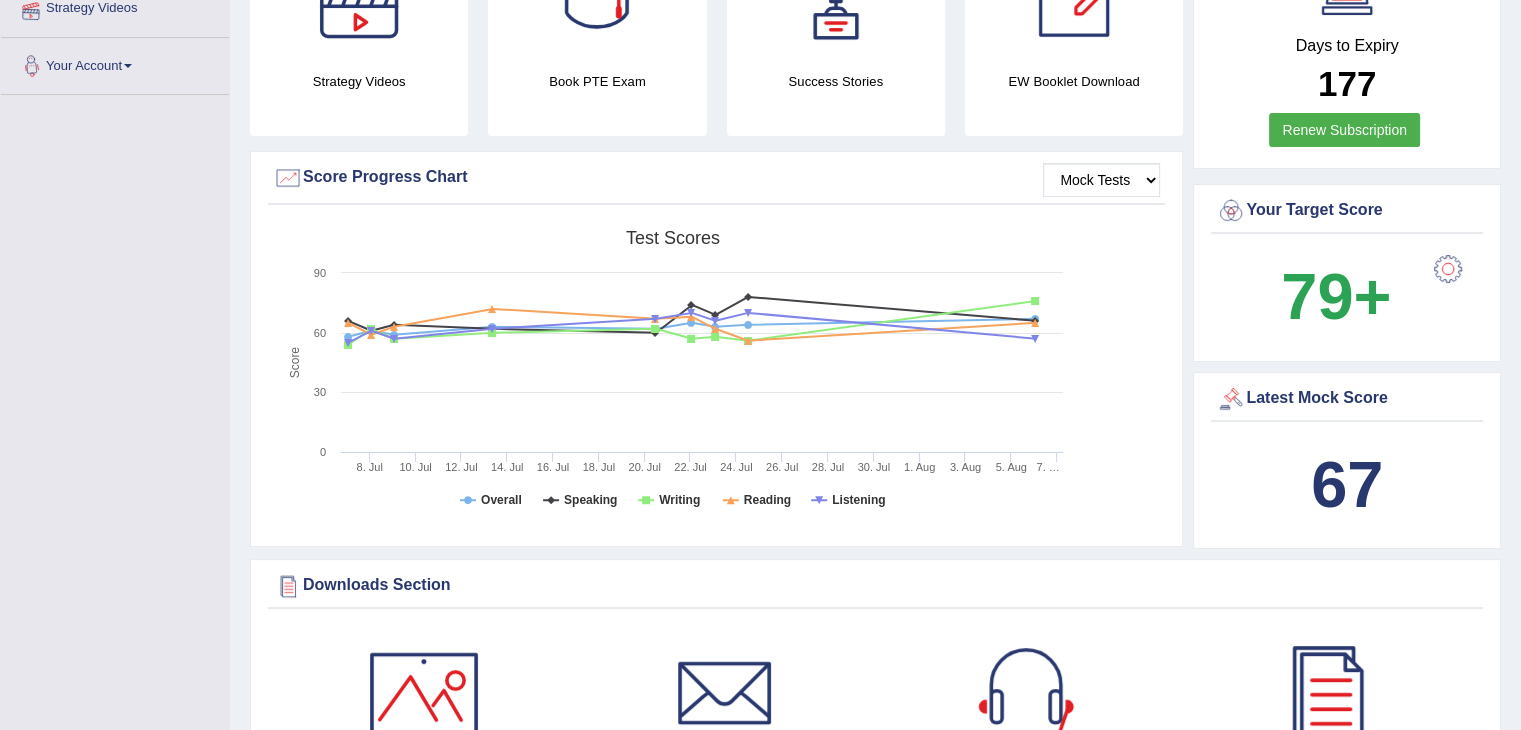 scroll, scrollTop: 484, scrollLeft: 0, axis: vertical 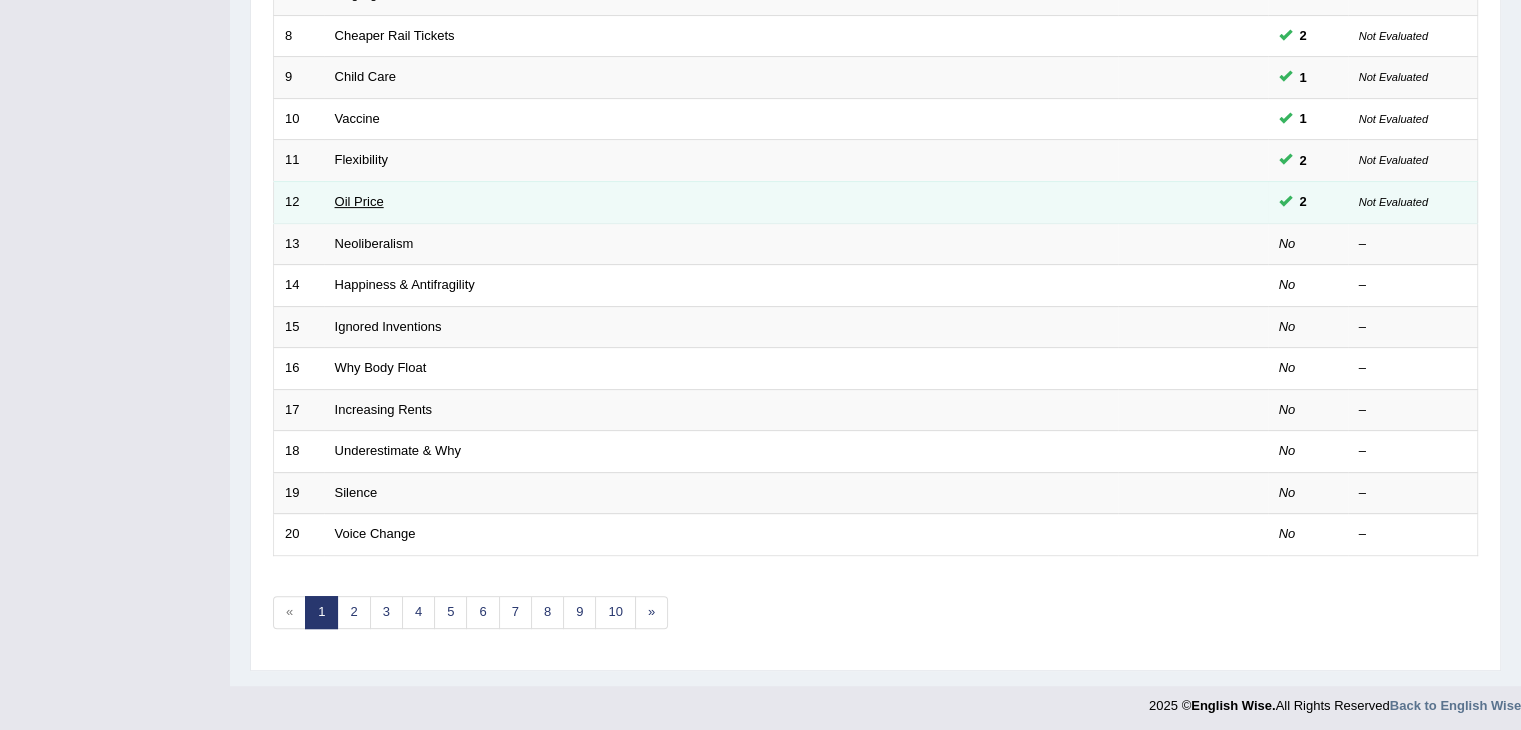 click on "Oil Price" at bounding box center (359, 201) 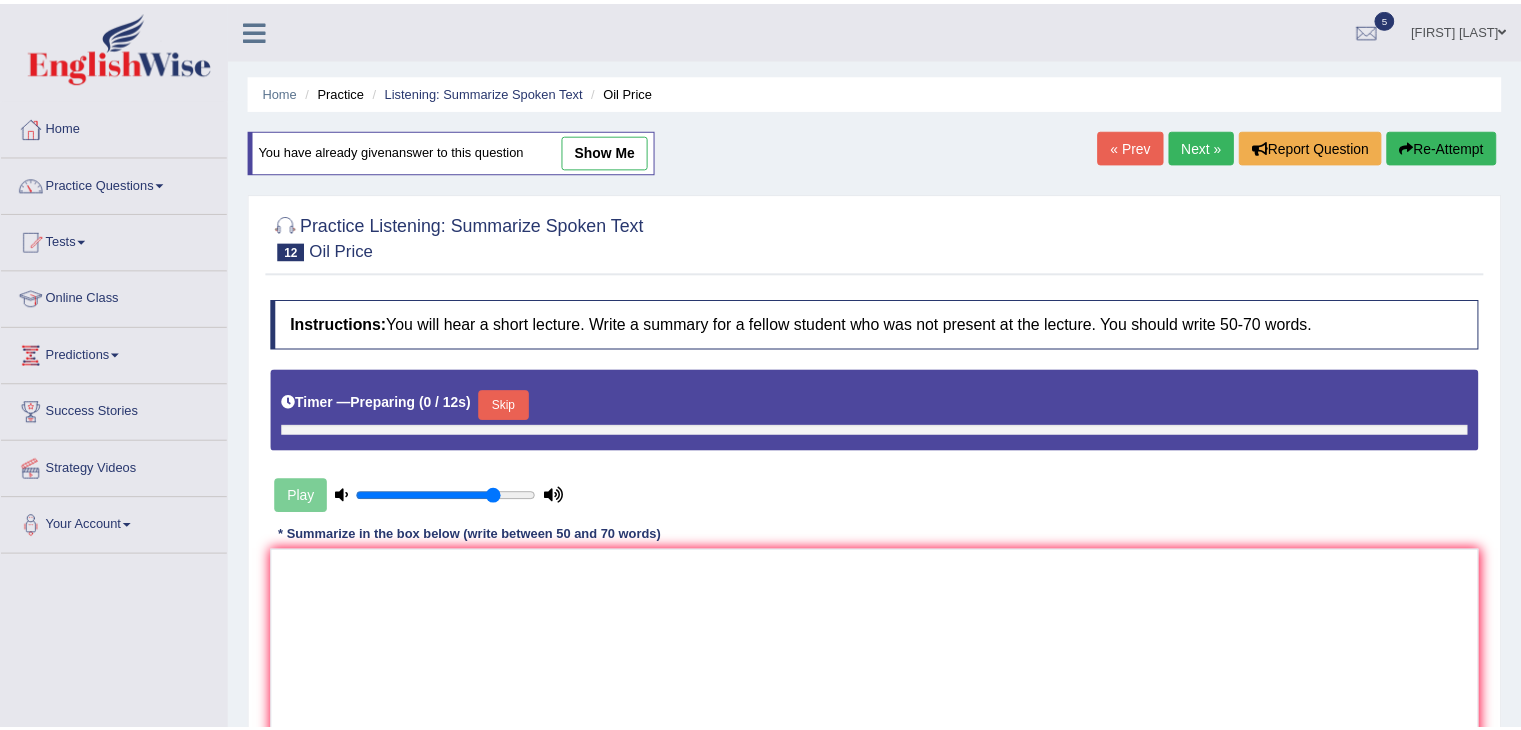 scroll, scrollTop: 0, scrollLeft: 0, axis: both 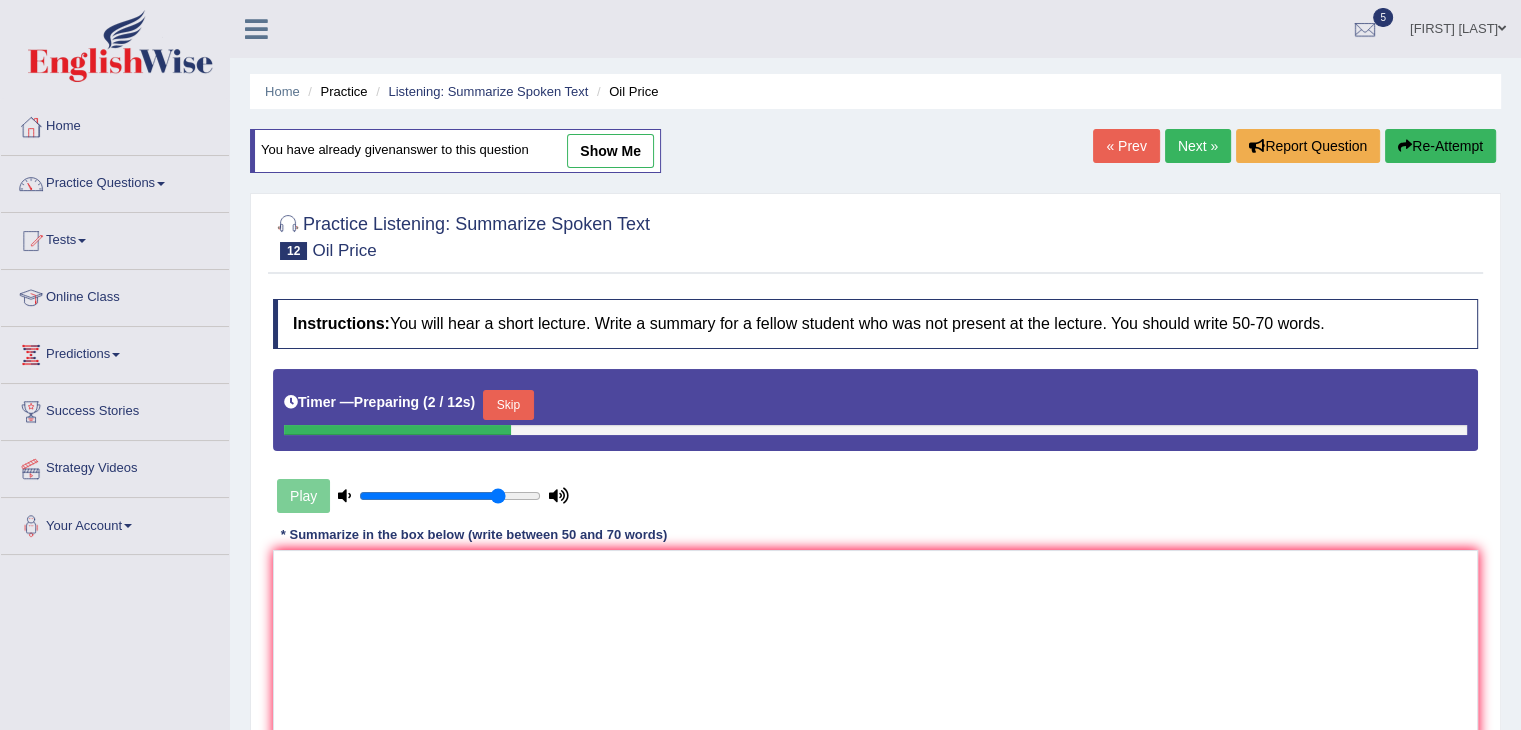 click on "show me" at bounding box center (610, 151) 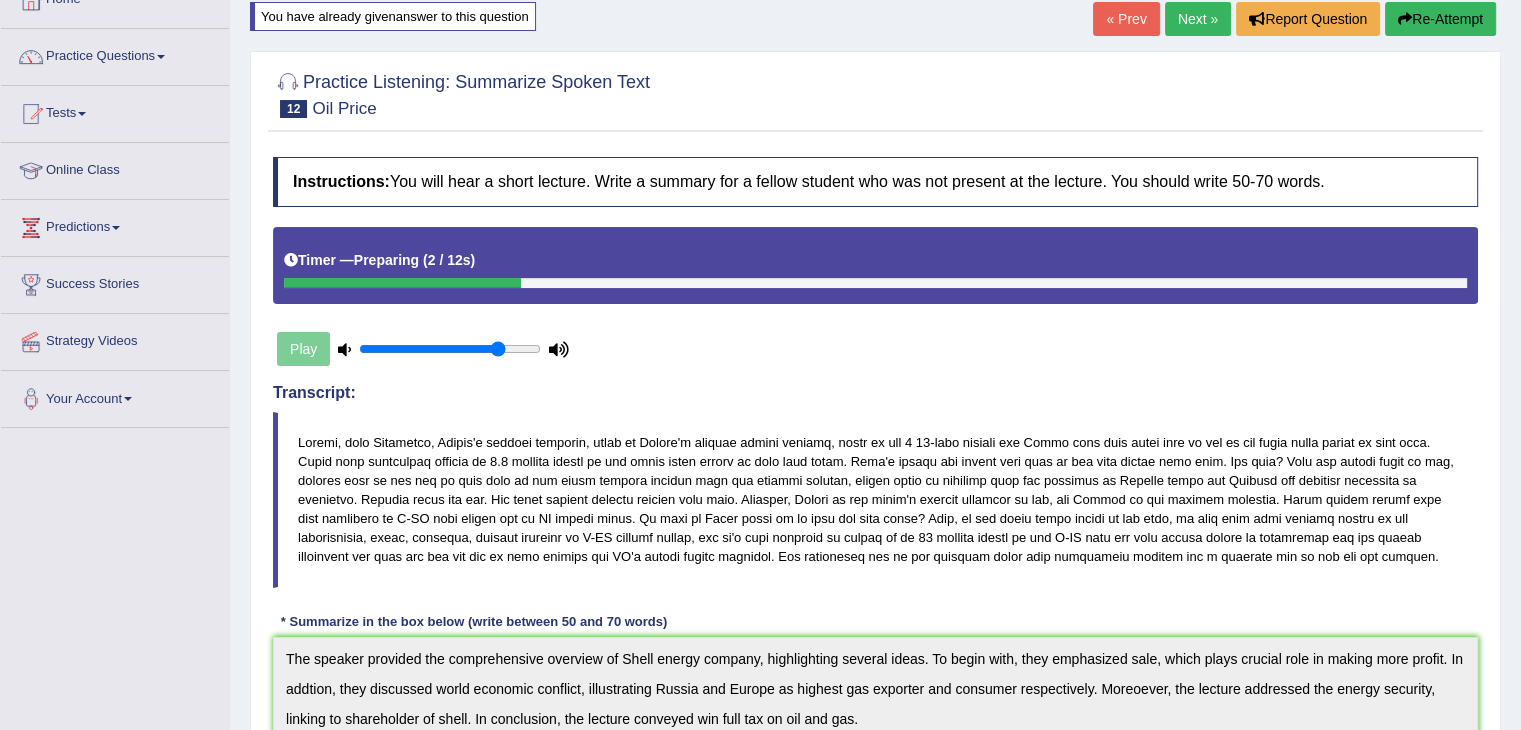 scroll, scrollTop: 0, scrollLeft: 0, axis: both 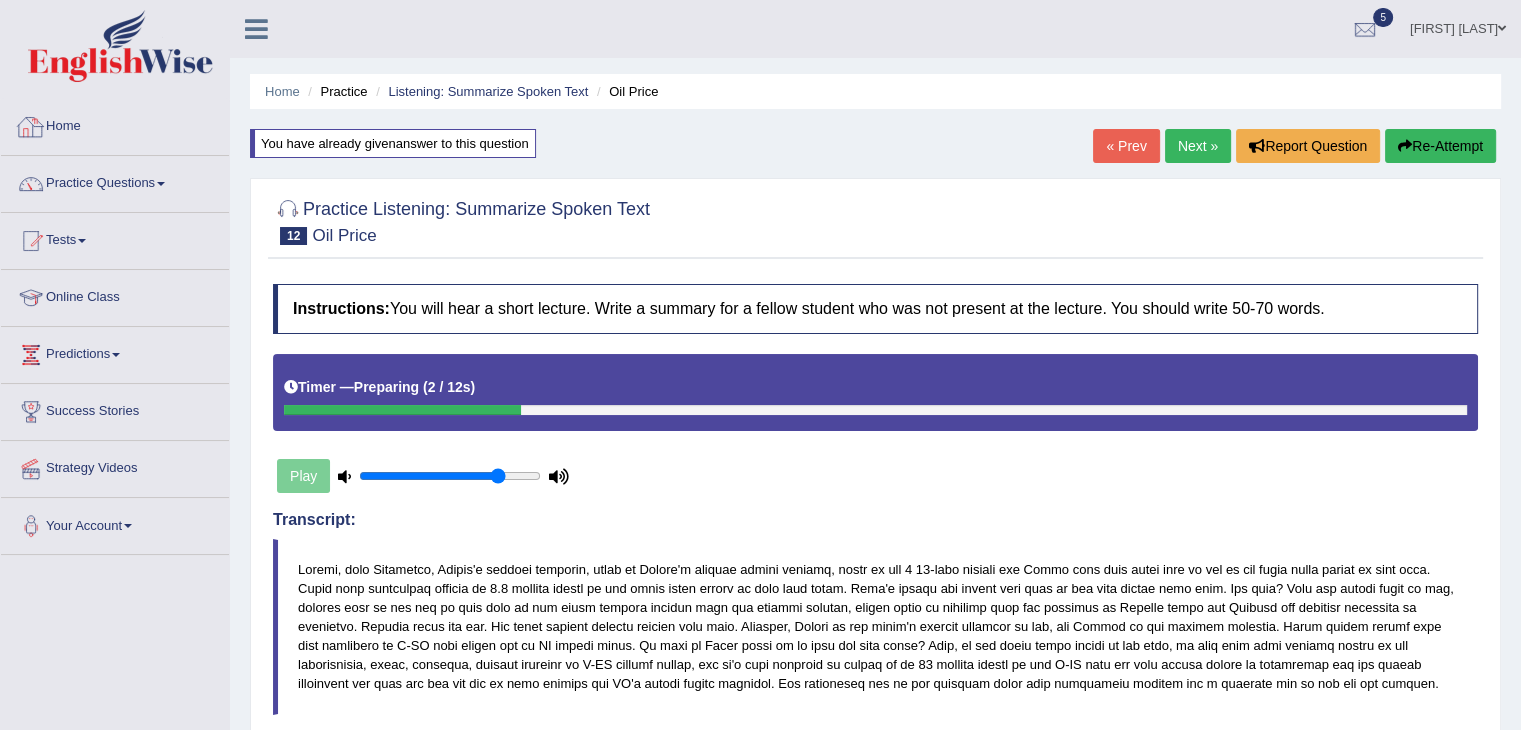 click on "Home" at bounding box center (115, 124) 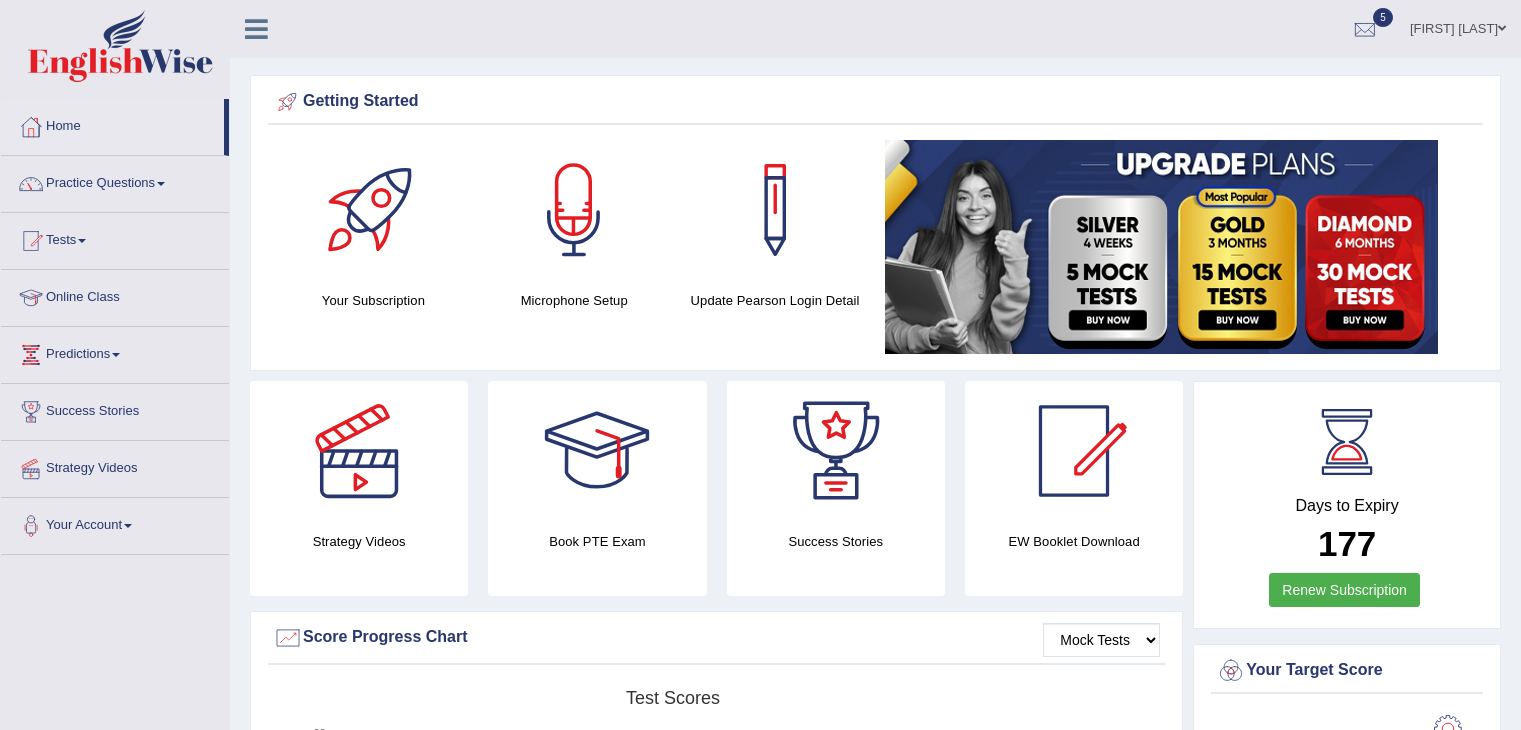scroll, scrollTop: 0, scrollLeft: 0, axis: both 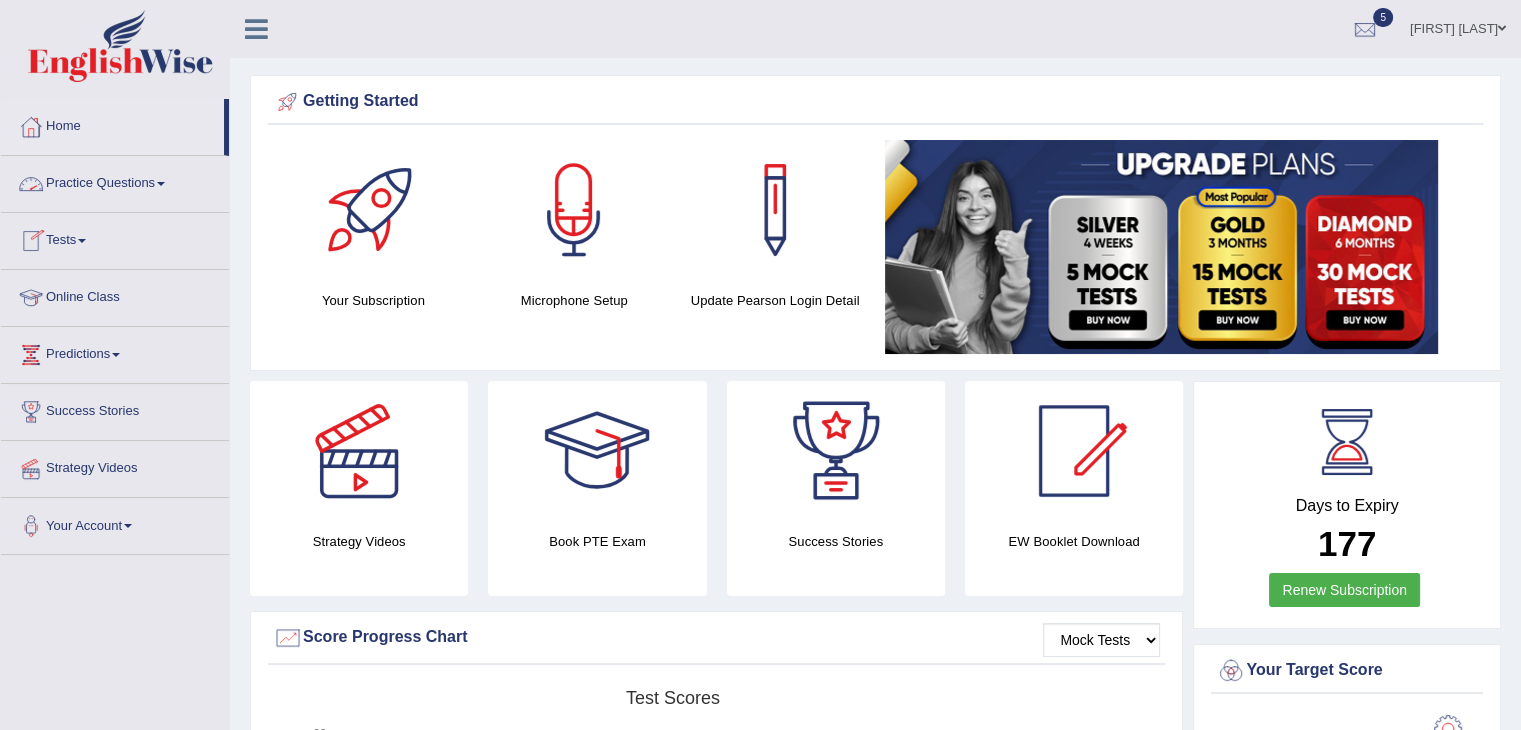 click on "Tests" at bounding box center (115, 238) 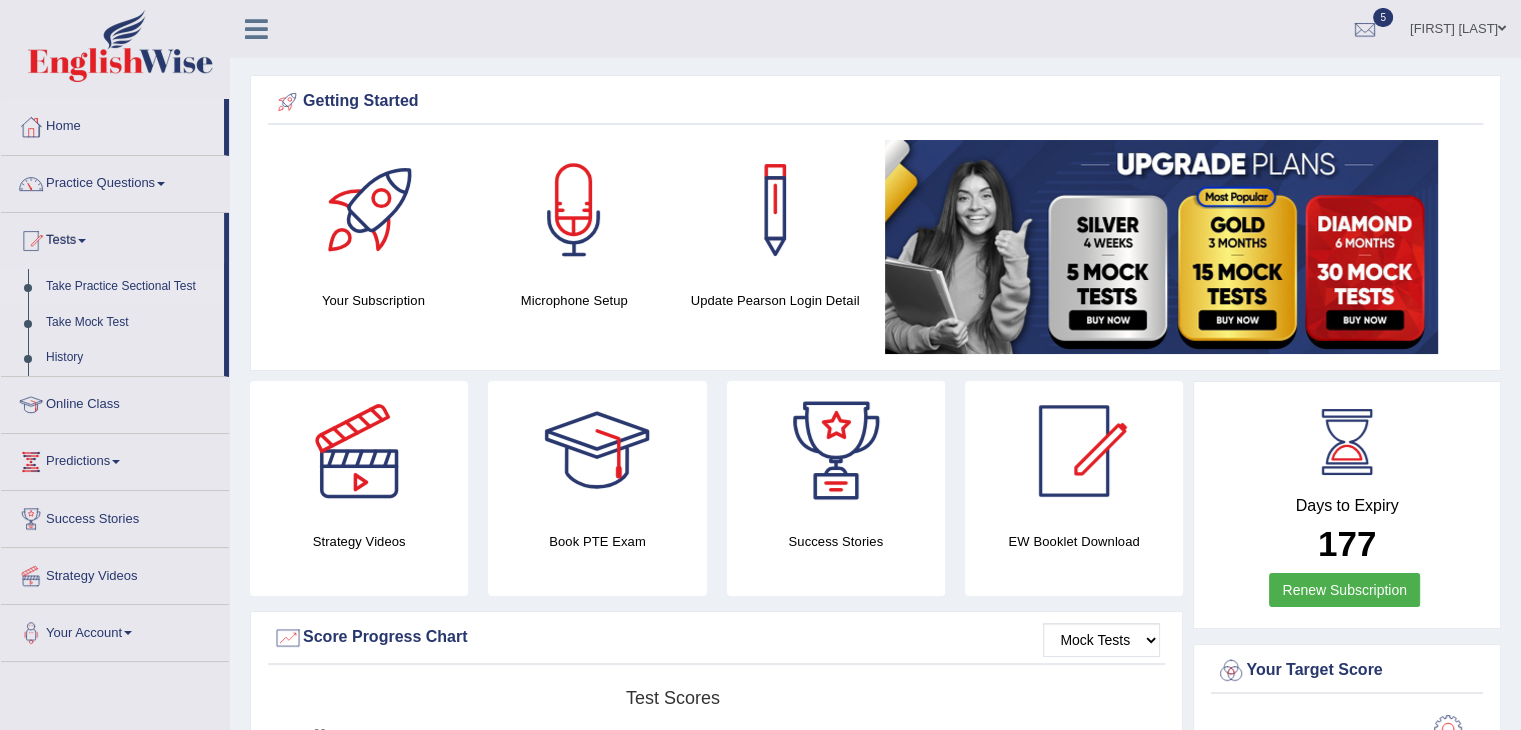 click on "Take Practice Sectional Test" at bounding box center (130, 287) 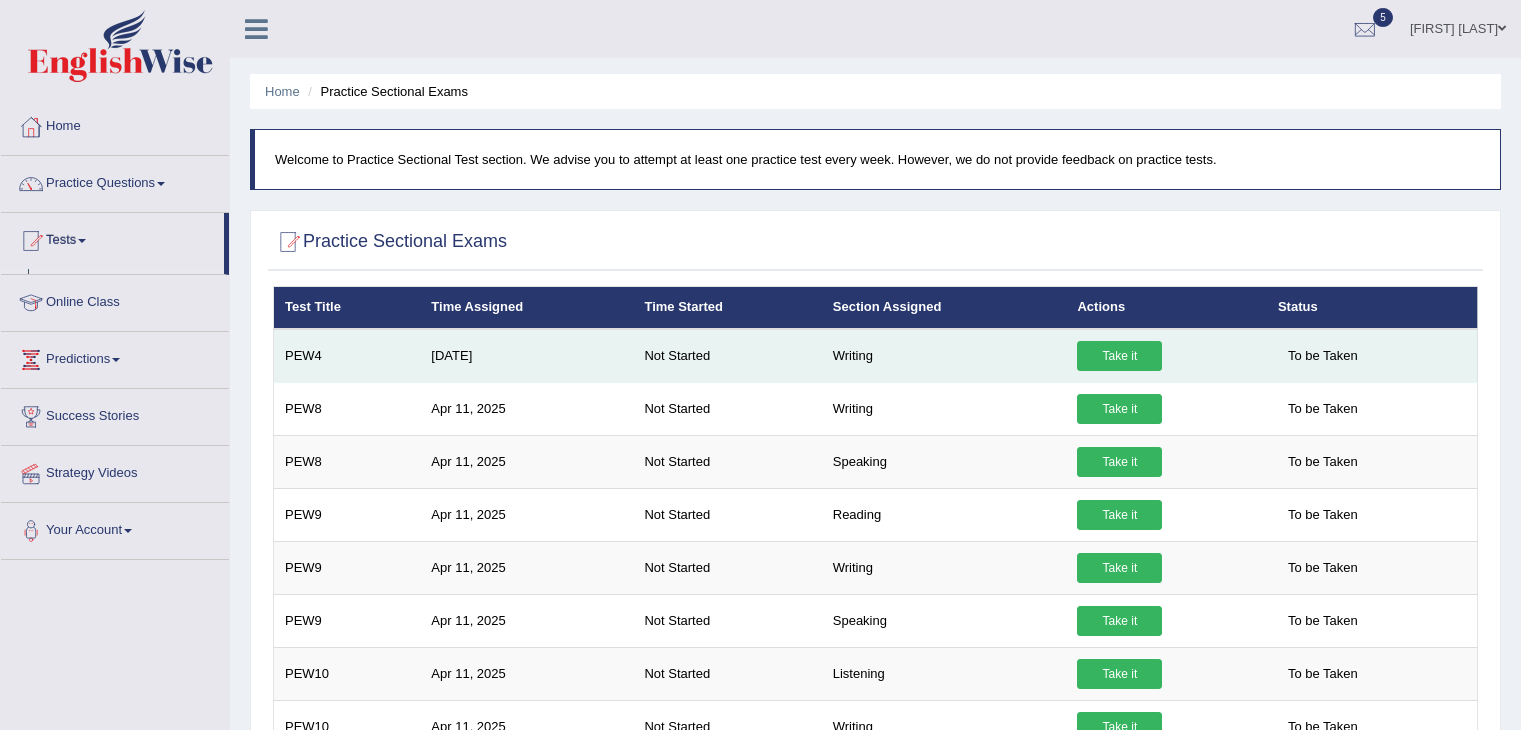 scroll, scrollTop: 0, scrollLeft: 0, axis: both 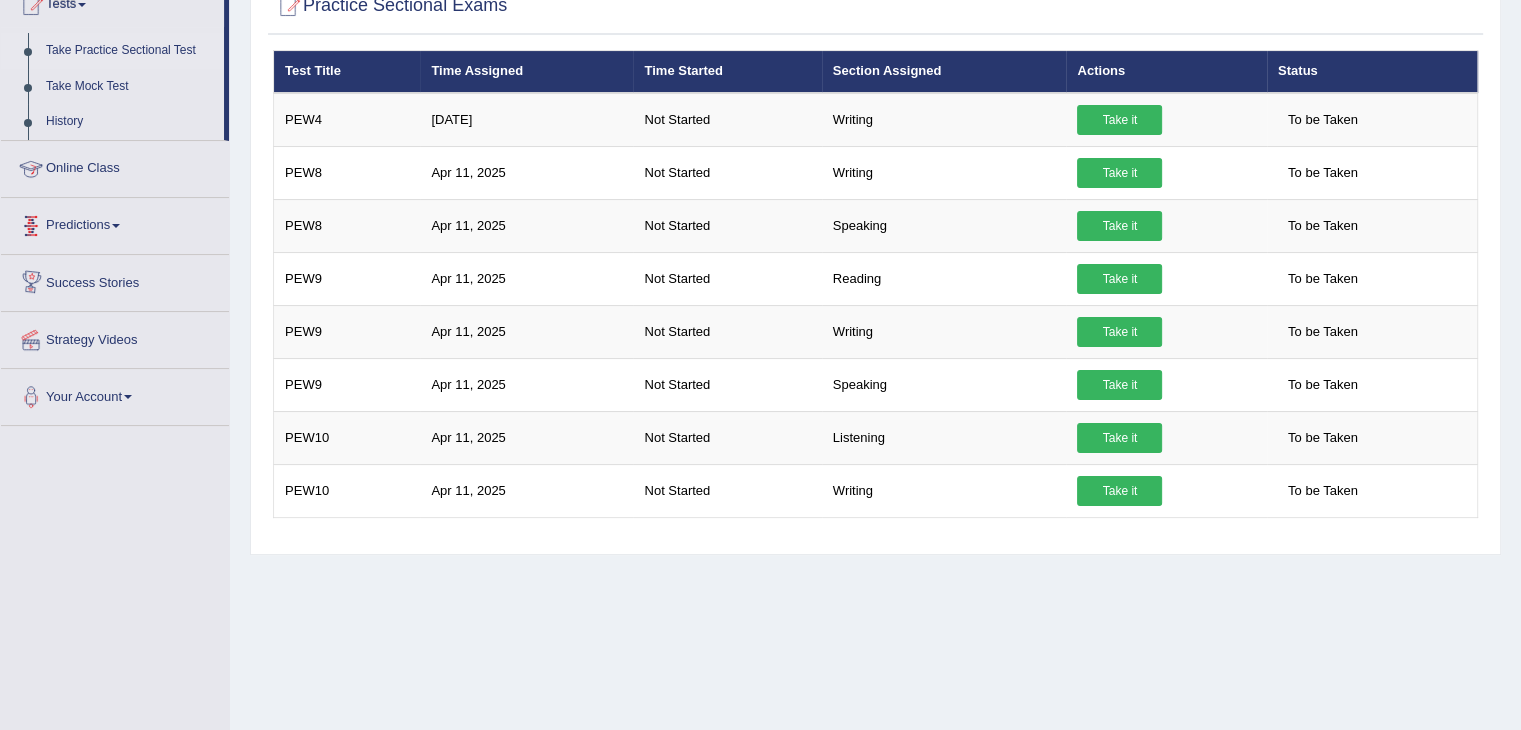 click on "Online Class" at bounding box center [115, 166] 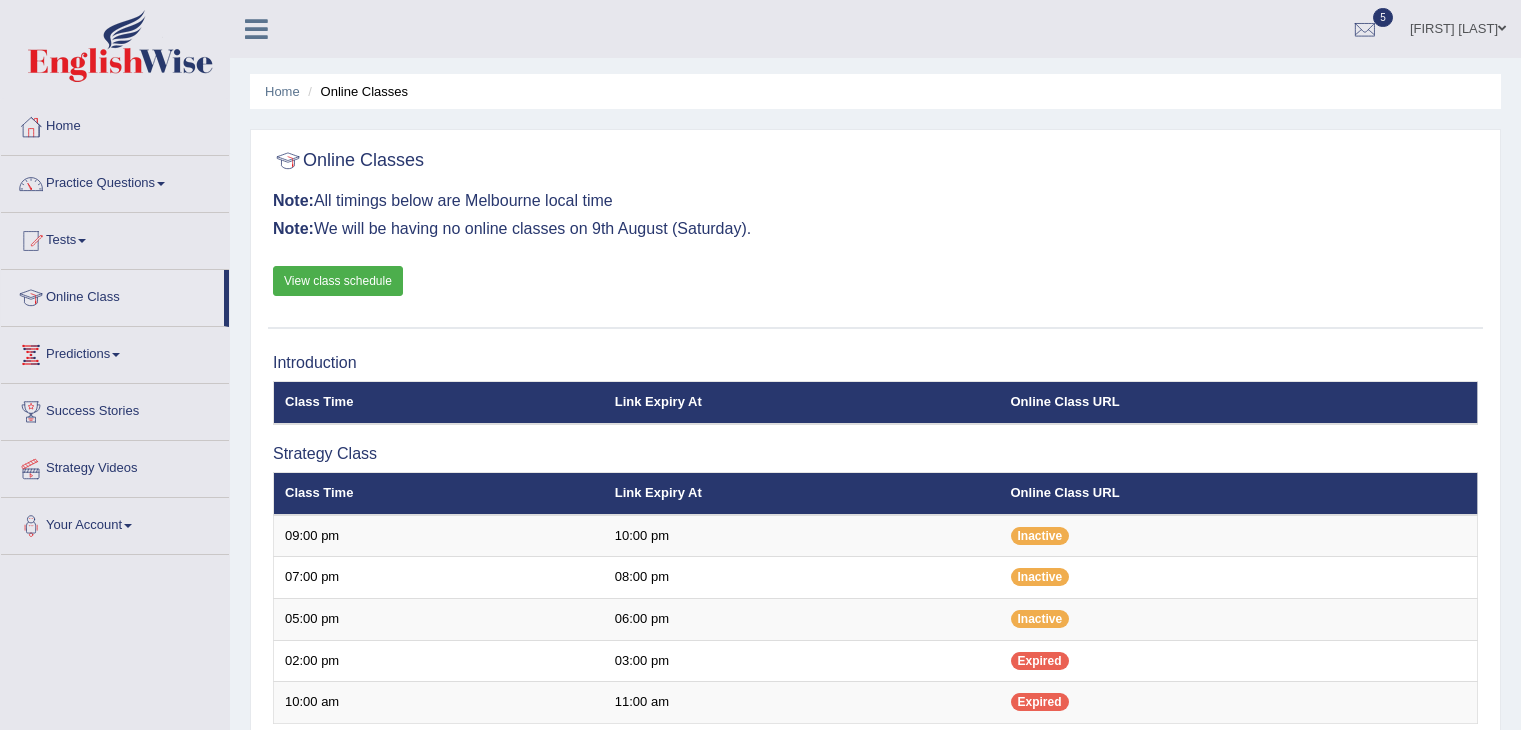 scroll, scrollTop: 0, scrollLeft: 0, axis: both 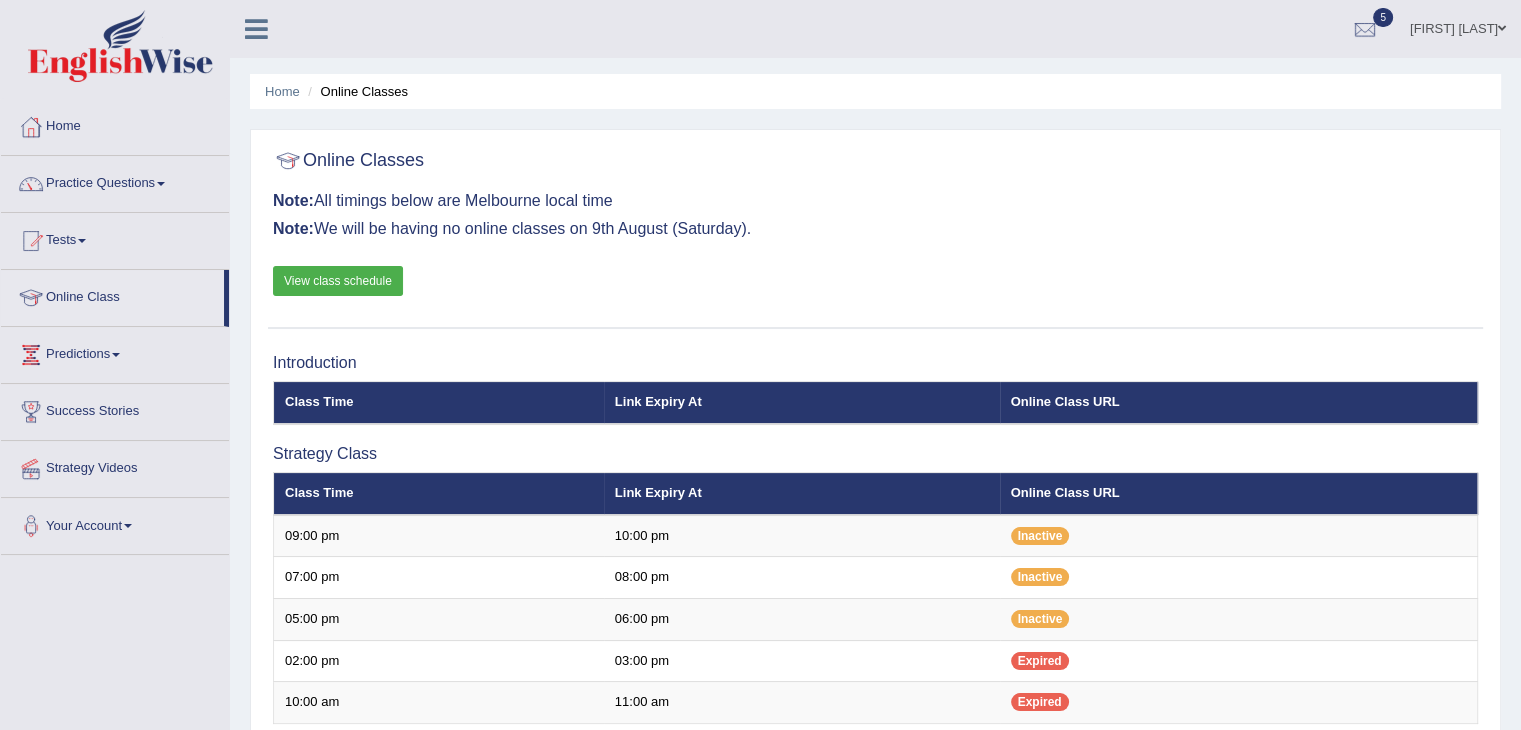 click on "View class schedule" at bounding box center (338, 281) 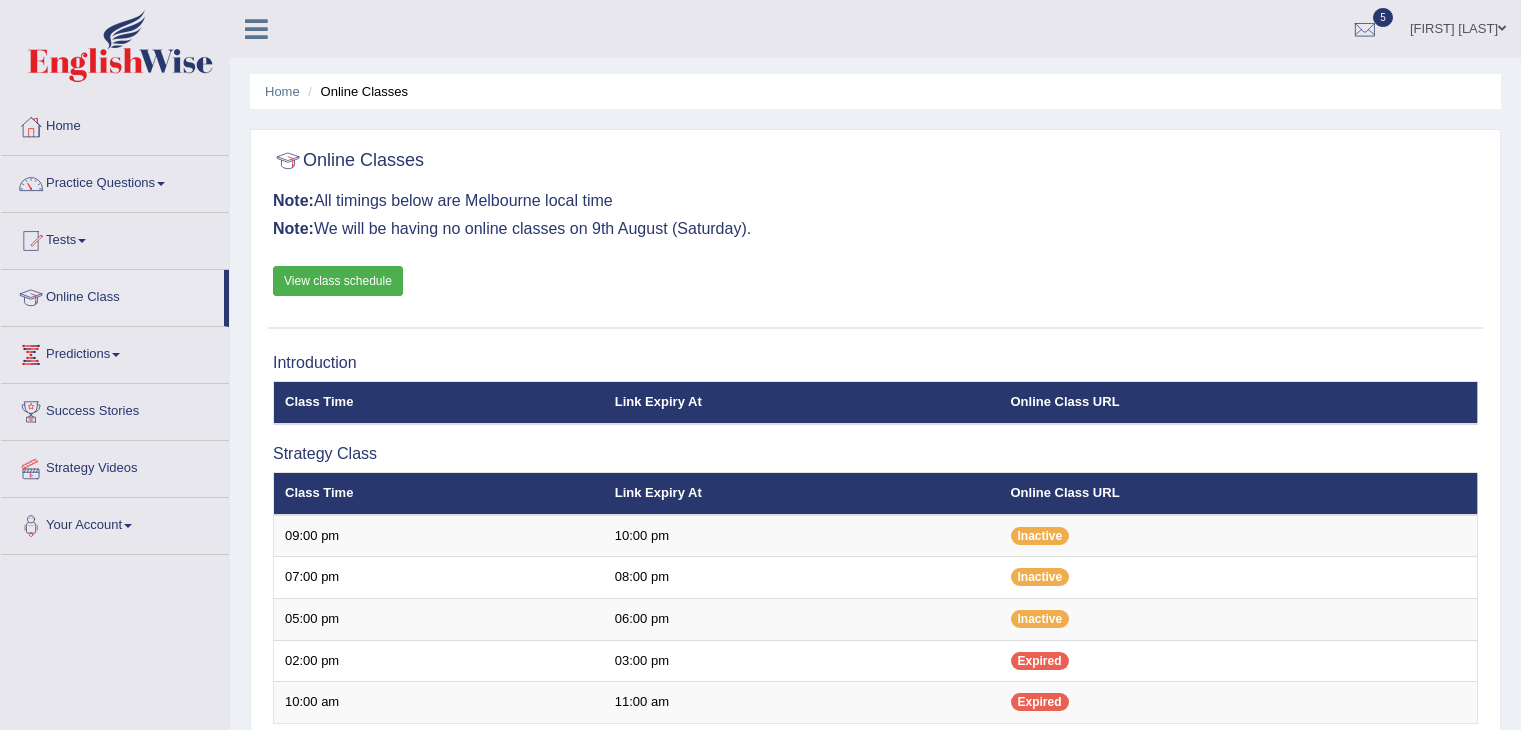 scroll, scrollTop: 0, scrollLeft: 0, axis: both 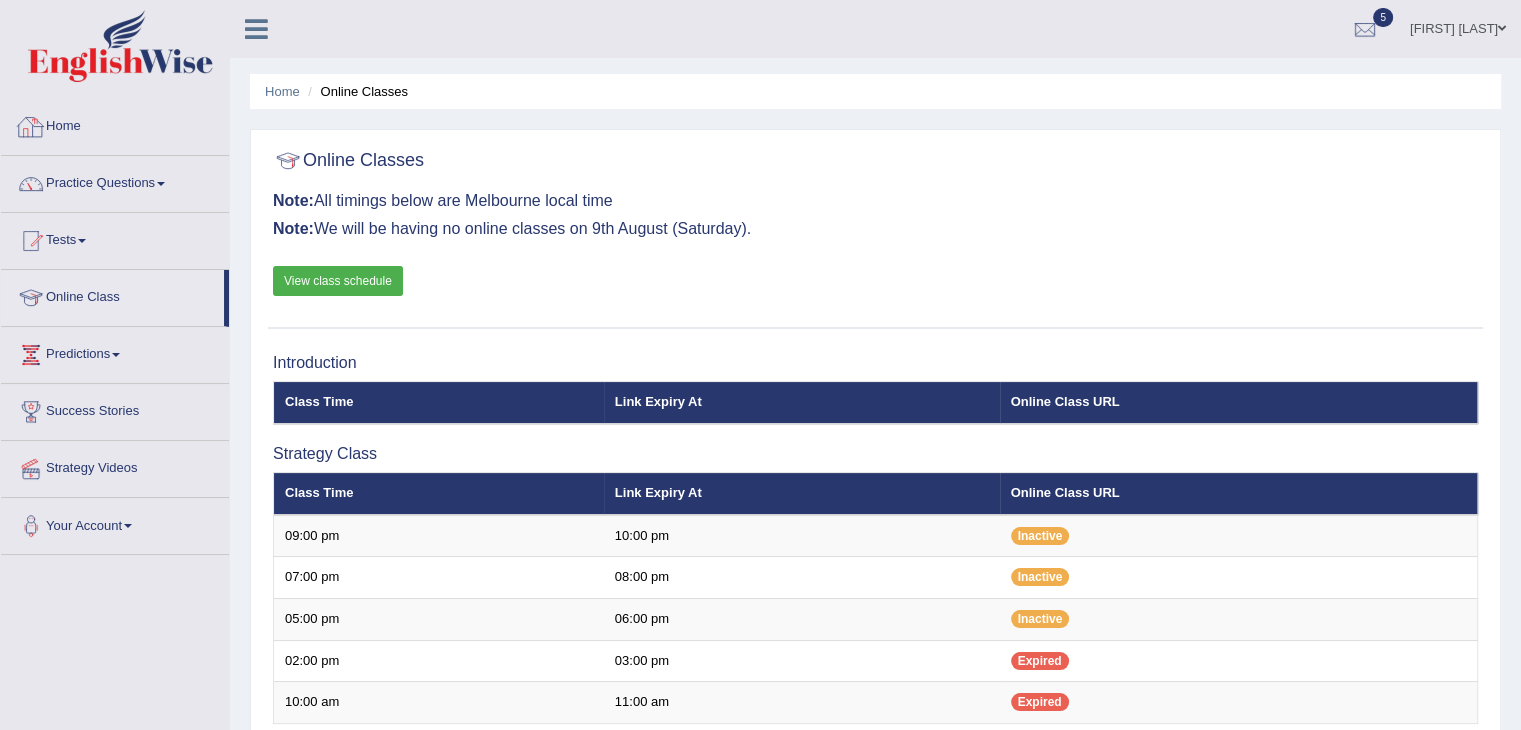 click on "Home" at bounding box center [115, 124] 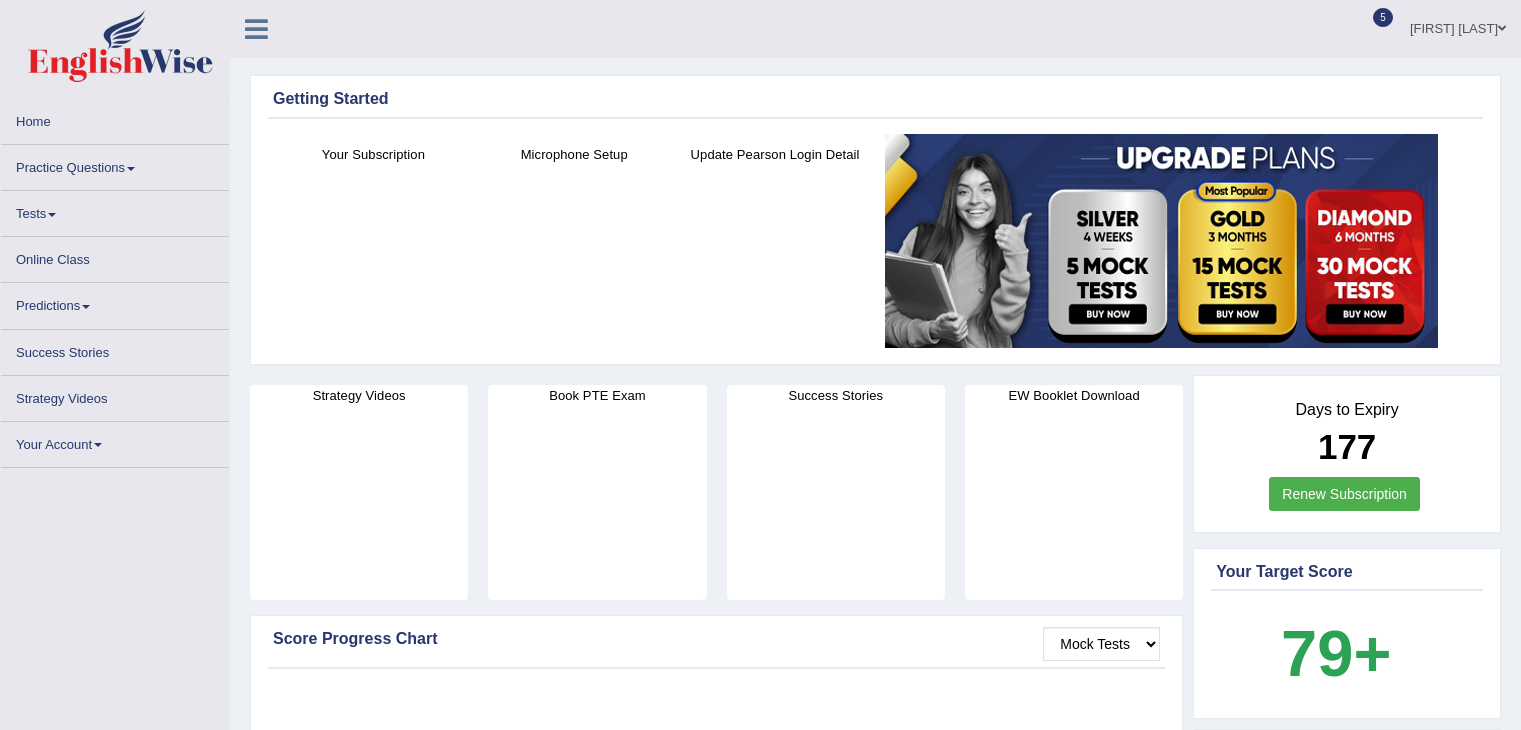 scroll, scrollTop: 0, scrollLeft: 0, axis: both 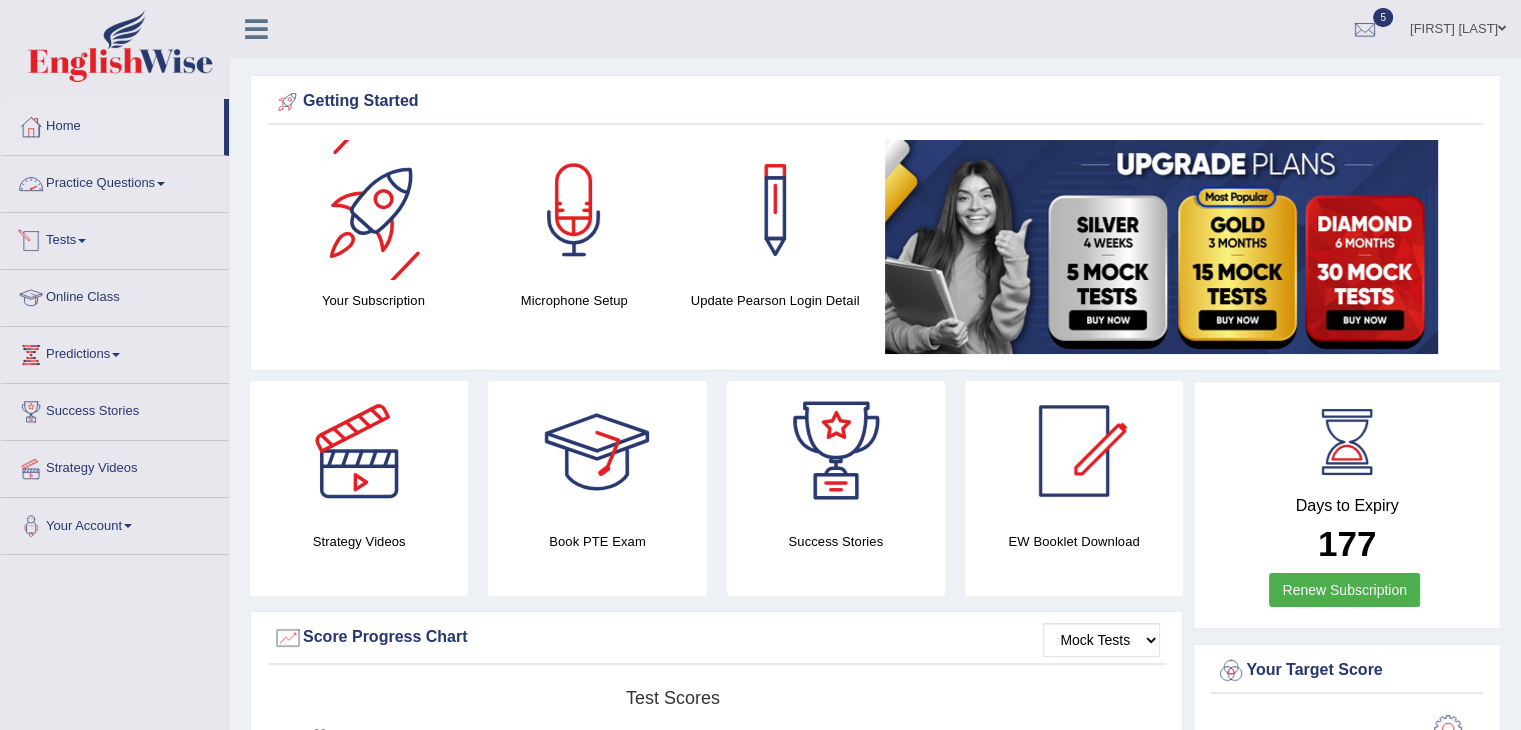 click on "Practice Questions" at bounding box center [115, 181] 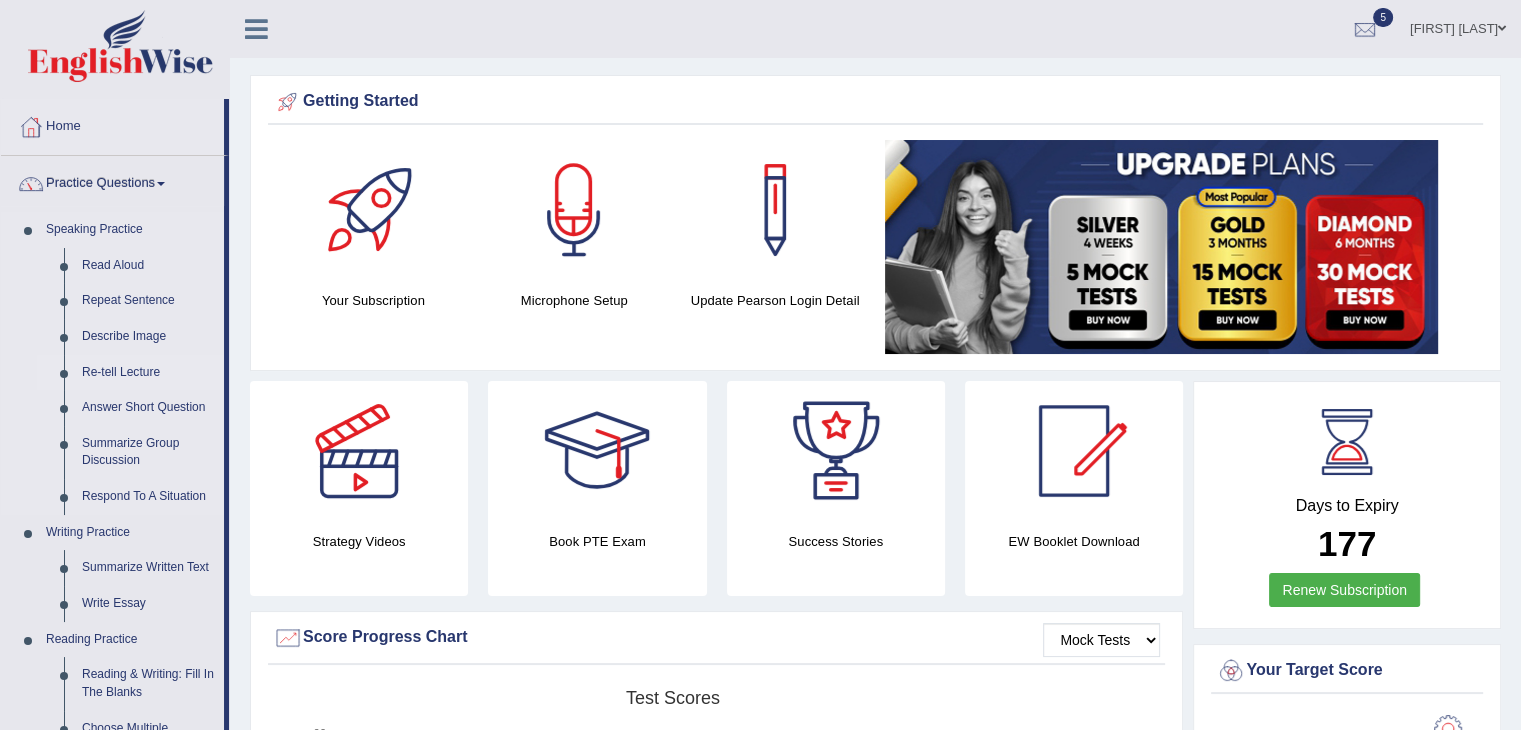 scroll, scrollTop: 4, scrollLeft: 0, axis: vertical 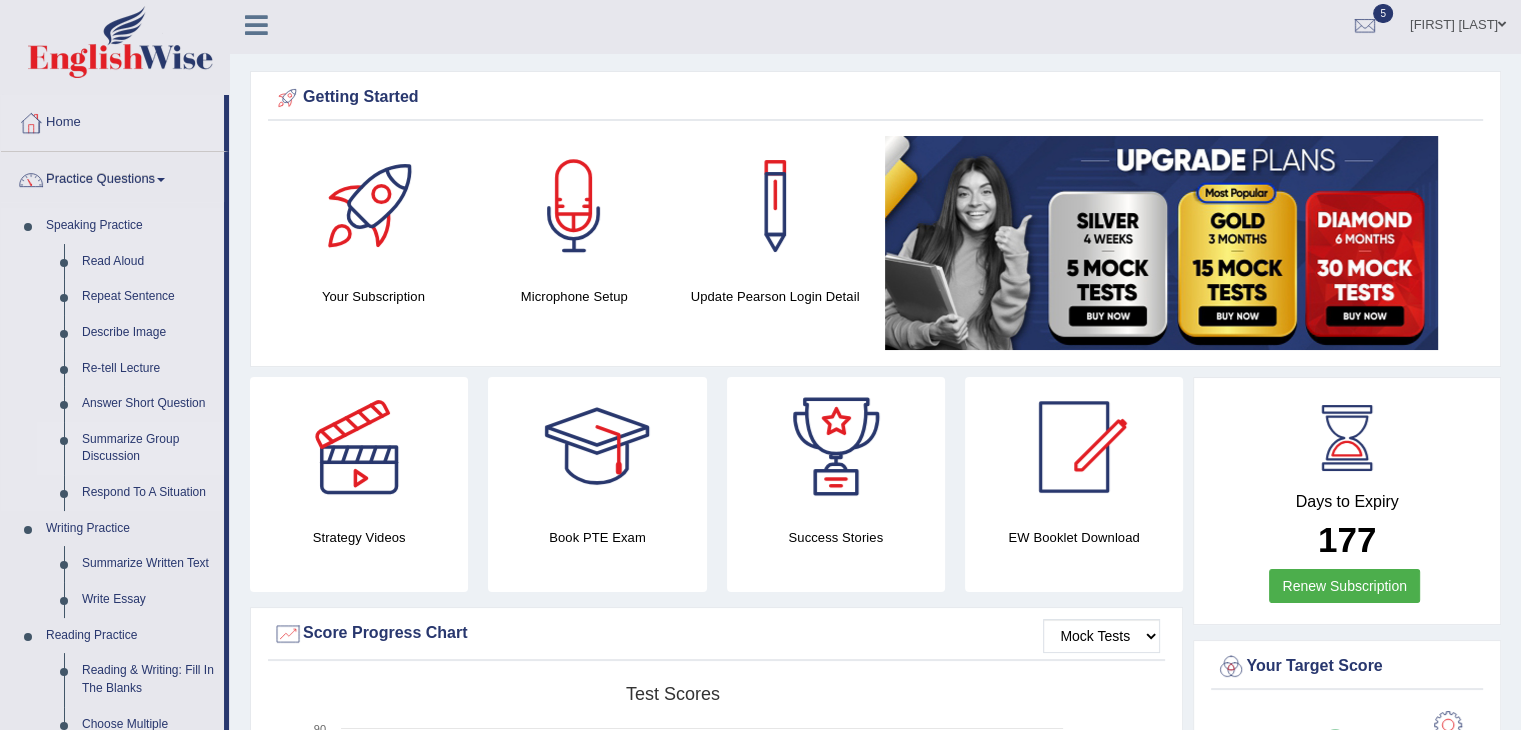 click on "Summarize Group Discussion" at bounding box center (148, 448) 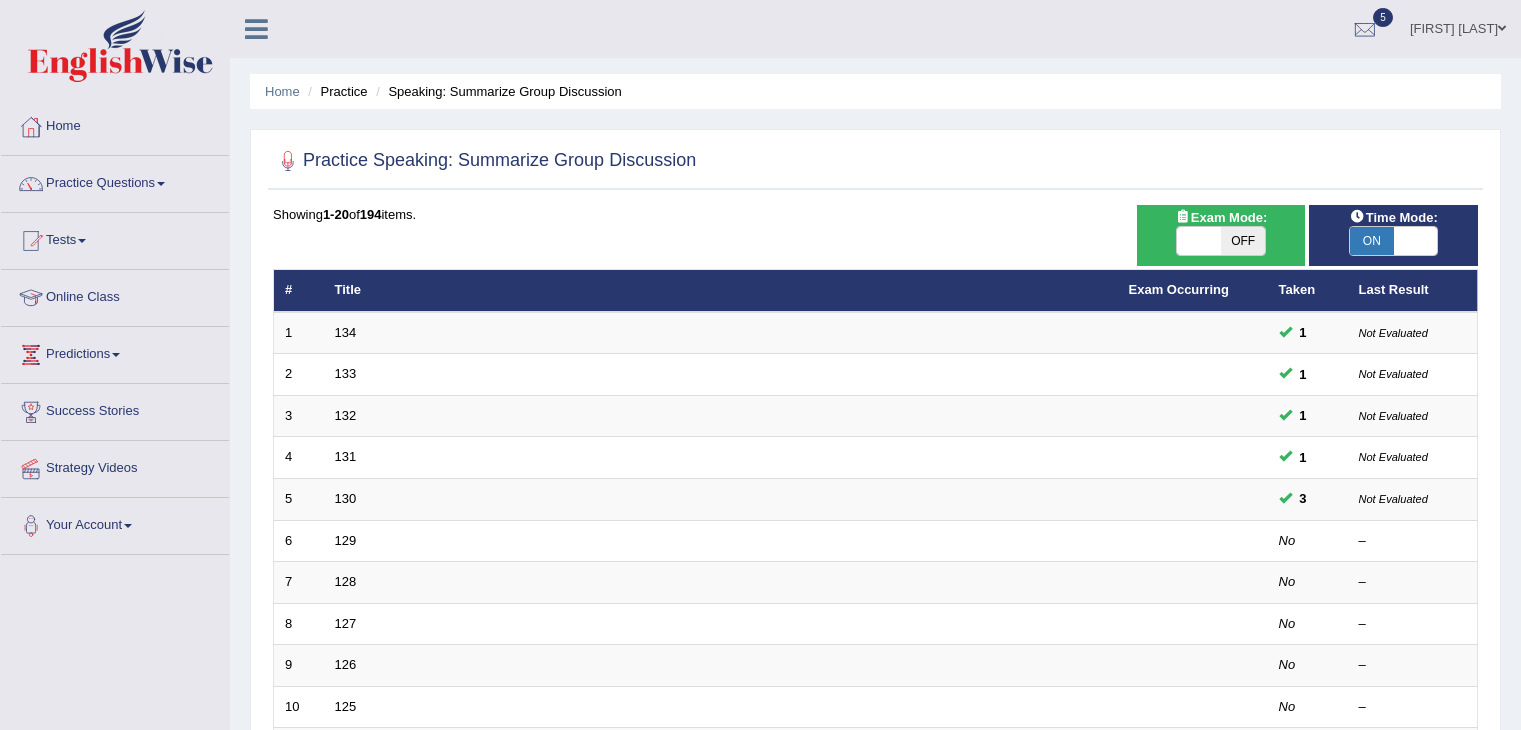 scroll, scrollTop: 0, scrollLeft: 0, axis: both 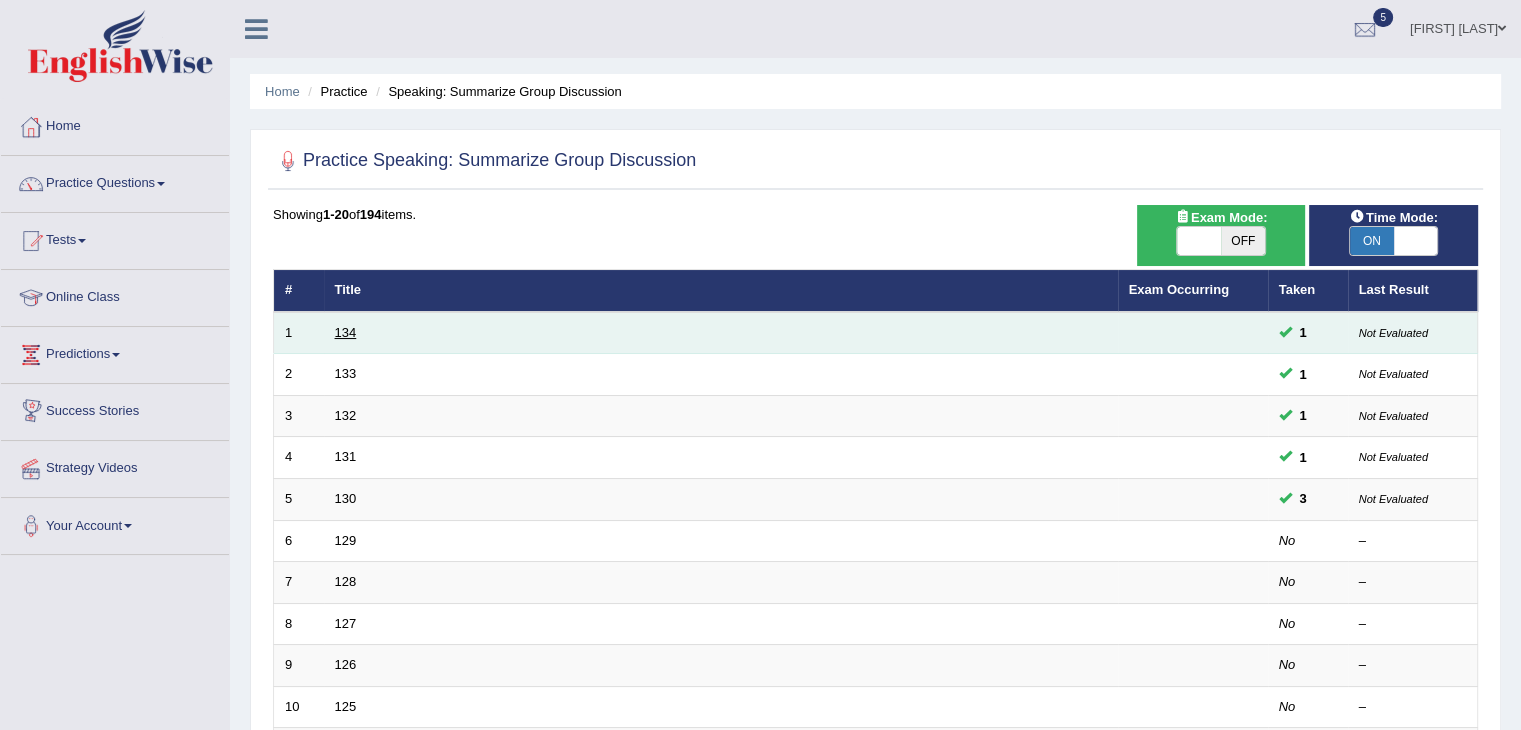 click on "134" at bounding box center (346, 332) 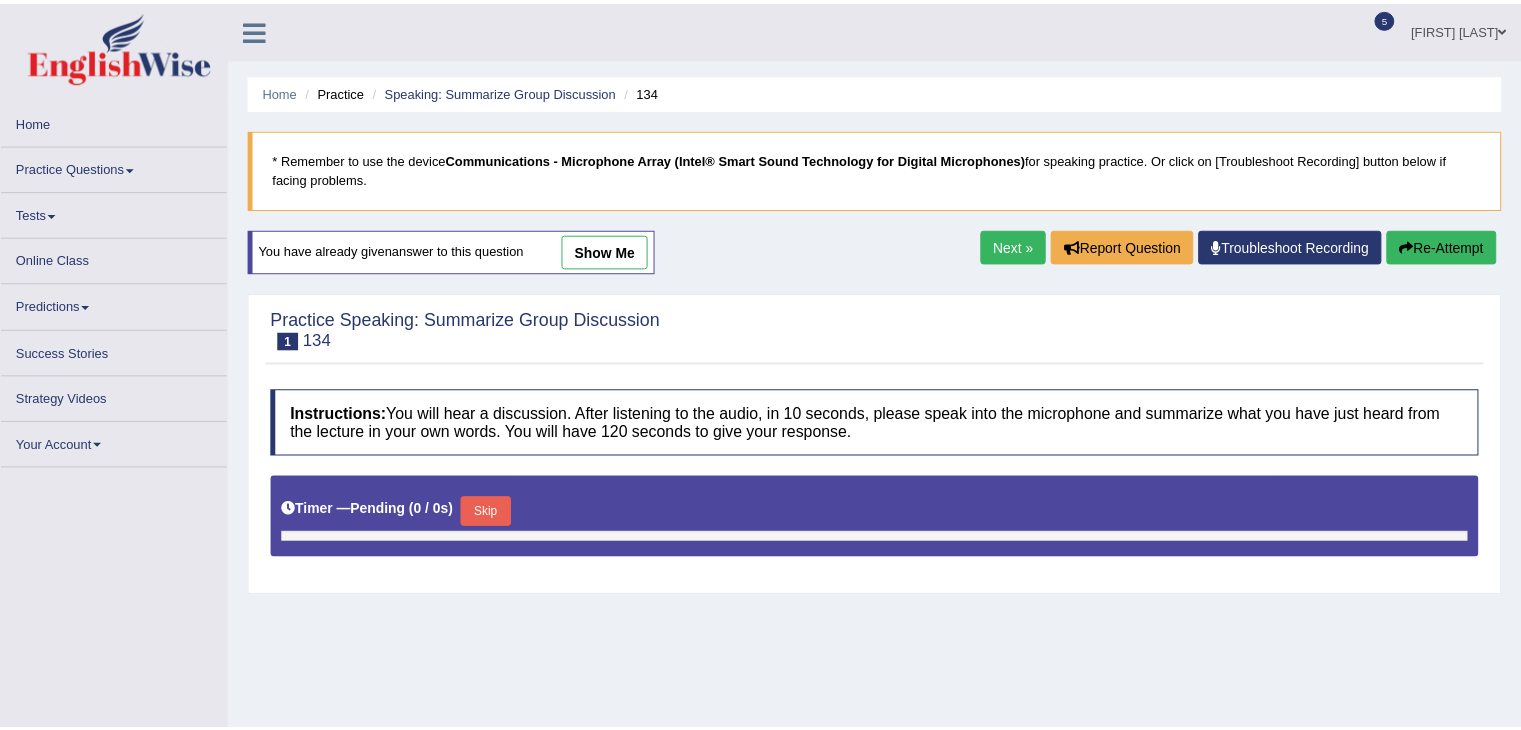 scroll, scrollTop: 0, scrollLeft: 0, axis: both 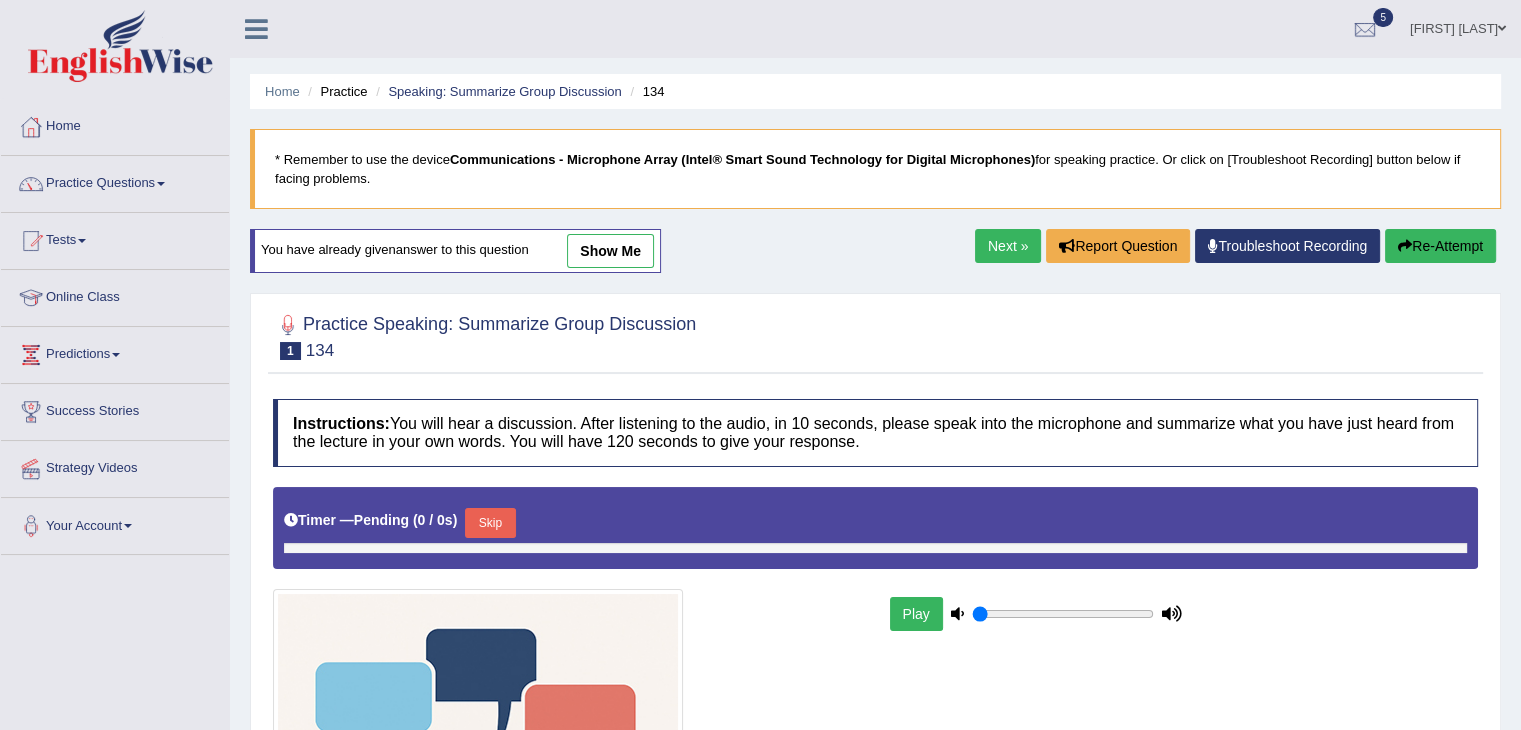 type on "0.8" 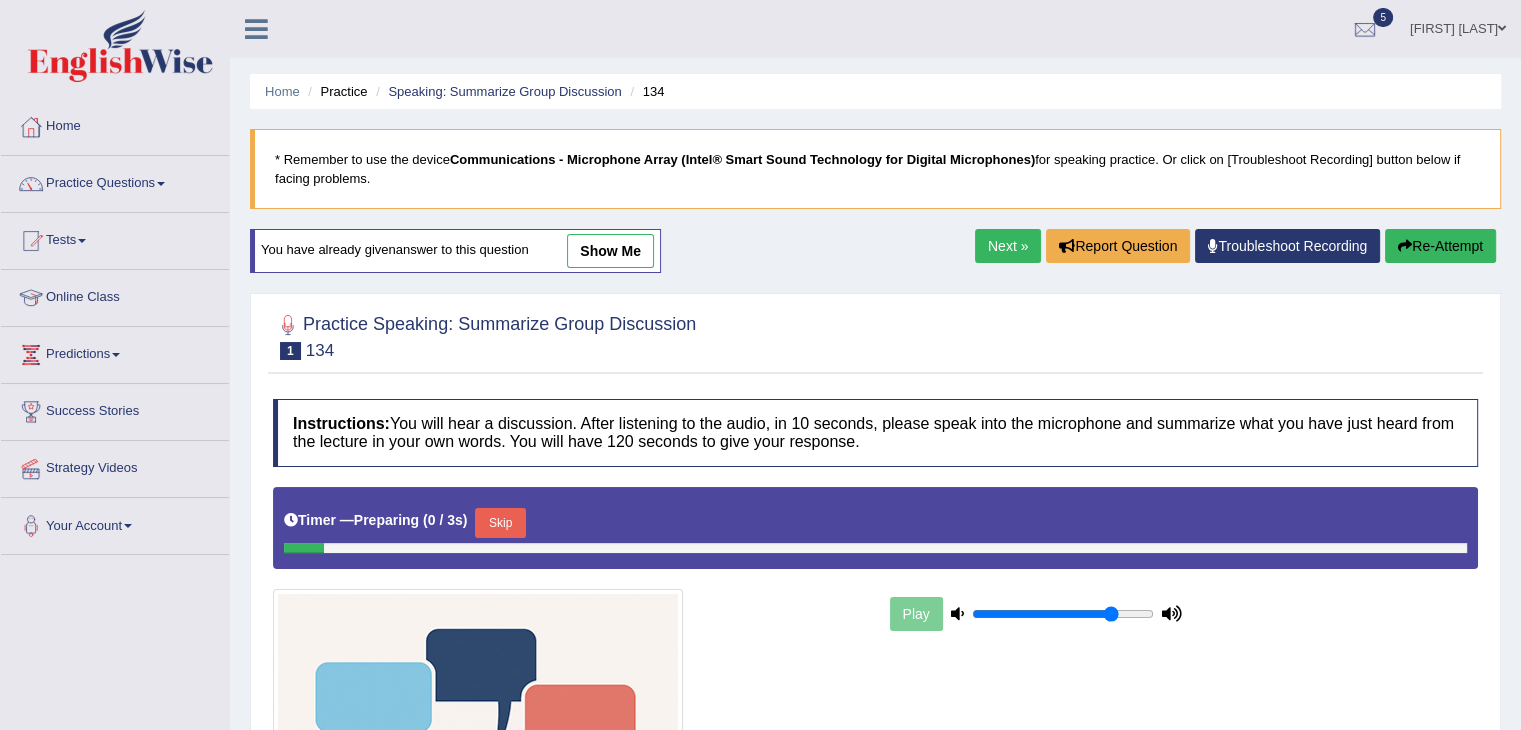 click on "show me" at bounding box center (610, 251) 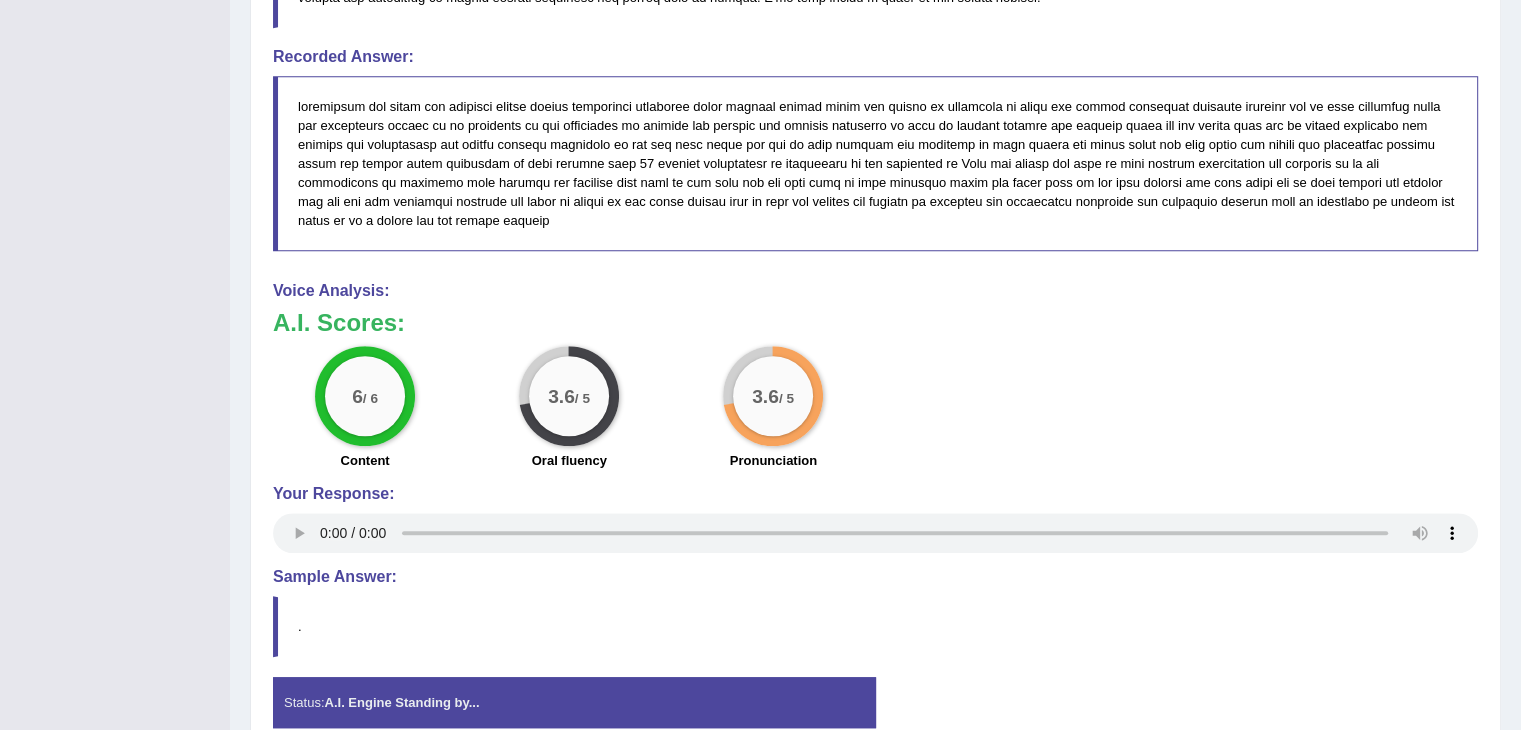 scroll, scrollTop: 1276, scrollLeft: 0, axis: vertical 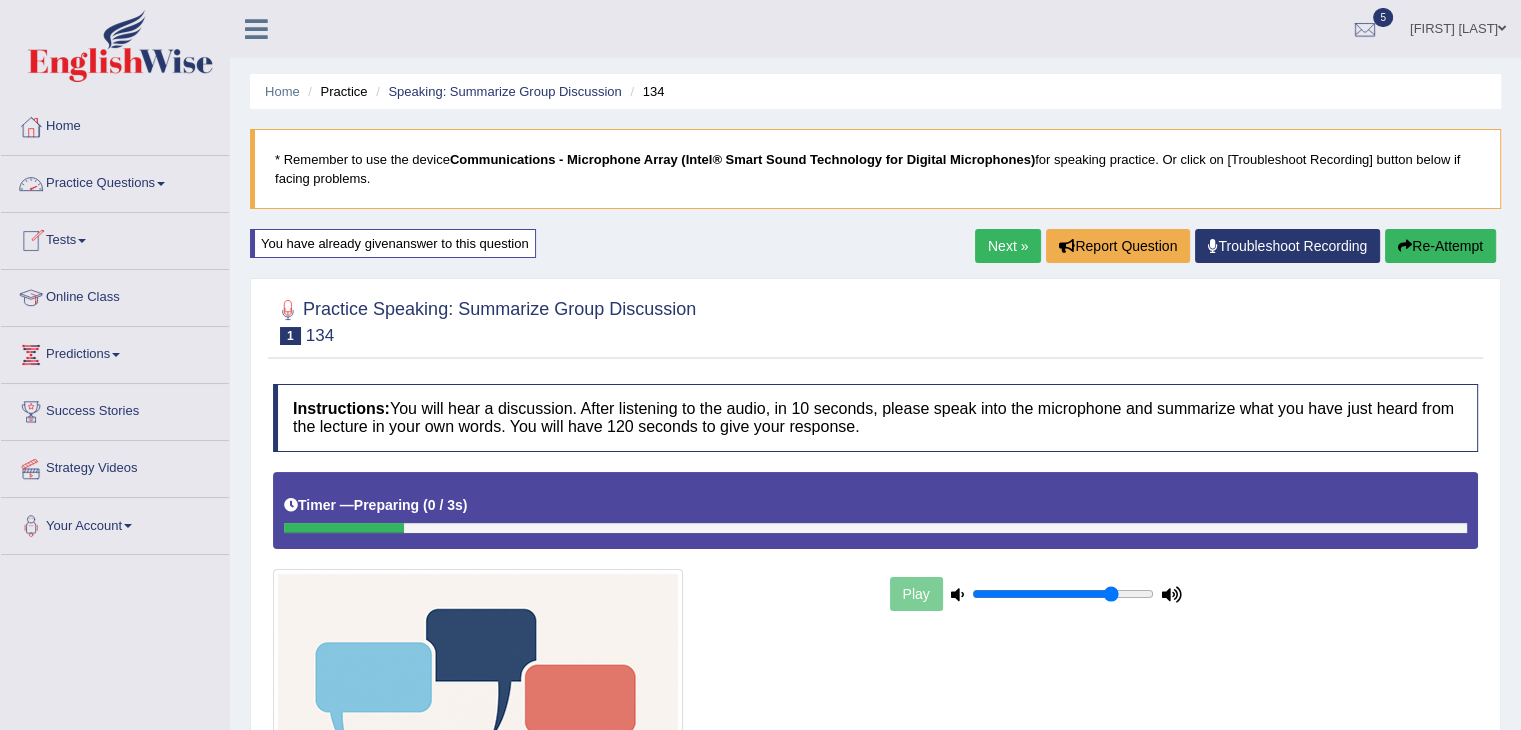 click on "Practice Questions" at bounding box center [115, 181] 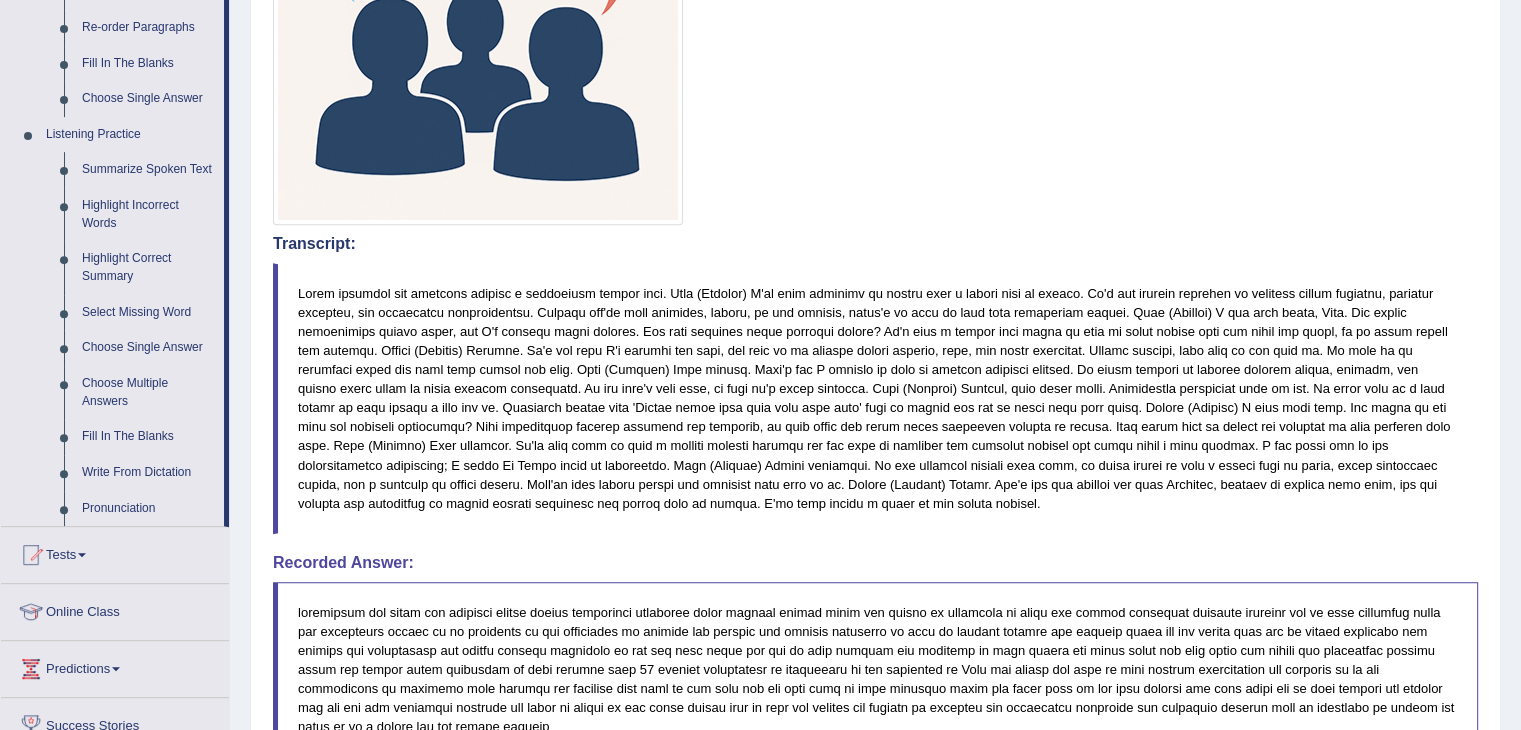scroll, scrollTop: 836, scrollLeft: 0, axis: vertical 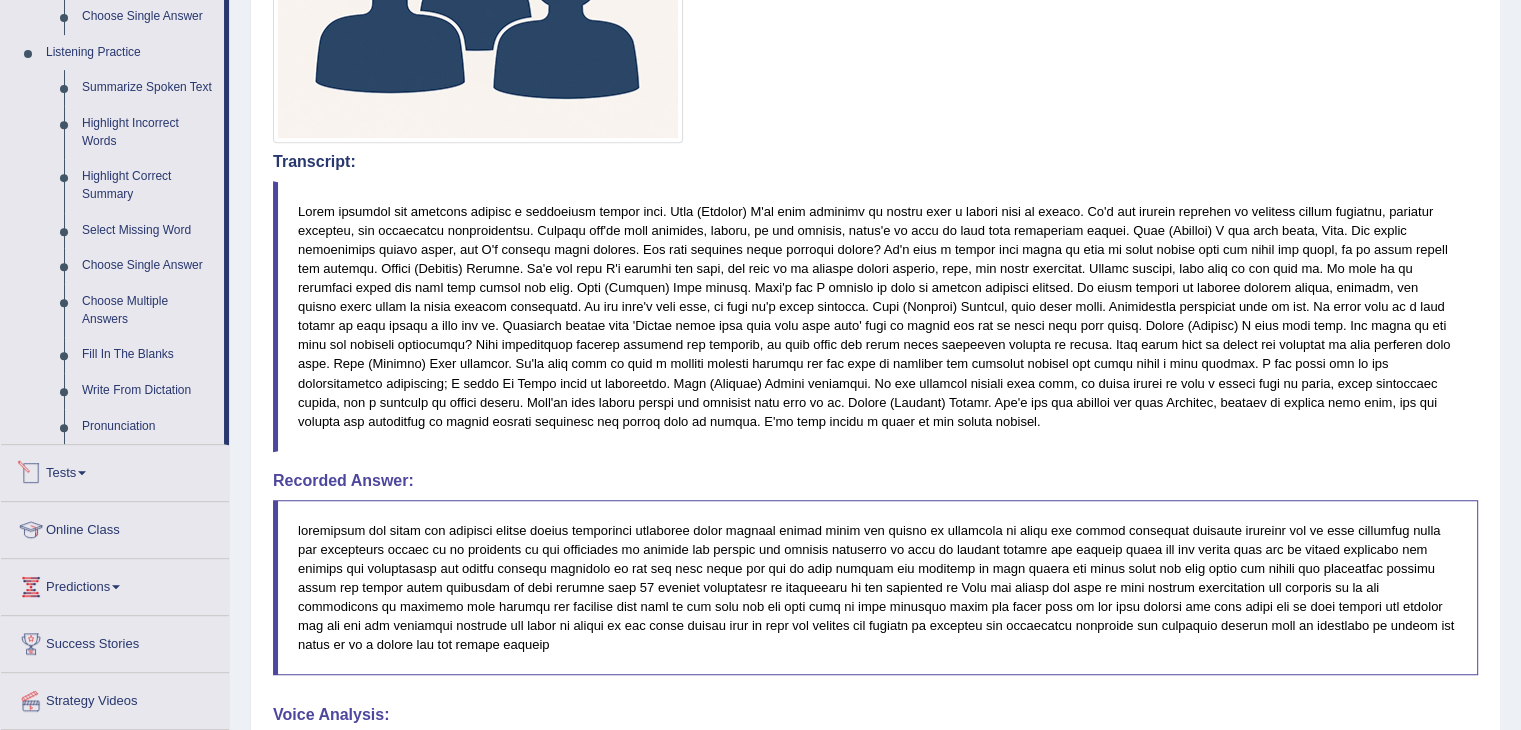 click at bounding box center (82, 473) 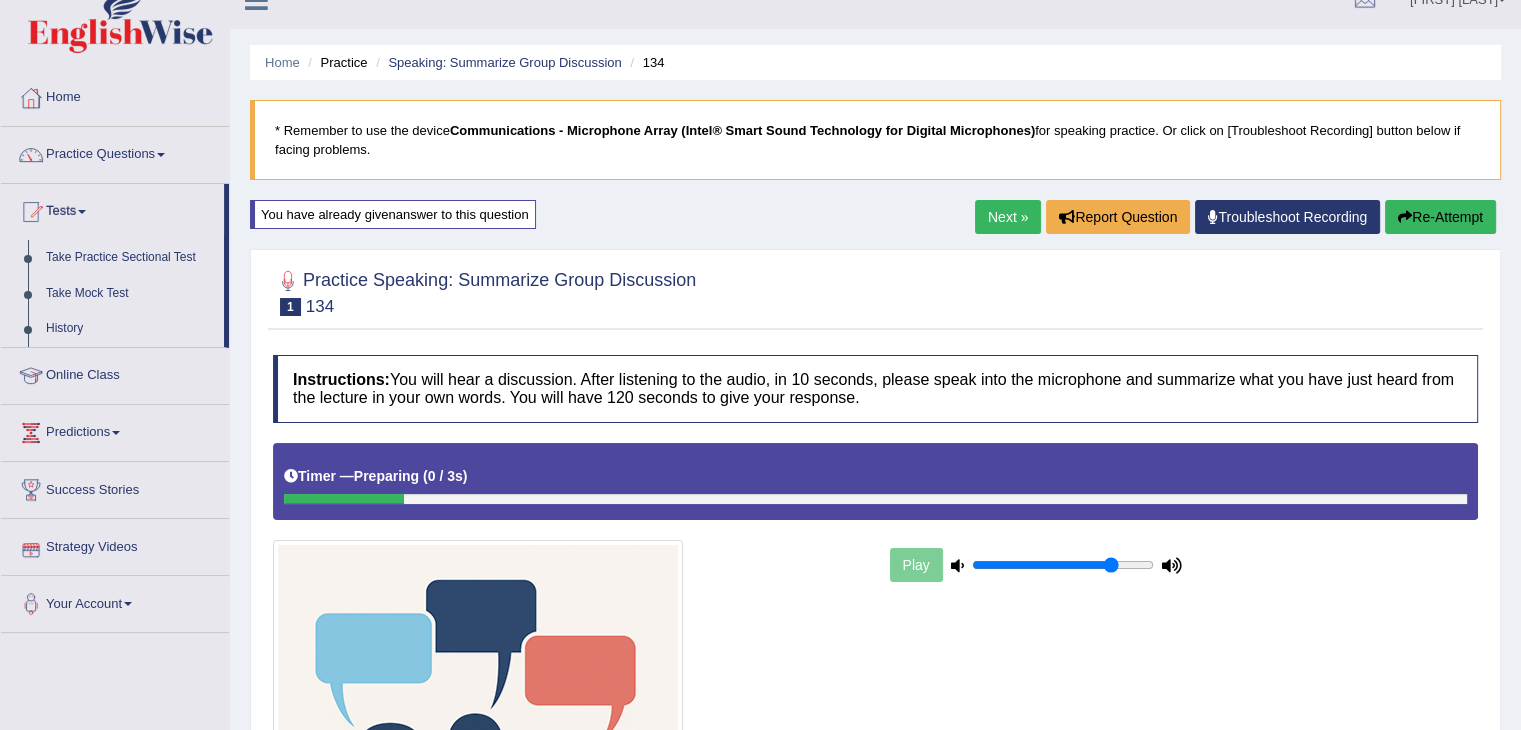 scroll, scrollTop: 28, scrollLeft: 0, axis: vertical 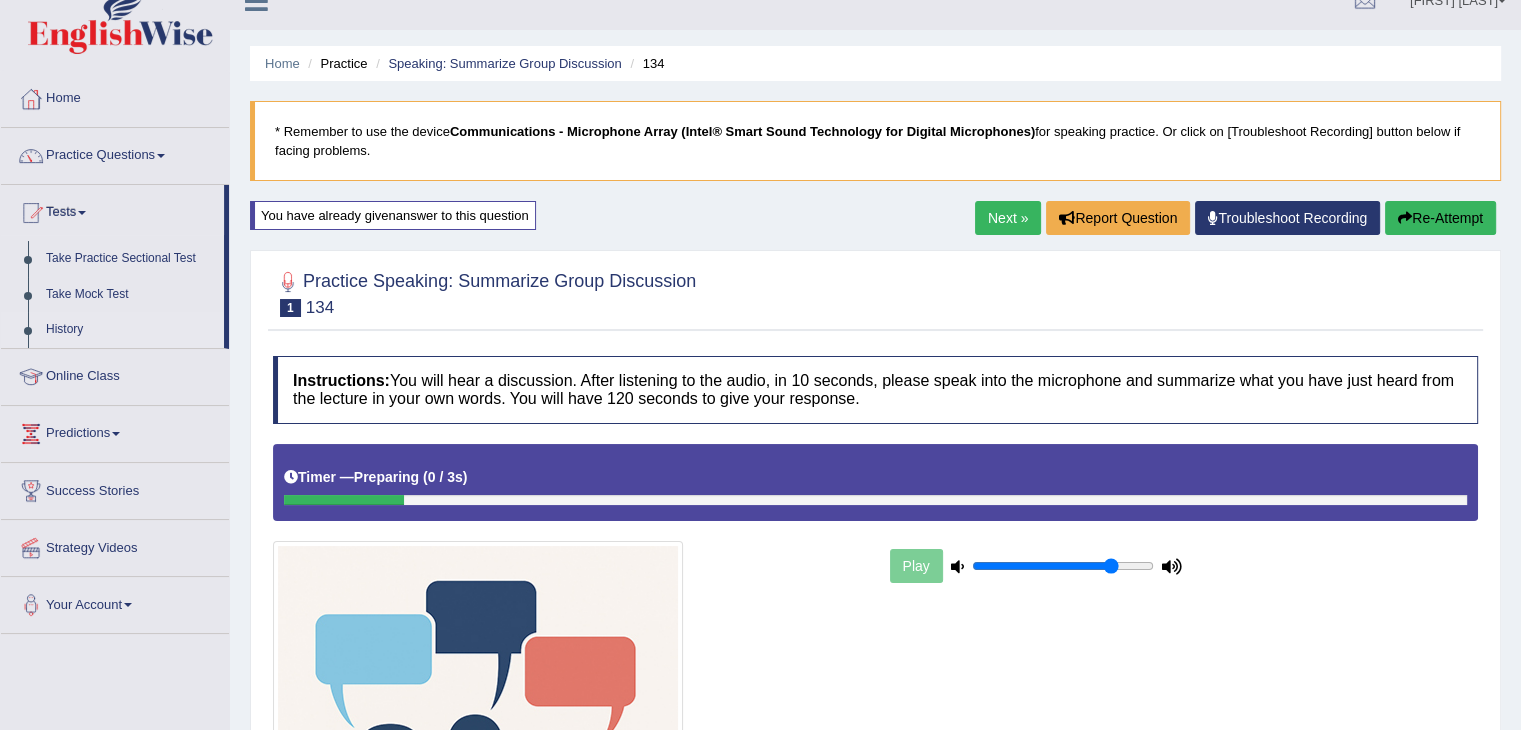 click on "History" at bounding box center (130, 330) 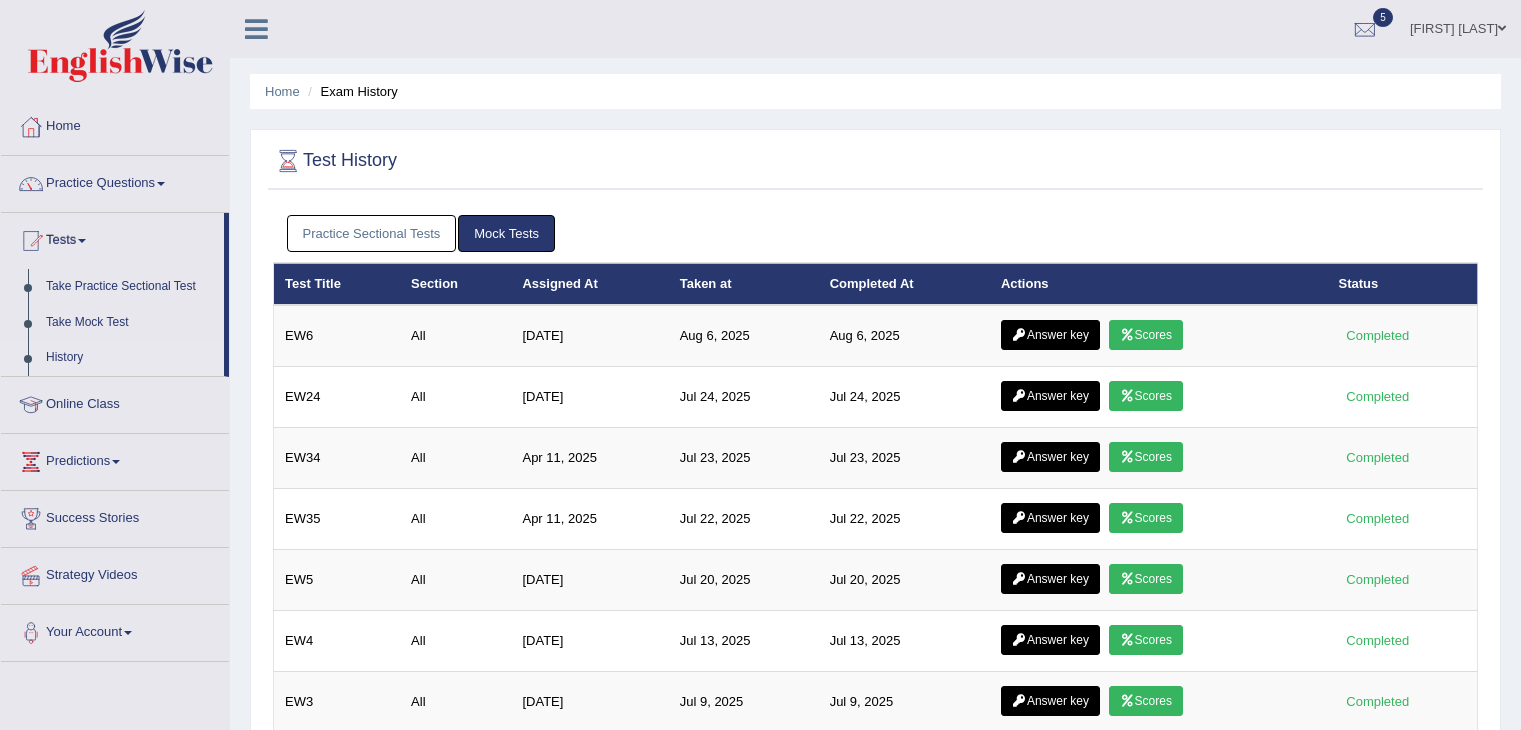 scroll, scrollTop: 0, scrollLeft: 0, axis: both 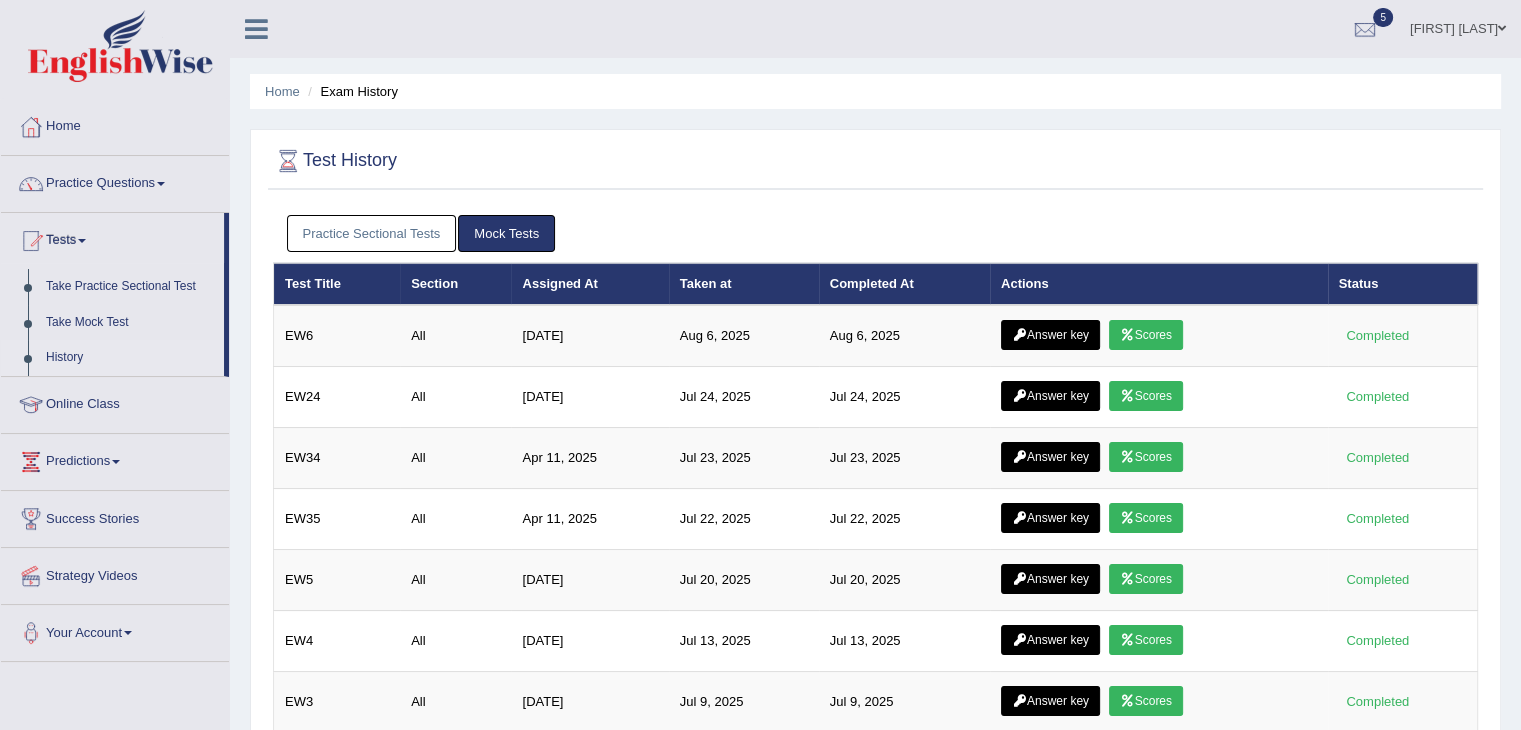 click on "Practice Sectional Tests" at bounding box center [372, 233] 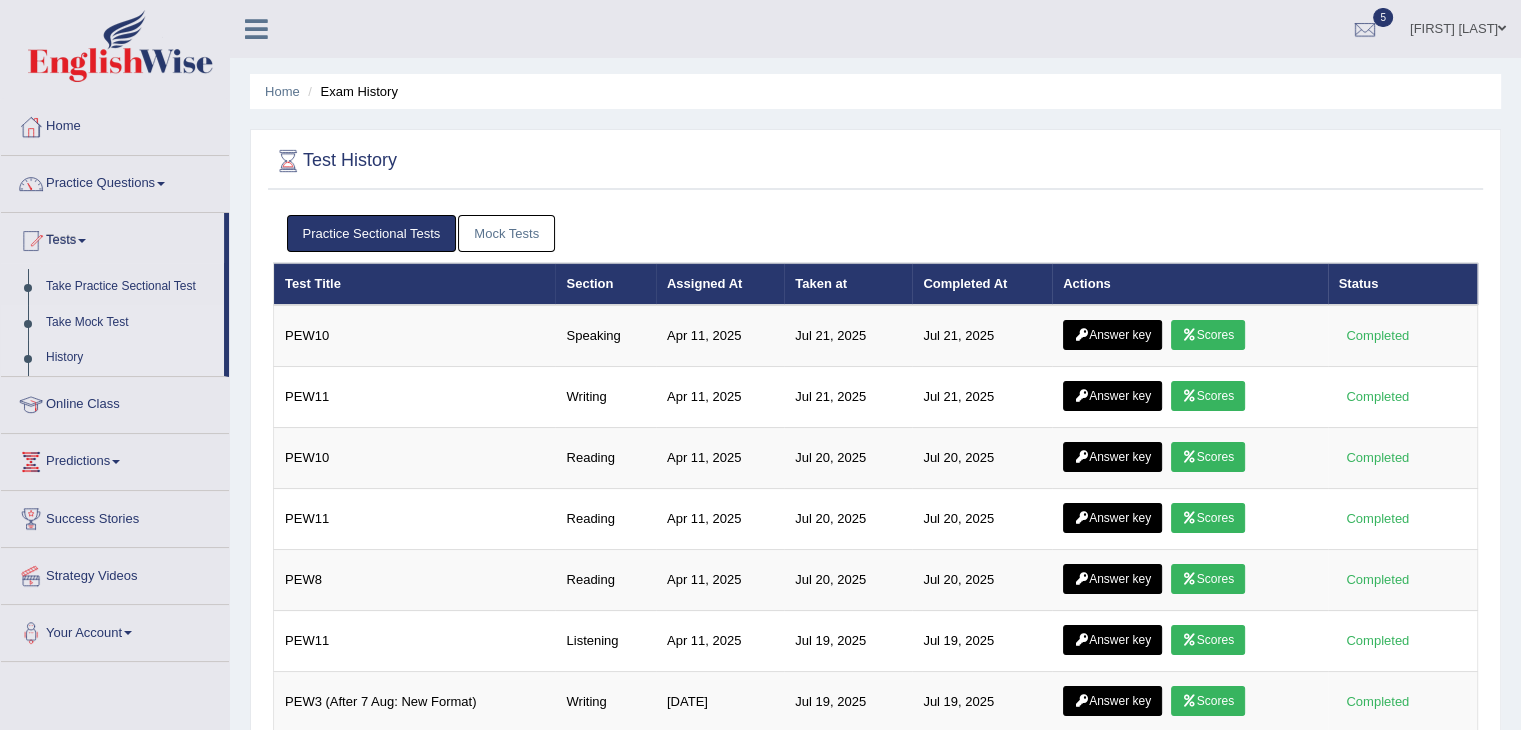 click on "Take Mock Test" at bounding box center [130, 323] 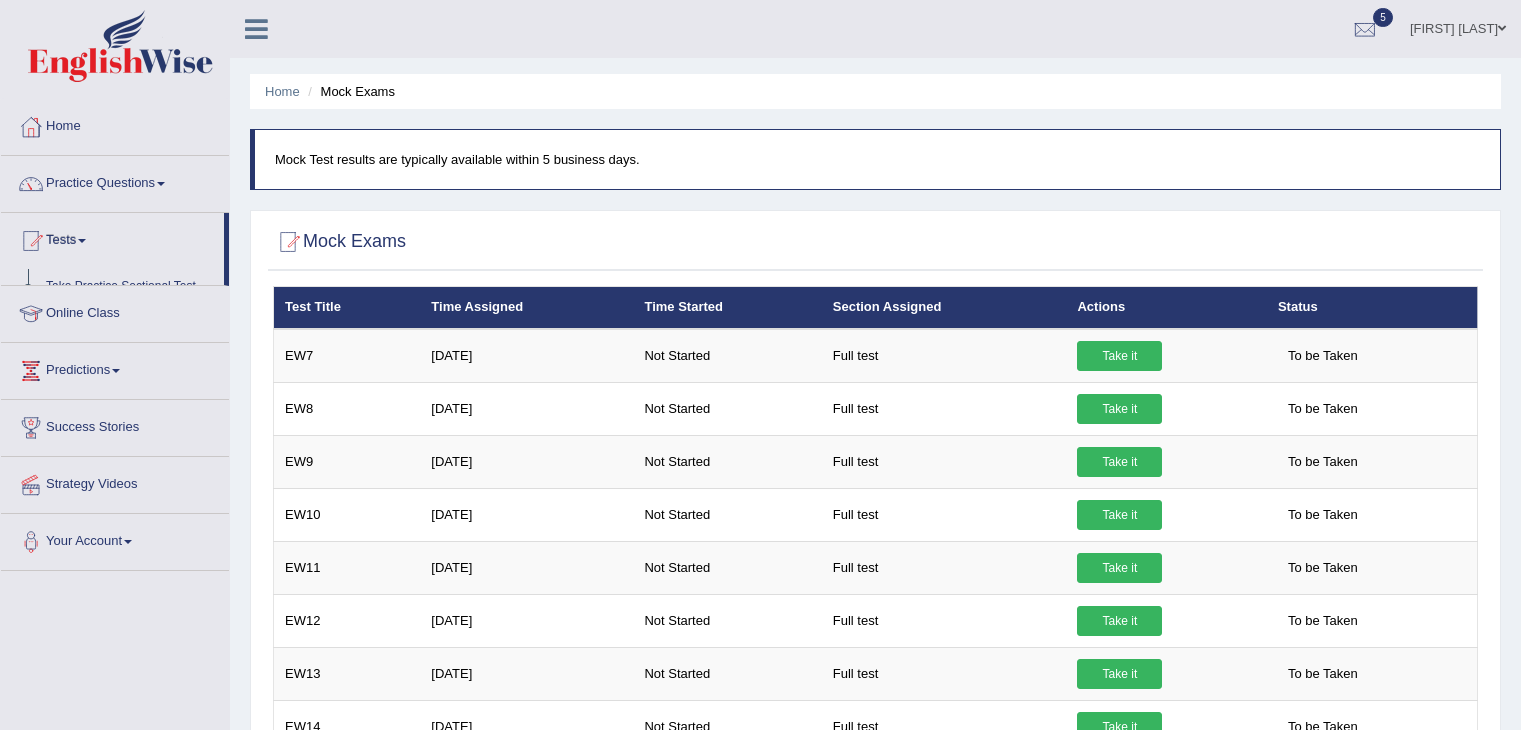 scroll, scrollTop: 0, scrollLeft: 0, axis: both 